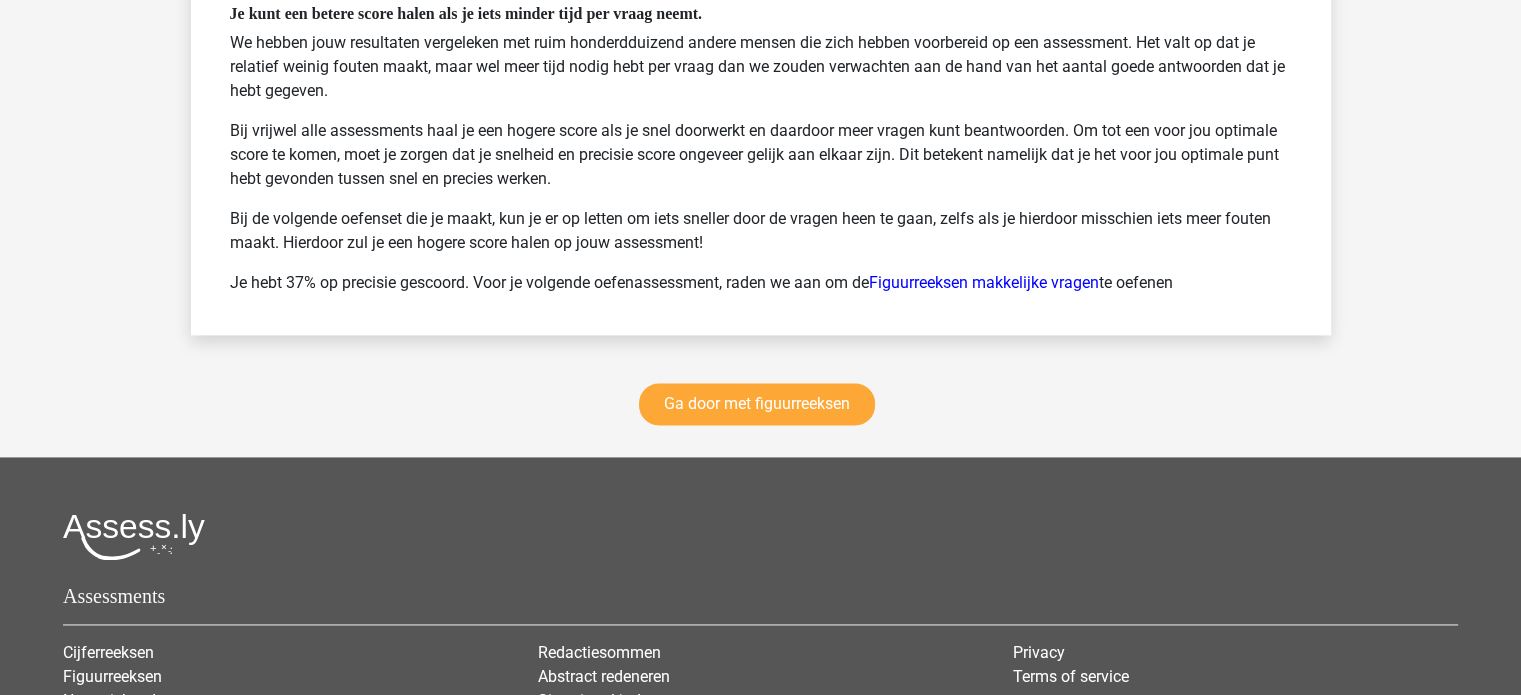 scroll, scrollTop: 2795, scrollLeft: 0, axis: vertical 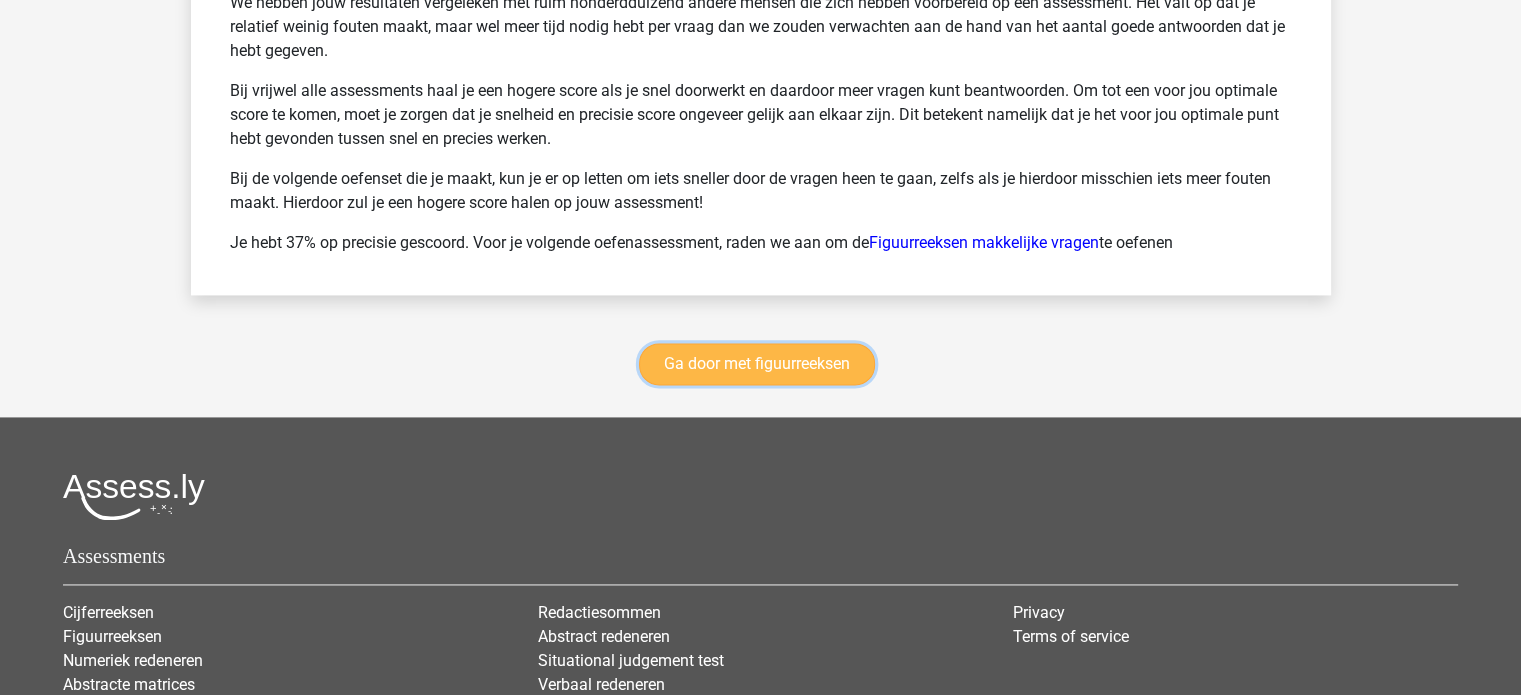 click on "Ga door met figuurreeksen" at bounding box center [757, 364] 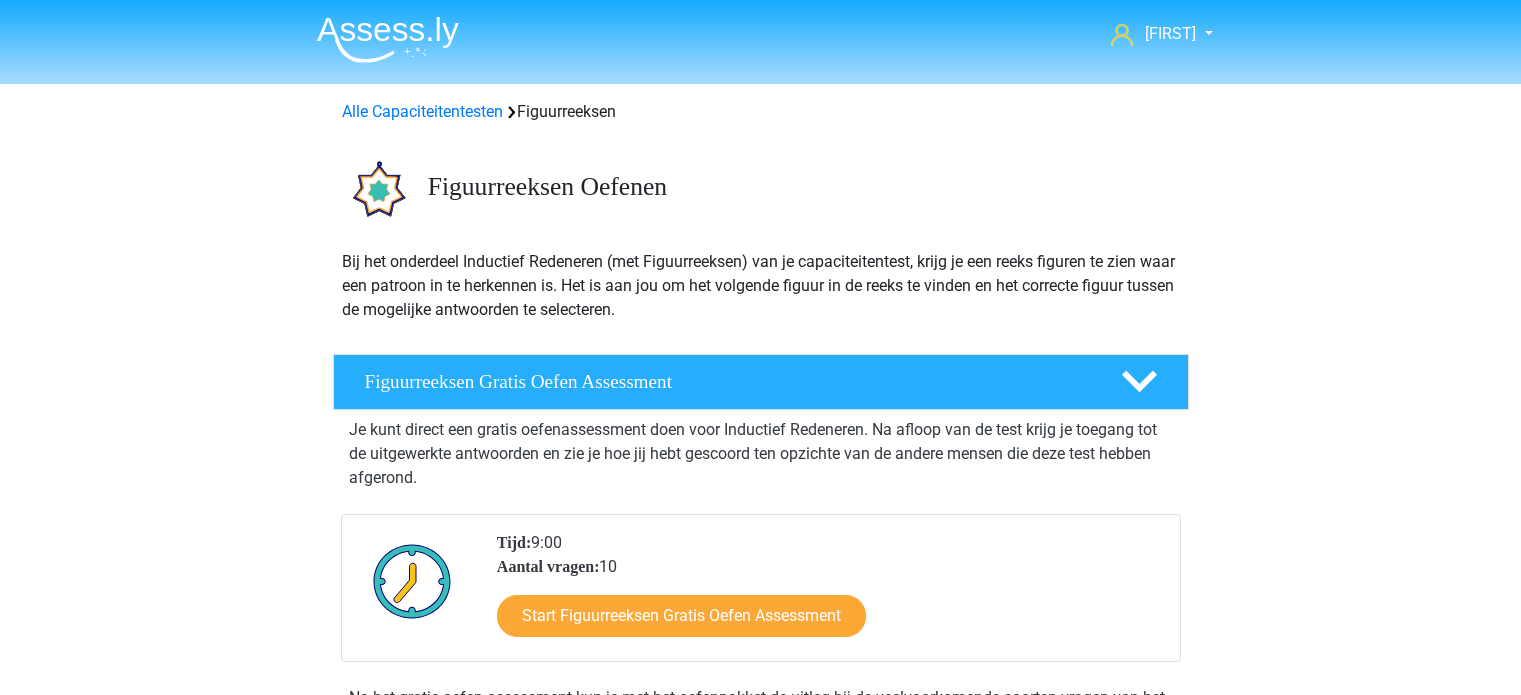 scroll, scrollTop: 868, scrollLeft: 0, axis: vertical 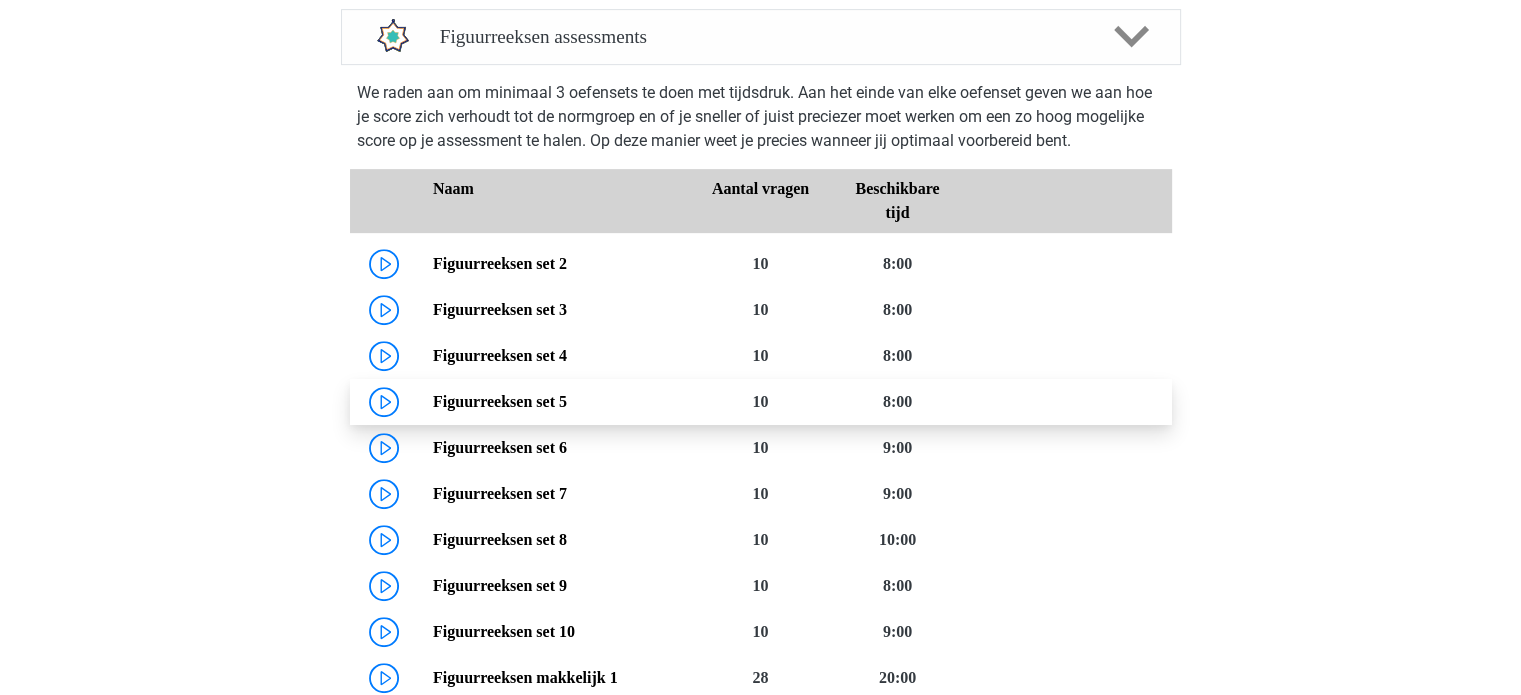 click on "Figuurreeksen
set 5" at bounding box center [500, 401] 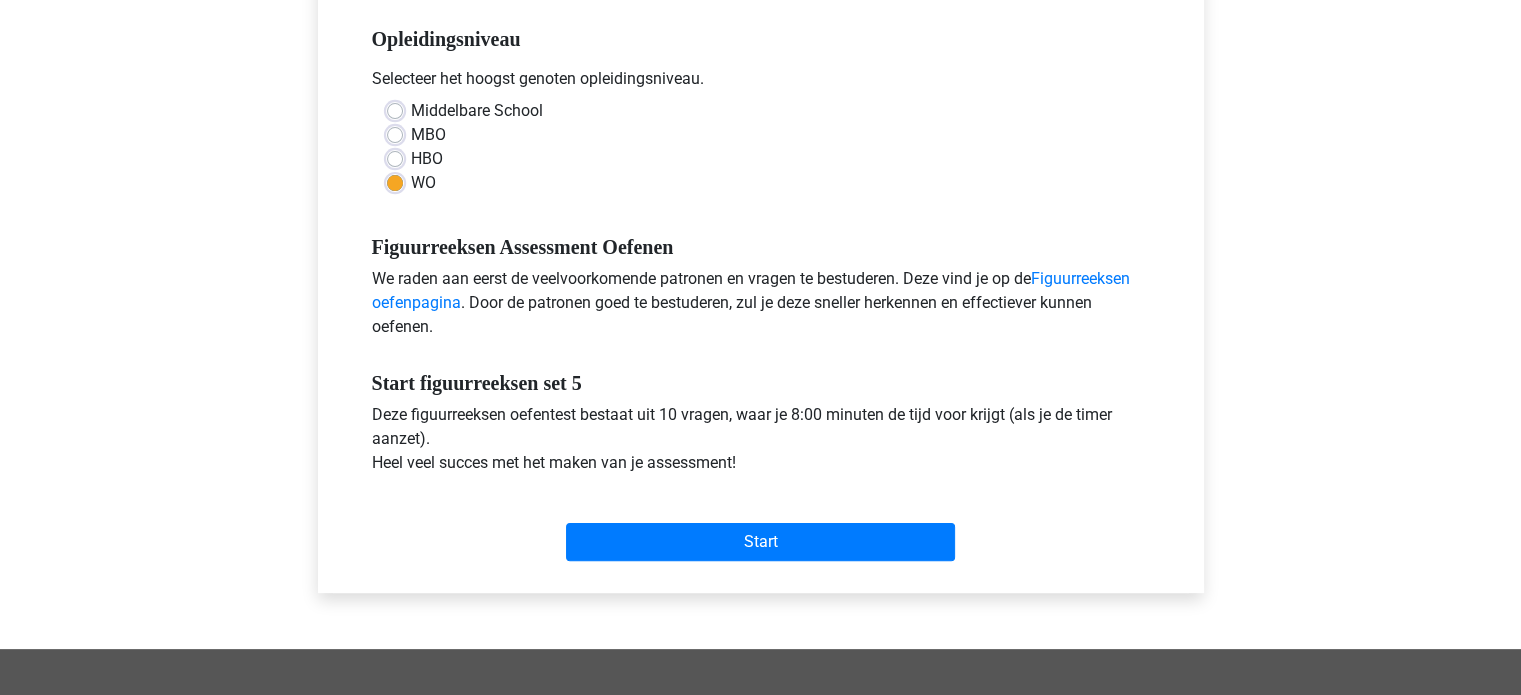 scroll, scrollTop: 404, scrollLeft: 0, axis: vertical 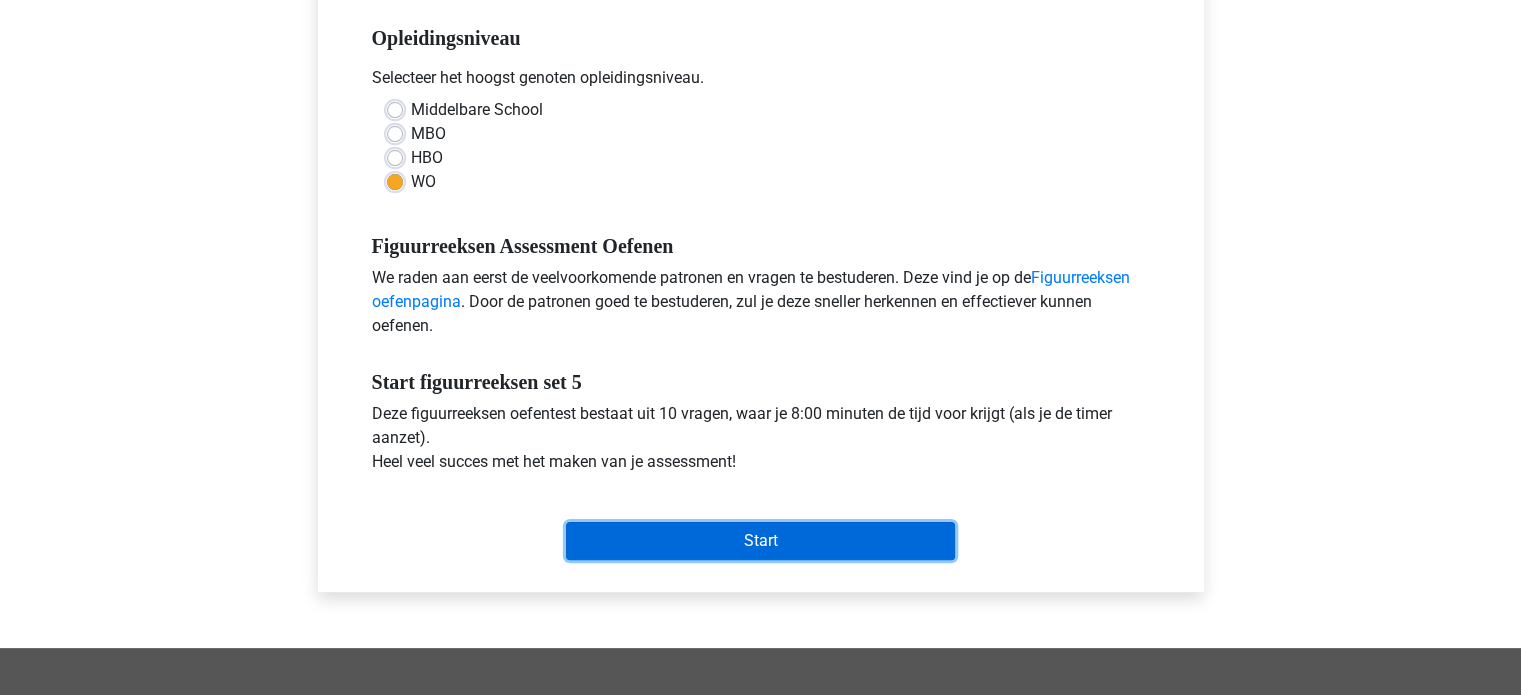 click on "Start" at bounding box center (760, 541) 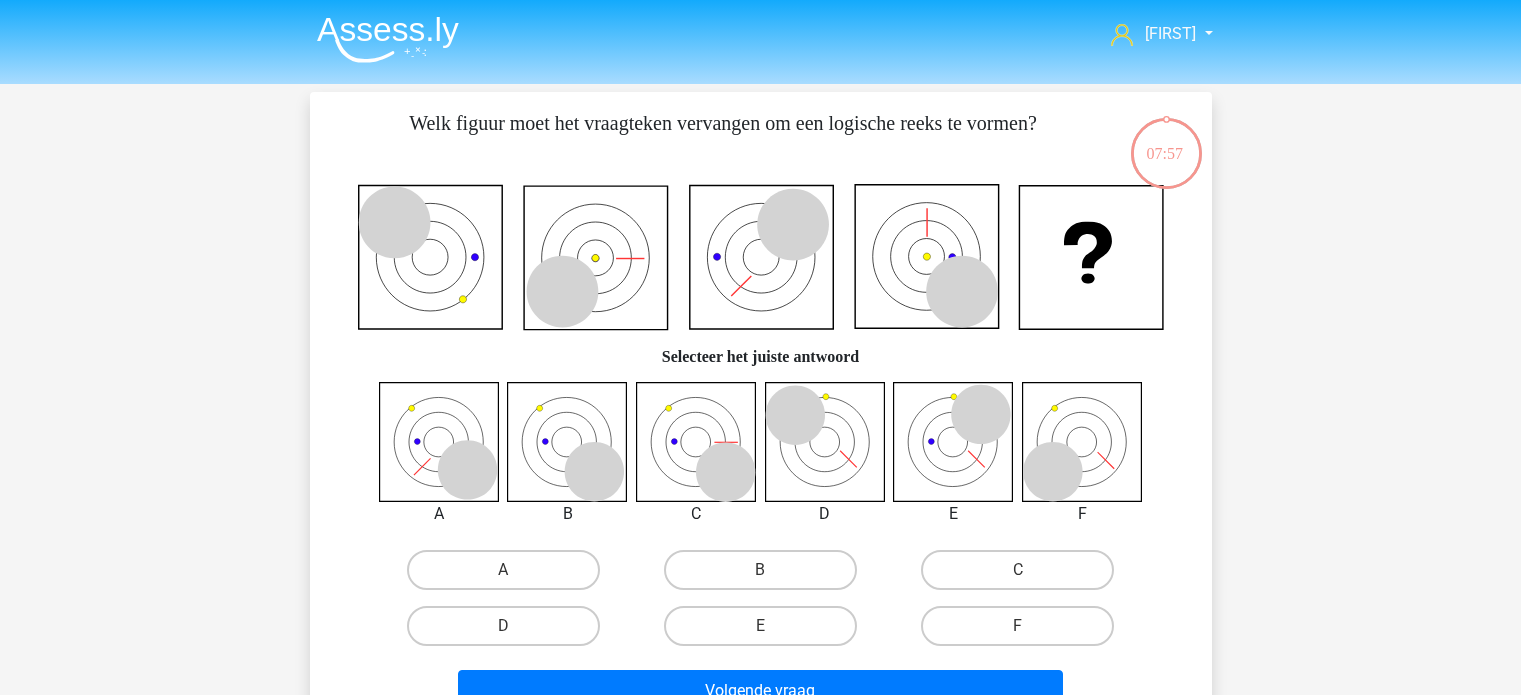 scroll, scrollTop: 0, scrollLeft: 0, axis: both 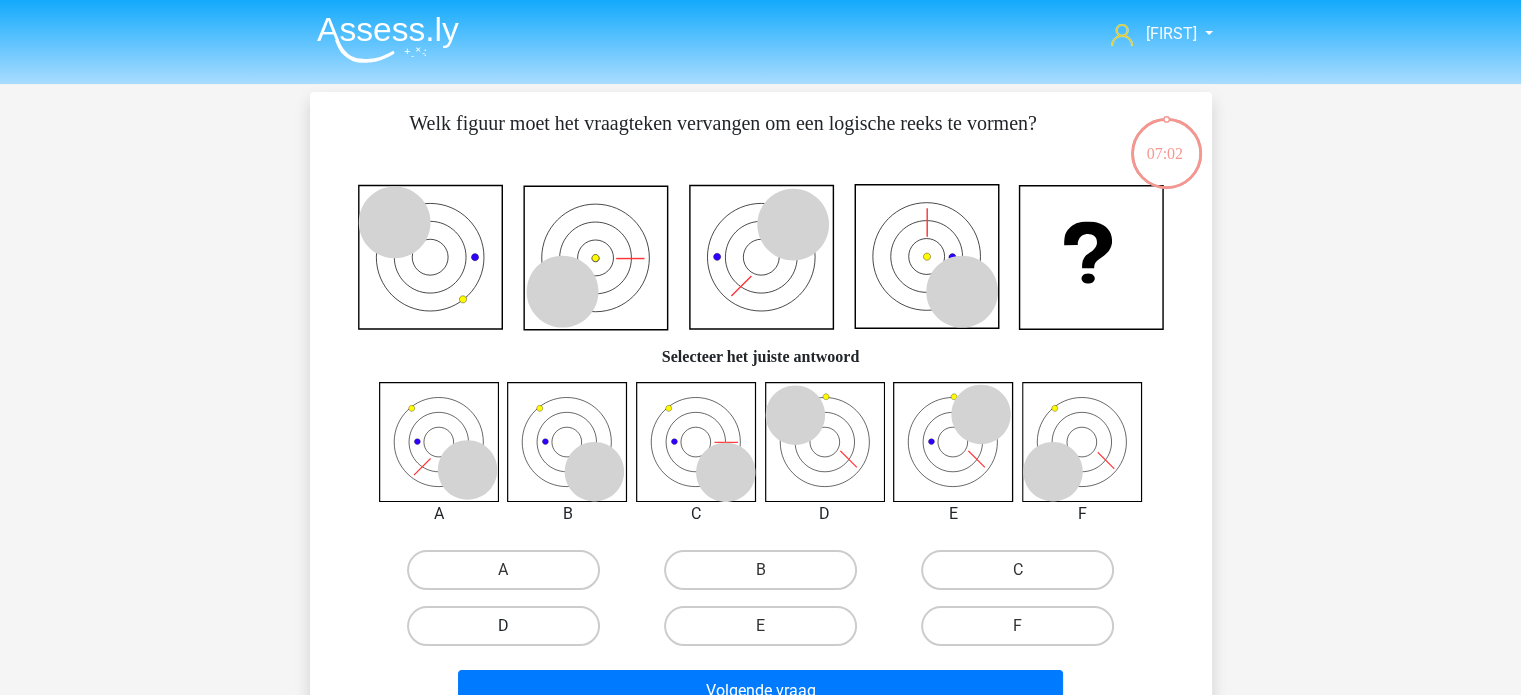 click on "D" at bounding box center [503, 626] 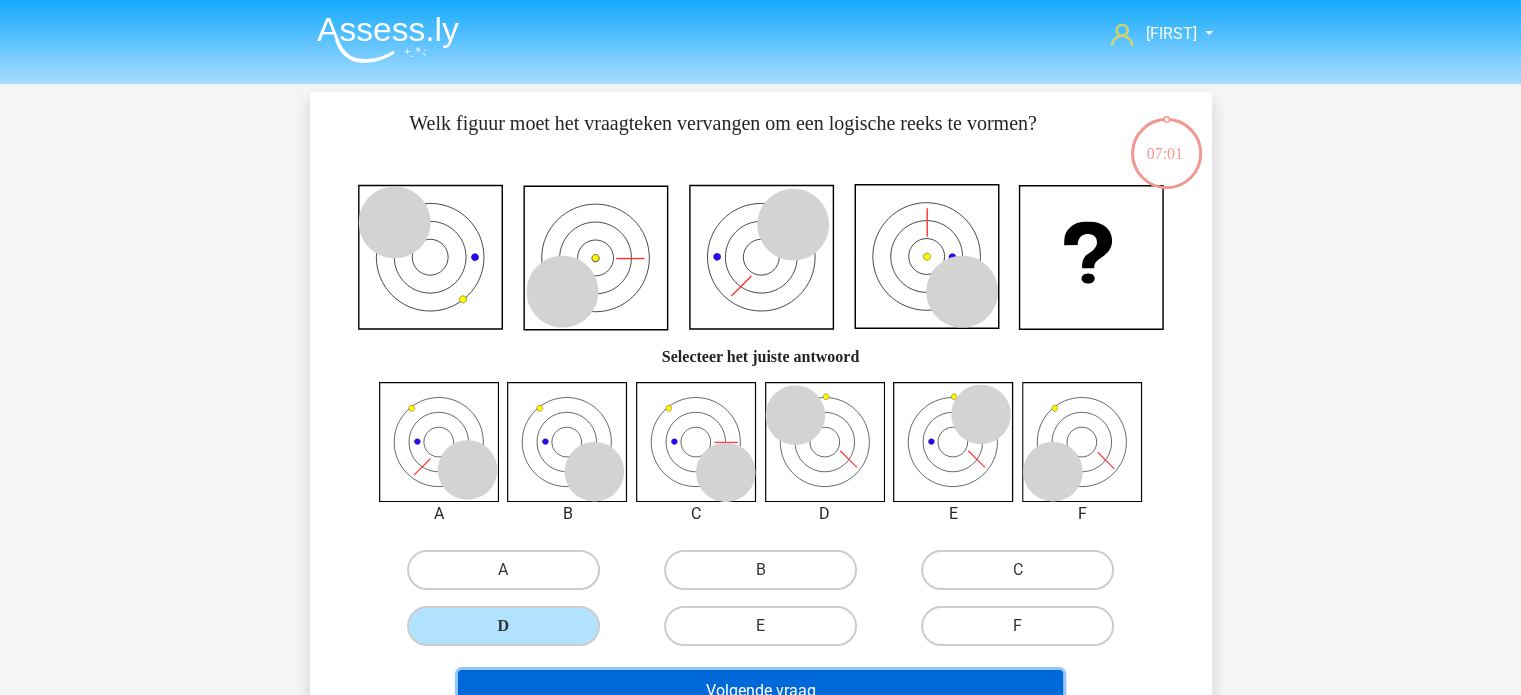 click on "Volgende vraag" at bounding box center (760, 691) 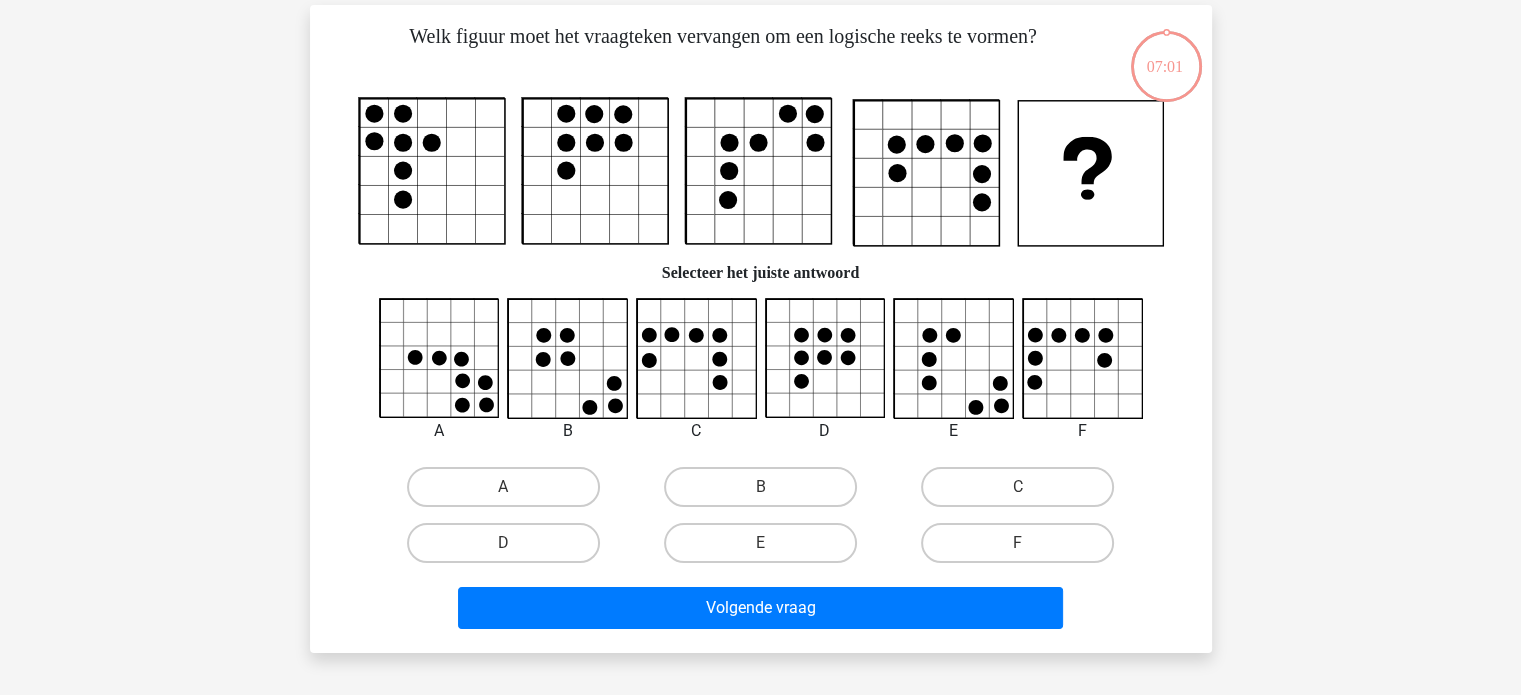 scroll, scrollTop: 92, scrollLeft: 0, axis: vertical 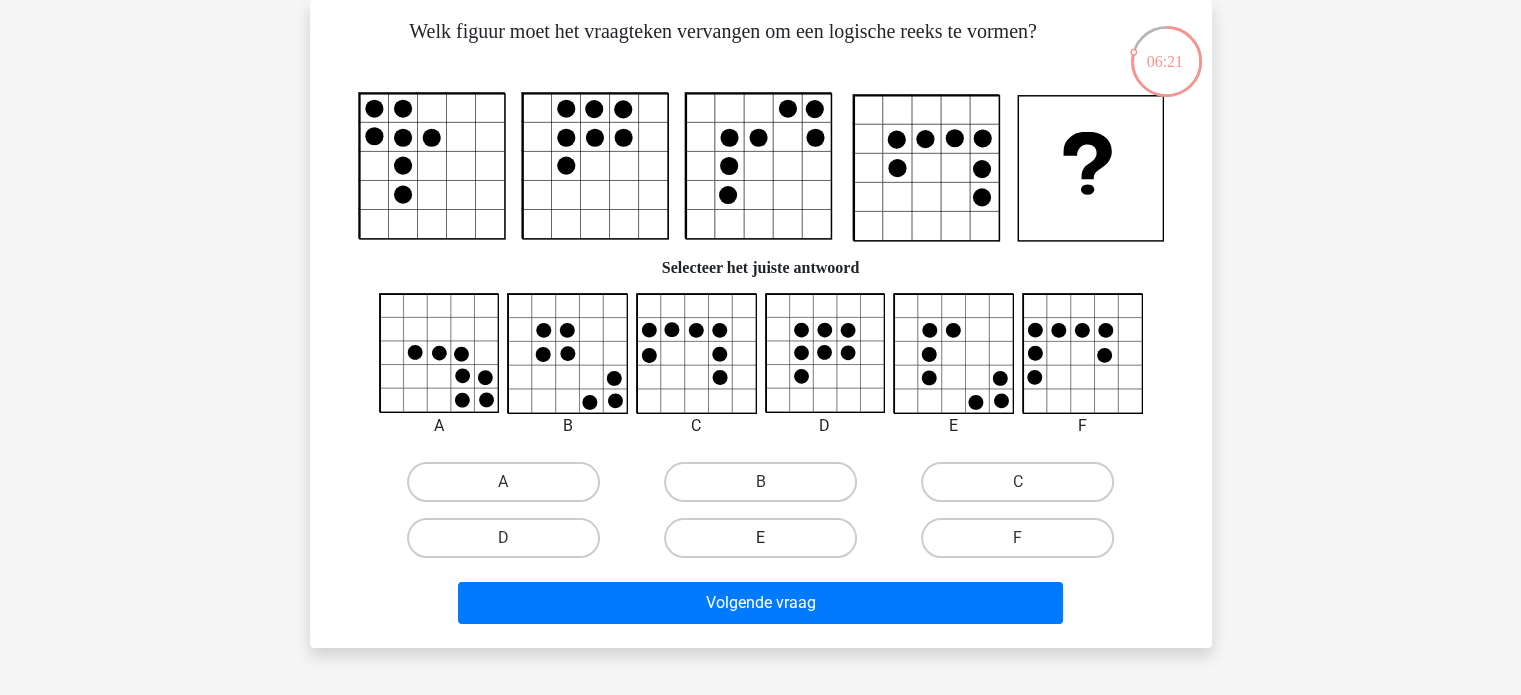 click on "E" at bounding box center [760, 538] 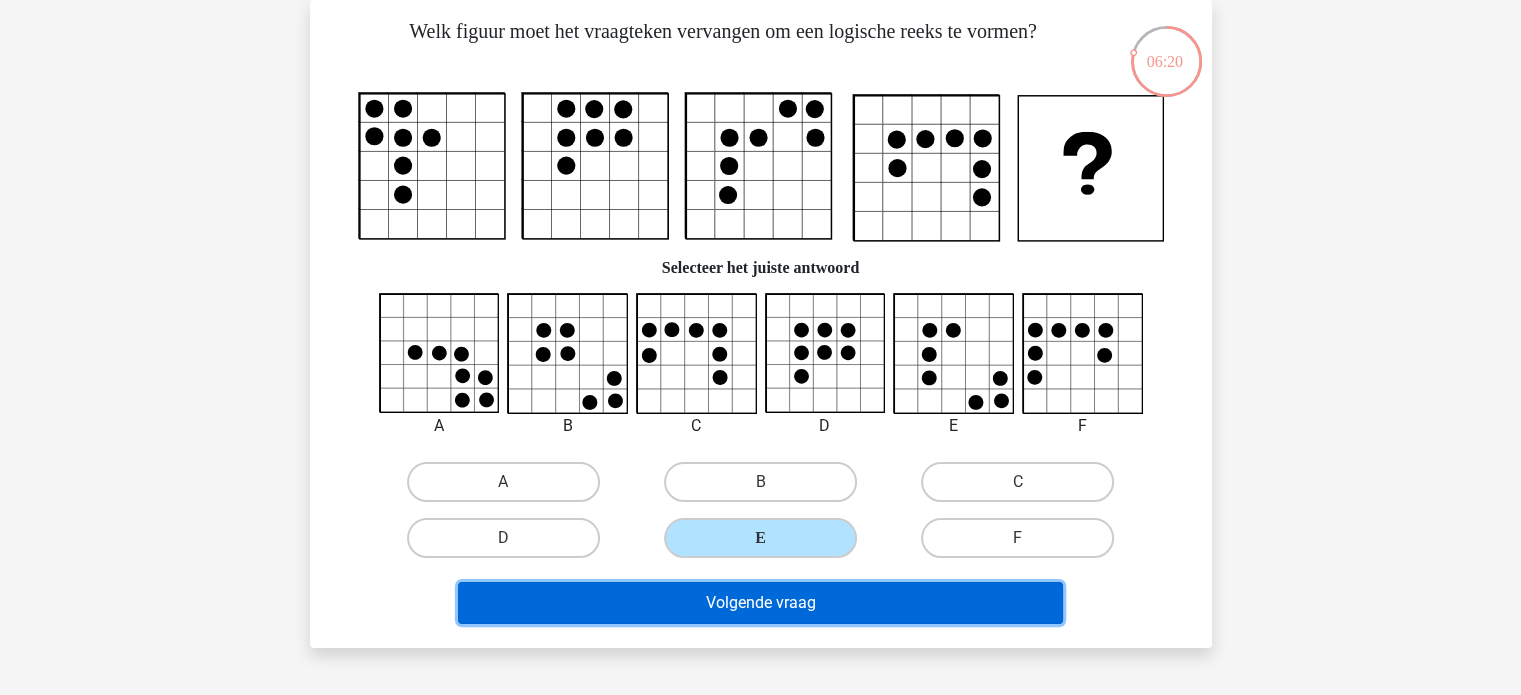 click on "Volgende vraag" at bounding box center [760, 603] 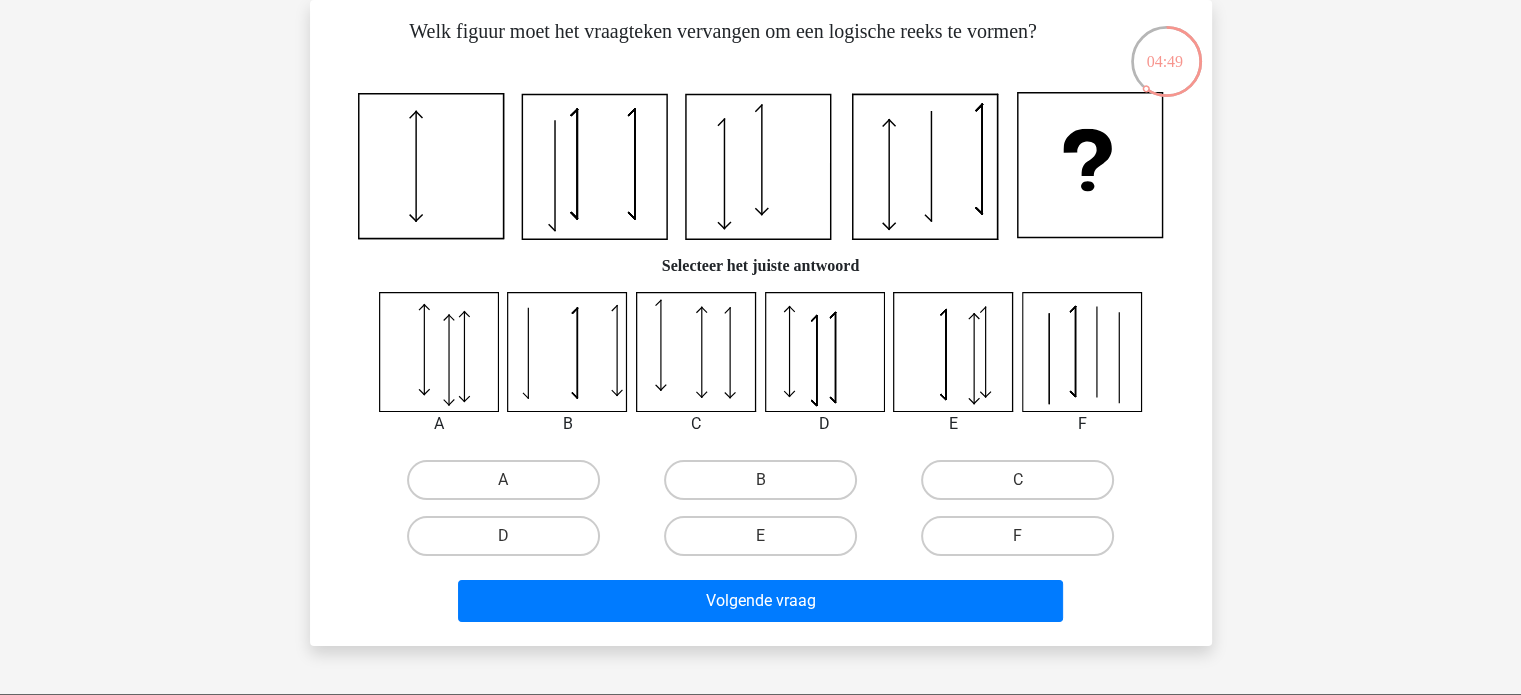 click on "D" at bounding box center [509, 542] 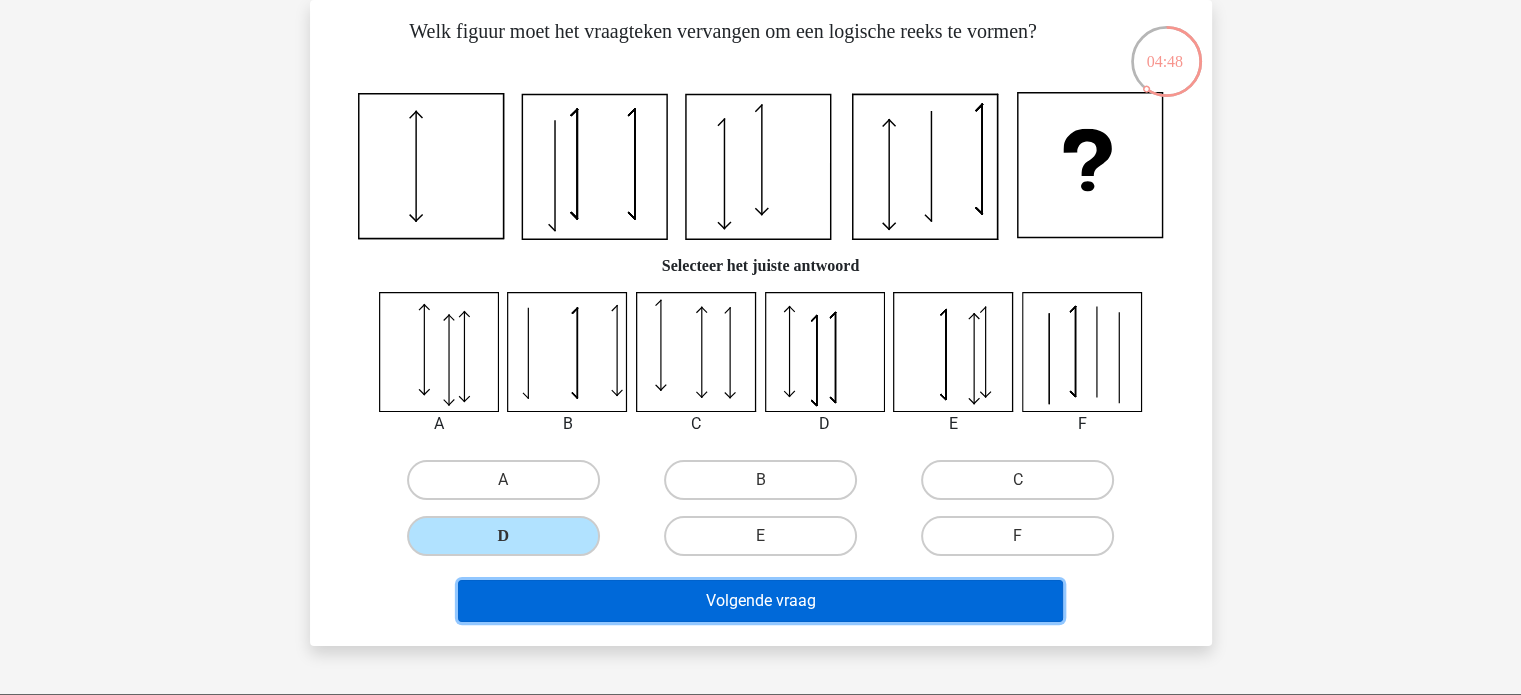 click on "Volgende vraag" at bounding box center (760, 601) 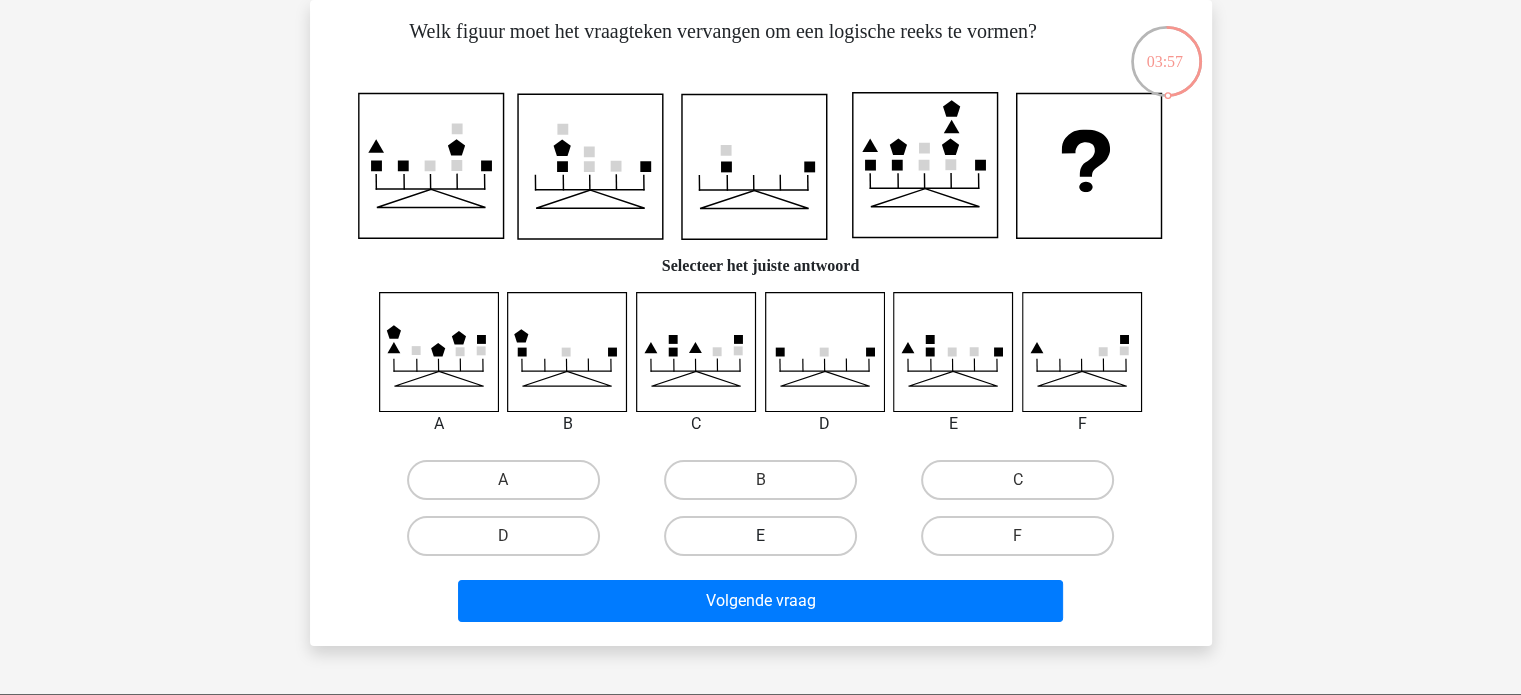 click on "E" at bounding box center [760, 536] 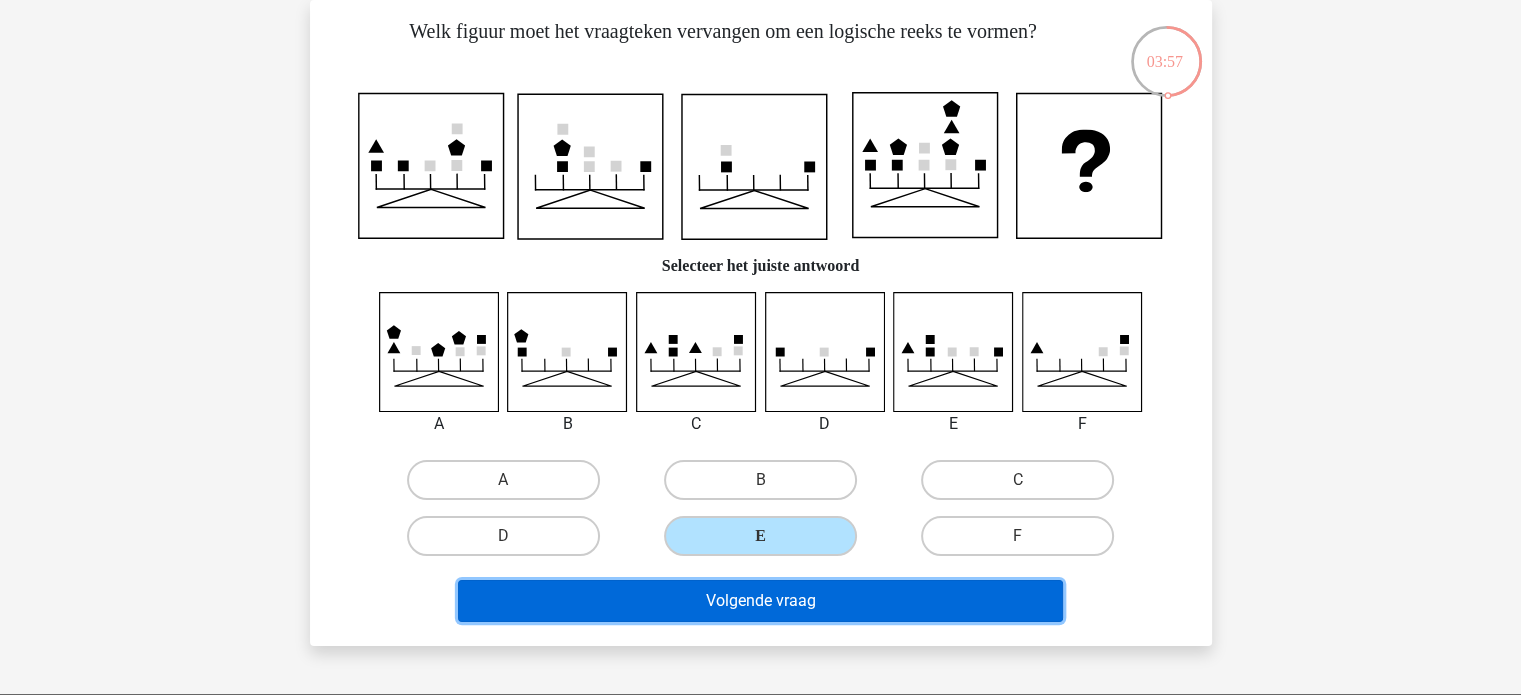click on "Volgende vraag" at bounding box center (760, 601) 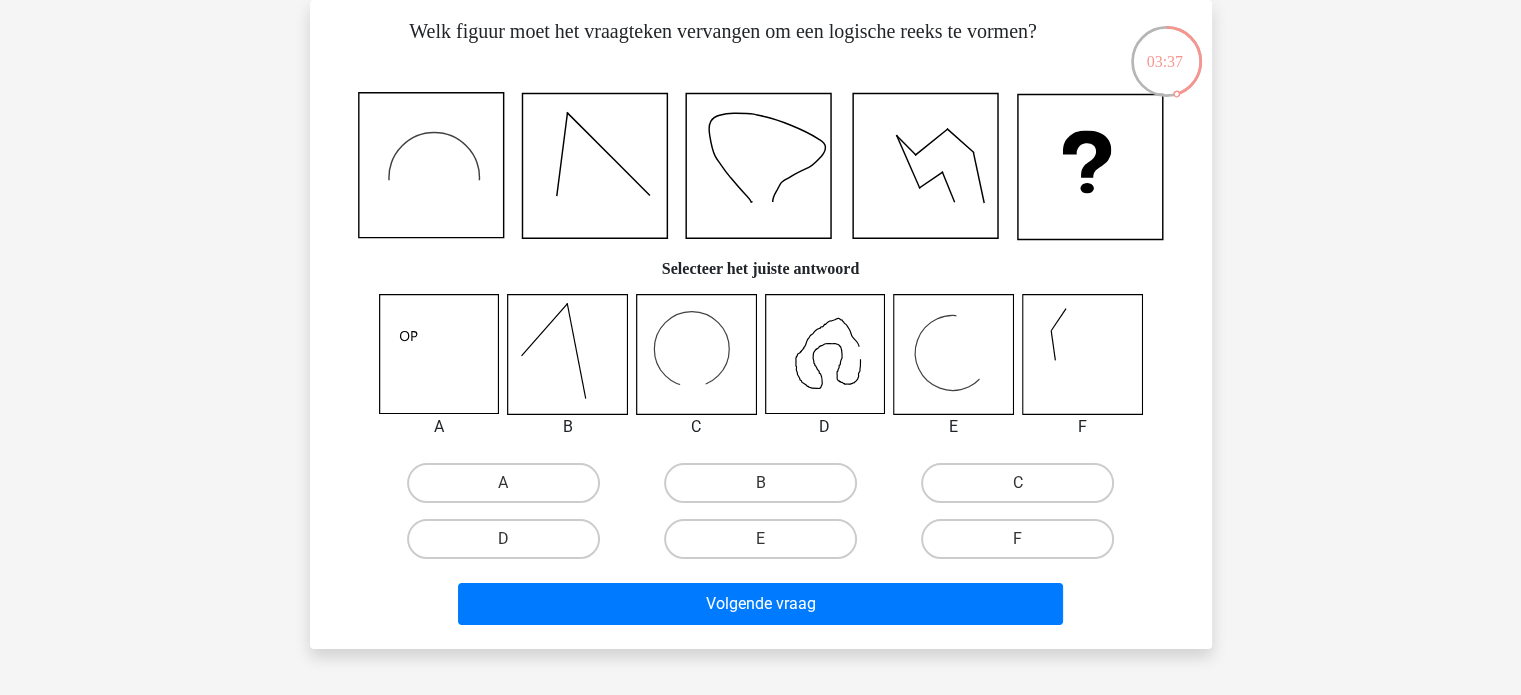 click on "C" at bounding box center [1024, 489] 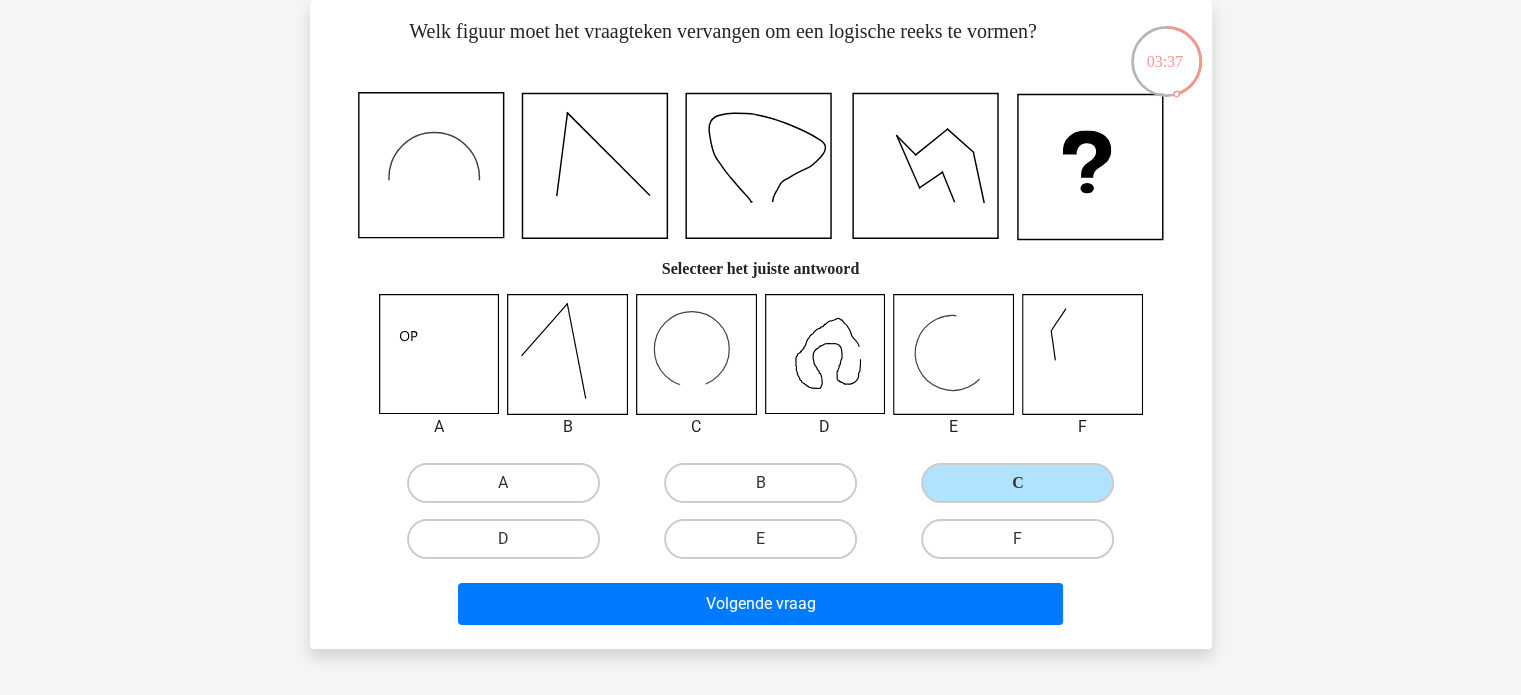 click on "Volgende vraag" at bounding box center [761, 608] 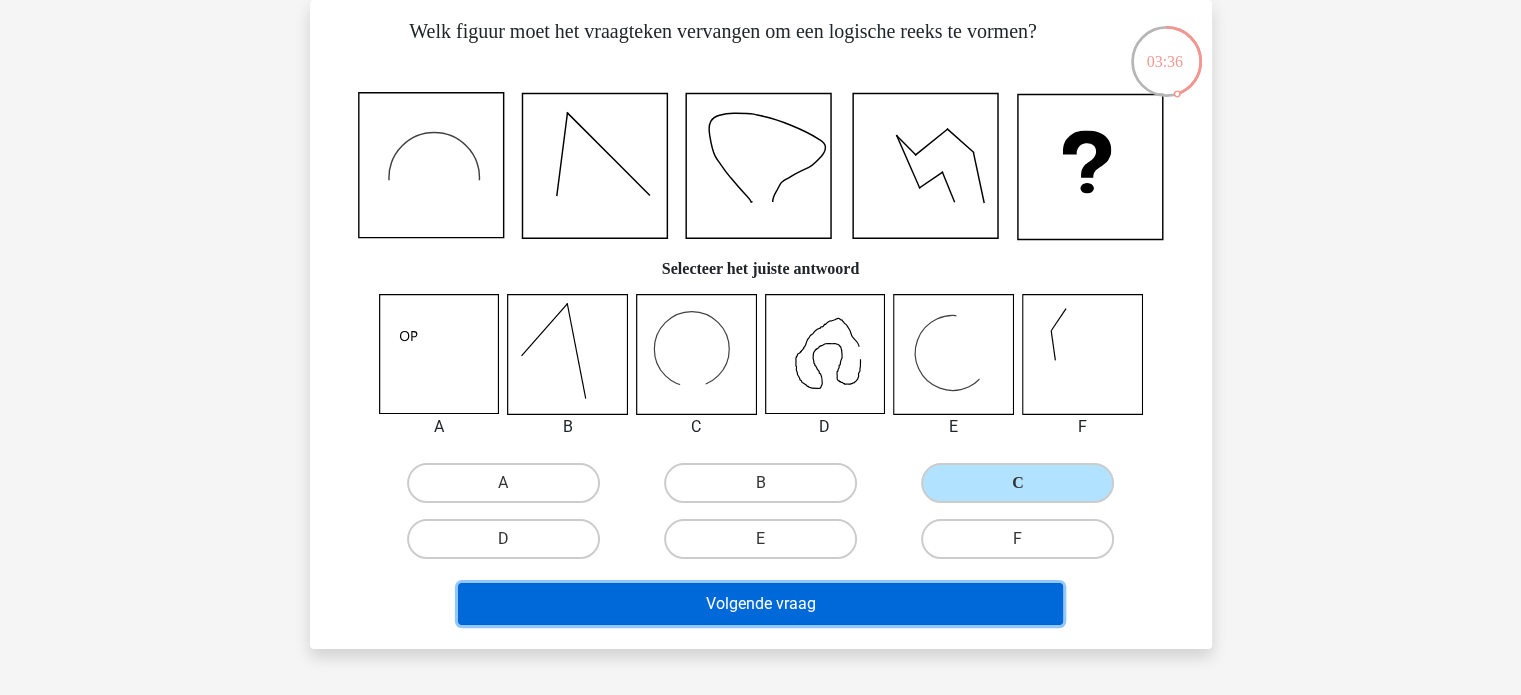 click on "Volgende vraag" at bounding box center [760, 604] 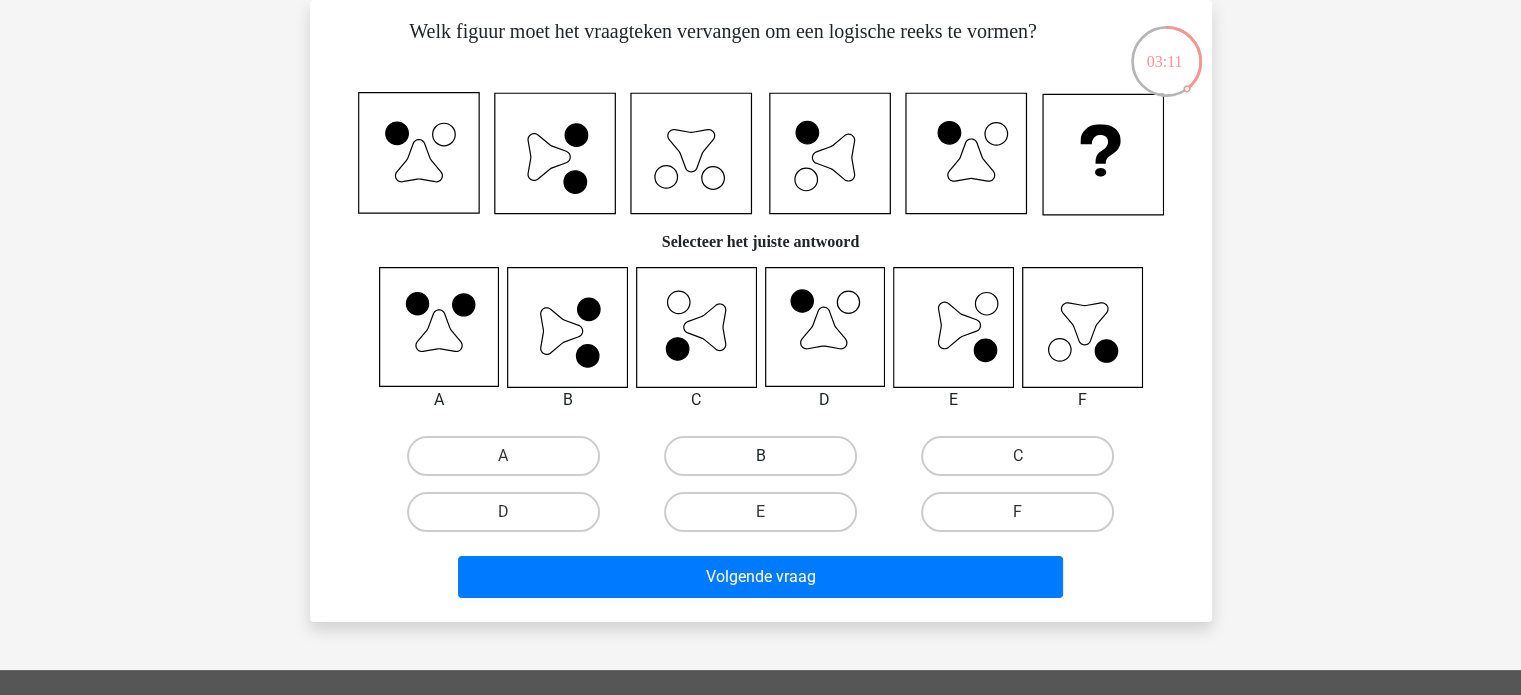 click on "B" at bounding box center (760, 456) 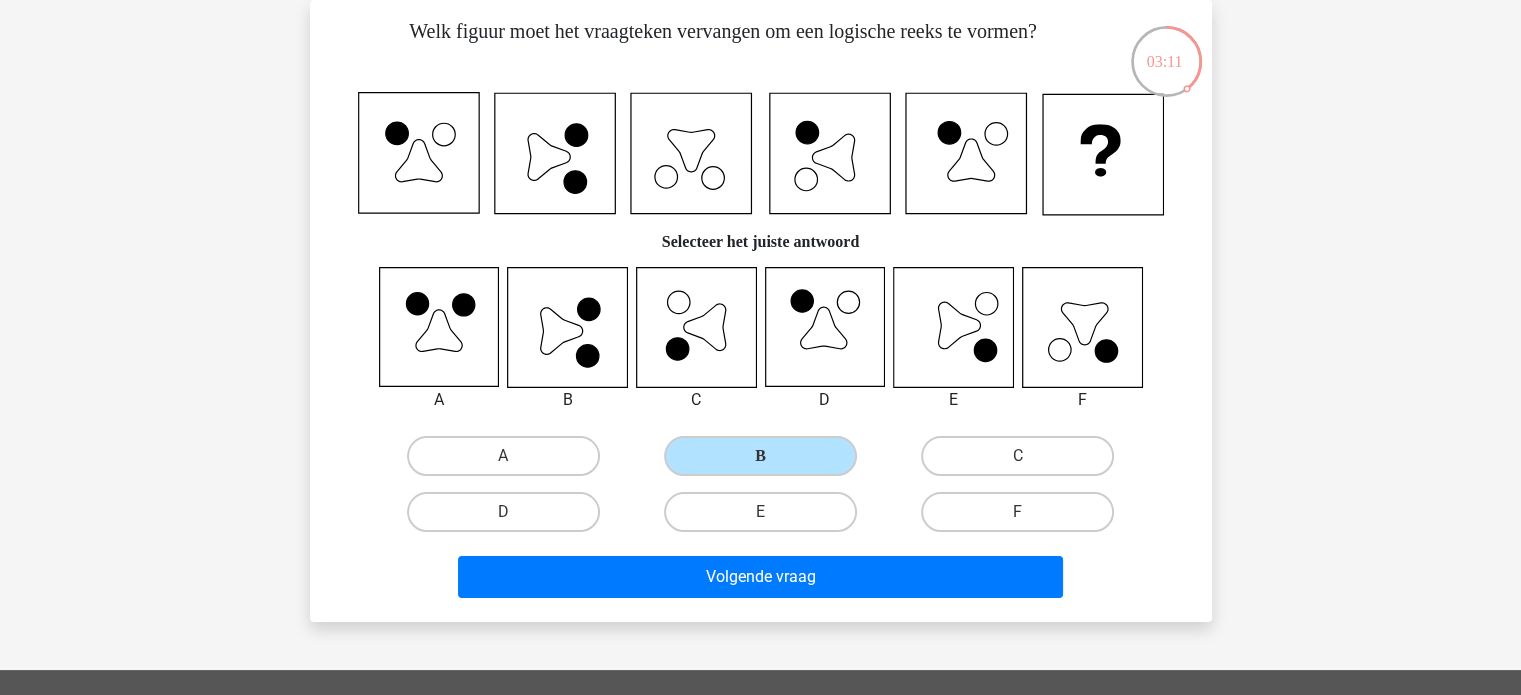 click on "Volgende vraag" at bounding box center (761, 581) 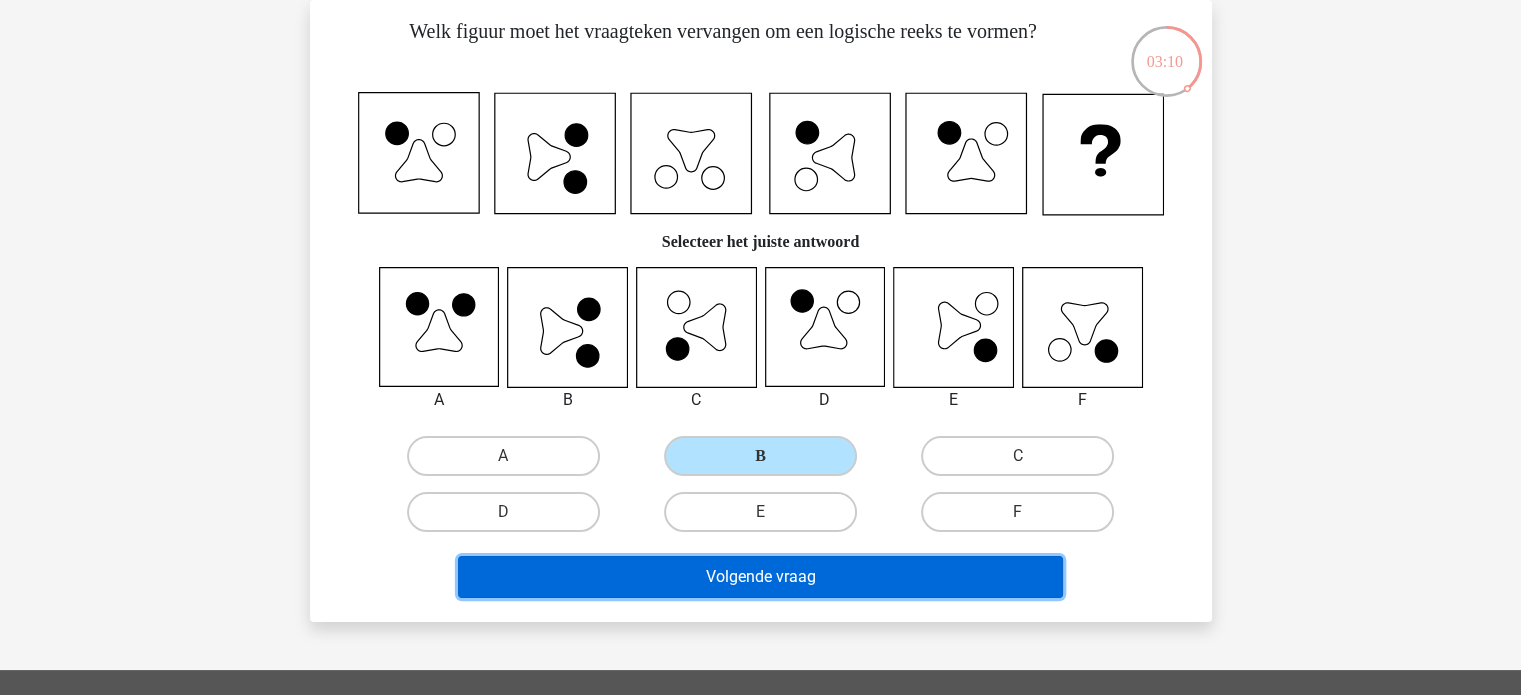 click on "Volgende vraag" at bounding box center [760, 577] 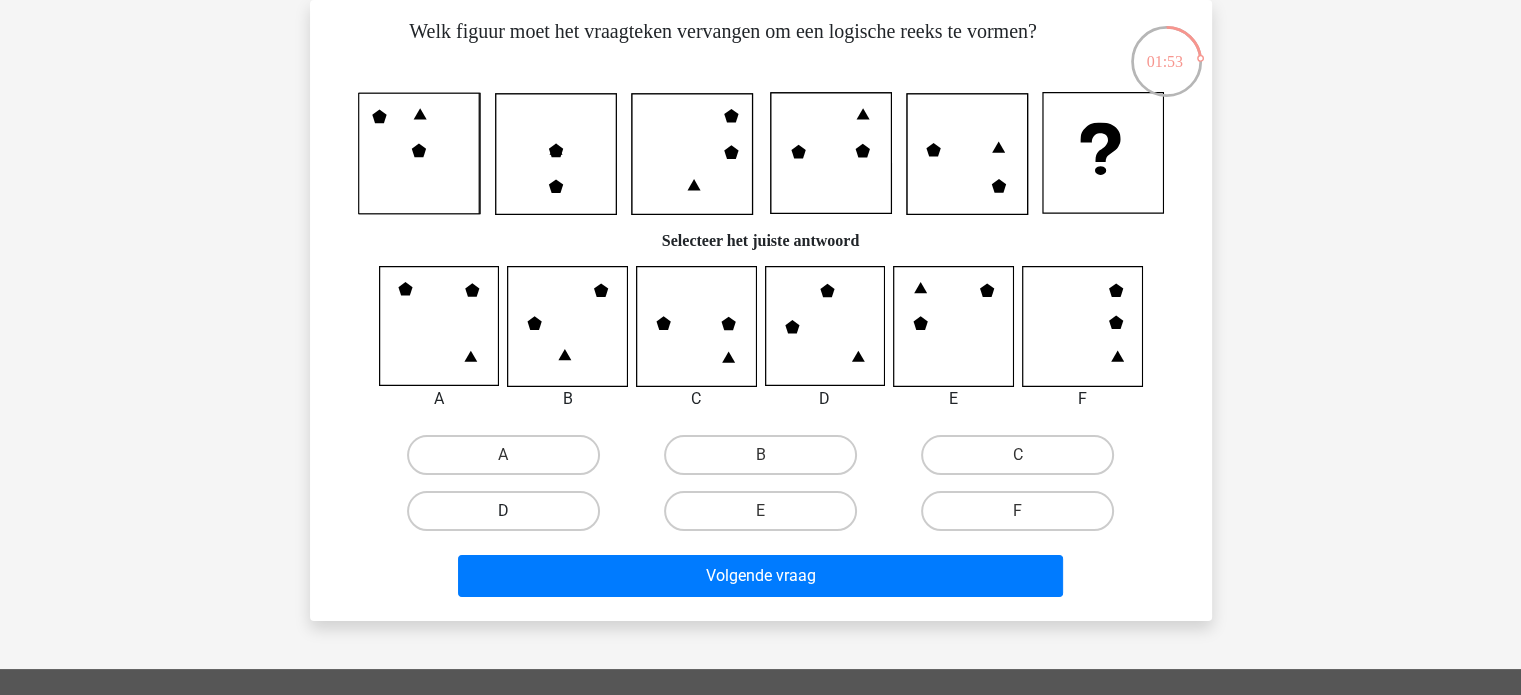 click on "D" at bounding box center [503, 511] 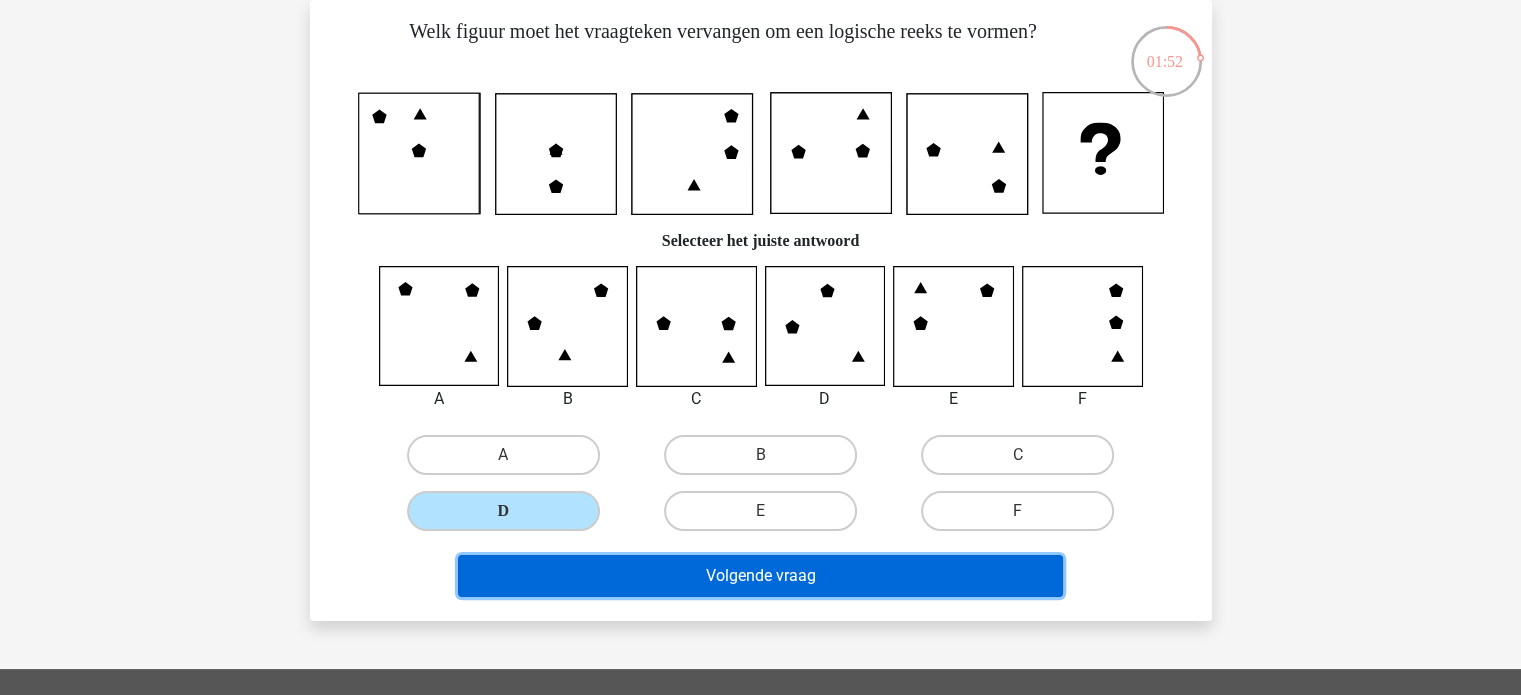 click on "Volgende vraag" at bounding box center [760, 576] 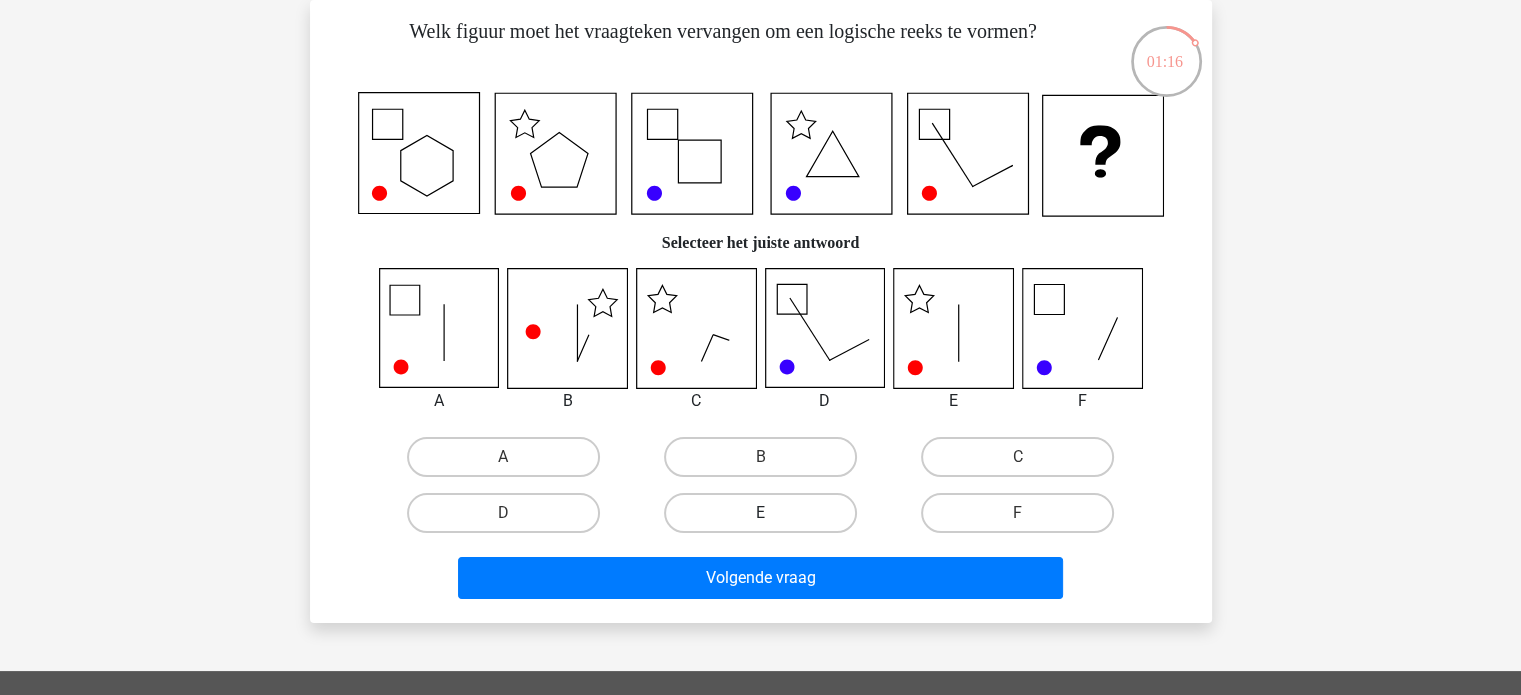 click on "E" at bounding box center [760, 513] 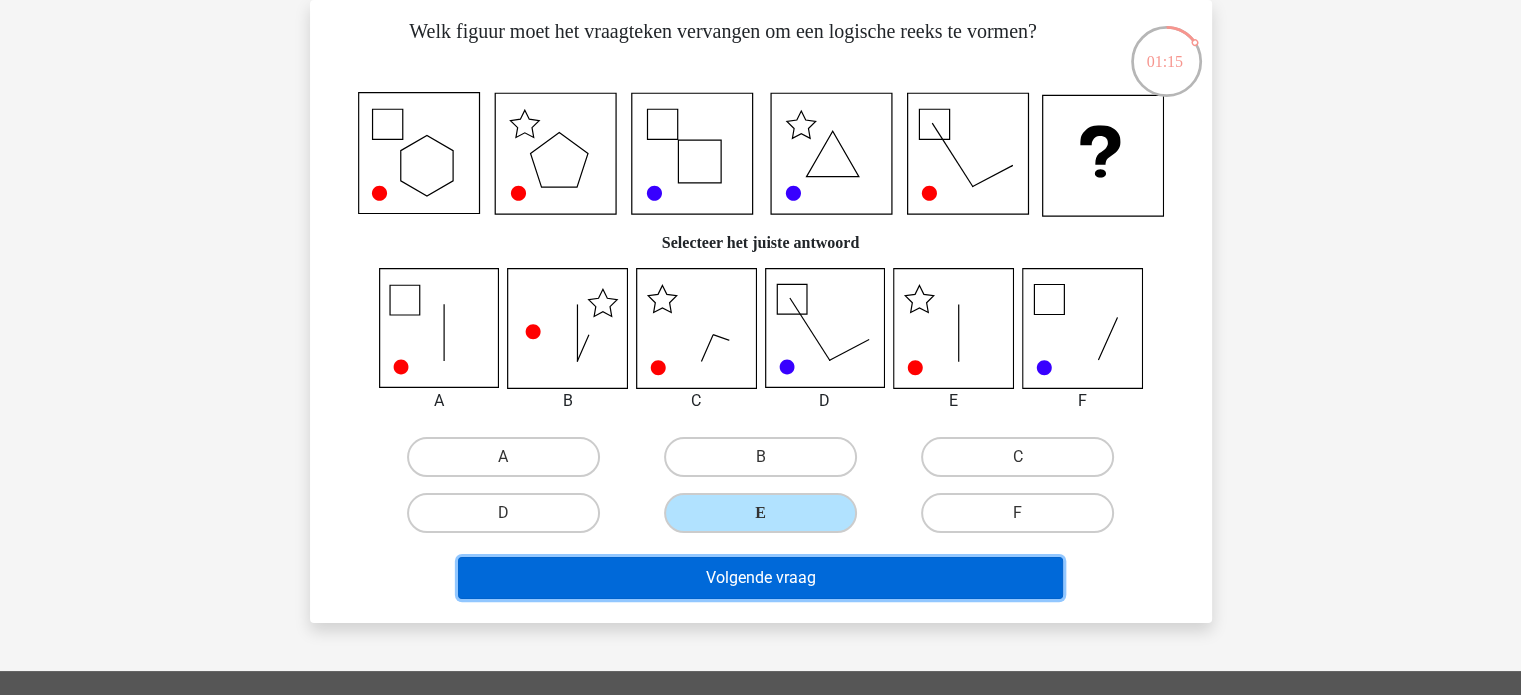 click on "Volgende vraag" at bounding box center [760, 578] 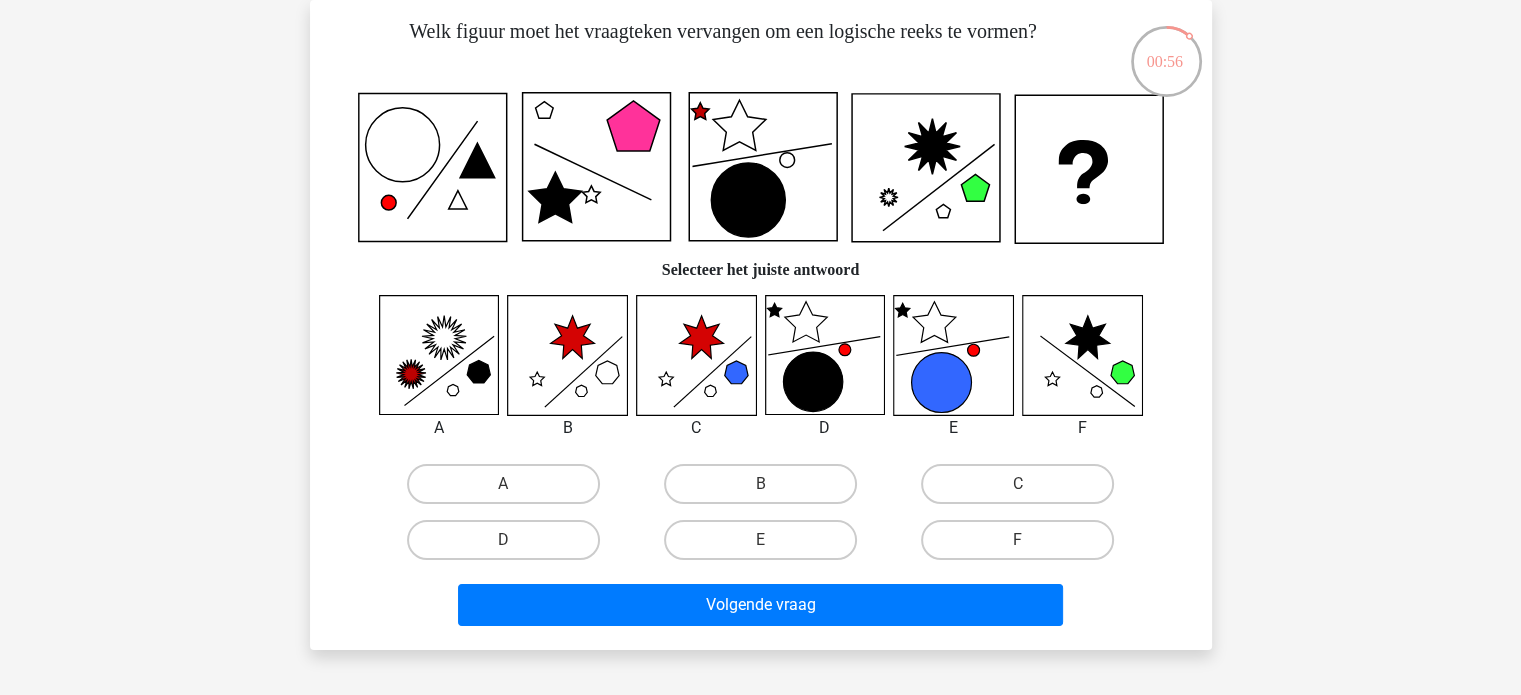 click on "D" at bounding box center [509, 546] 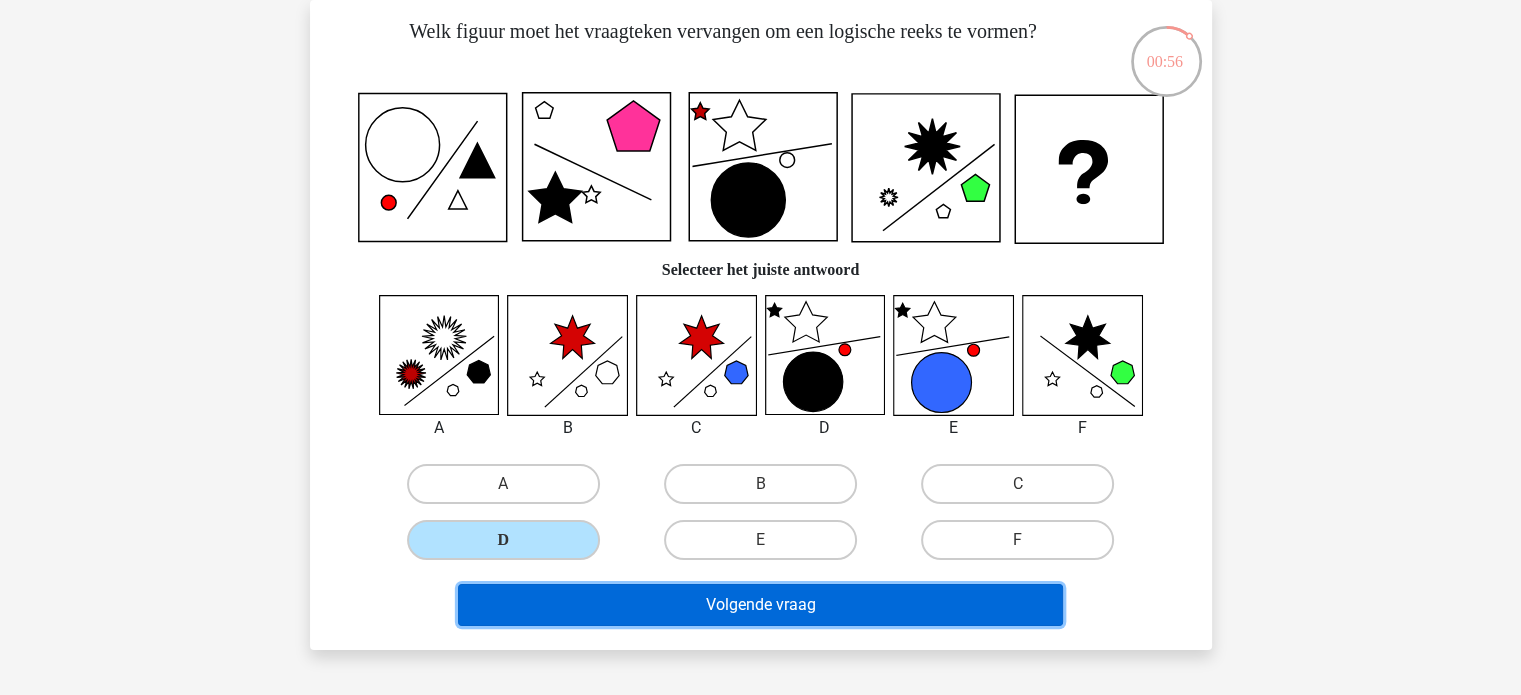click on "Volgende vraag" at bounding box center [760, 605] 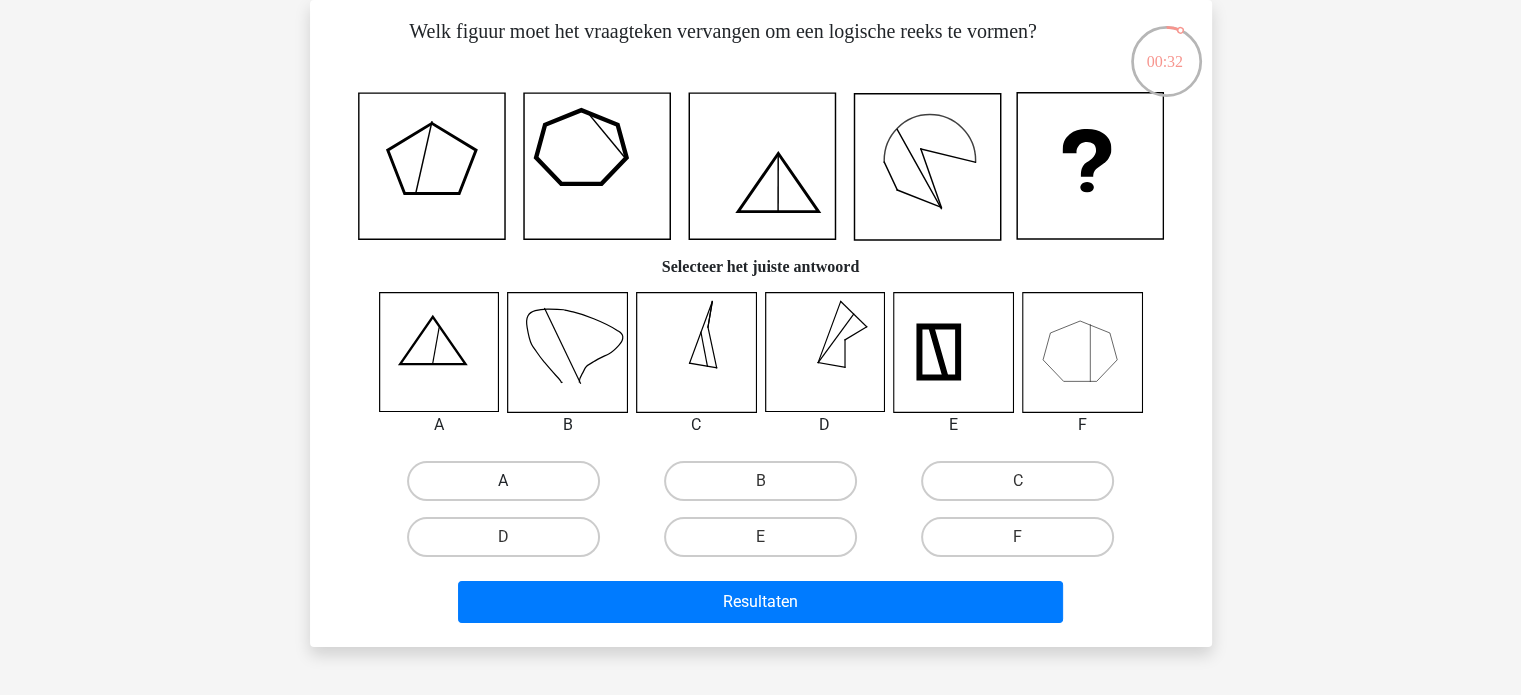click on "A" at bounding box center (503, 481) 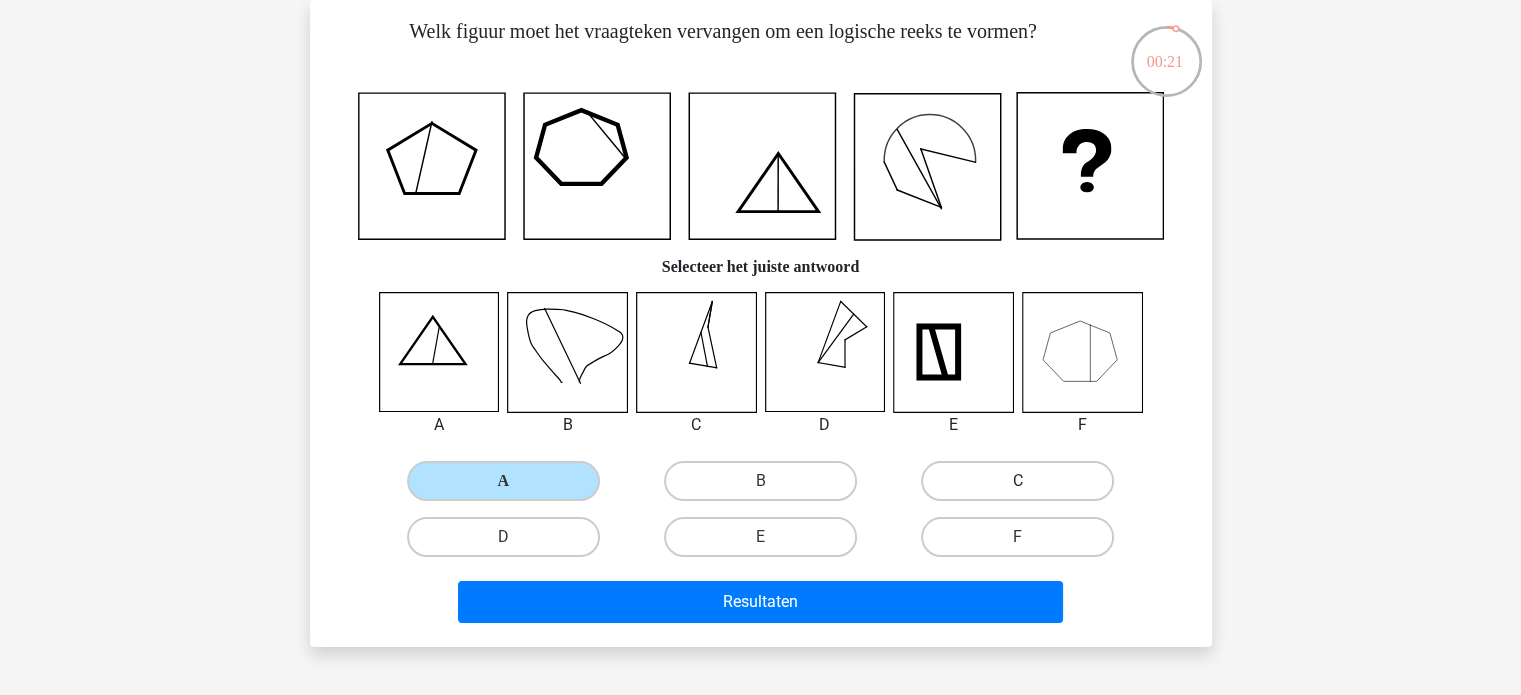 click on "C" at bounding box center [1017, 481] 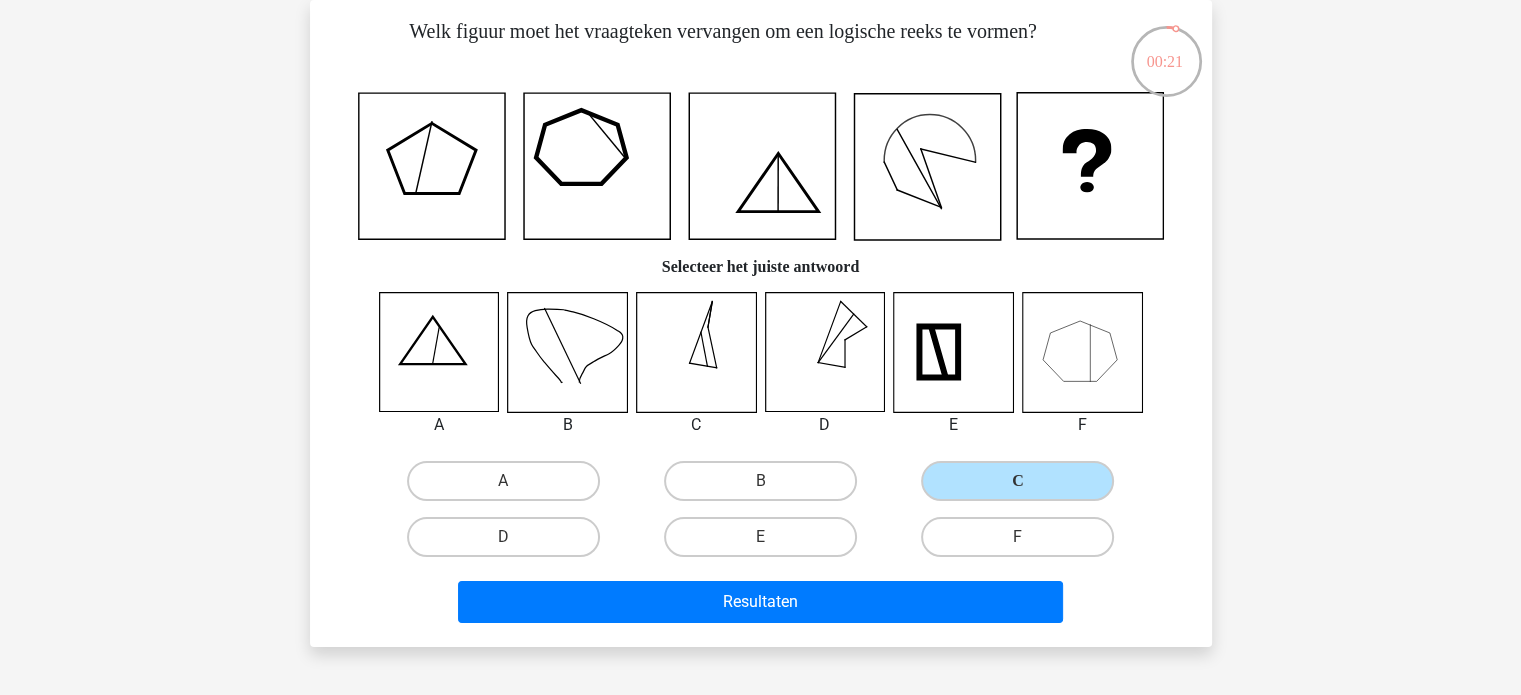 click on "Resultaten" at bounding box center [761, 606] 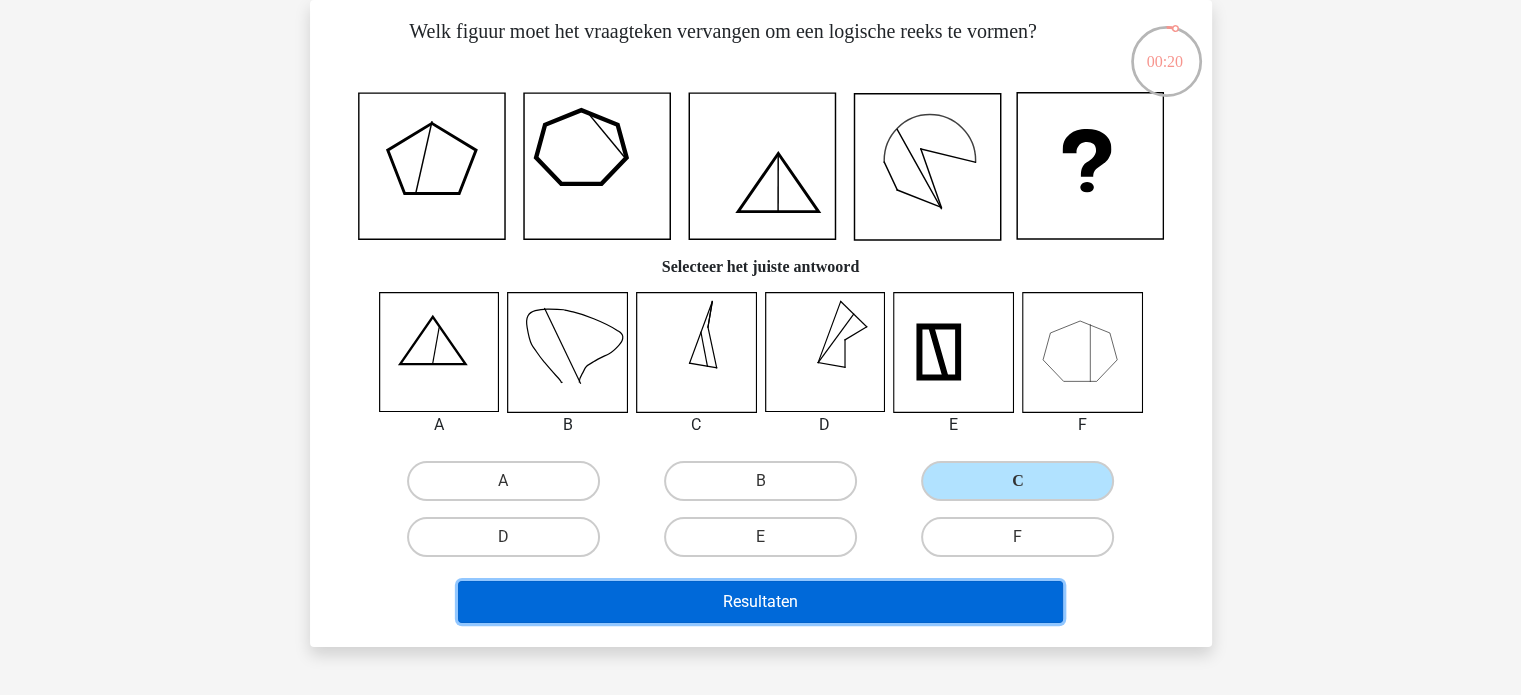 click on "Resultaten" at bounding box center (760, 602) 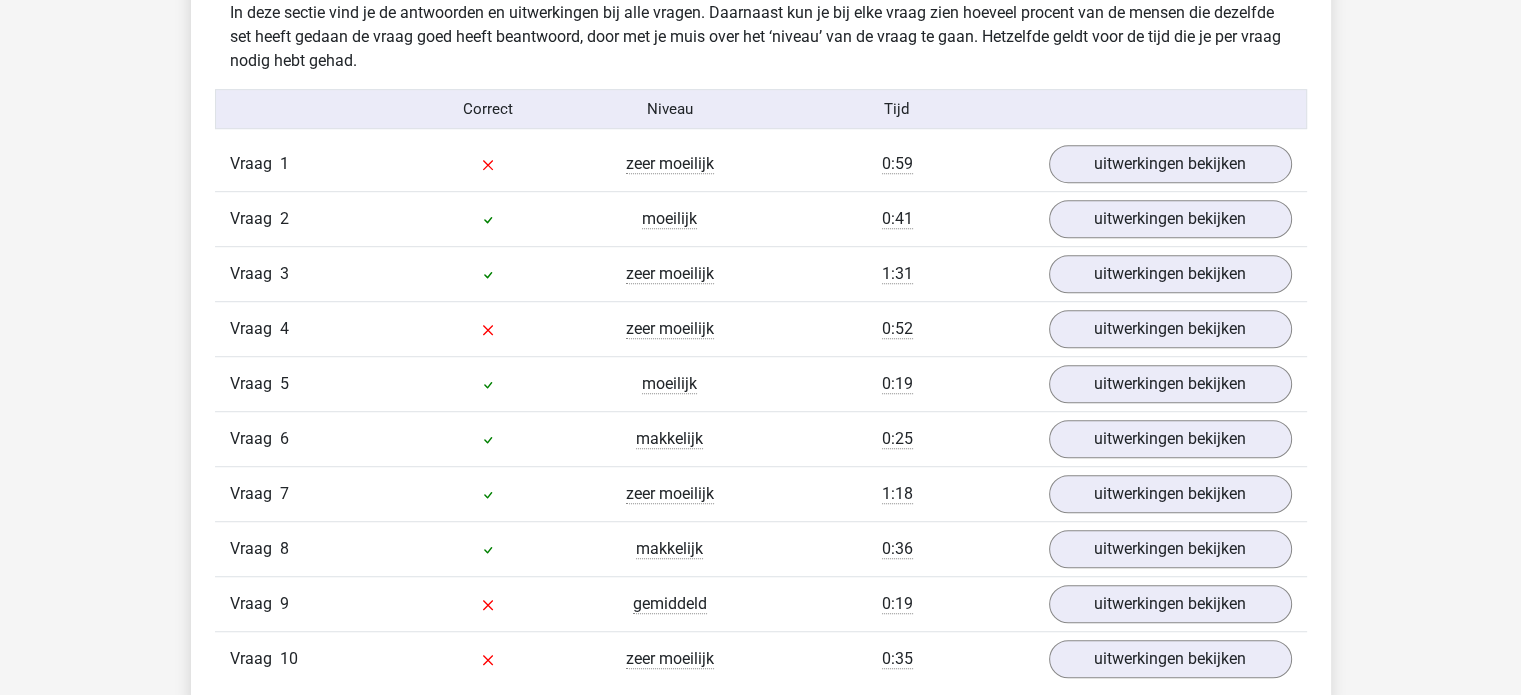 scroll, scrollTop: 1247, scrollLeft: 0, axis: vertical 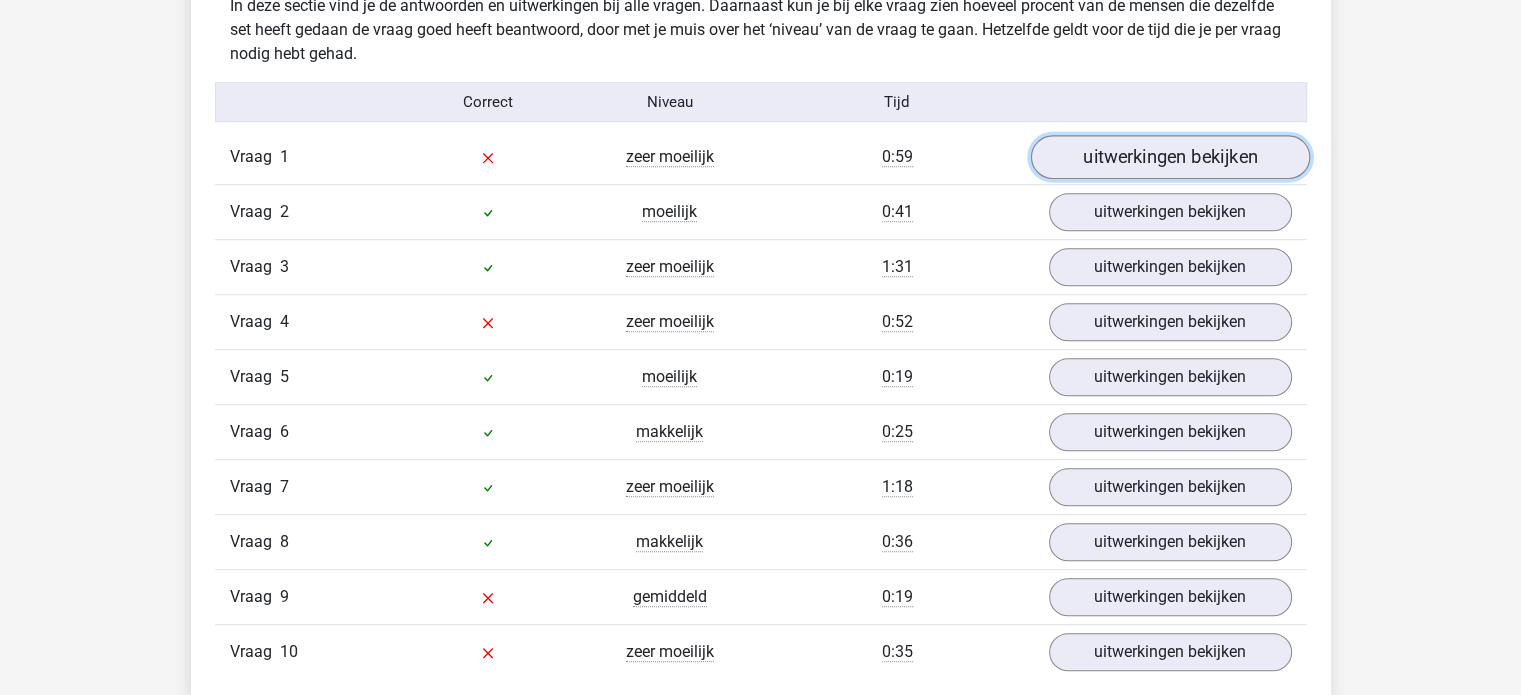 click on "uitwerkingen bekijken" at bounding box center [1169, 158] 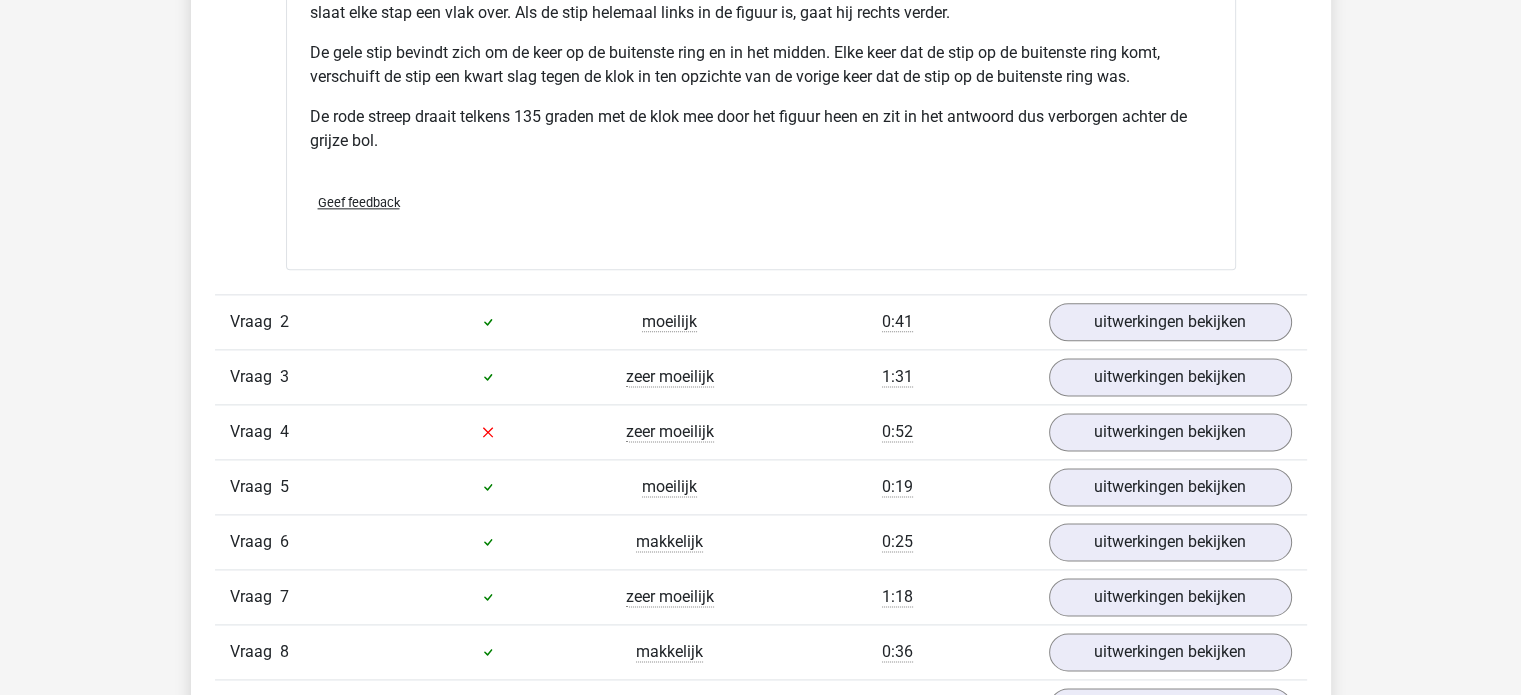 scroll, scrollTop: 2508, scrollLeft: 0, axis: vertical 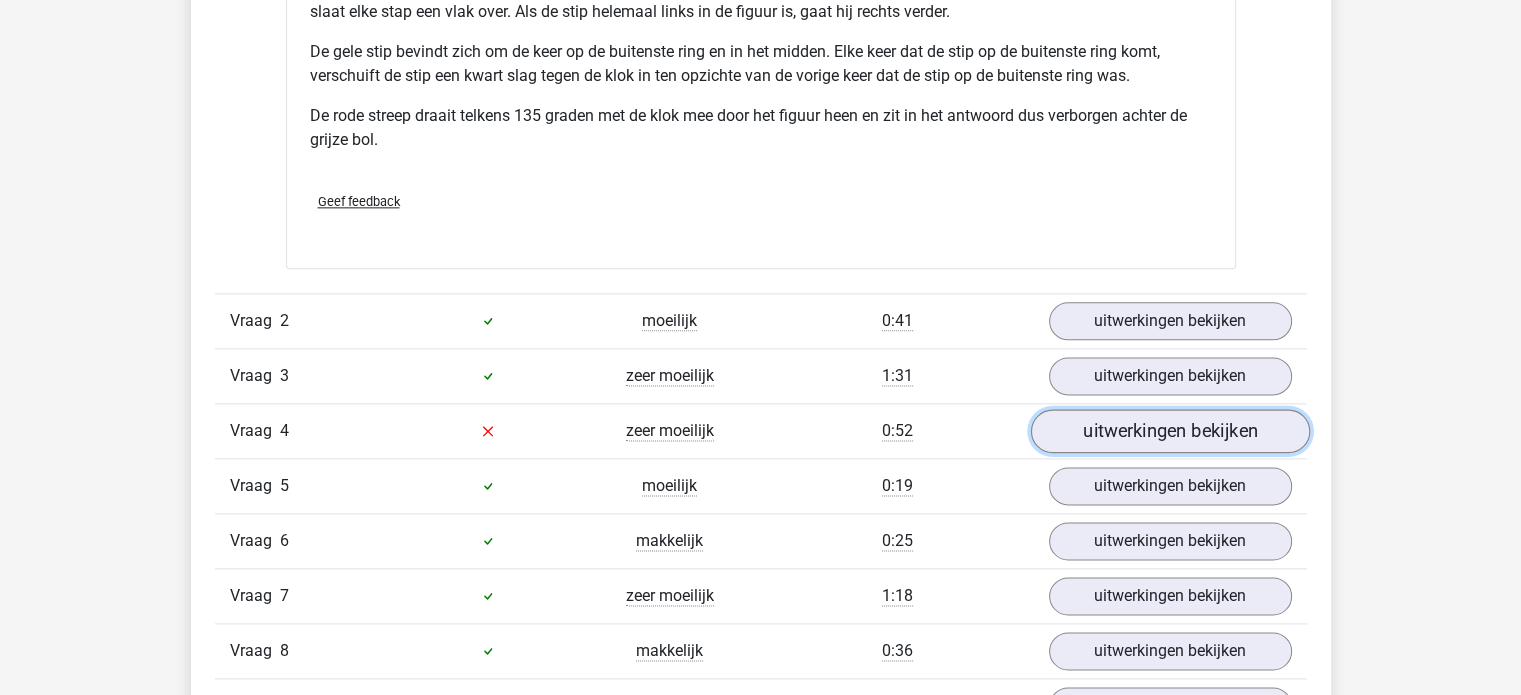 click on "uitwerkingen bekijken" at bounding box center (1169, 431) 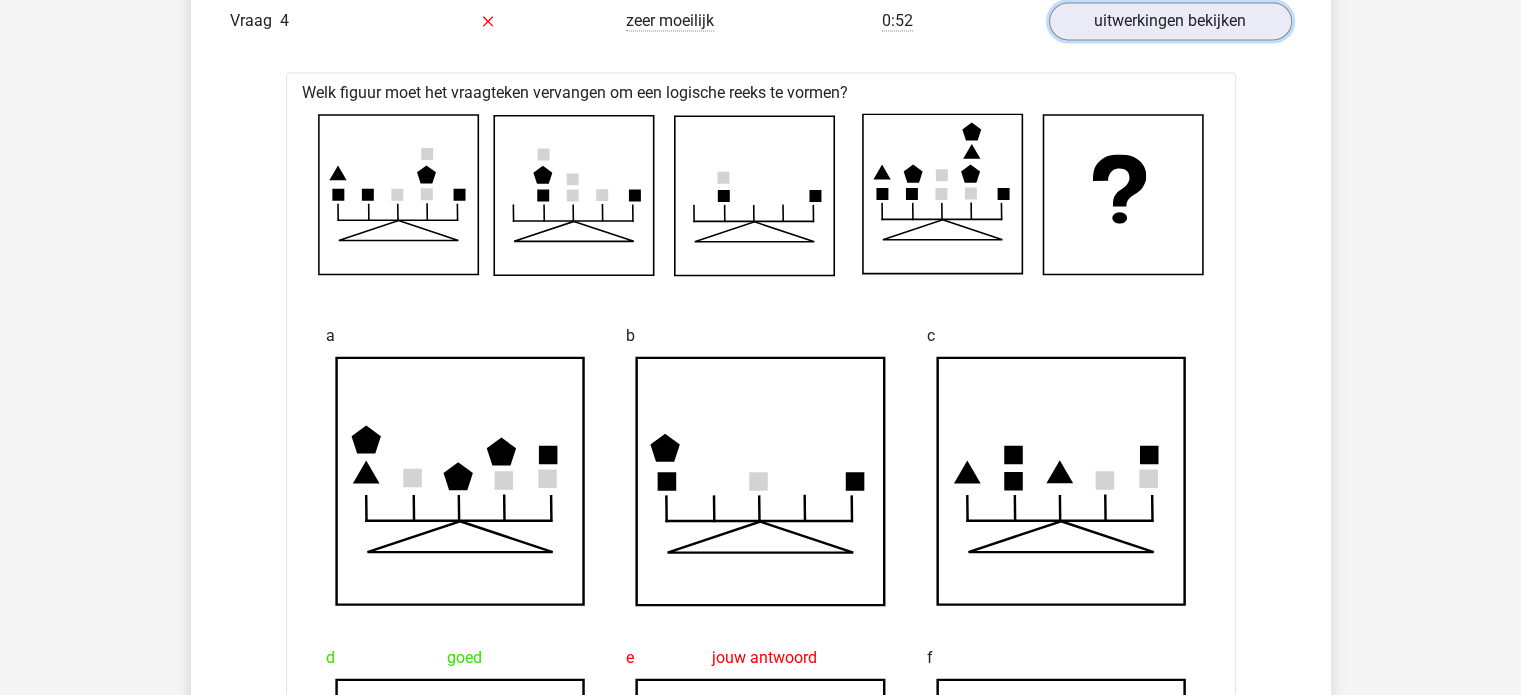 scroll, scrollTop: 2916, scrollLeft: 0, axis: vertical 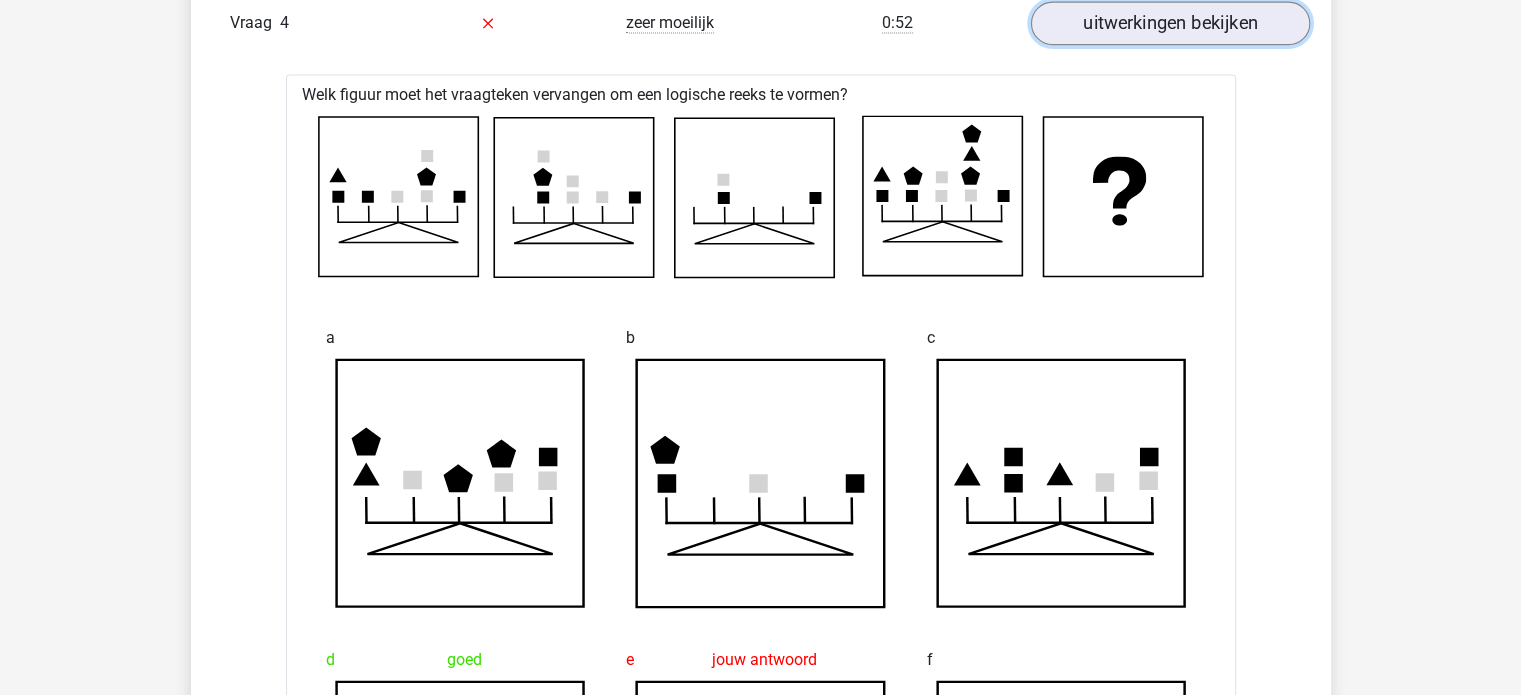 click on "uitwerkingen bekijken" at bounding box center (1169, 23) 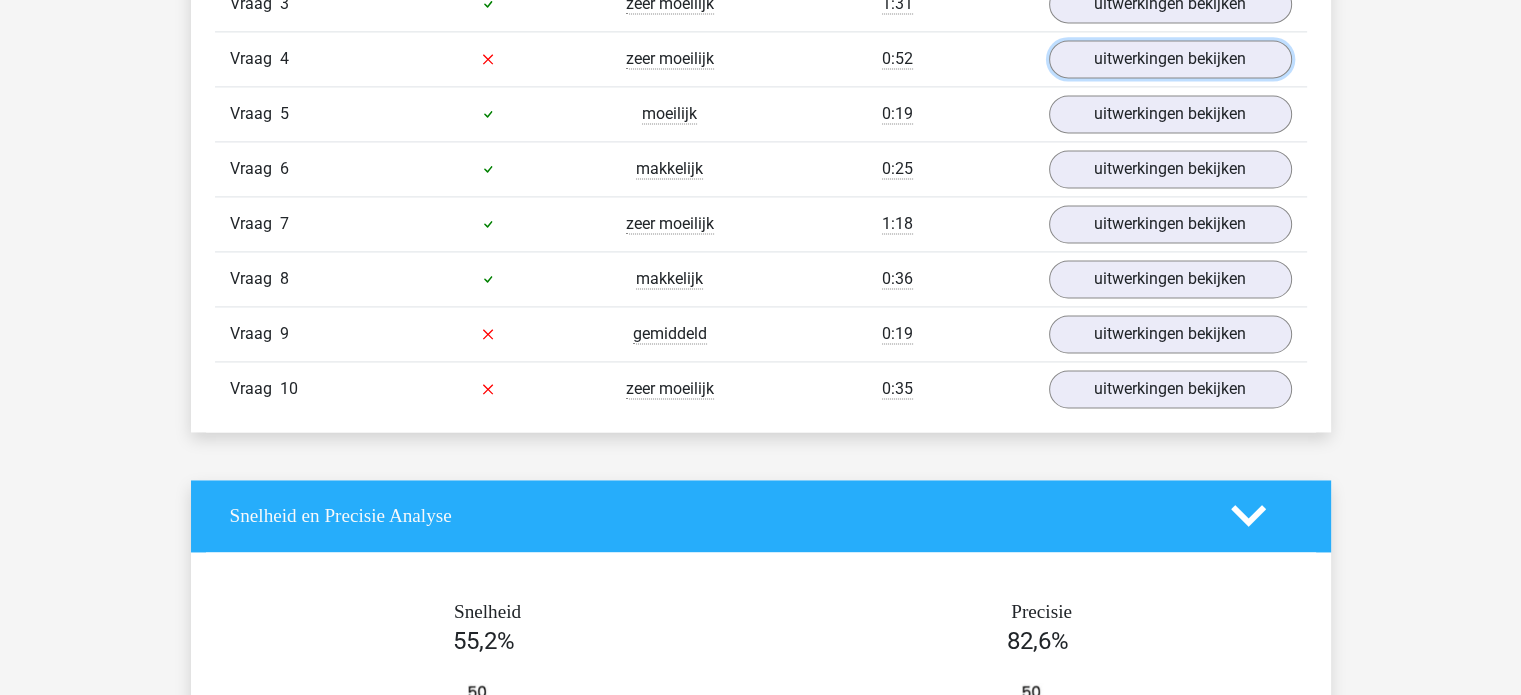 scroll, scrollTop: 2880, scrollLeft: 0, axis: vertical 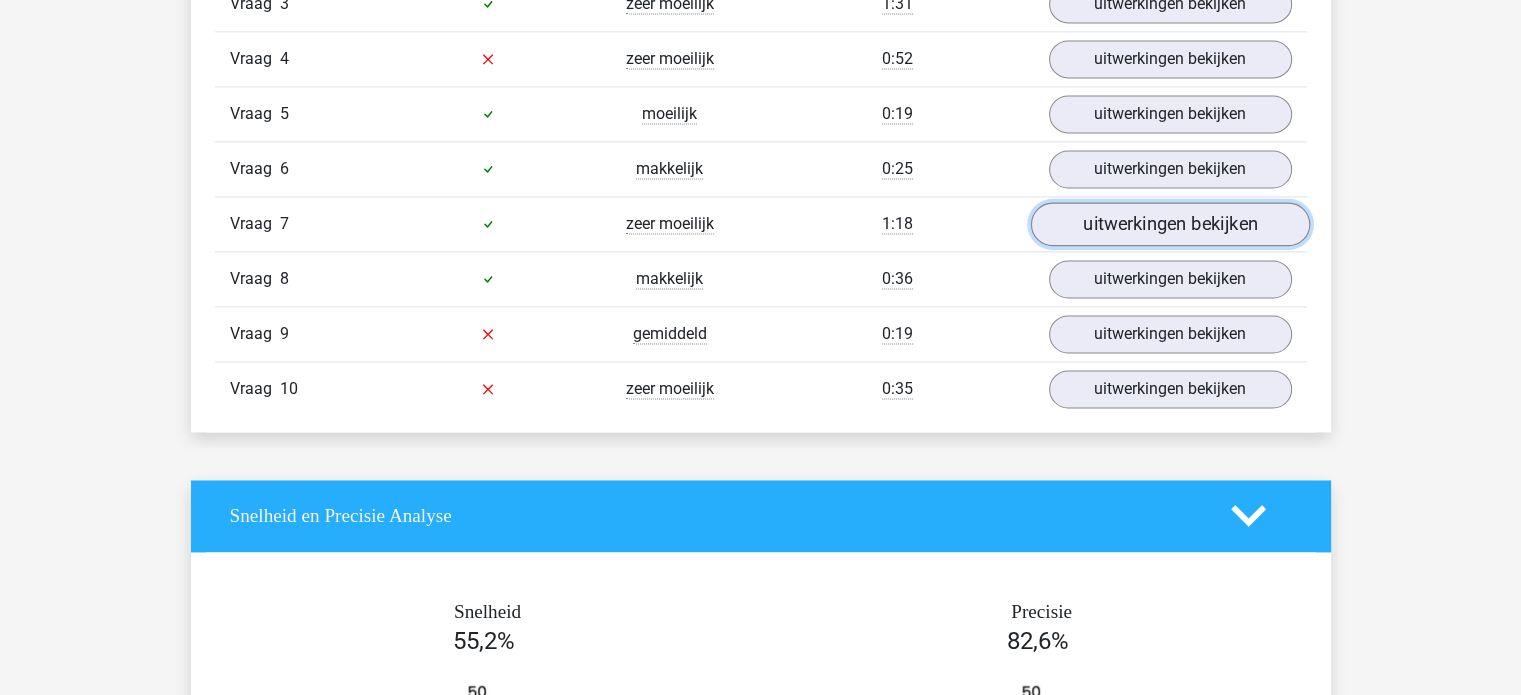 click on "uitwerkingen bekijken" at bounding box center [1169, 224] 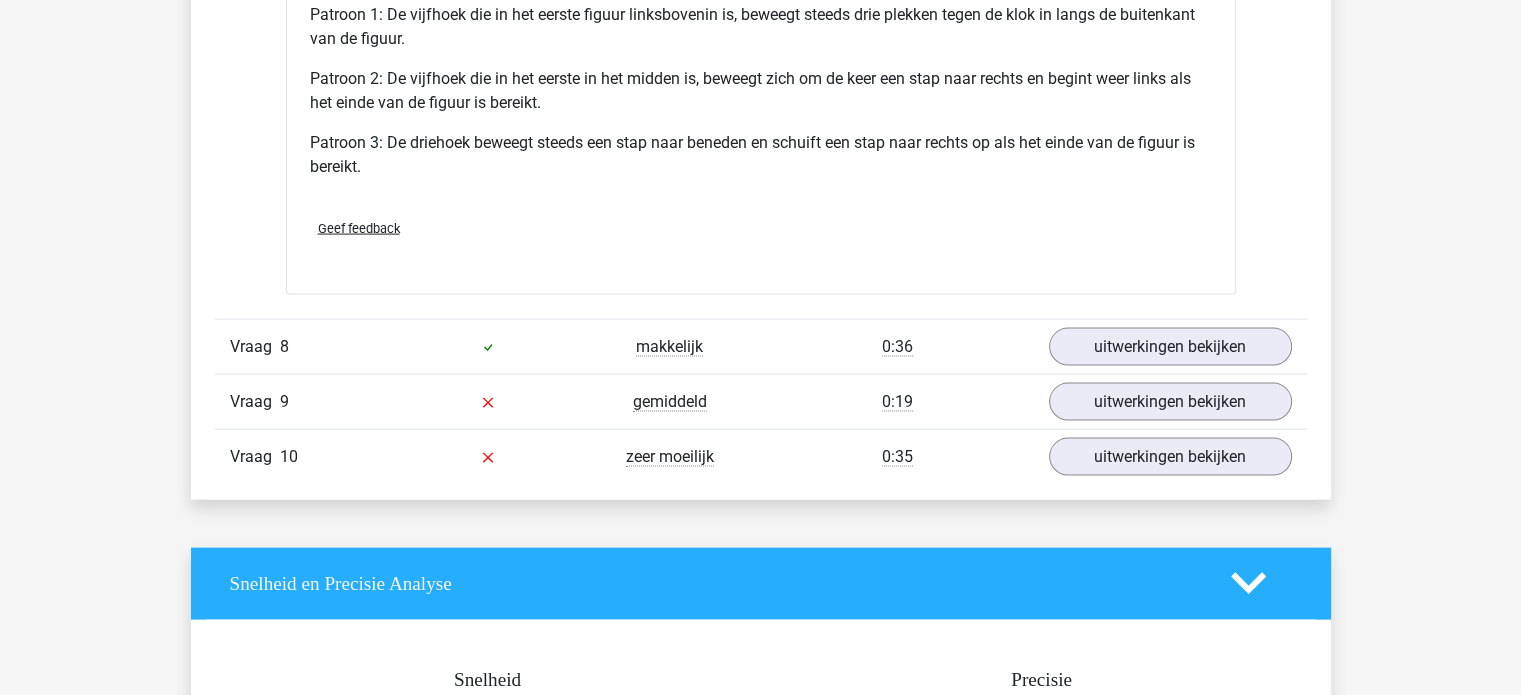 scroll, scrollTop: 4090, scrollLeft: 0, axis: vertical 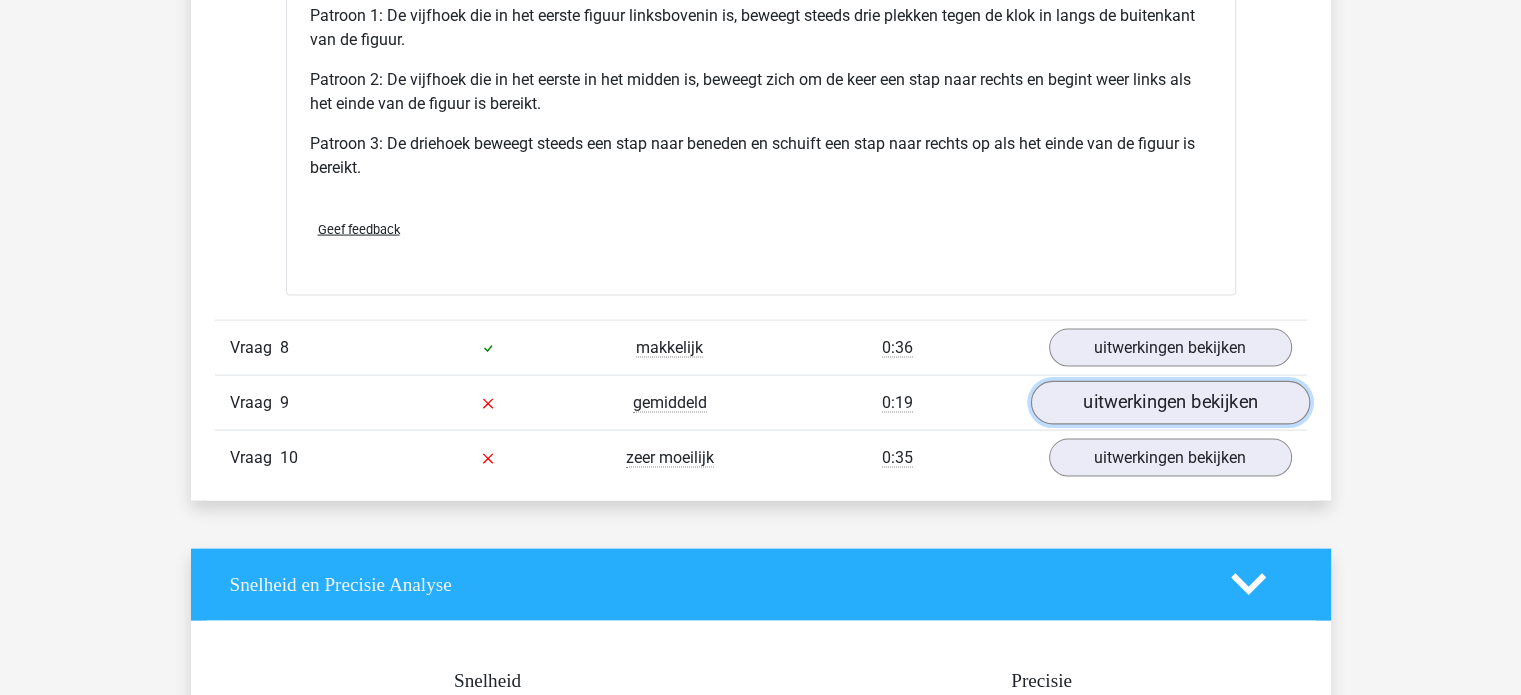 click on "uitwerkingen bekijken" at bounding box center [1169, 403] 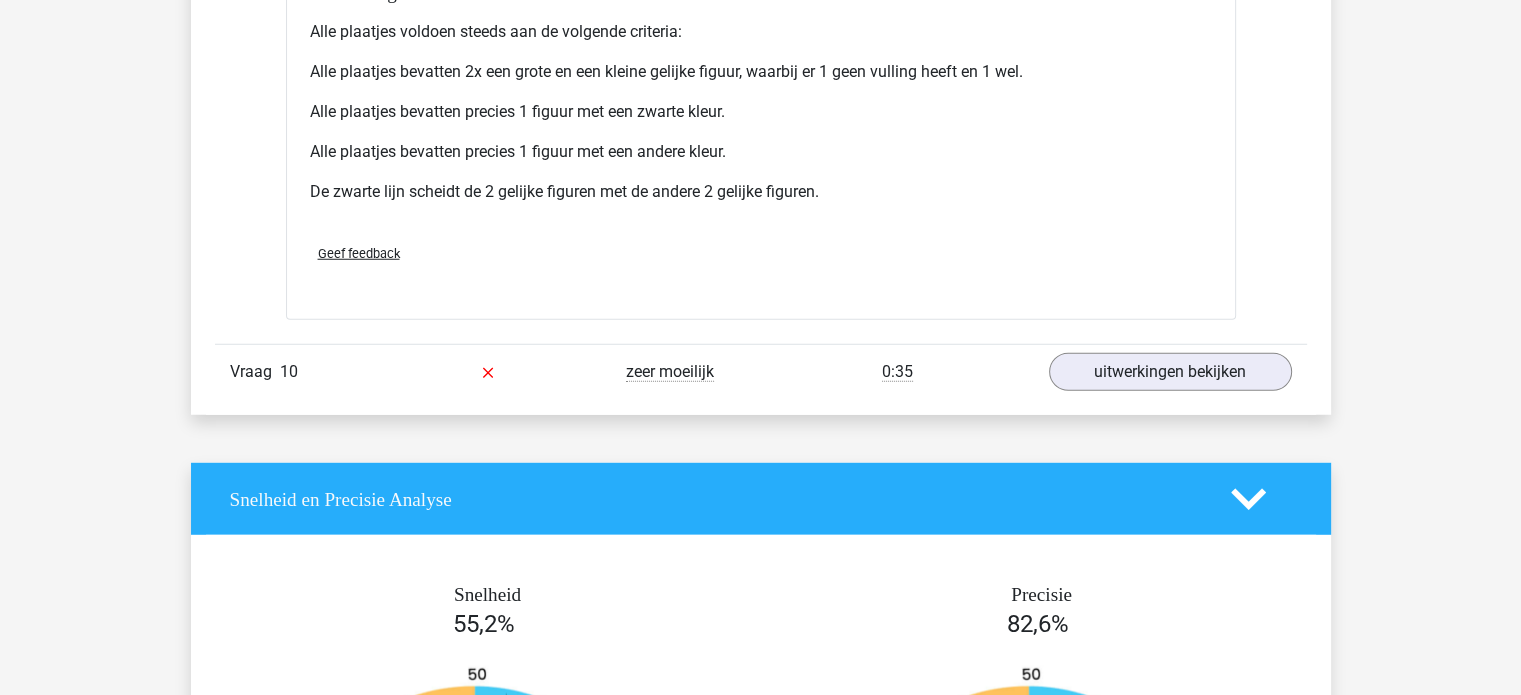 scroll, scrollTop: 5454, scrollLeft: 0, axis: vertical 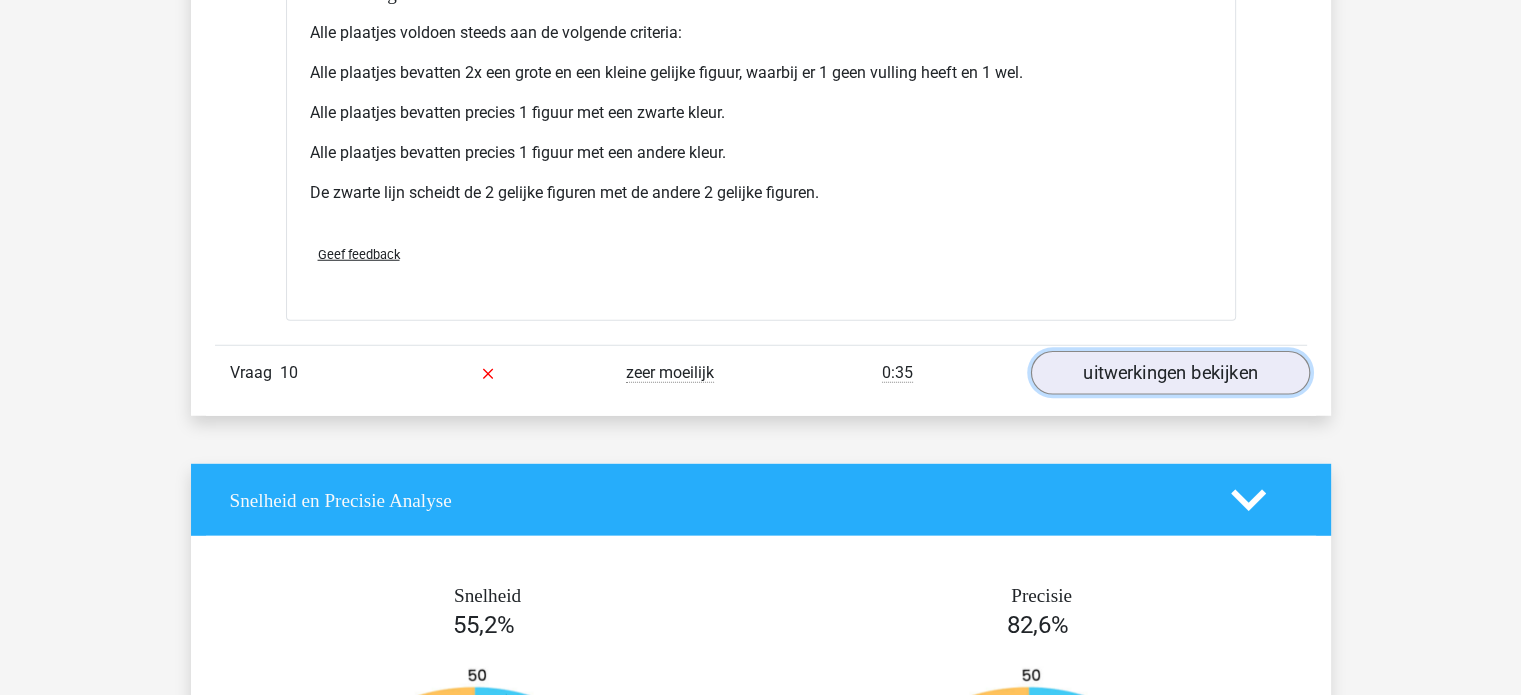 click on "uitwerkingen bekijken" at bounding box center [1169, 373] 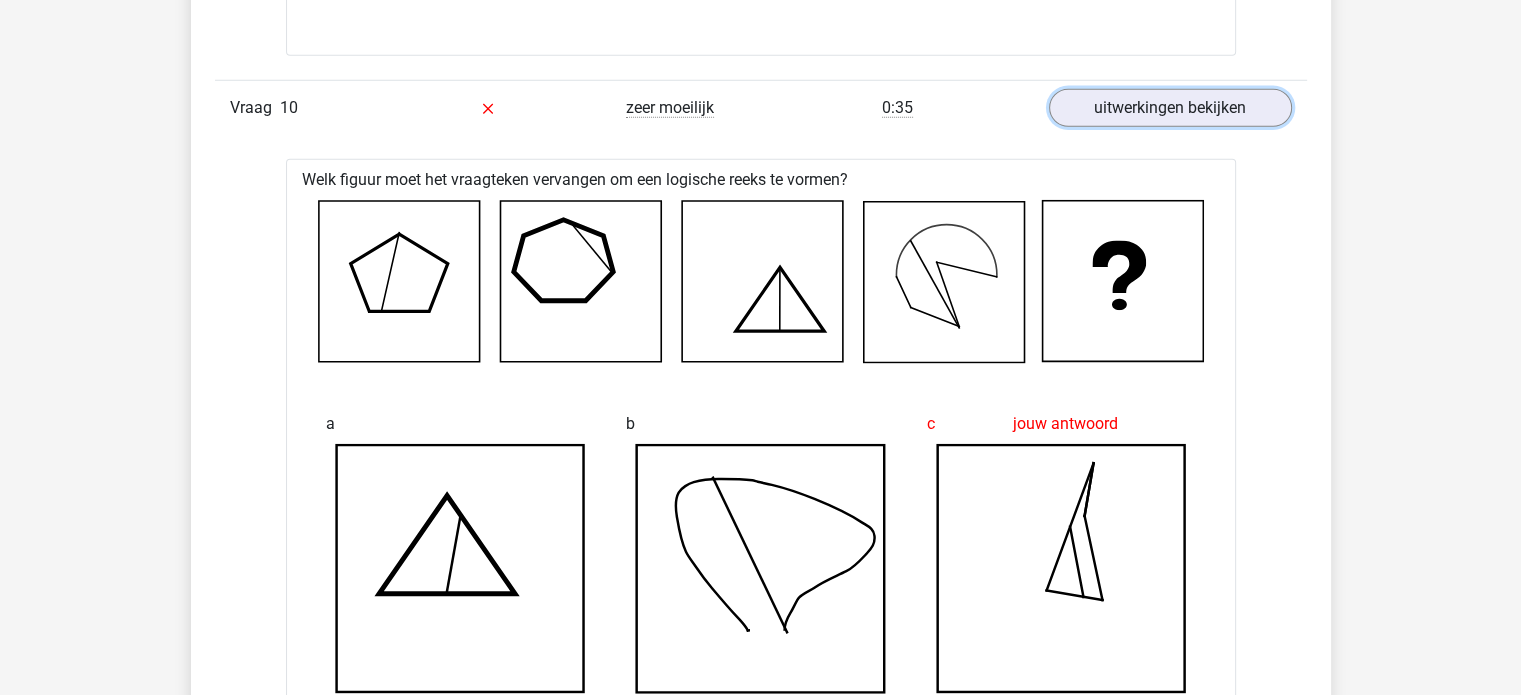 scroll, scrollTop: 5718, scrollLeft: 0, axis: vertical 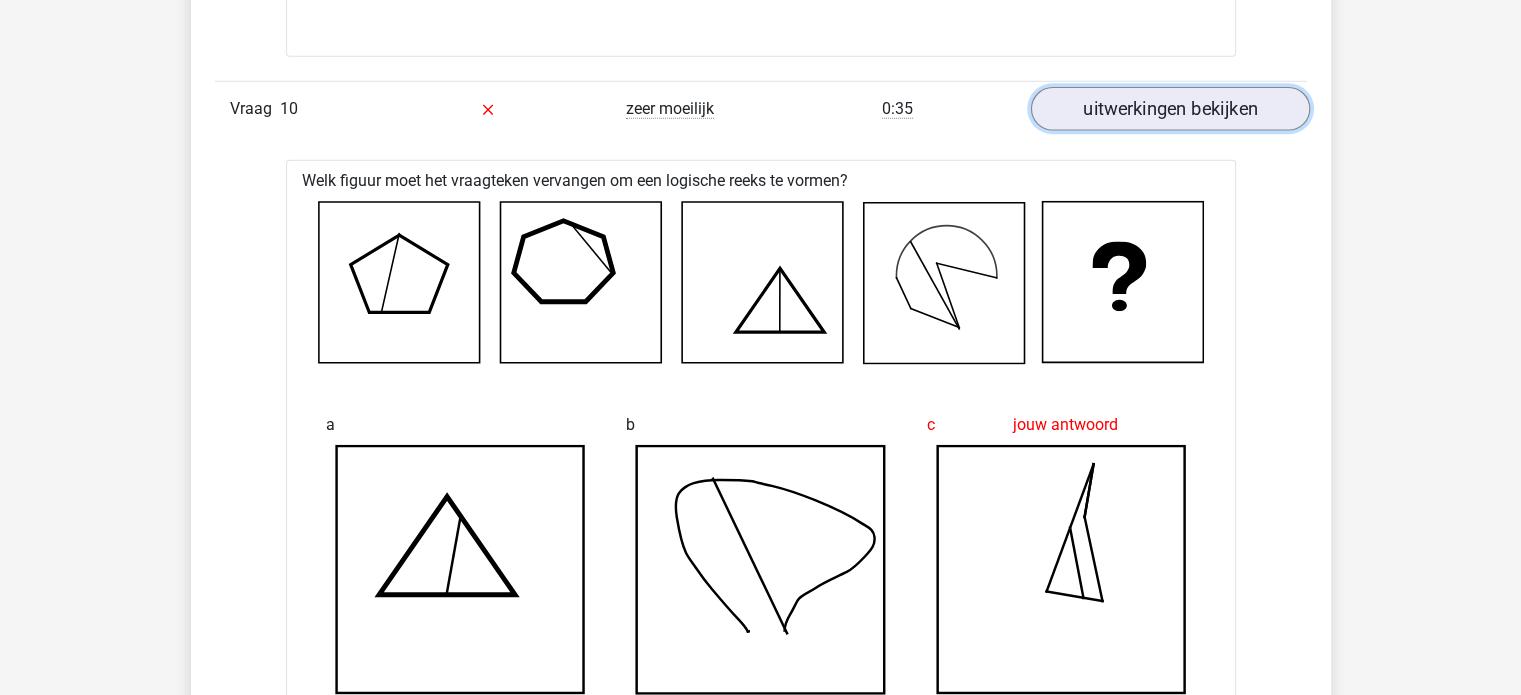 click on "uitwerkingen bekijken" at bounding box center [1169, 109] 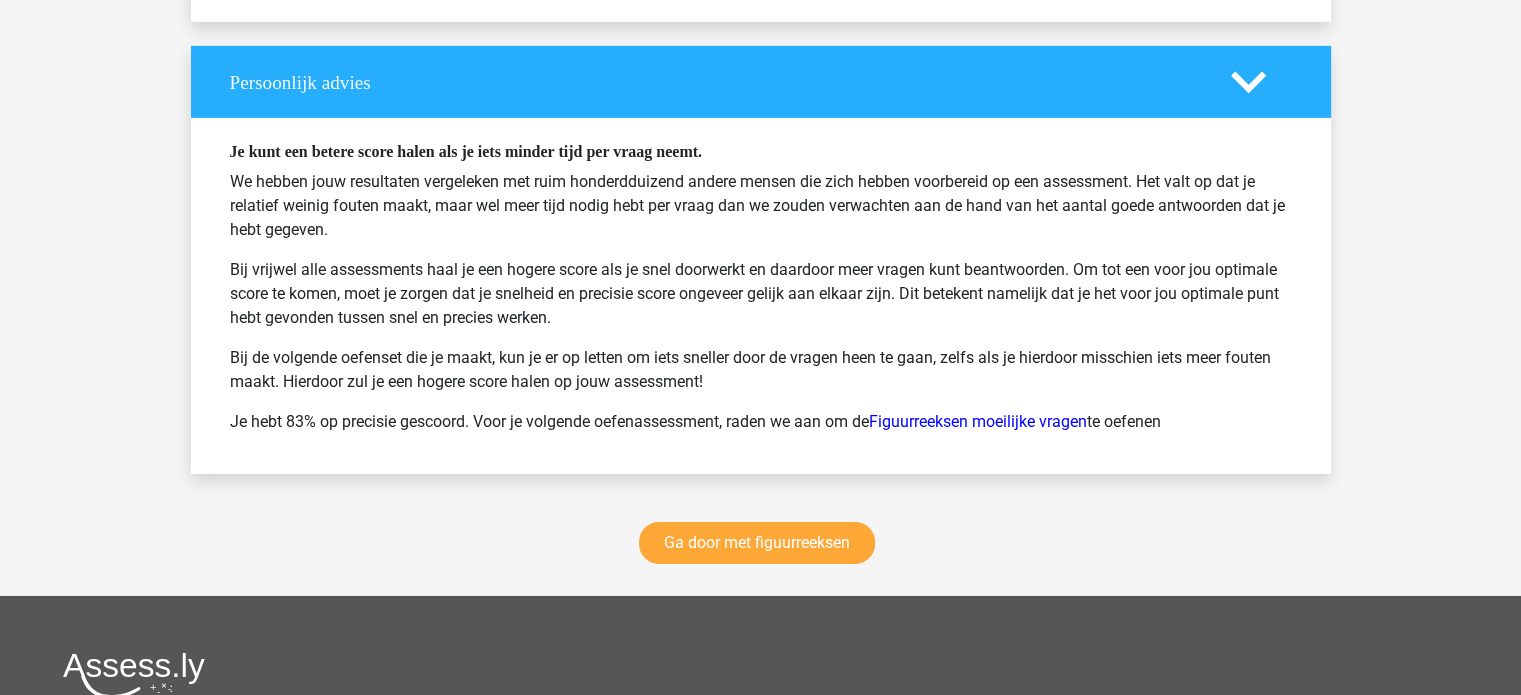 scroll, scrollTop: 6552, scrollLeft: 0, axis: vertical 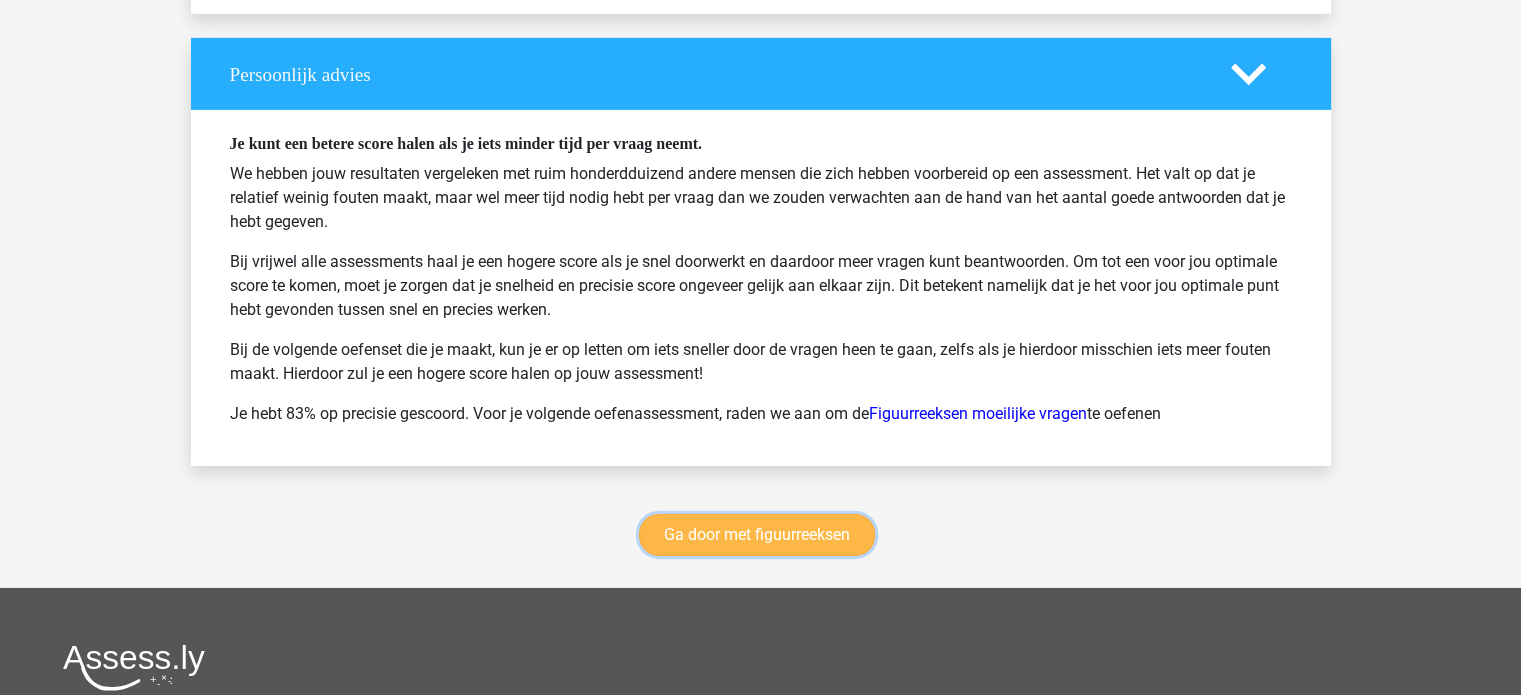 click on "Ga door met figuurreeksen" at bounding box center (757, 535) 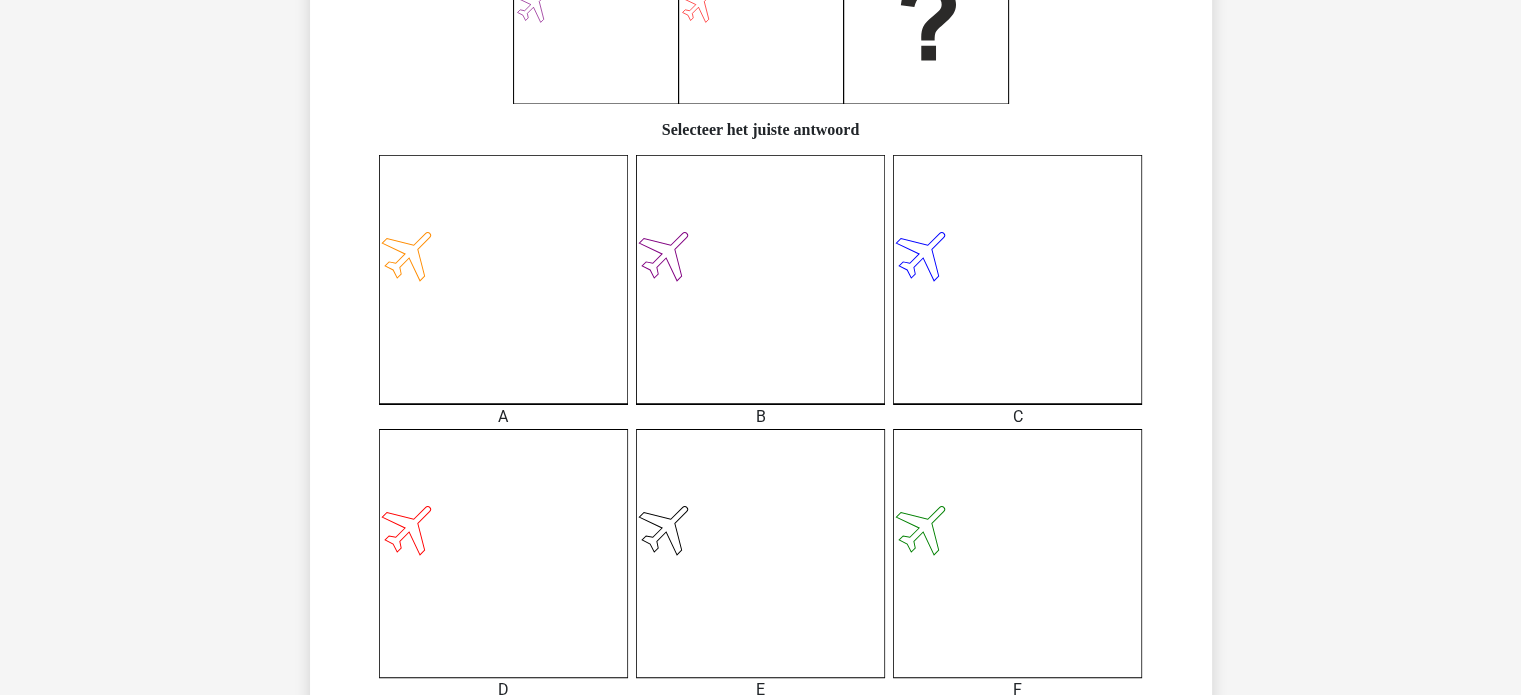 scroll, scrollTop: 566, scrollLeft: 0, axis: vertical 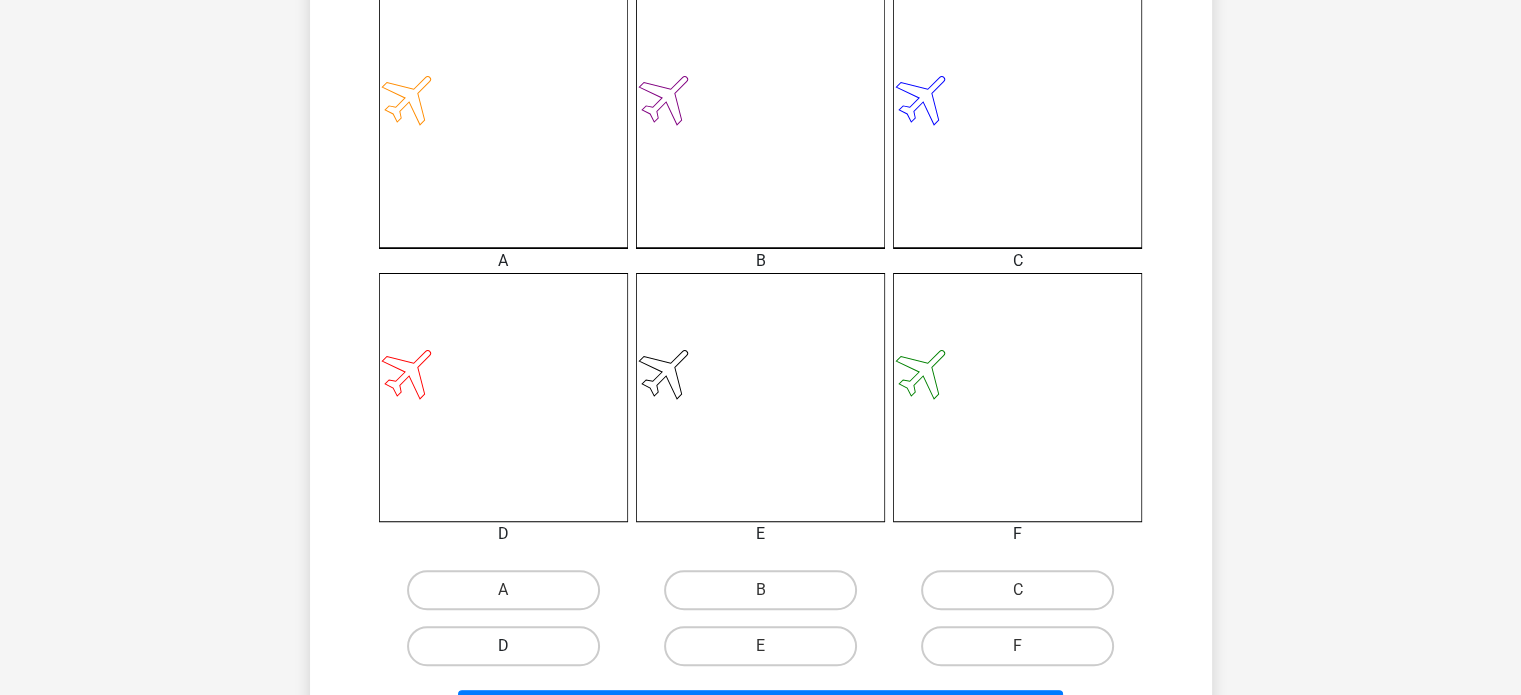 click on "D" at bounding box center [503, 646] 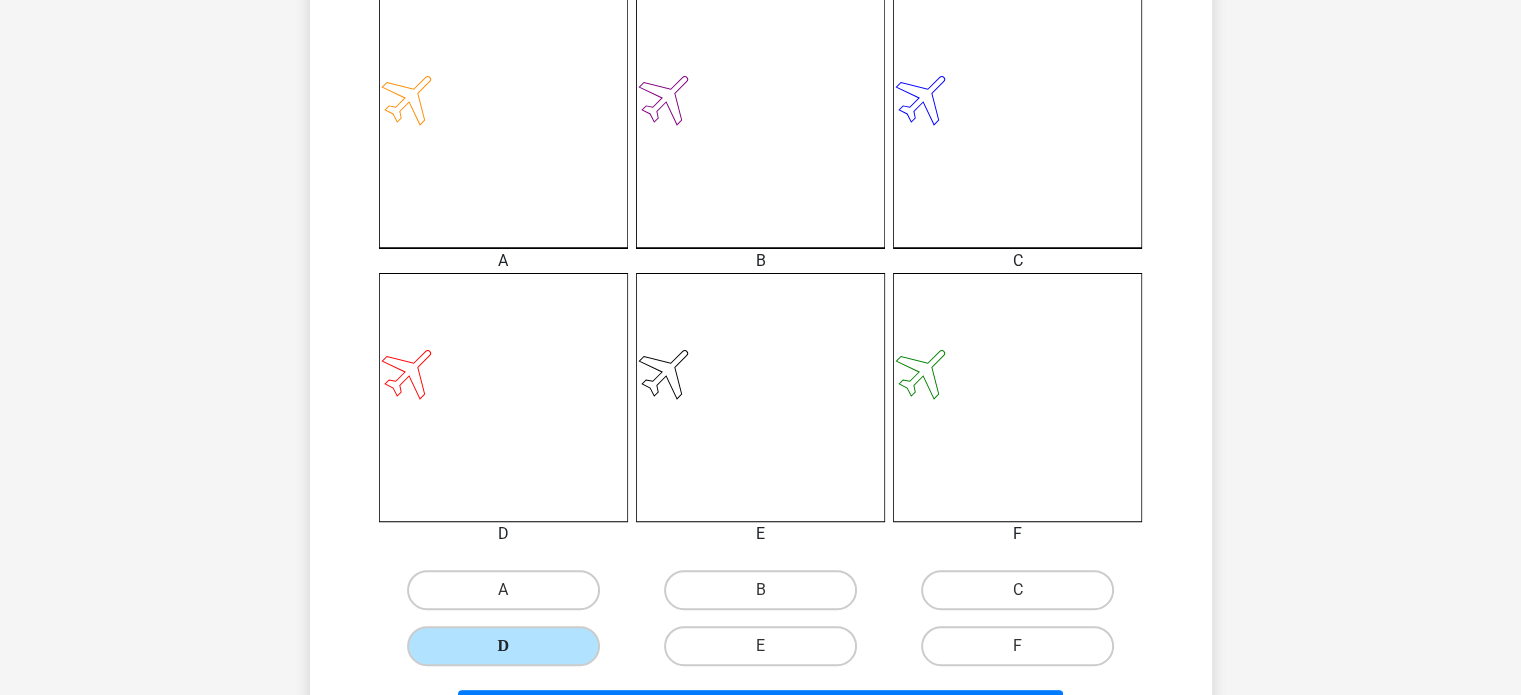 scroll, scrollTop: 736, scrollLeft: 0, axis: vertical 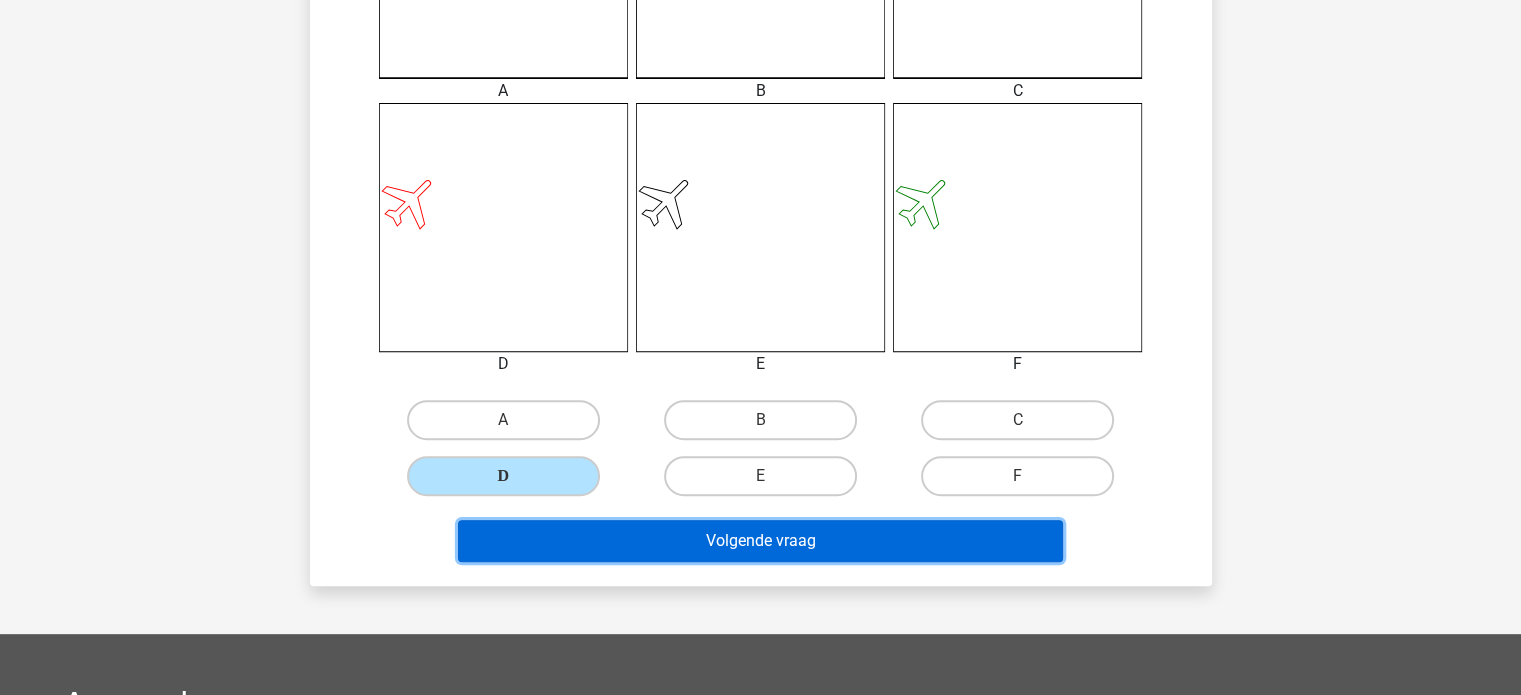 click on "Volgende vraag" at bounding box center [760, 541] 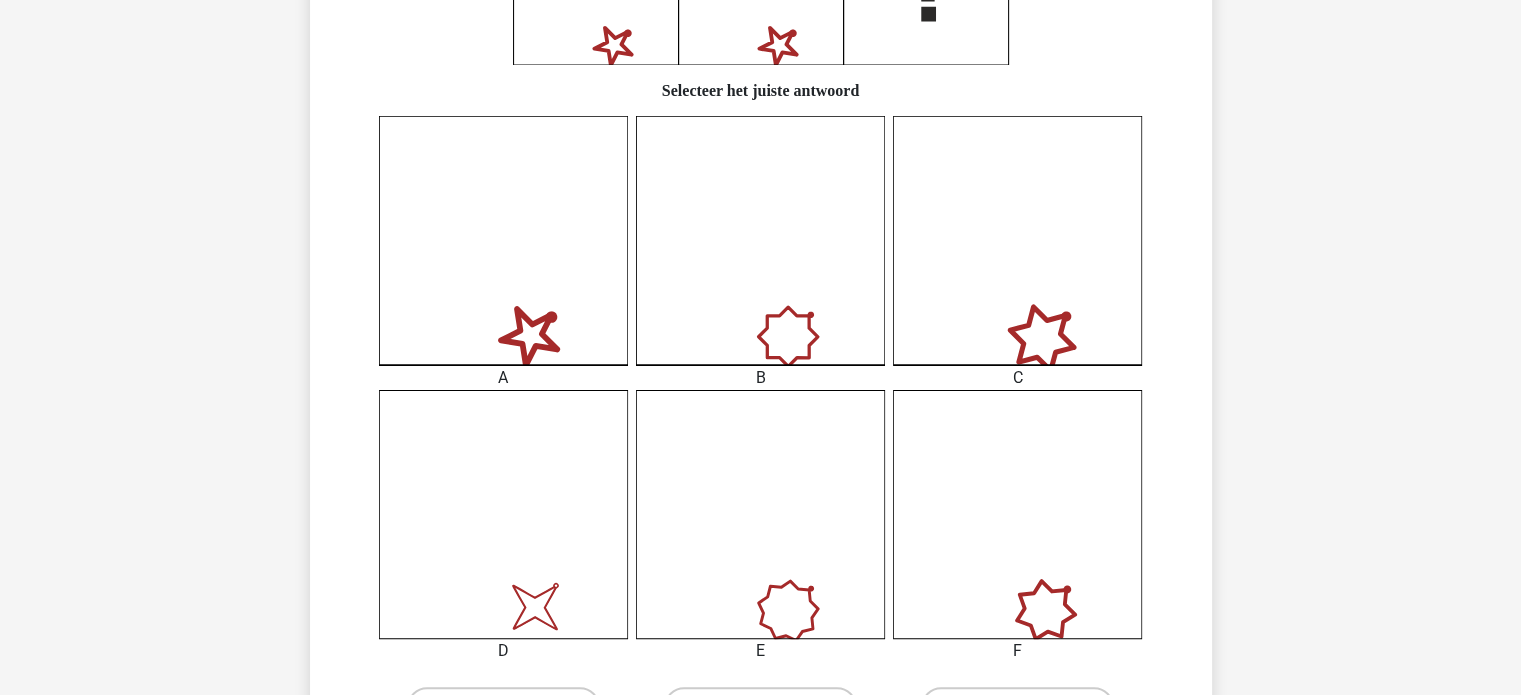 scroll, scrollTop: 801, scrollLeft: 0, axis: vertical 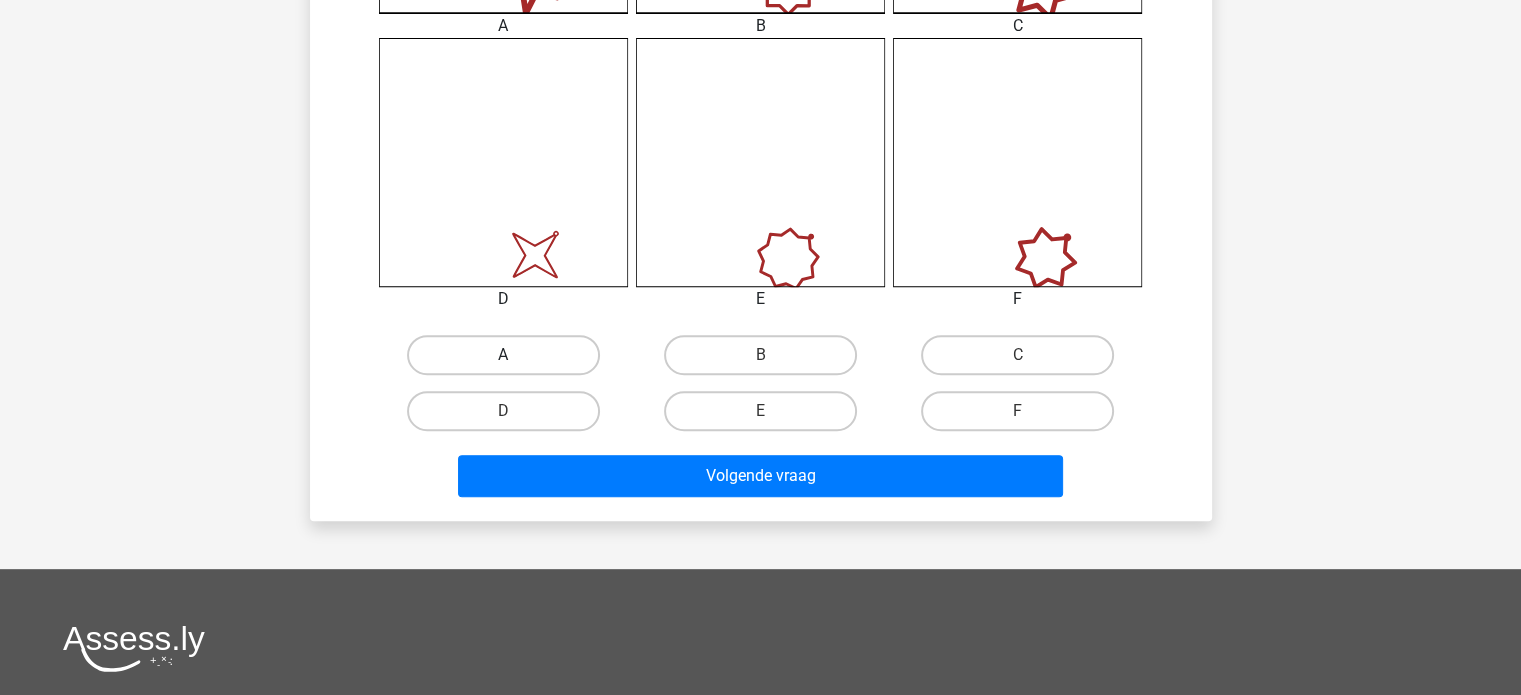 click on "A" at bounding box center (503, 355) 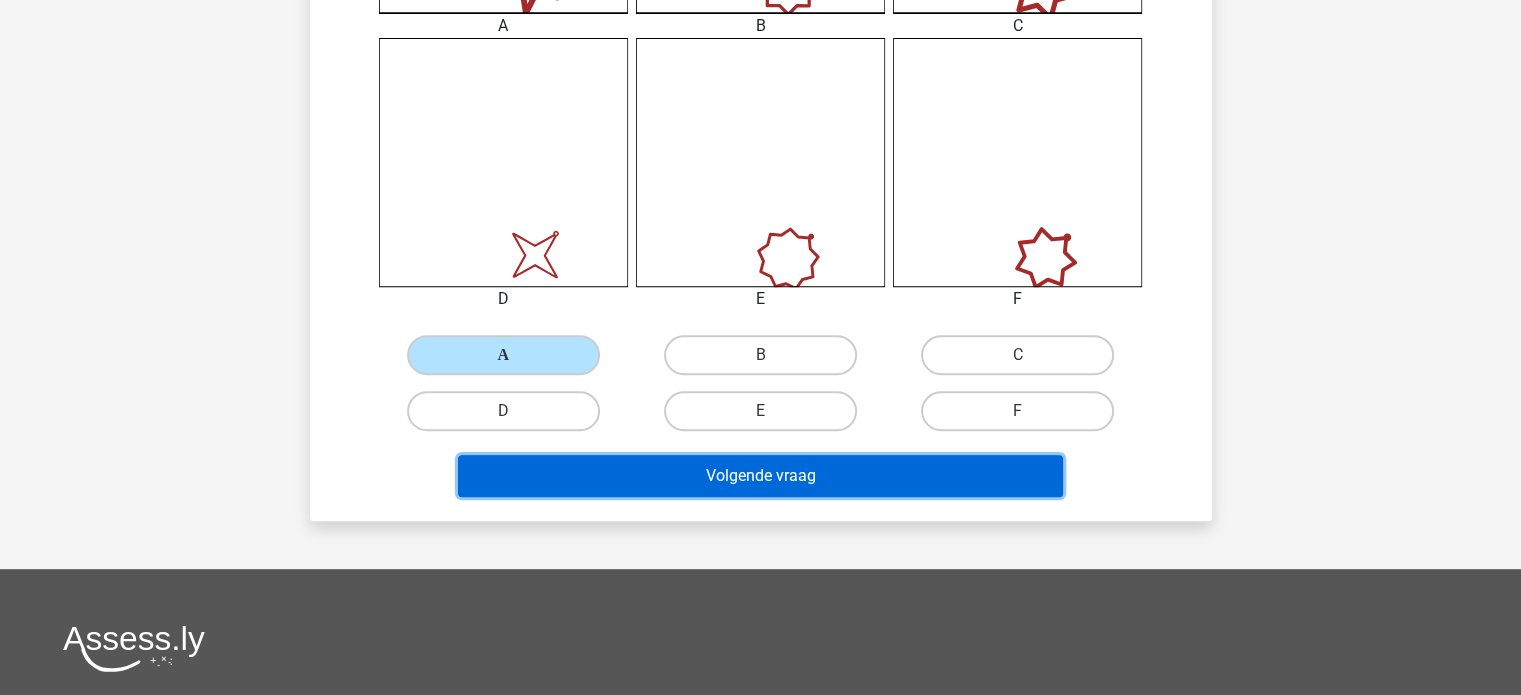 click on "Volgende vraag" at bounding box center (760, 476) 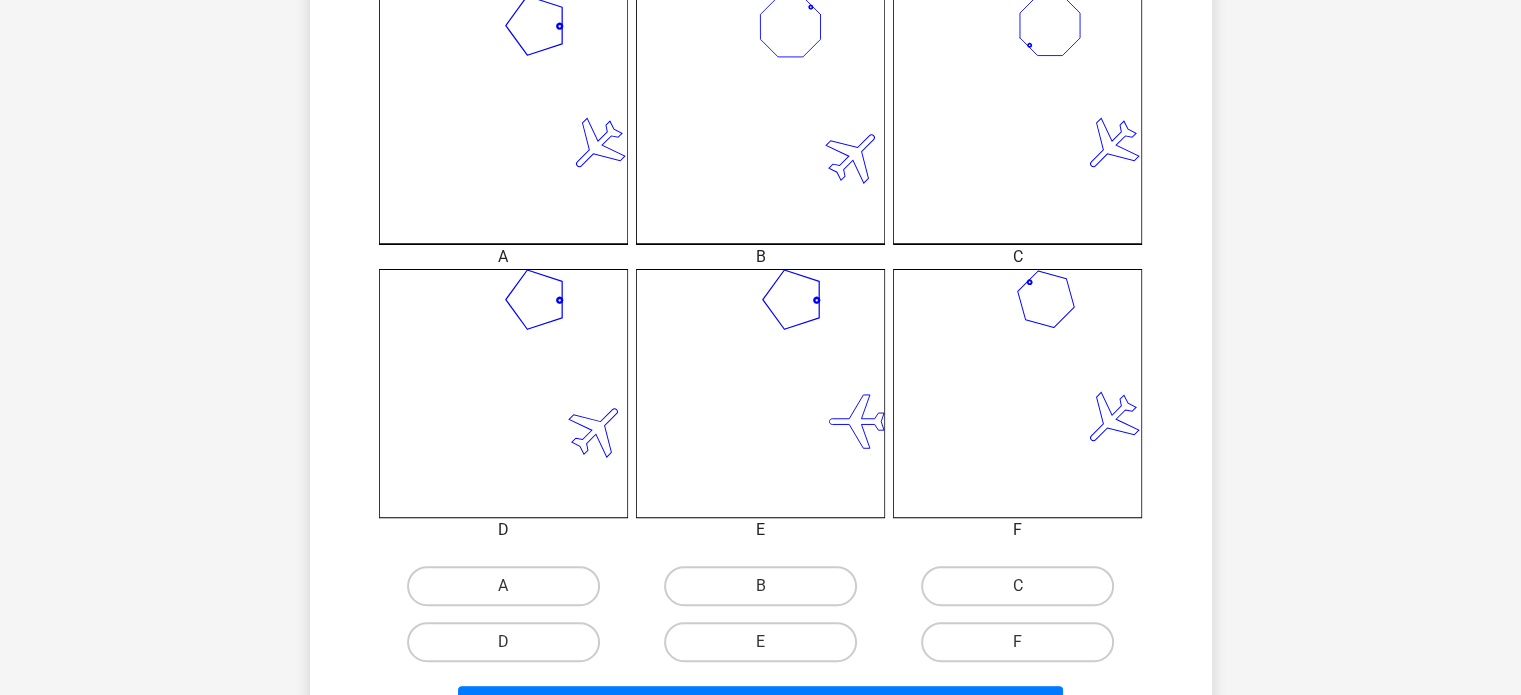 scroll, scrollTop: 573, scrollLeft: 0, axis: vertical 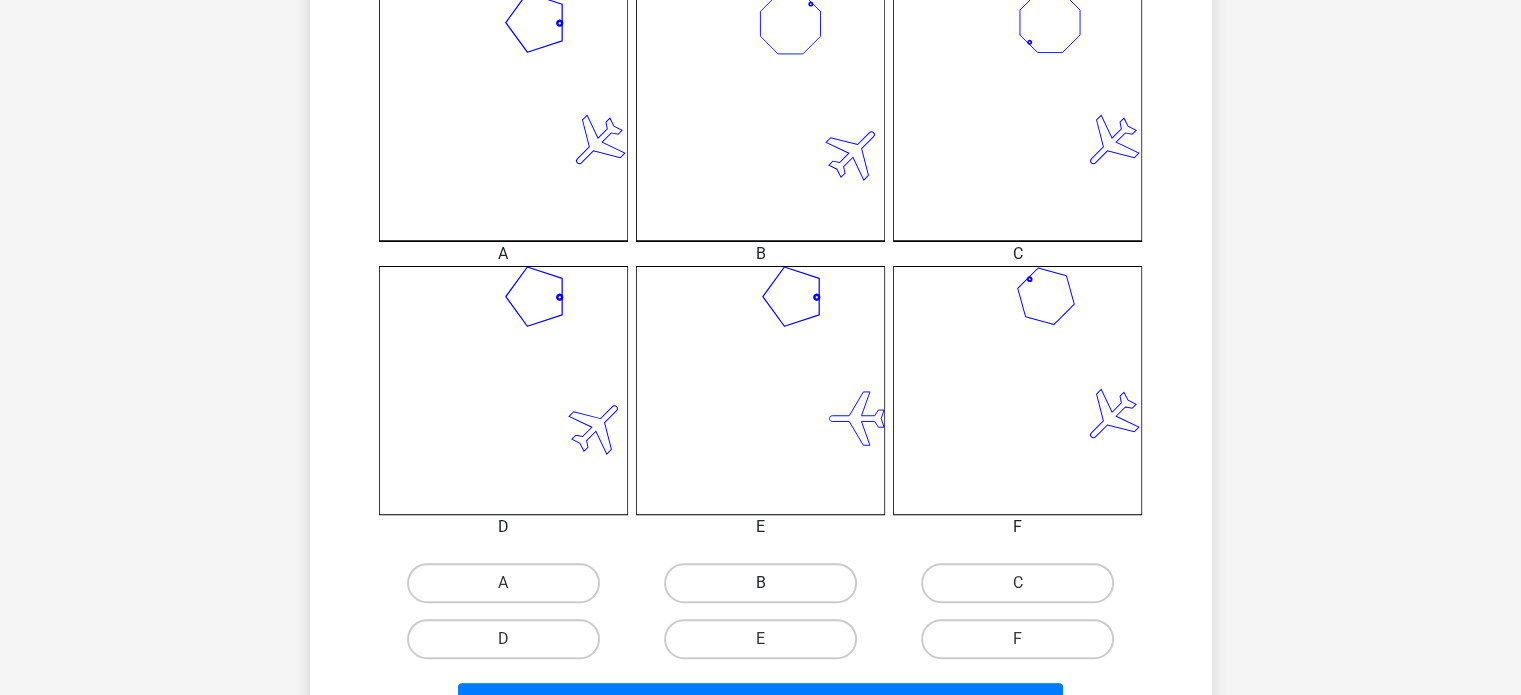 click on "B" at bounding box center (760, 583) 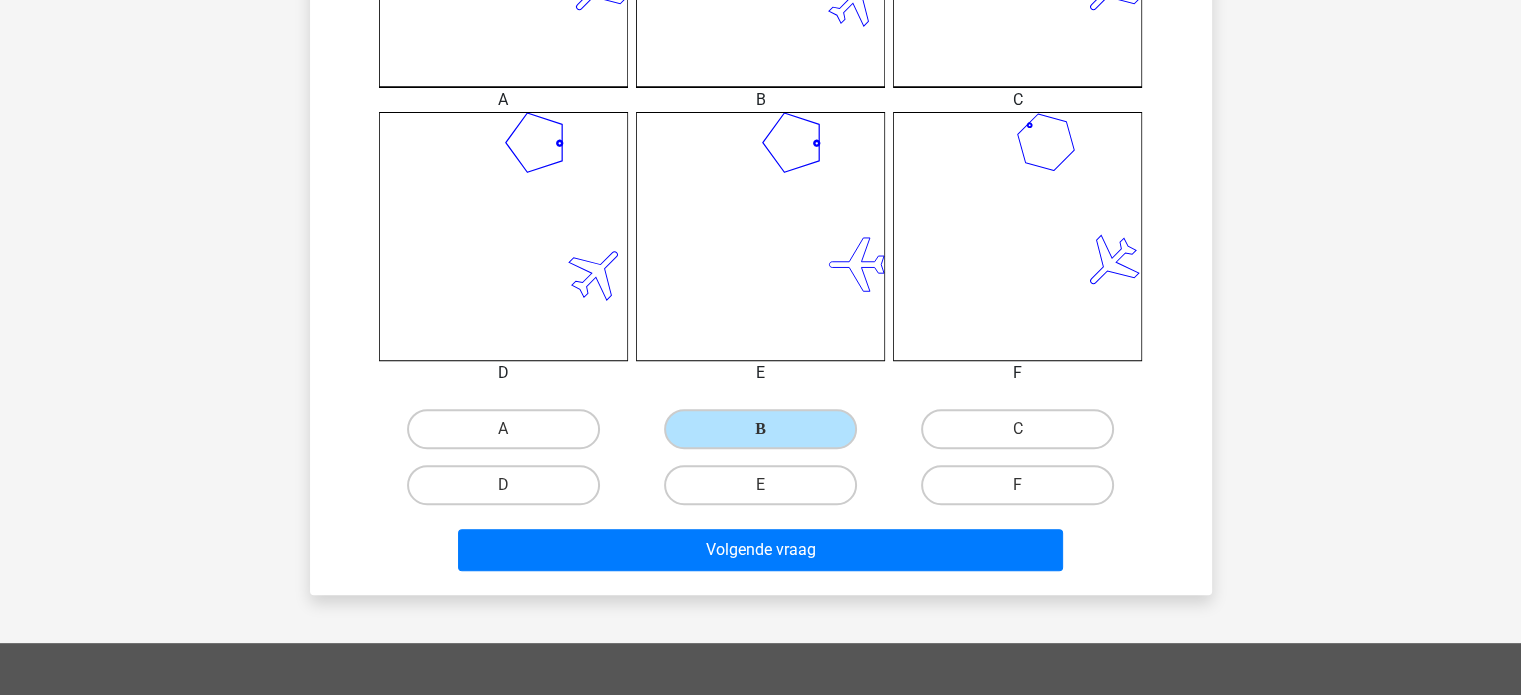 scroll, scrollTop: 732, scrollLeft: 0, axis: vertical 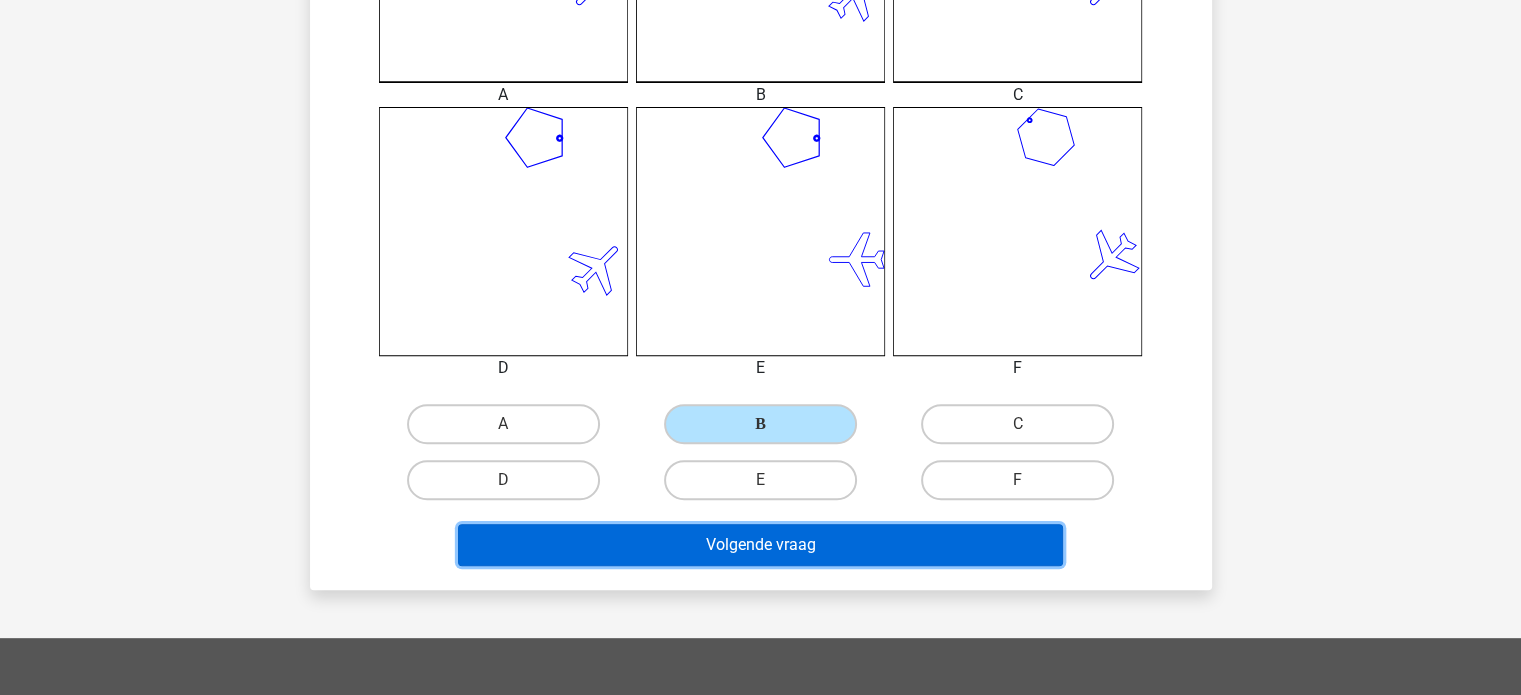 click on "Volgende vraag" at bounding box center [760, 545] 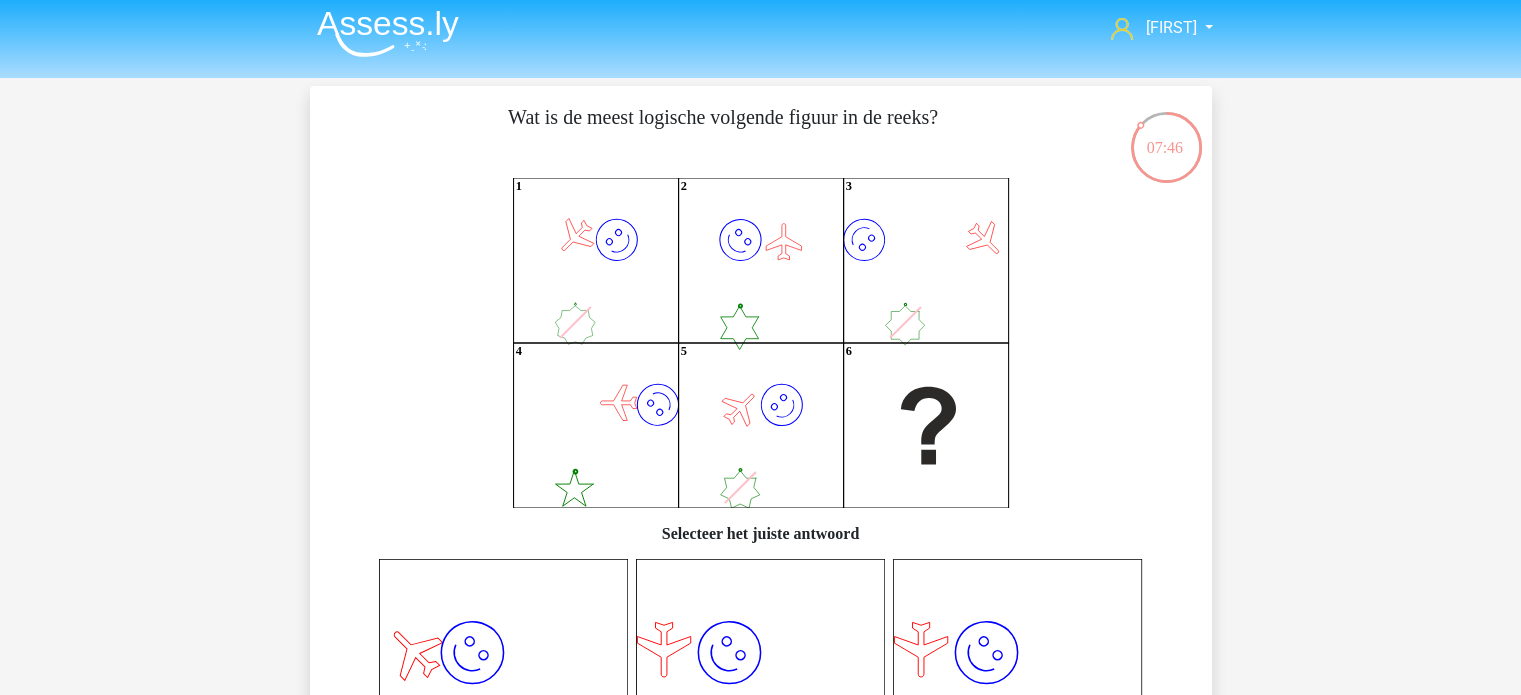 scroll, scrollTop: 4, scrollLeft: 0, axis: vertical 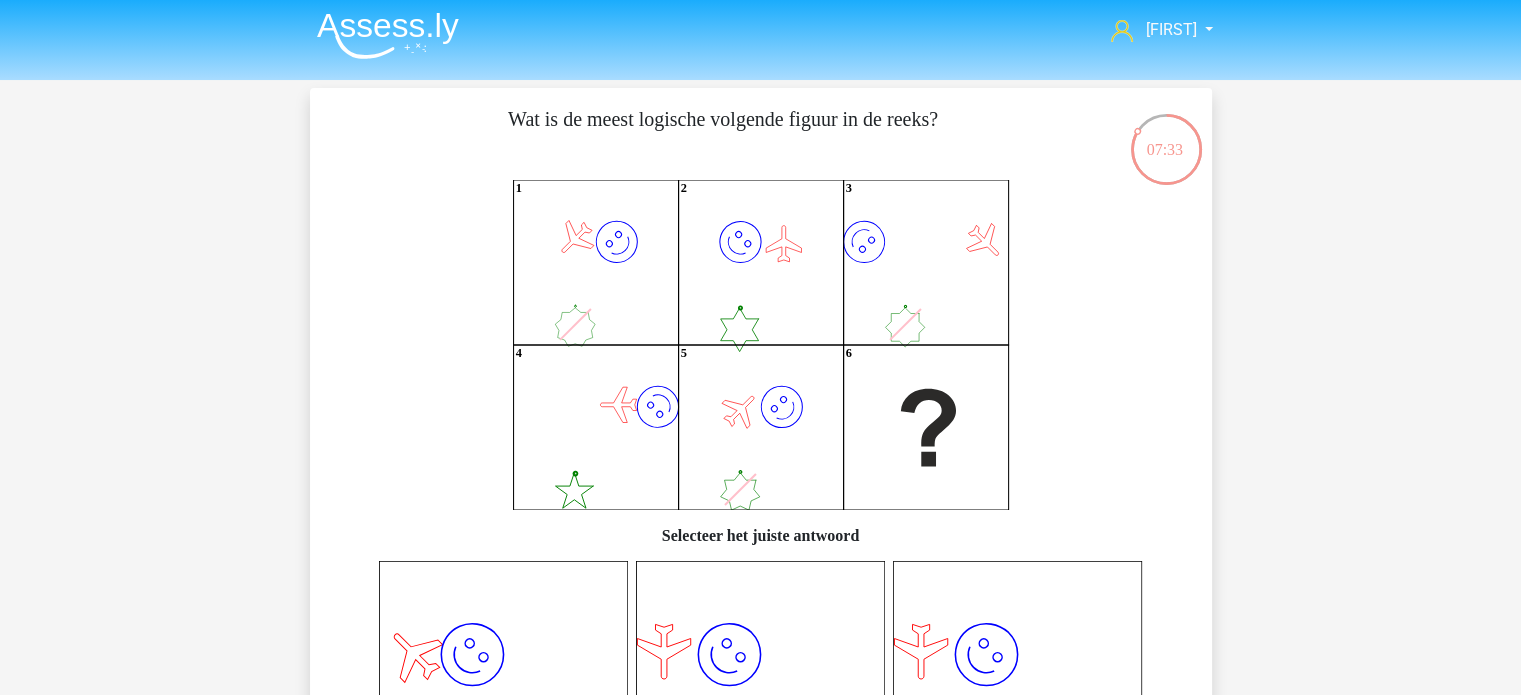 click on "alexander
lansonaly@gmail.com
Nederlands
English" at bounding box center (760, 945) 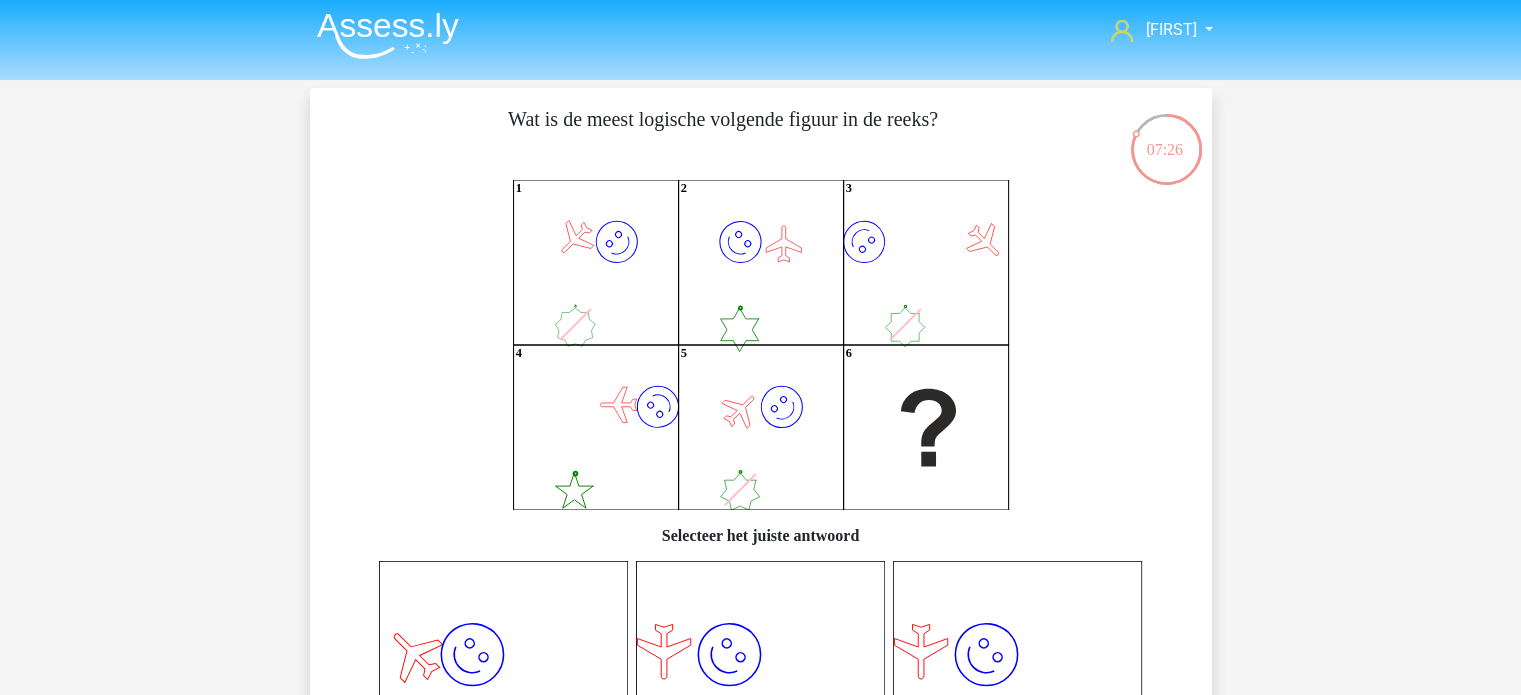 drag, startPoint x: 1336, startPoint y: 472, endPoint x: 1313, endPoint y: 478, distance: 23.769728 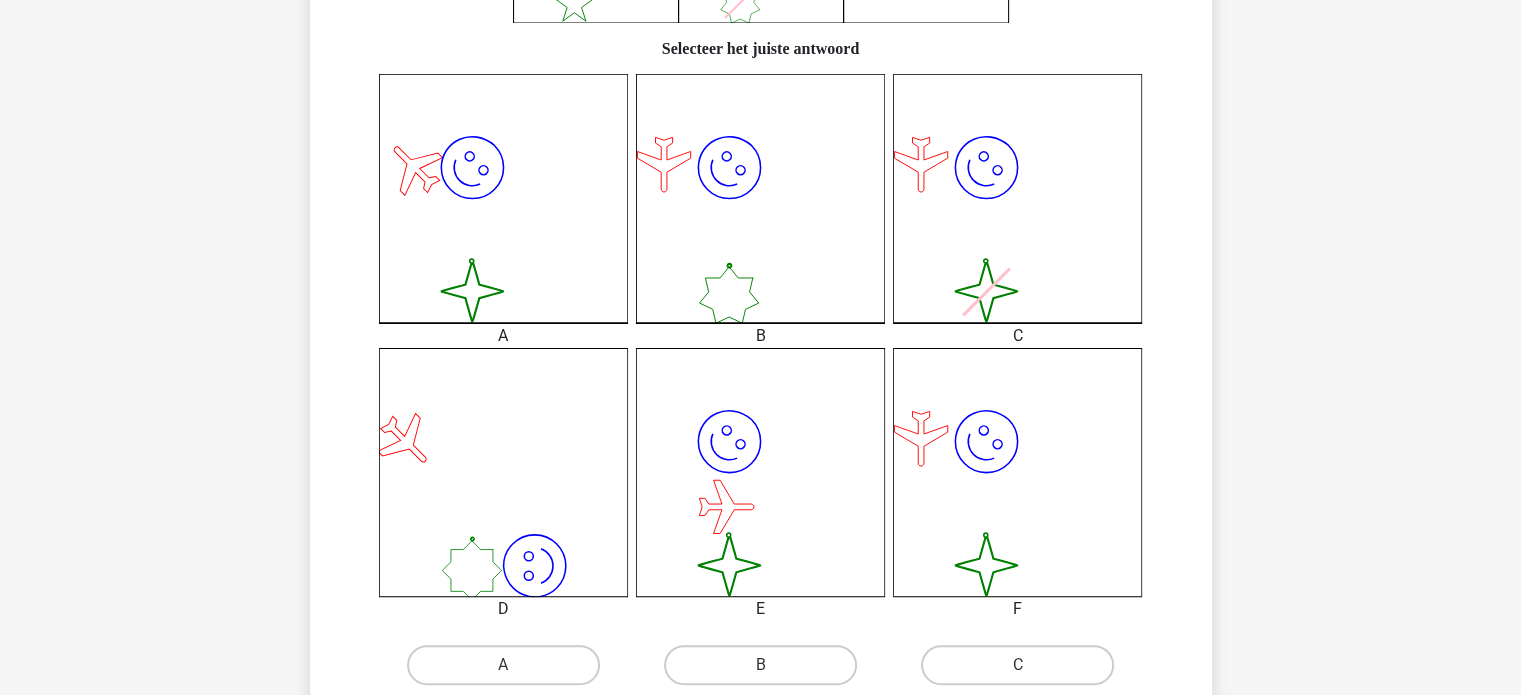 scroll, scrollTop: 492, scrollLeft: 0, axis: vertical 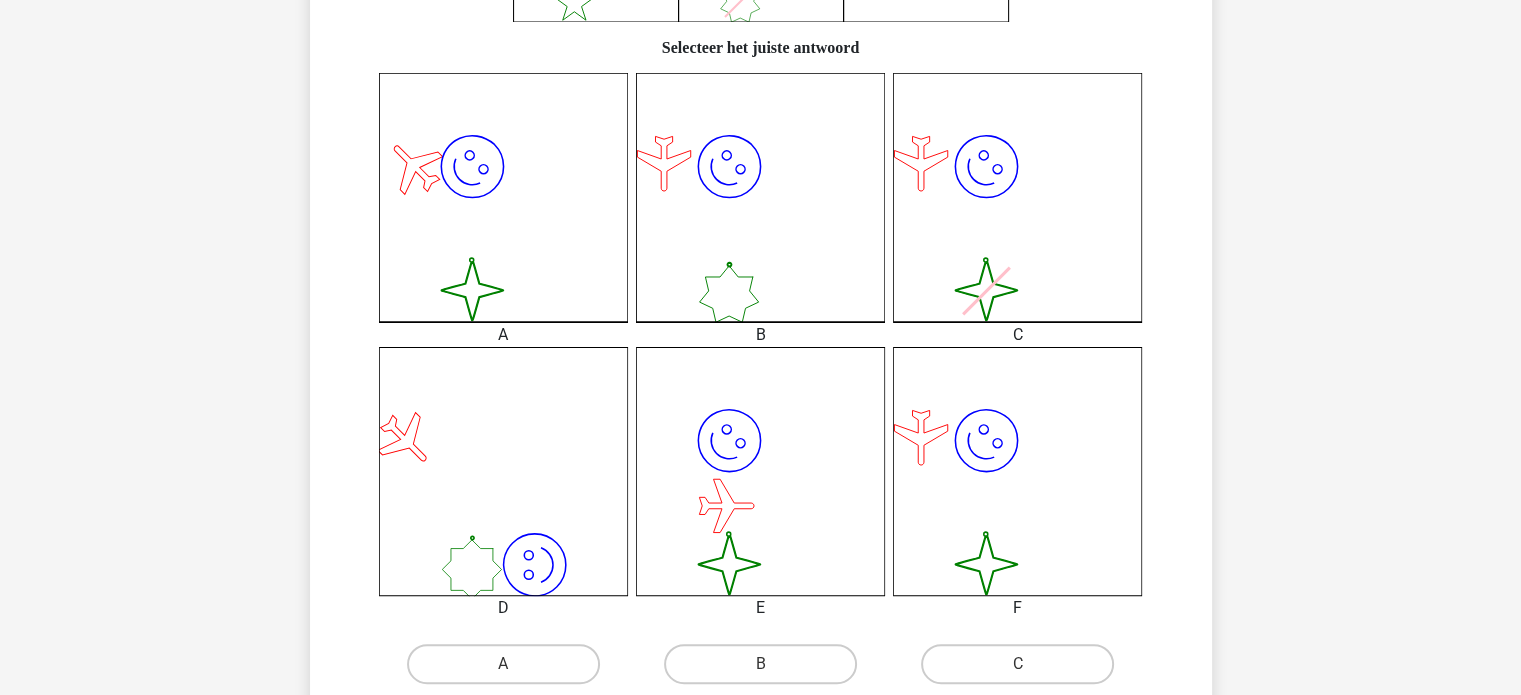 click on "alexander
lansonaly@gmail.com
Nederlands
English" at bounding box center (760, 457) 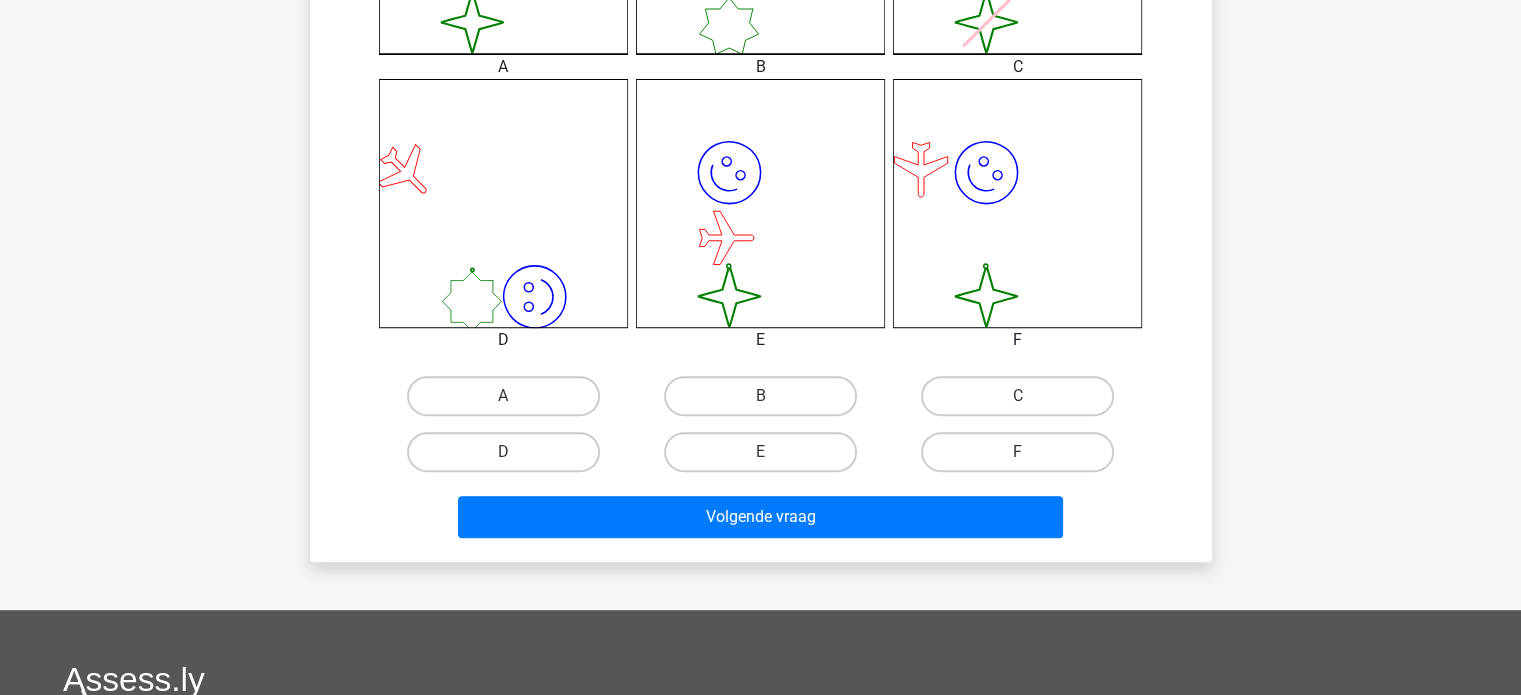 scroll, scrollTop: 767, scrollLeft: 0, axis: vertical 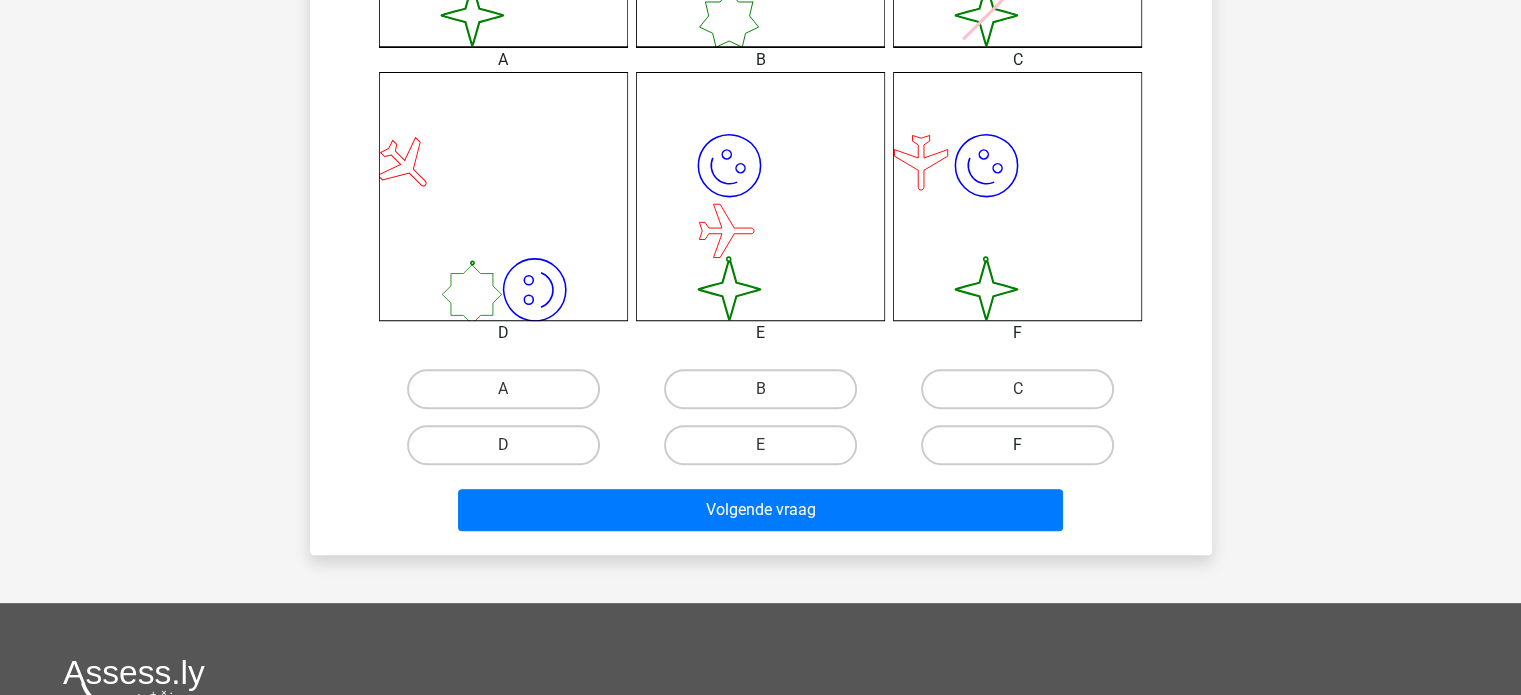 click on "F" at bounding box center (1017, 445) 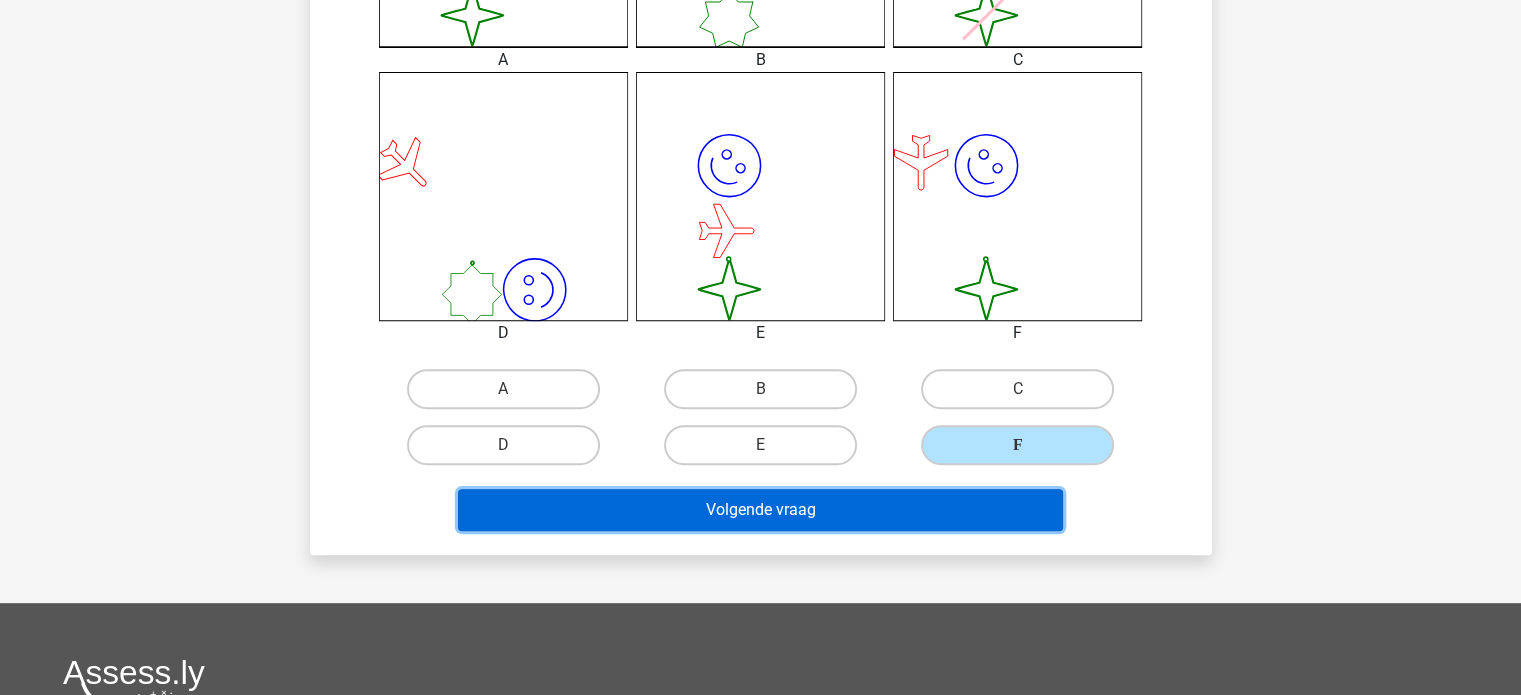 click on "Volgende vraag" at bounding box center [760, 510] 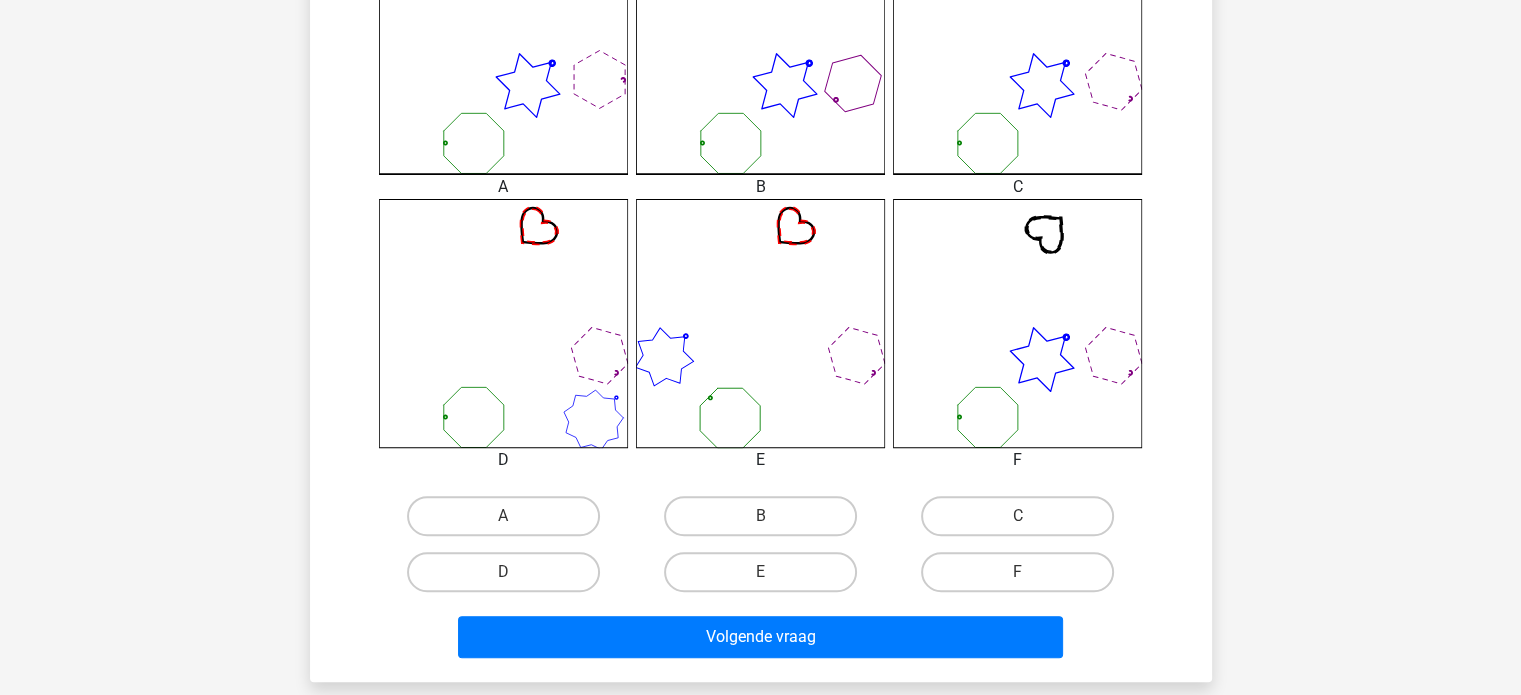 scroll, scrollTop: 640, scrollLeft: 0, axis: vertical 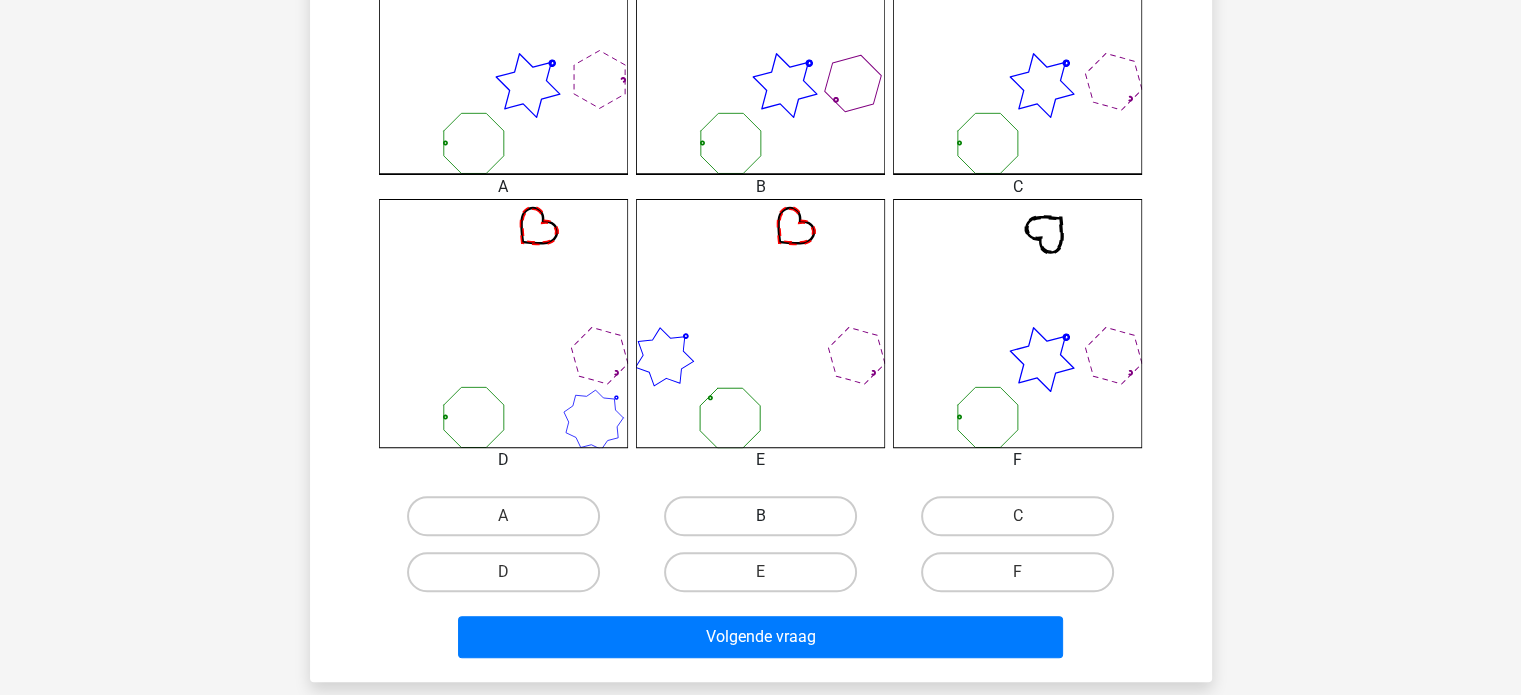 click on "B" at bounding box center [760, 516] 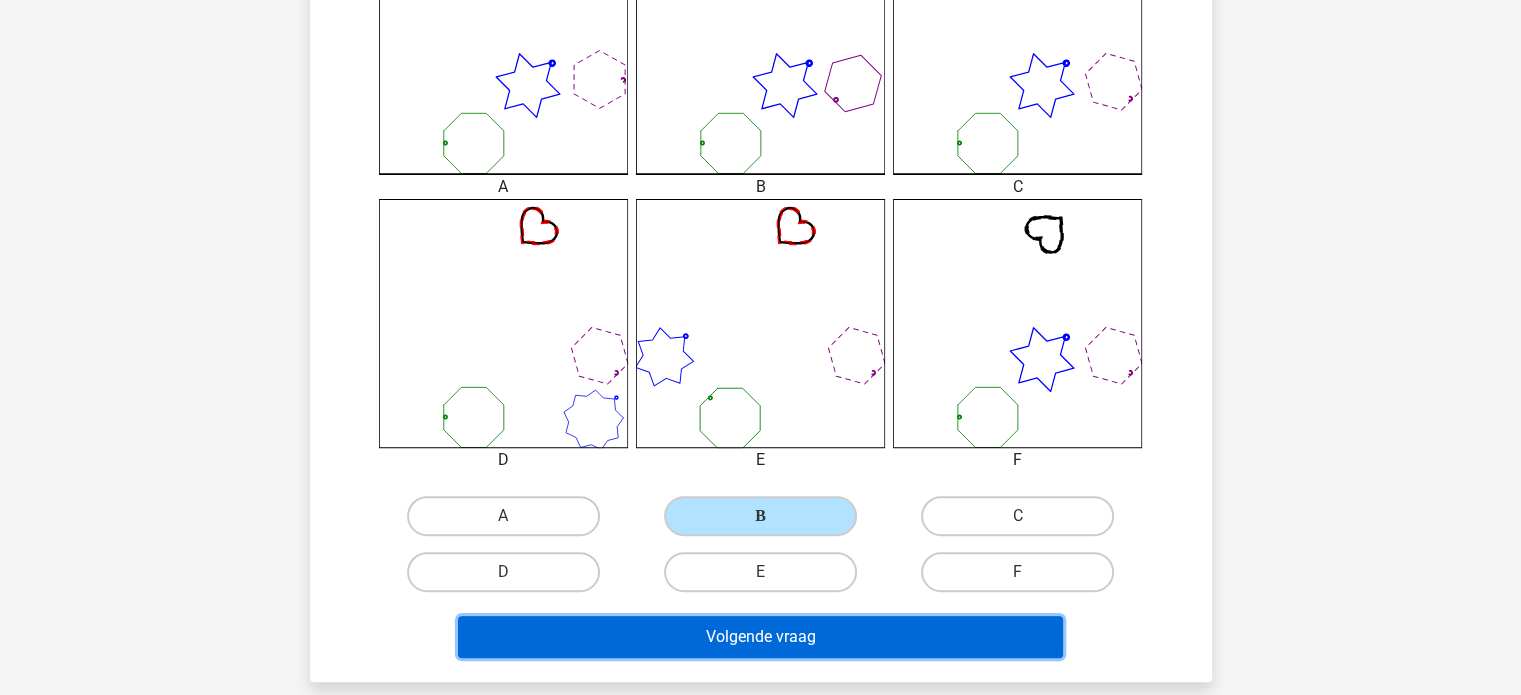 click on "Volgende vraag" at bounding box center (760, 637) 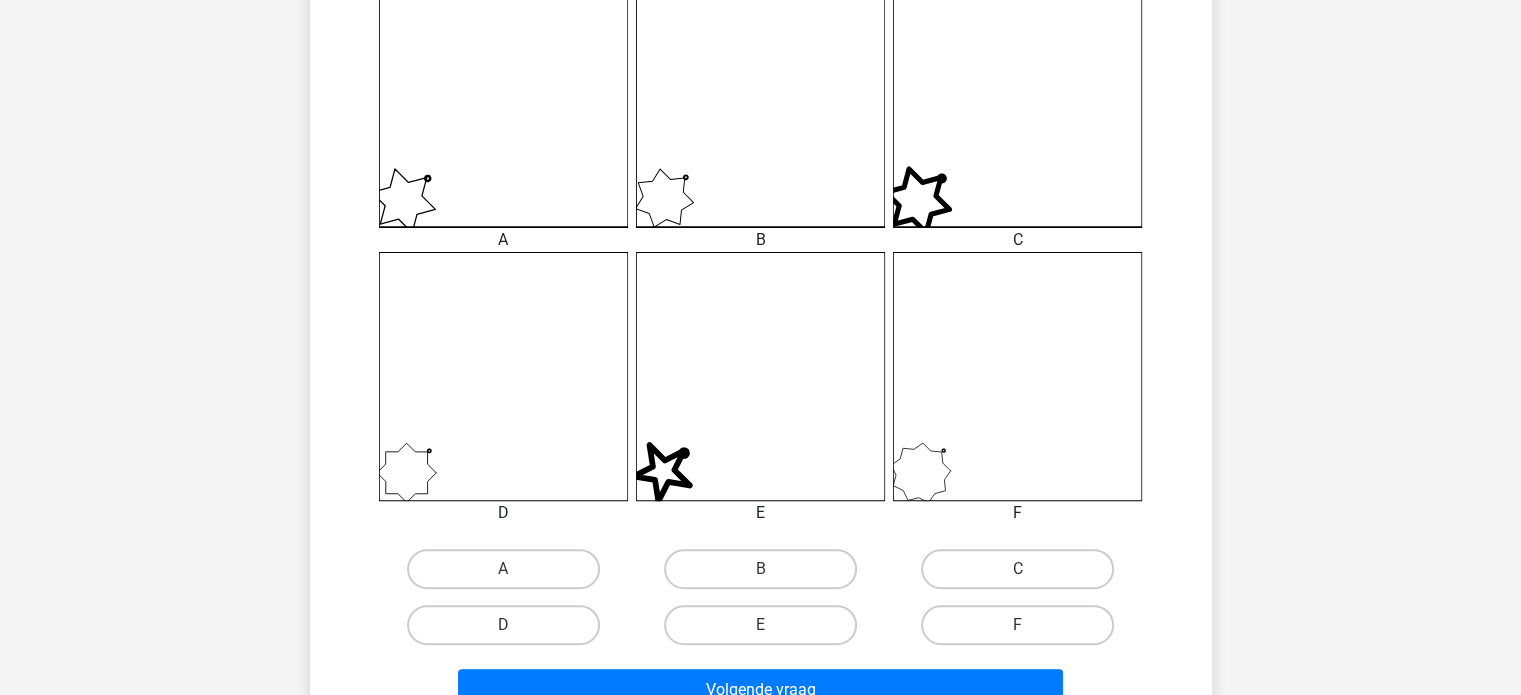 scroll, scrollTop: 633, scrollLeft: 0, axis: vertical 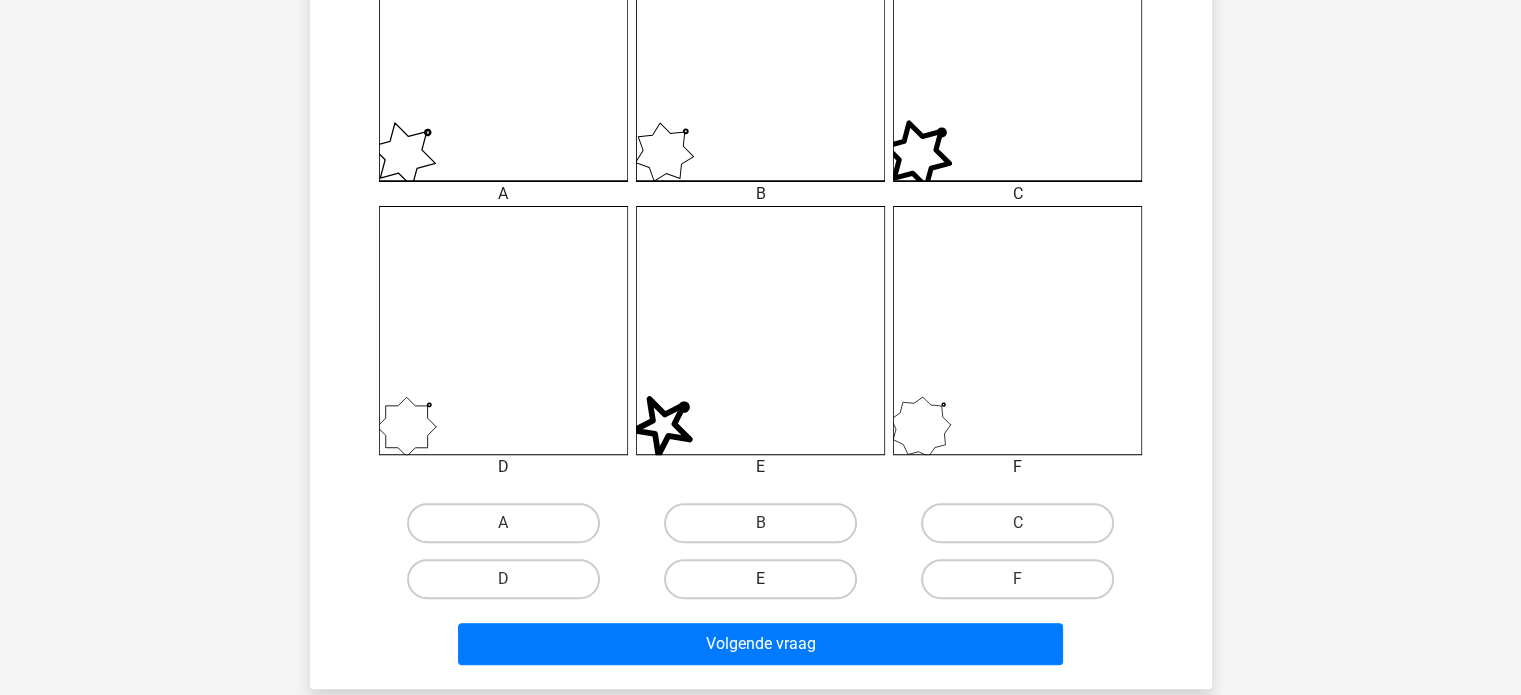 click on "E" at bounding box center [760, 579] 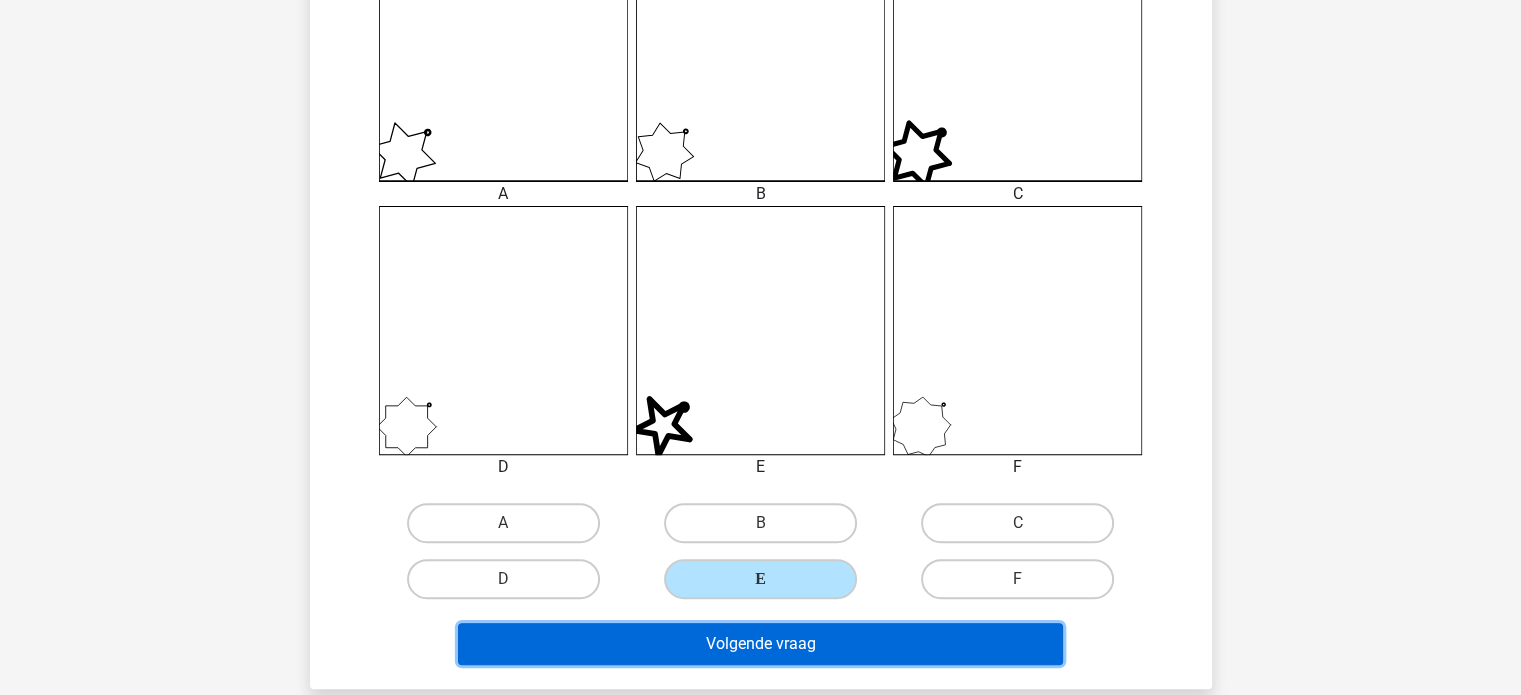 click on "Volgende vraag" at bounding box center (760, 644) 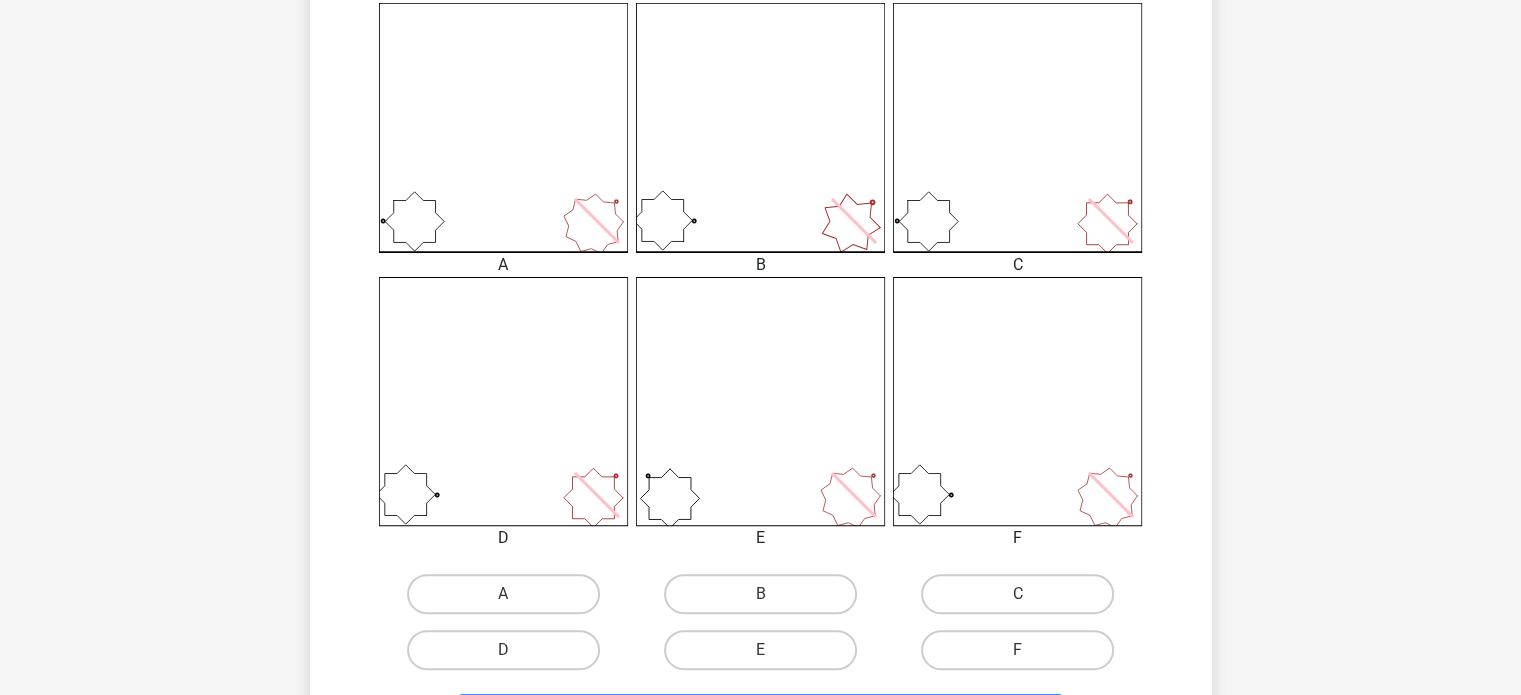 scroll, scrollTop: 566, scrollLeft: 0, axis: vertical 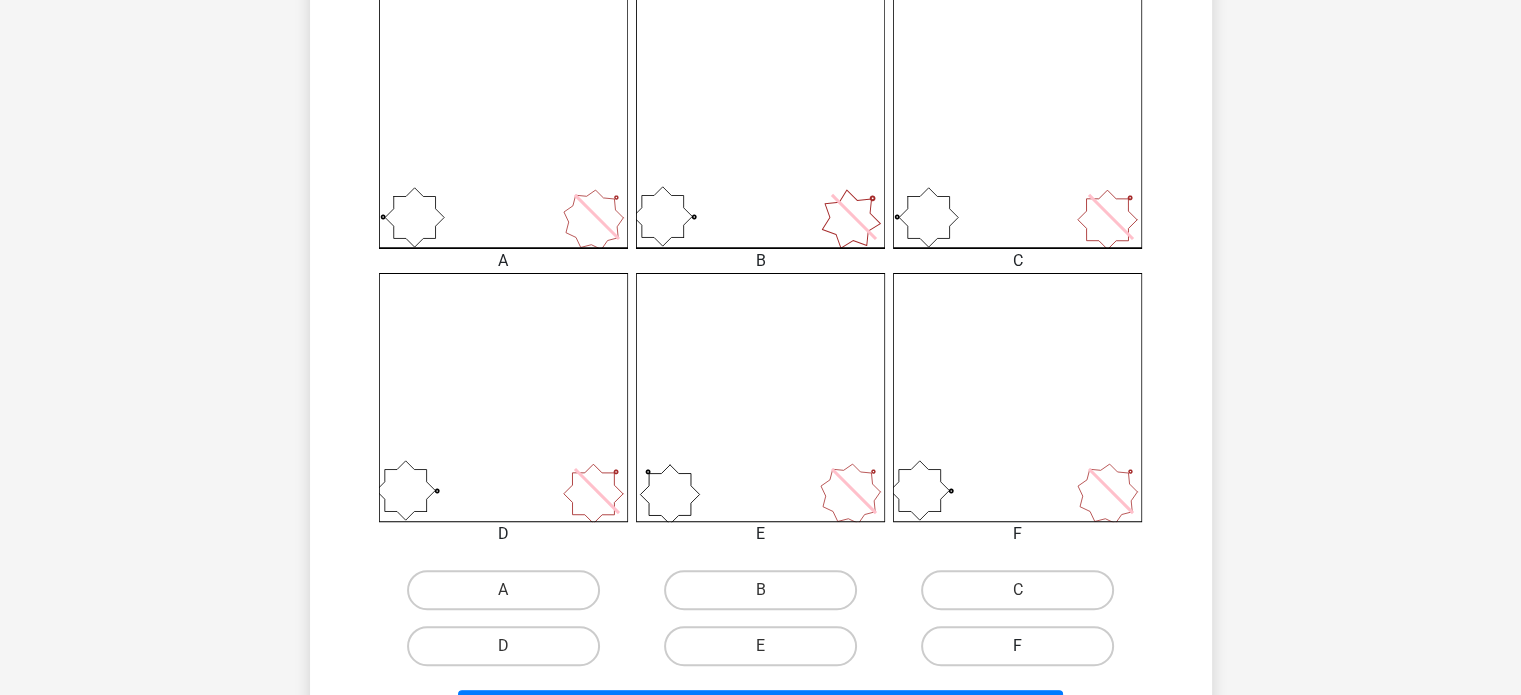 click on "F" at bounding box center (1017, 646) 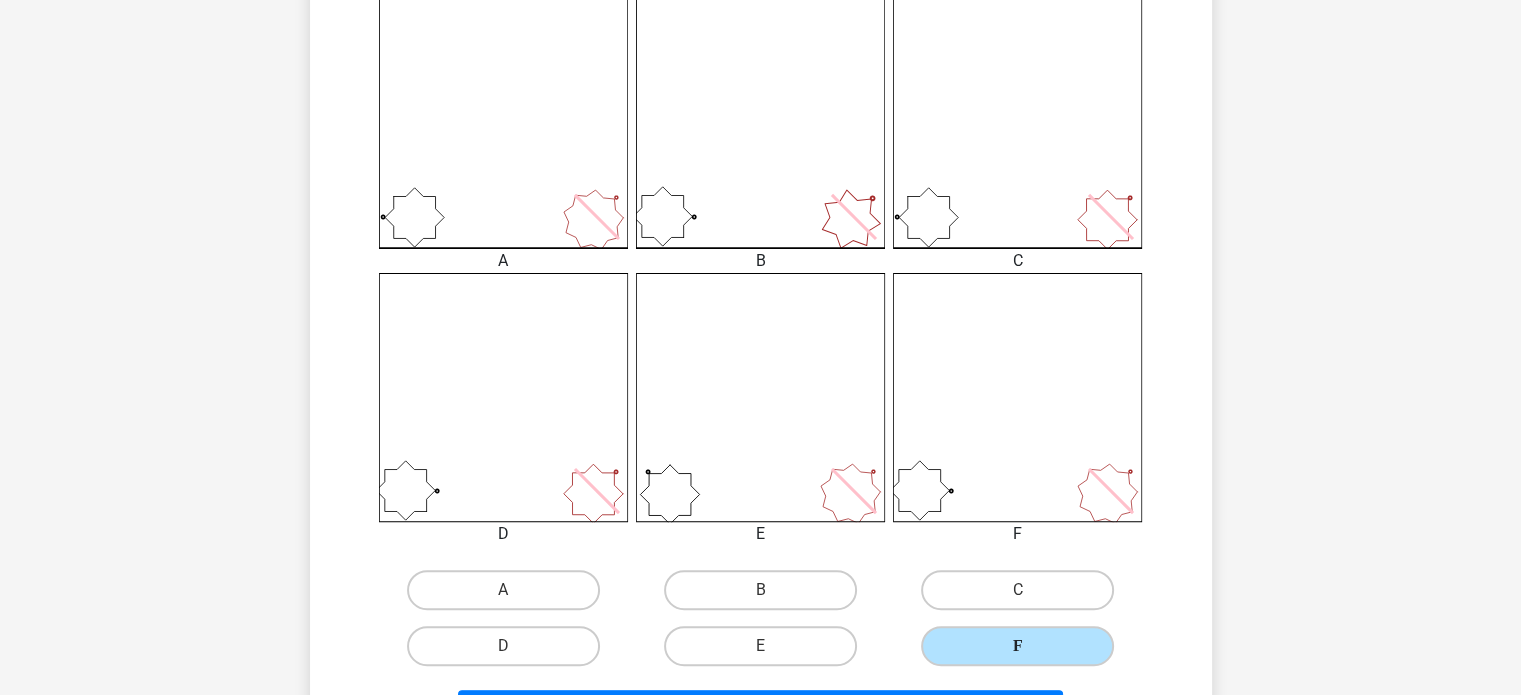 scroll, scrollTop: 659, scrollLeft: 0, axis: vertical 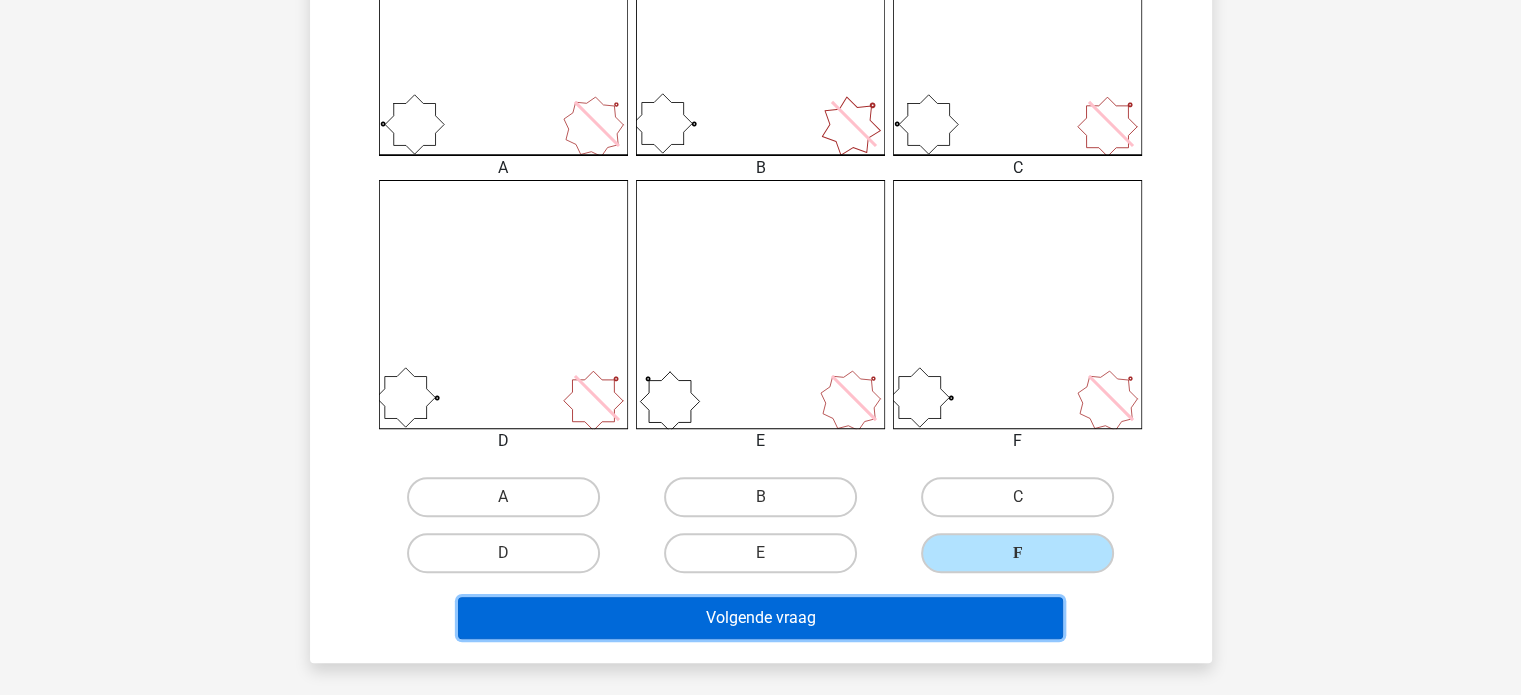 click on "Volgende vraag" at bounding box center (760, 618) 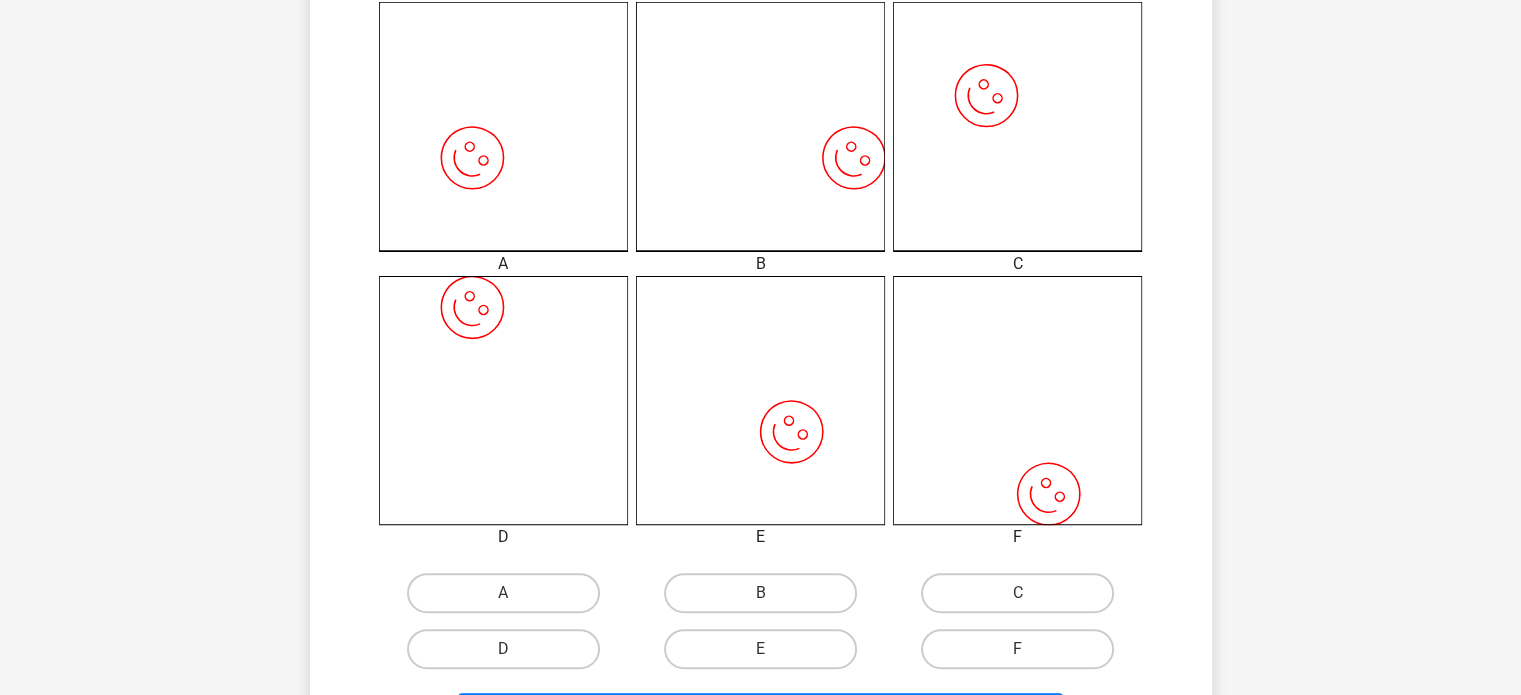 scroll, scrollTop: 566, scrollLeft: 0, axis: vertical 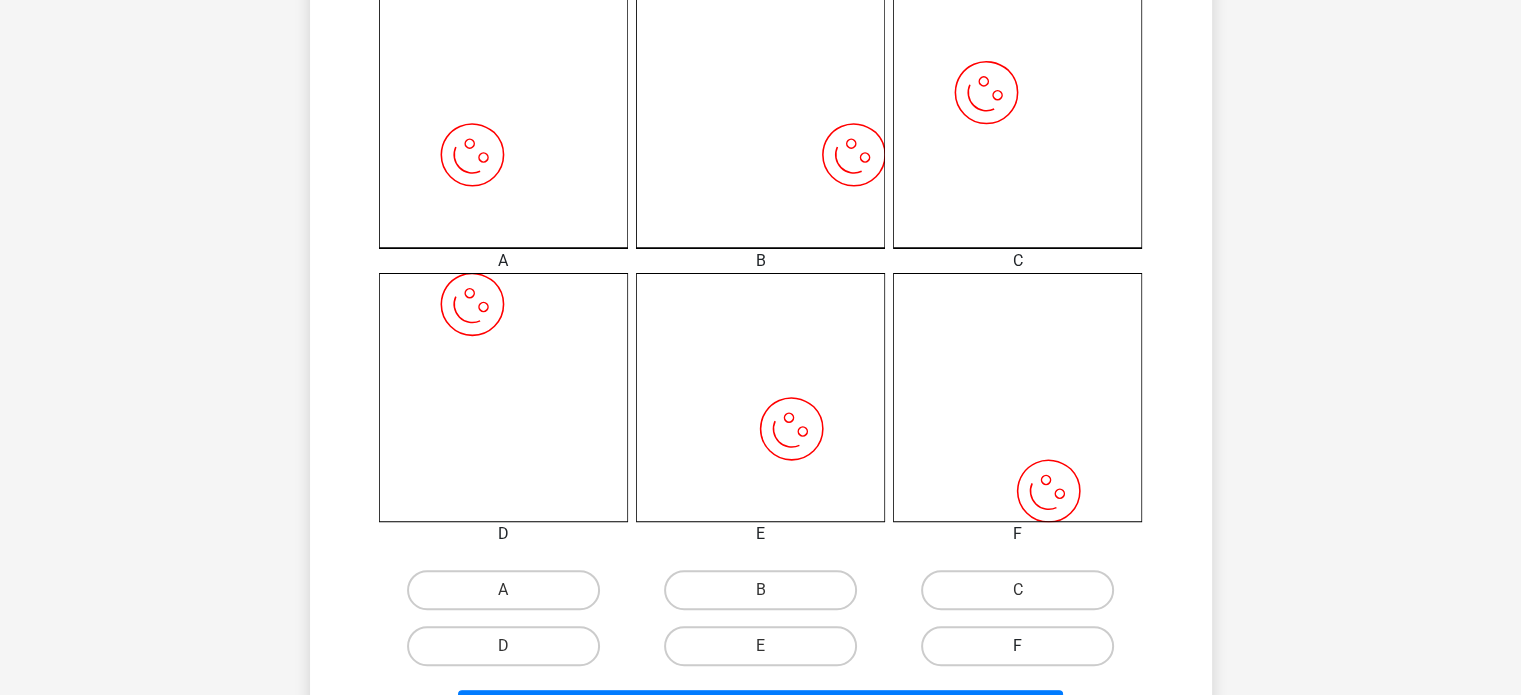 click on "F" at bounding box center (1017, 646) 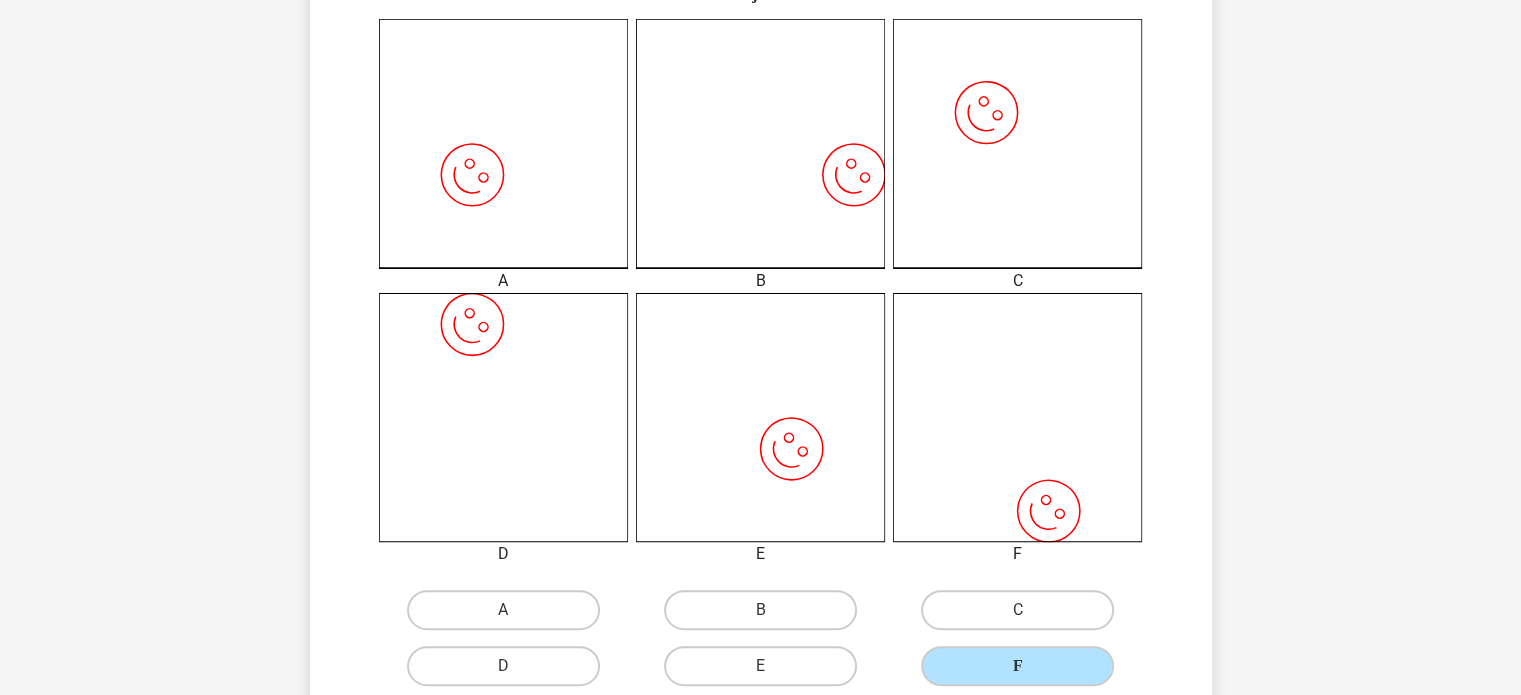scroll, scrollTop: 580, scrollLeft: 0, axis: vertical 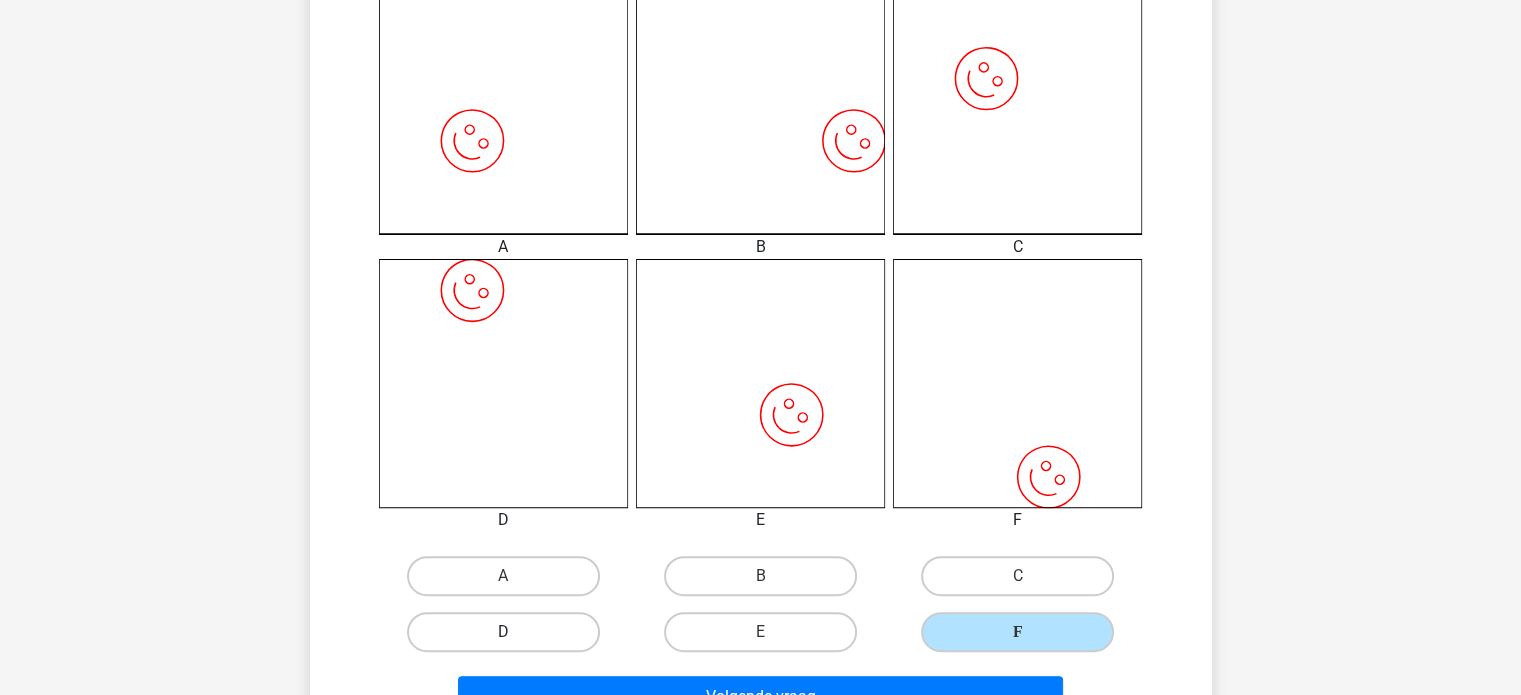 click on "D" at bounding box center [503, 632] 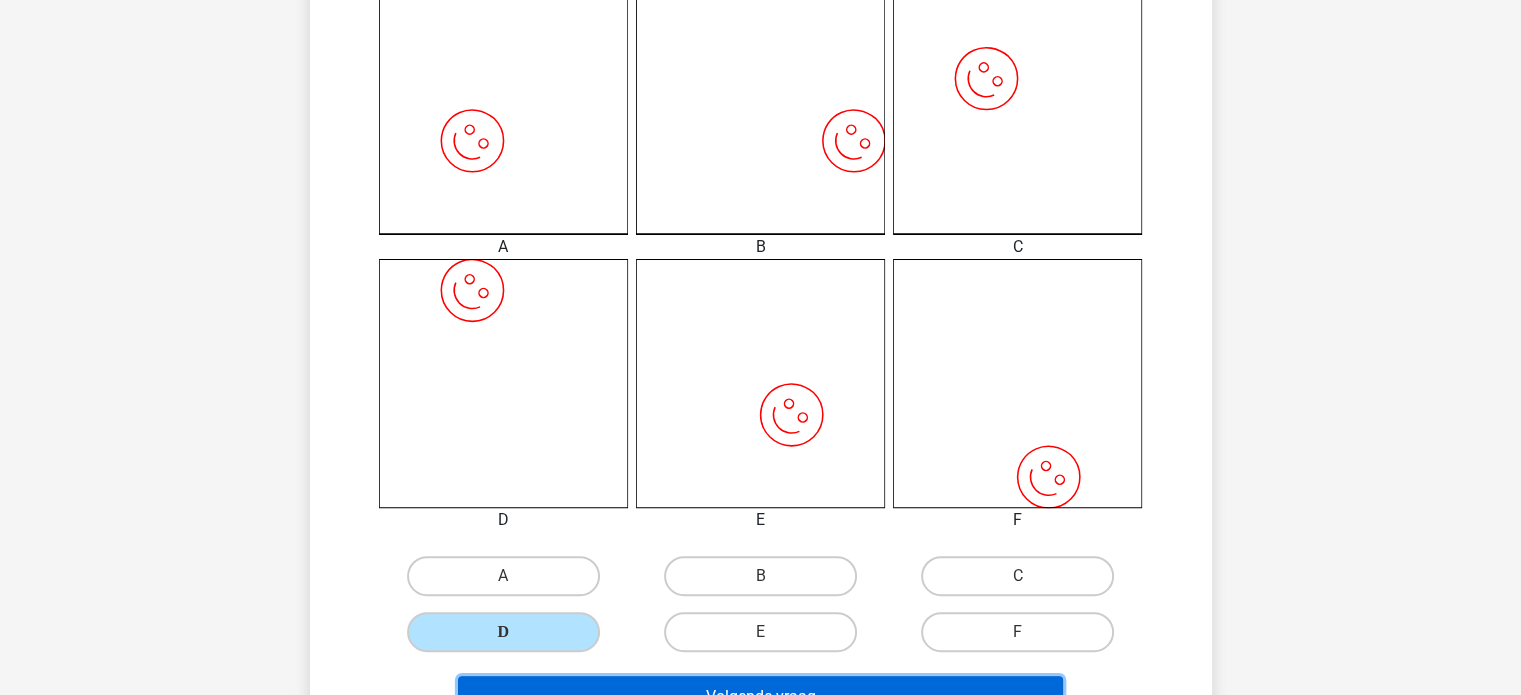 click on "Volgende vraag" at bounding box center (760, 697) 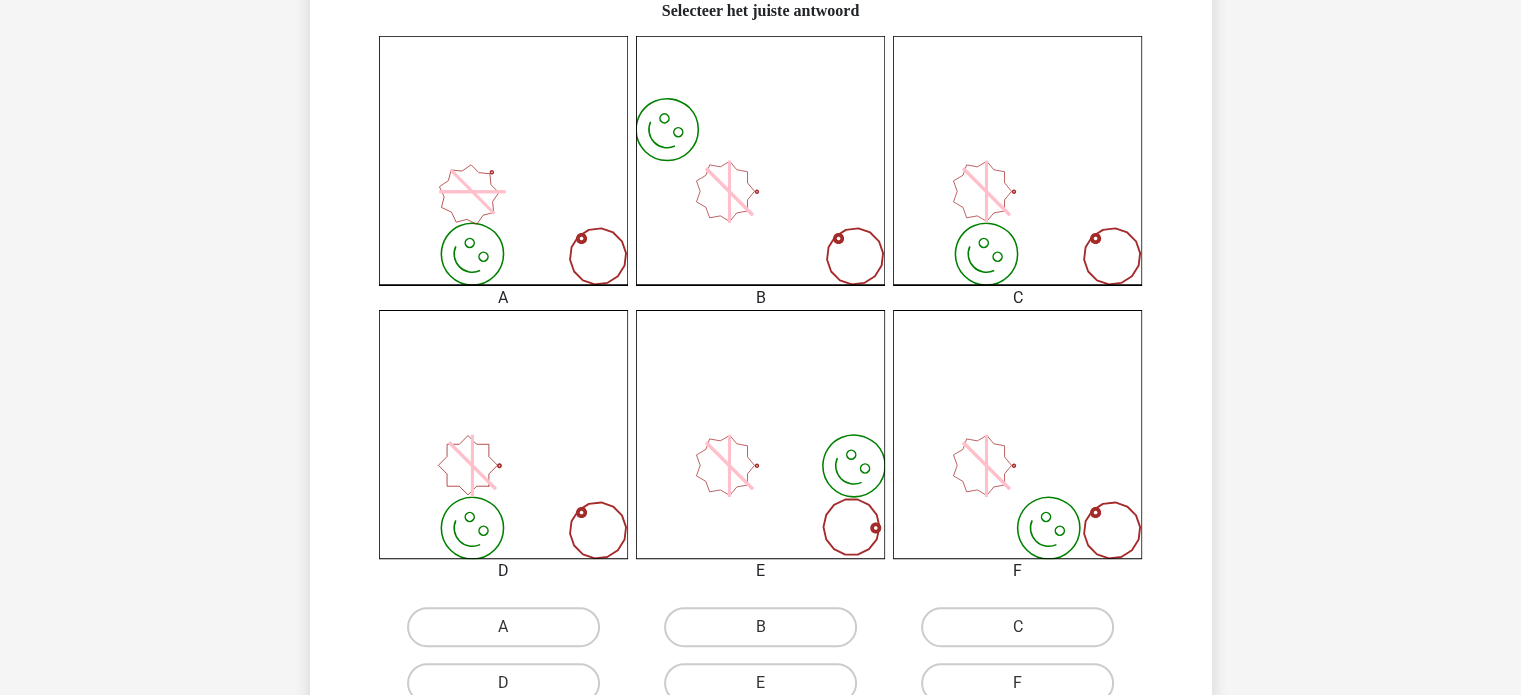 scroll, scrollTop: 709, scrollLeft: 0, axis: vertical 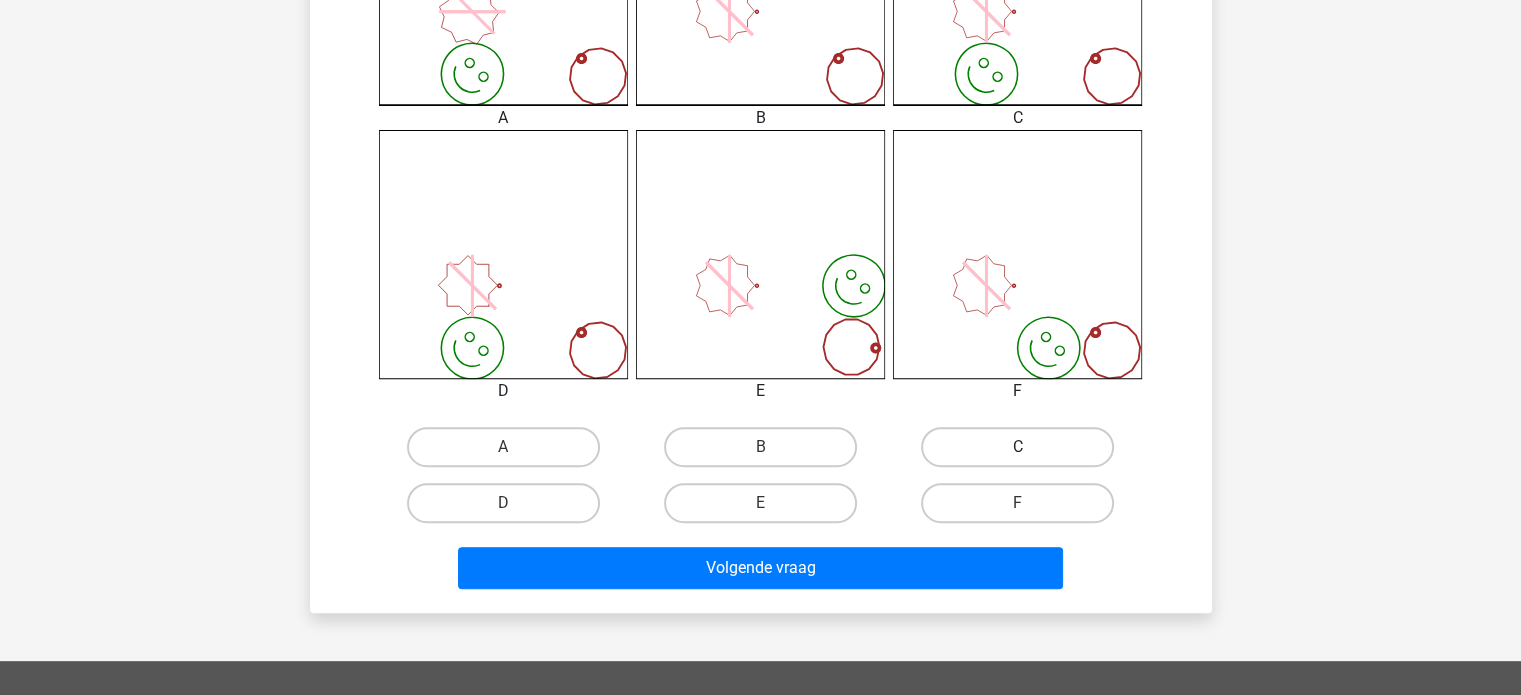 click on "C" at bounding box center (1017, 447) 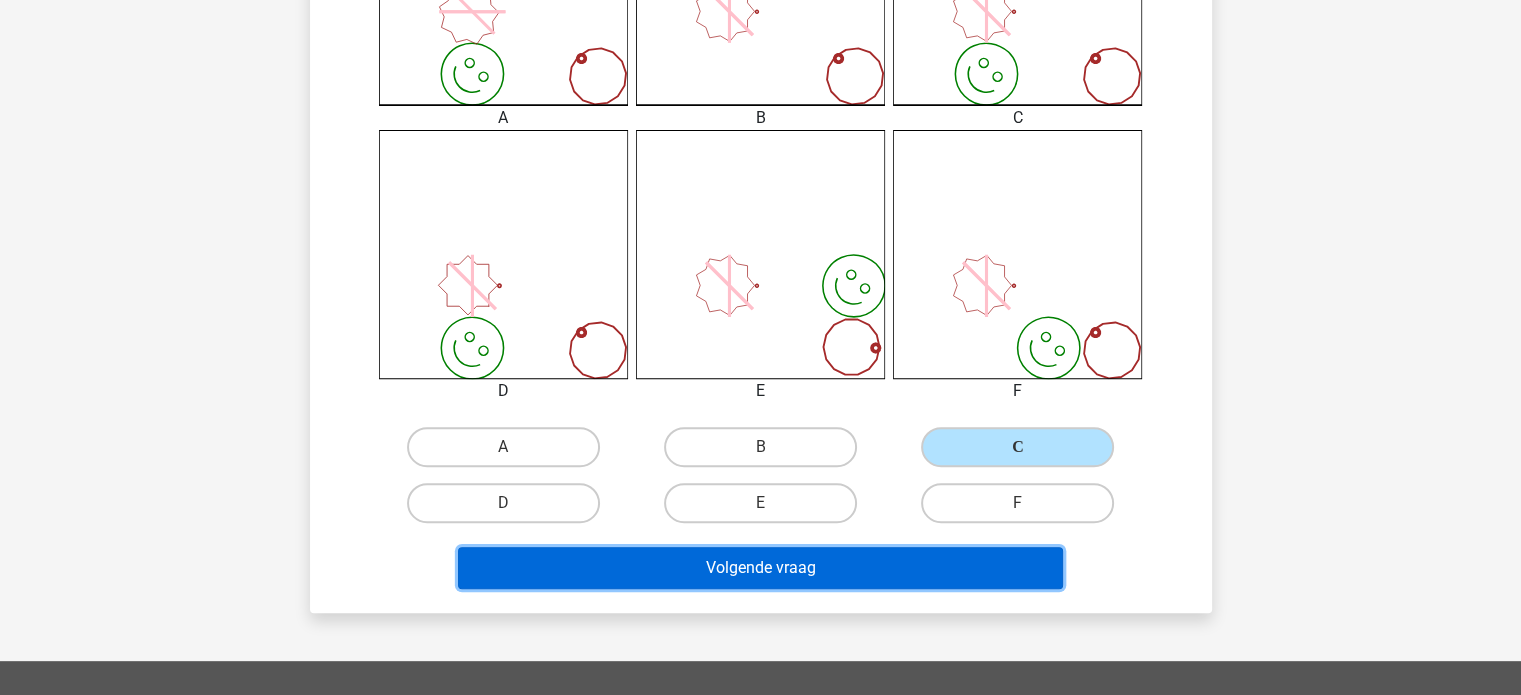 click on "Volgende vraag" at bounding box center [760, 568] 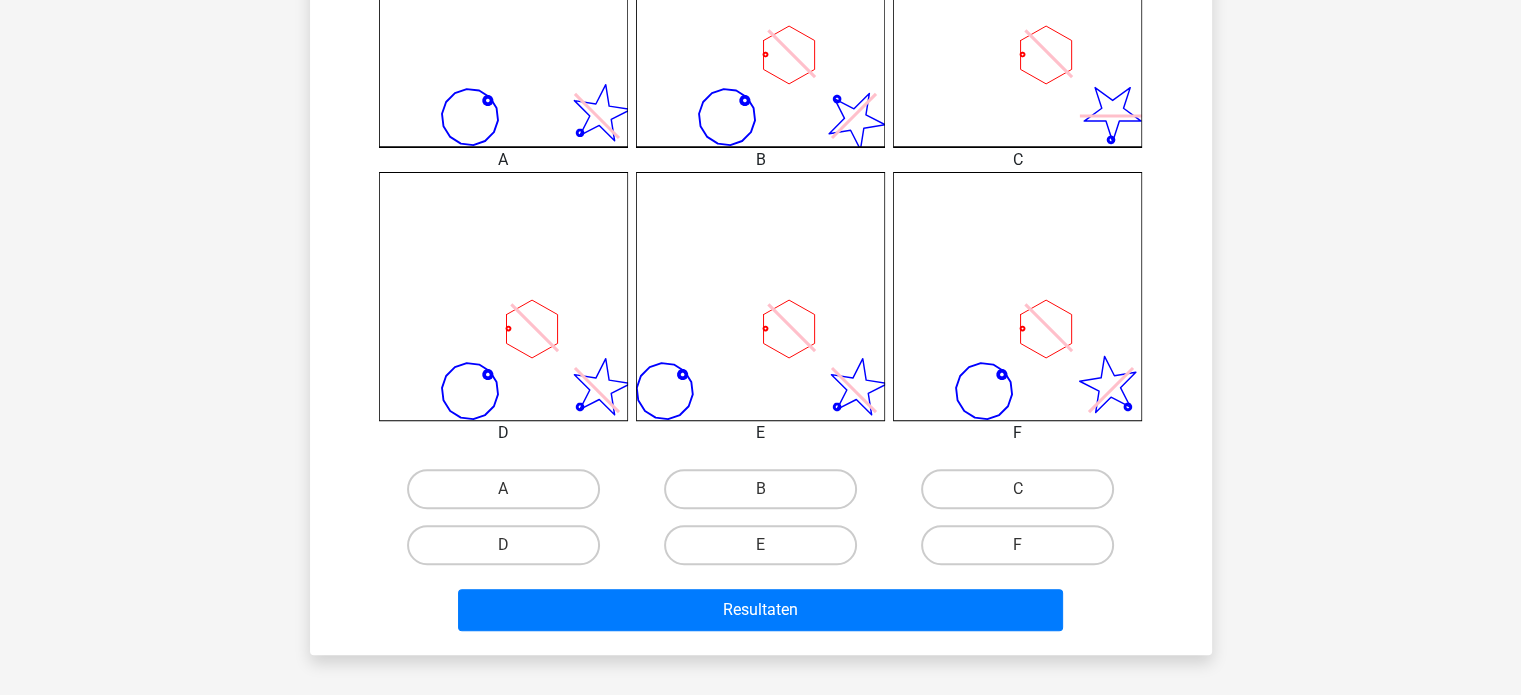 scroll, scrollTop: 668, scrollLeft: 0, axis: vertical 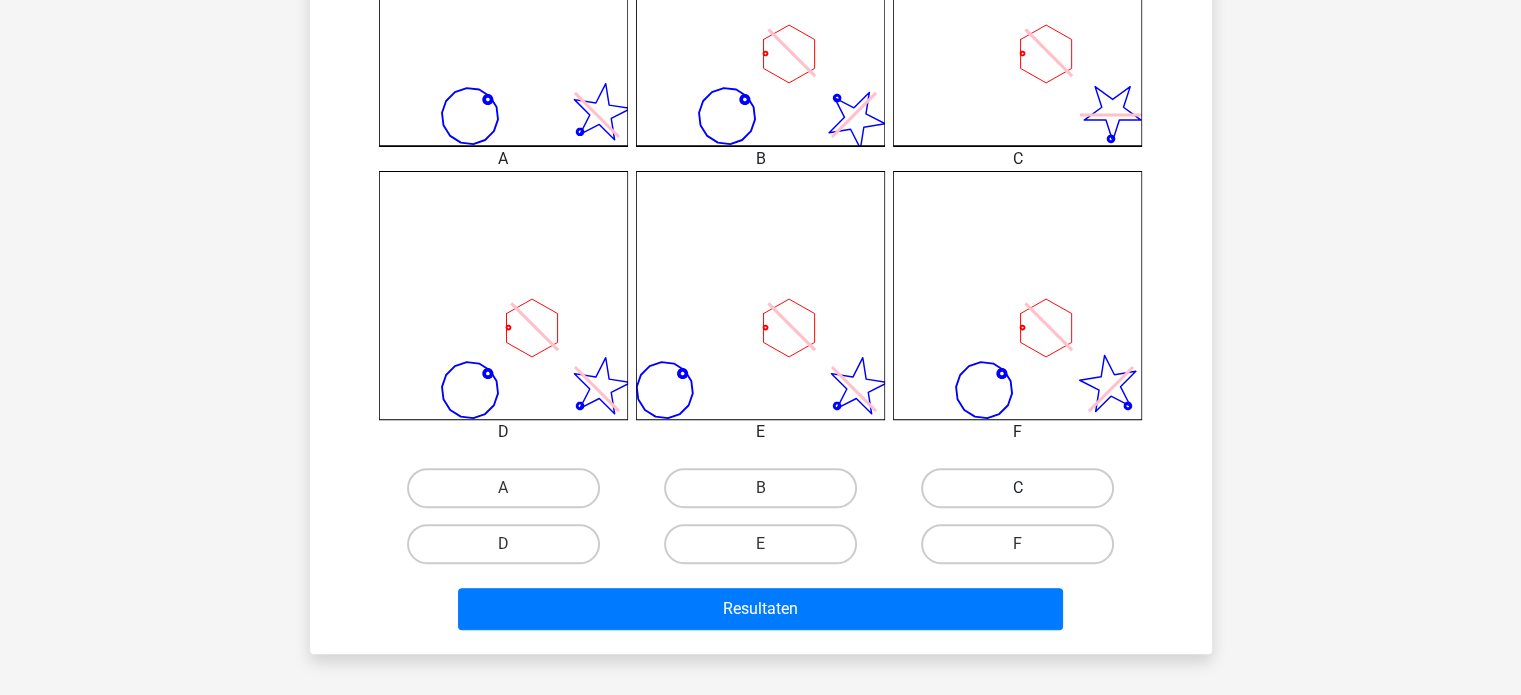click on "C" at bounding box center [1017, 488] 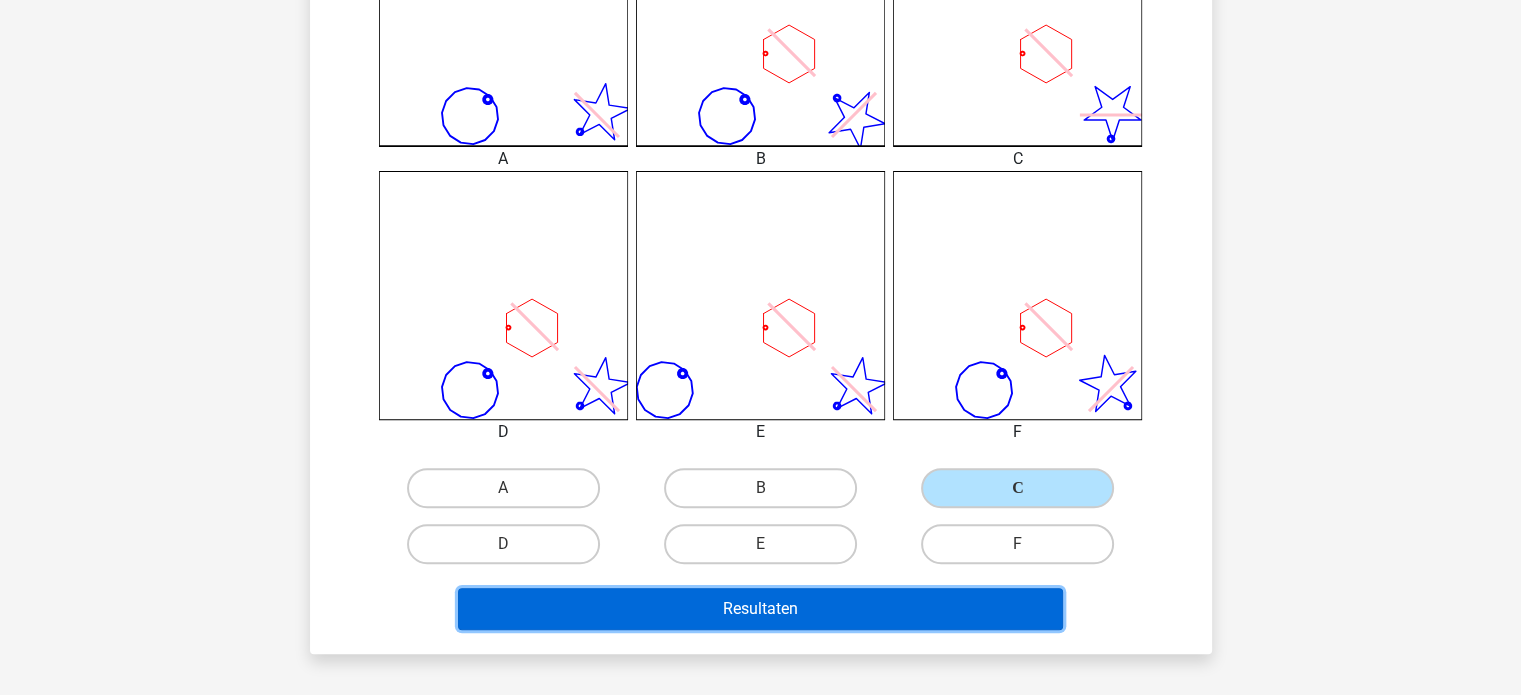 click on "Resultaten" at bounding box center [760, 609] 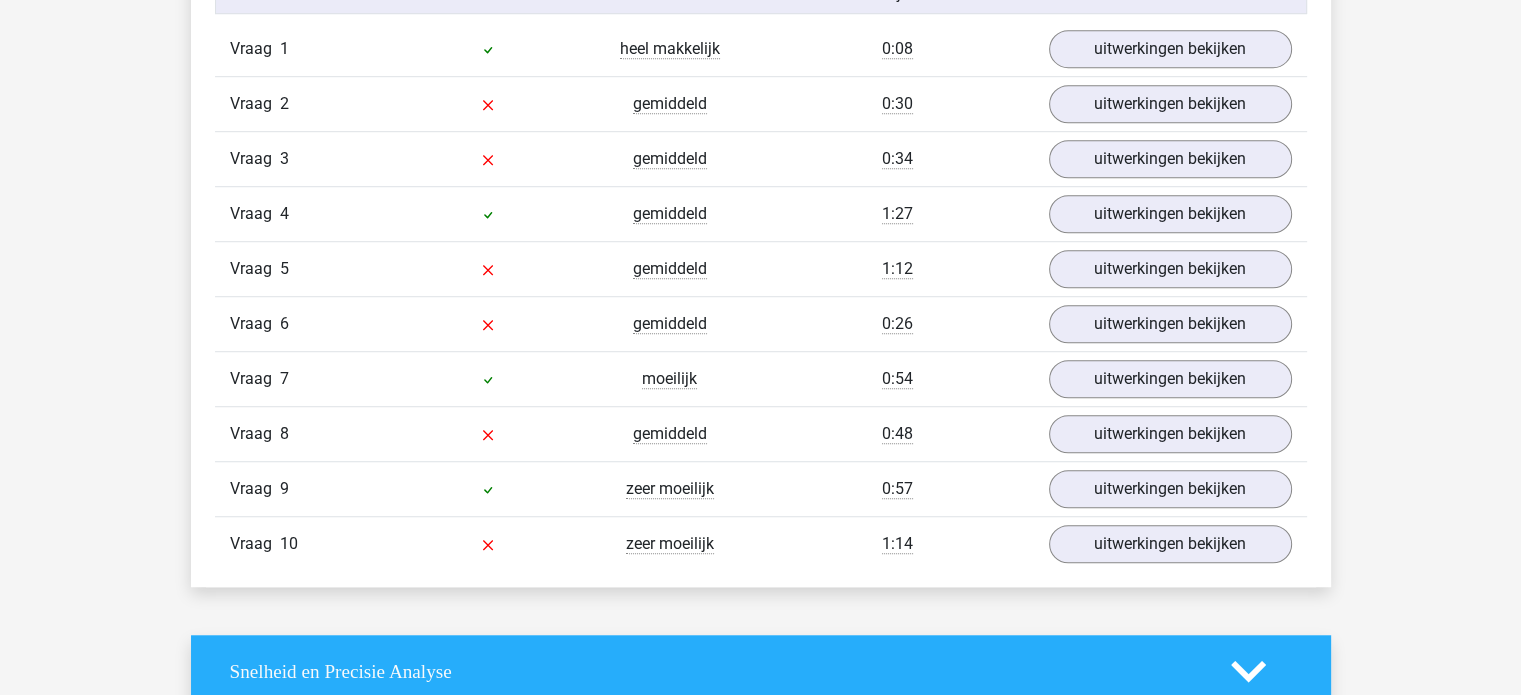 scroll, scrollTop: 1356, scrollLeft: 0, axis: vertical 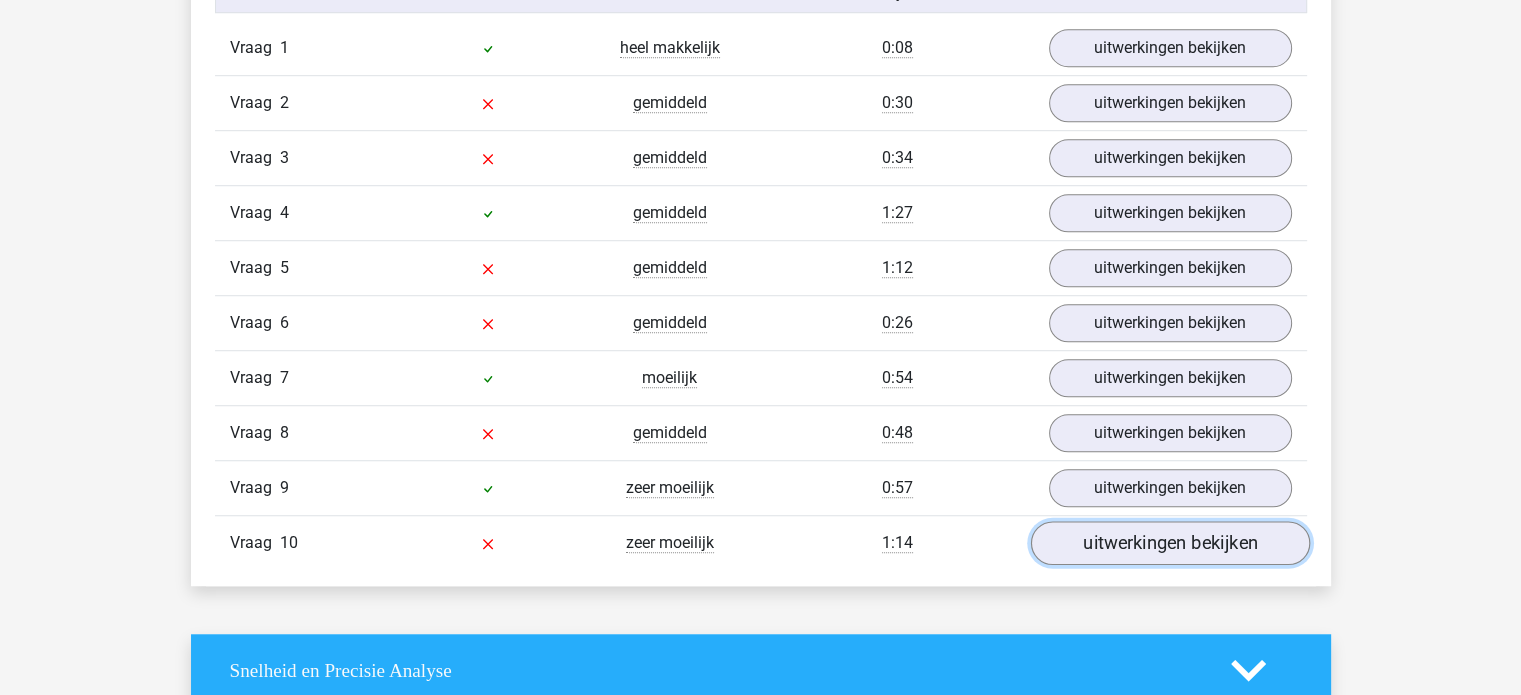 click on "uitwerkingen bekijken" at bounding box center [1169, 544] 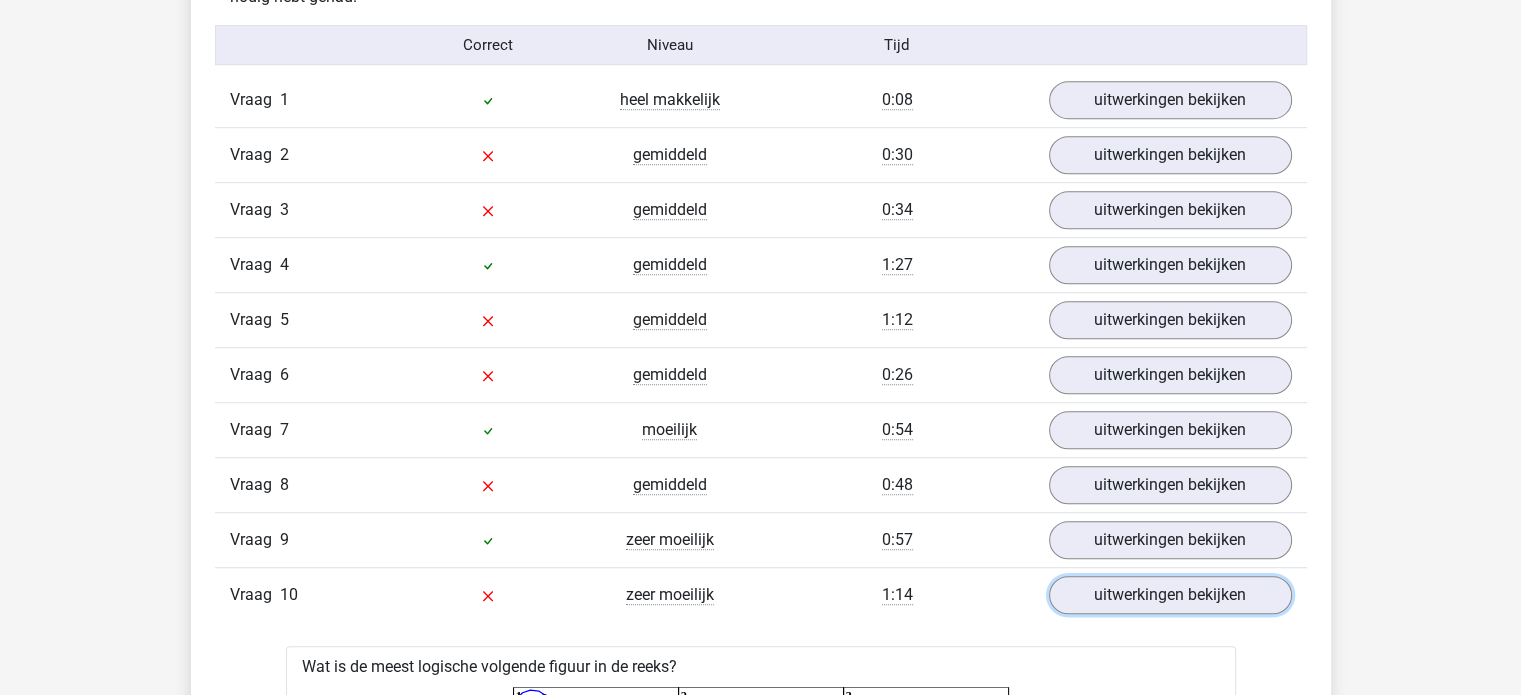 scroll, scrollTop: 1304, scrollLeft: 0, axis: vertical 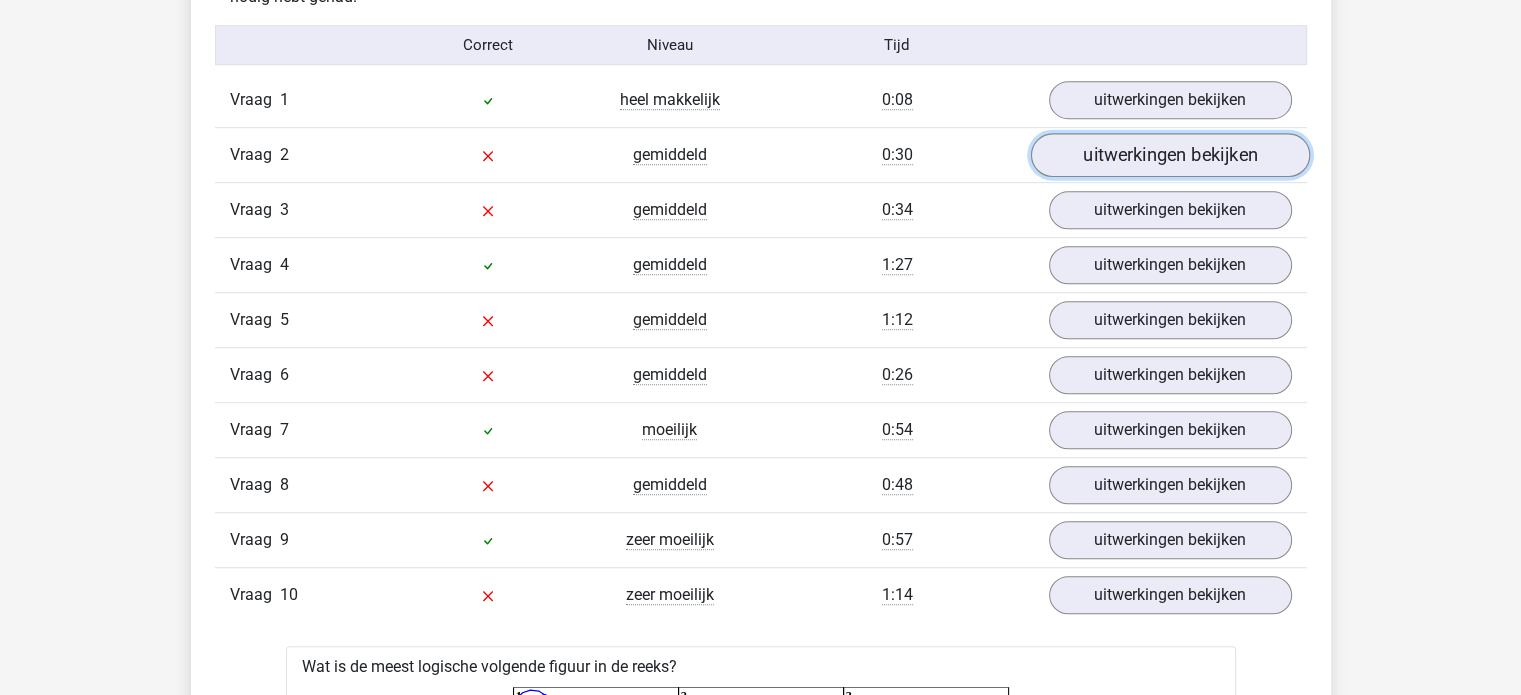click on "uitwerkingen bekijken" at bounding box center [1169, 156] 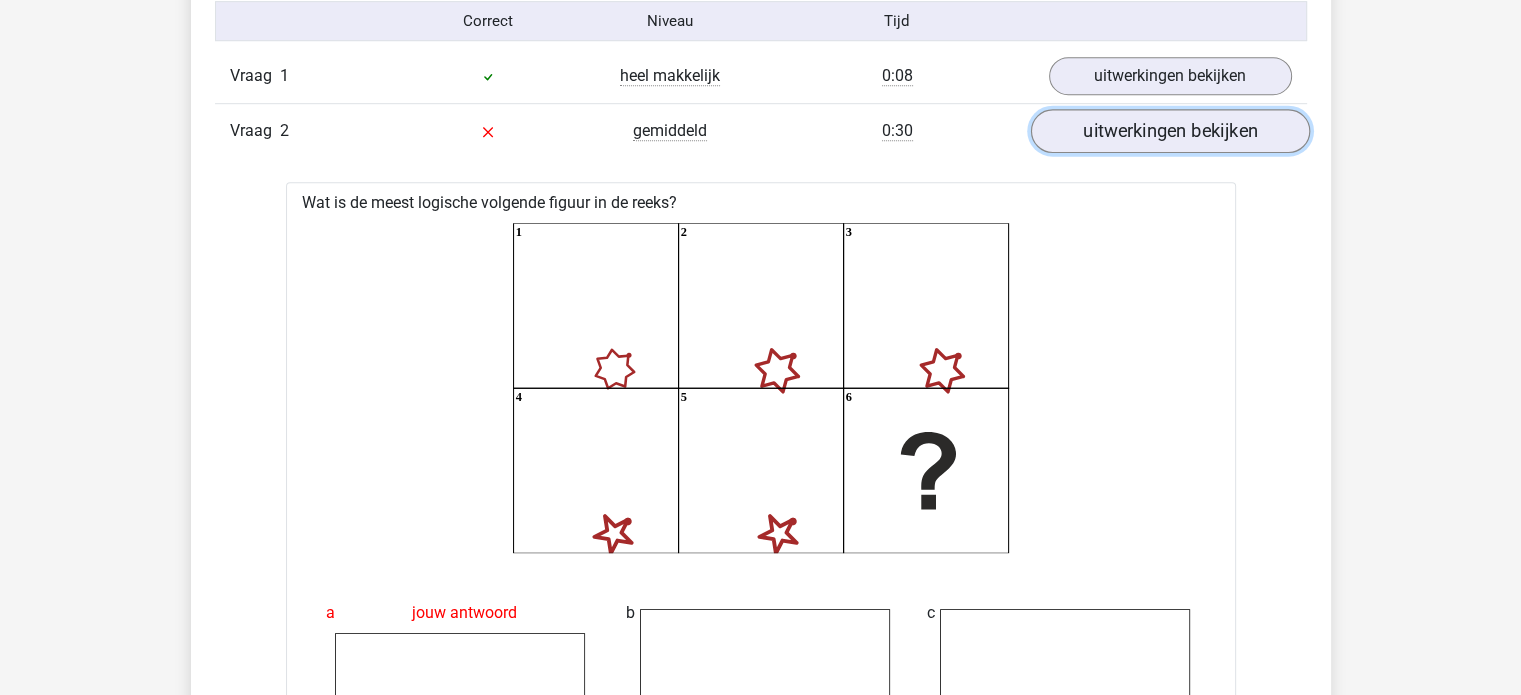 scroll, scrollTop: 1327, scrollLeft: 0, axis: vertical 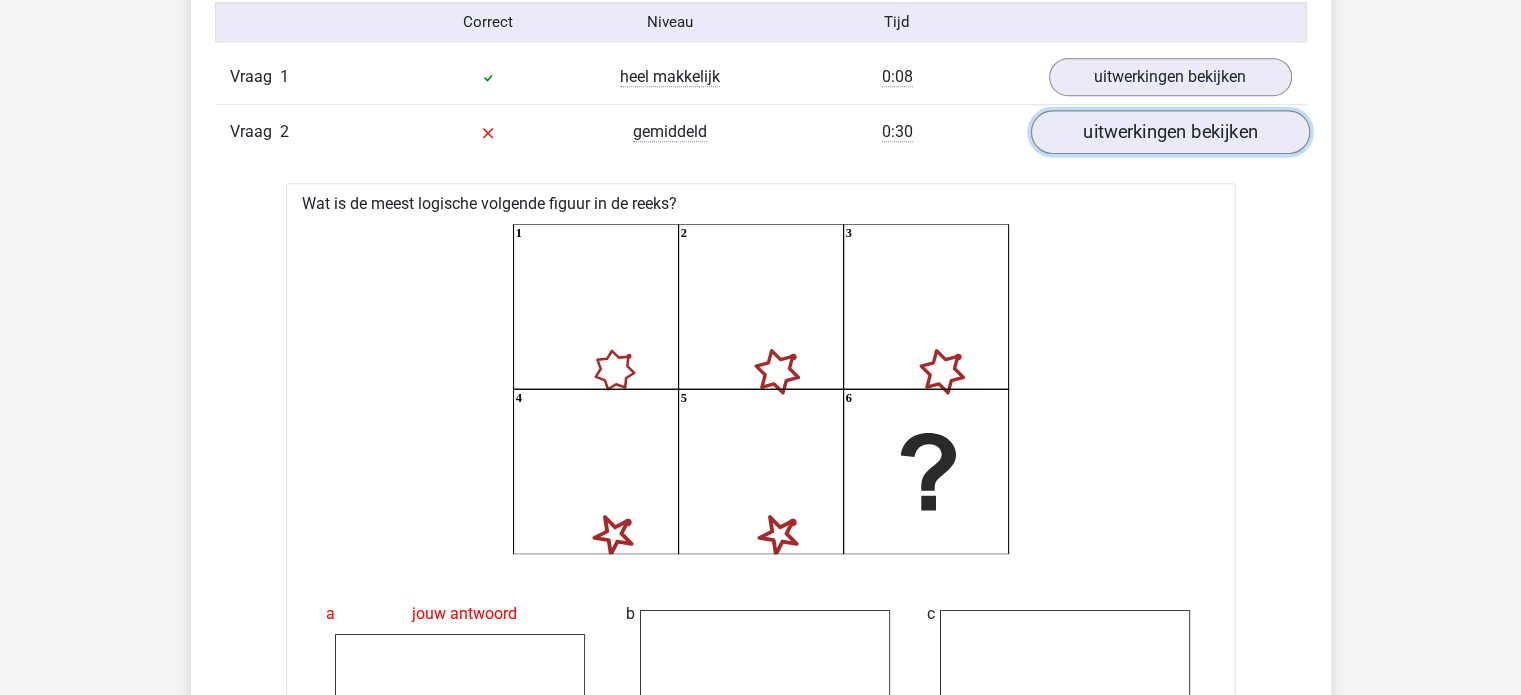 click on "uitwerkingen bekijken" at bounding box center [1169, 133] 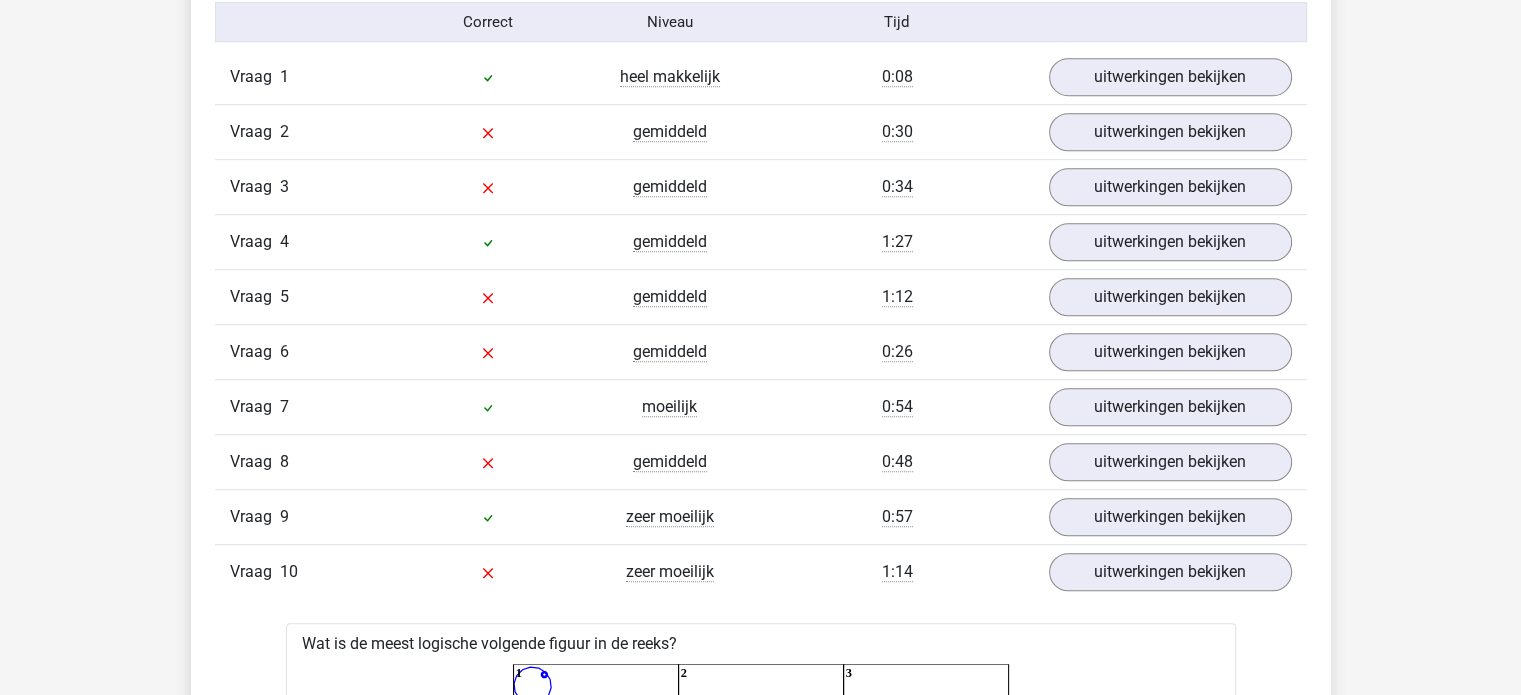 click on "Vraag
3
gemiddeld
0:34
uitwerkingen bekijken" at bounding box center [761, 186] 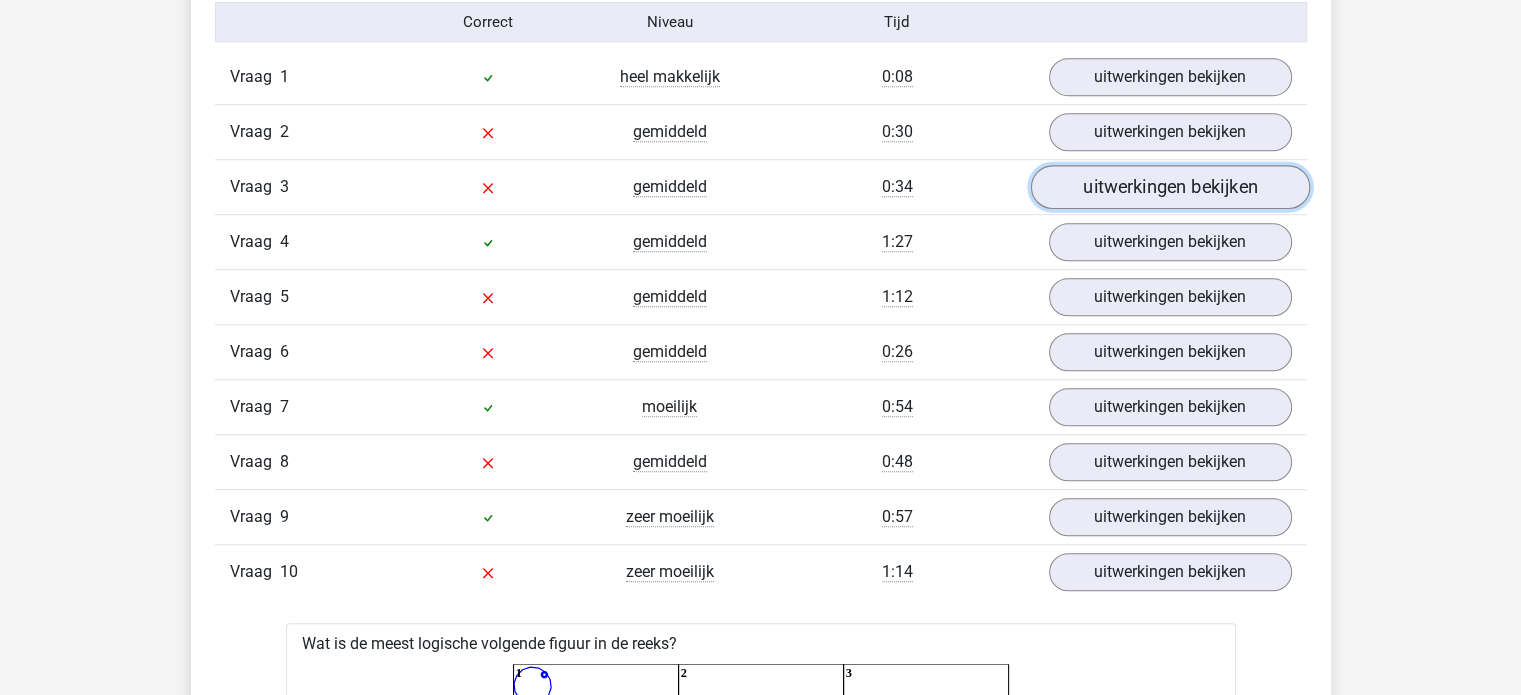 click on "uitwerkingen bekijken" at bounding box center [1169, 188] 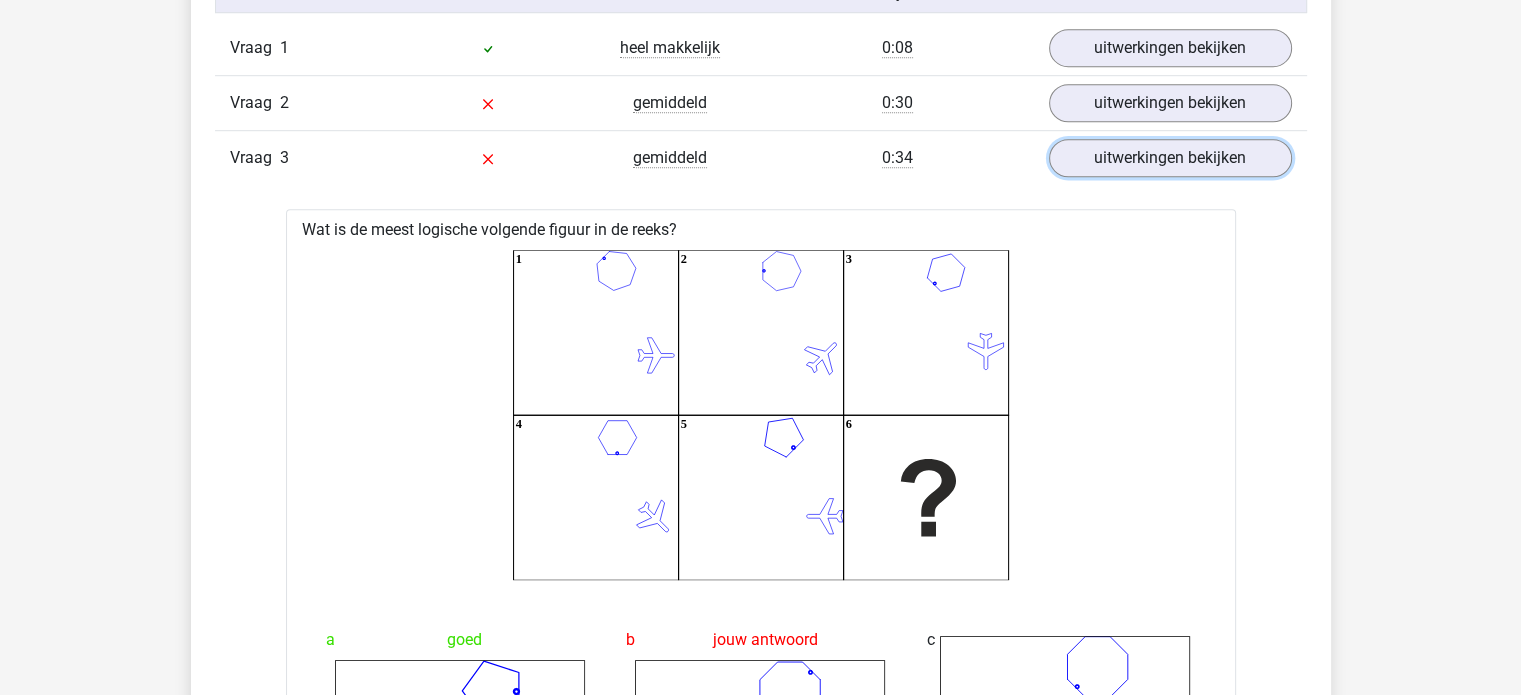 scroll, scrollTop: 1354, scrollLeft: 0, axis: vertical 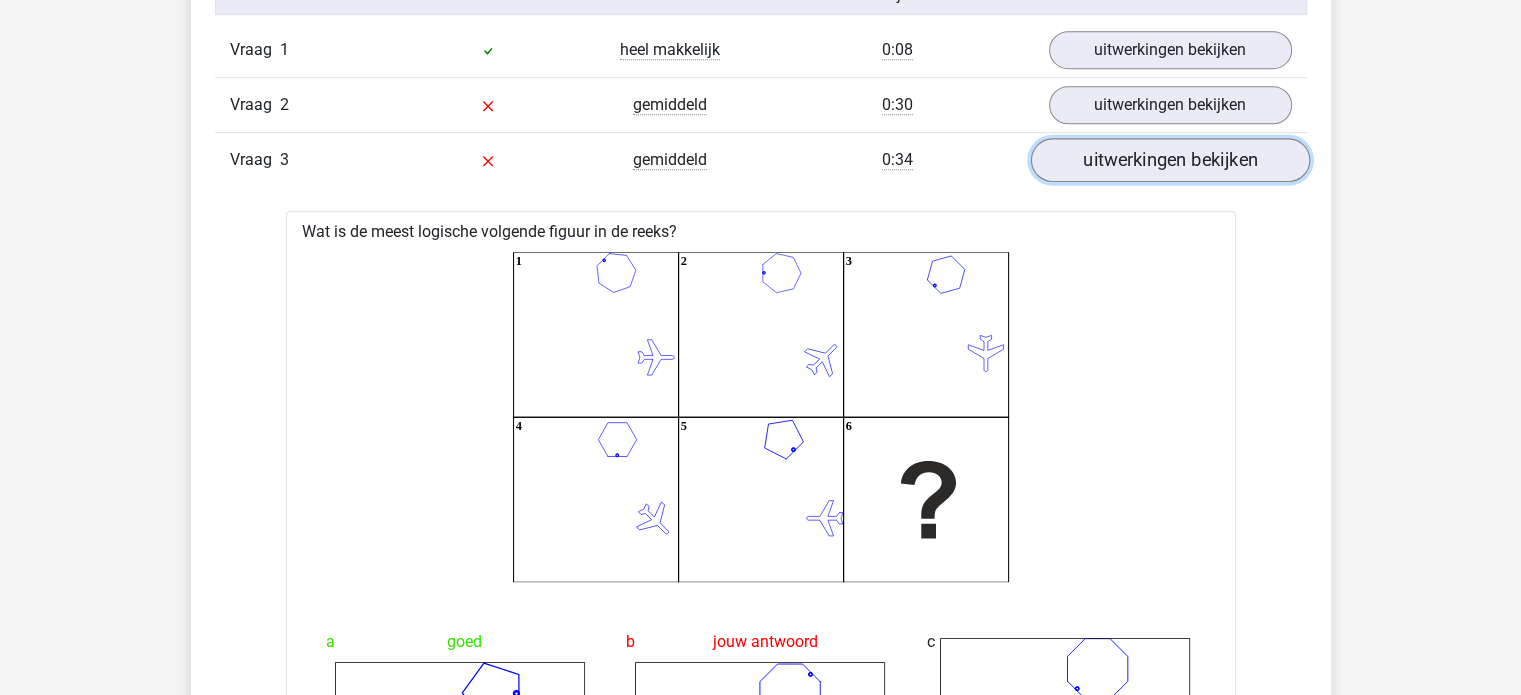 click on "uitwerkingen bekijken" at bounding box center [1169, 161] 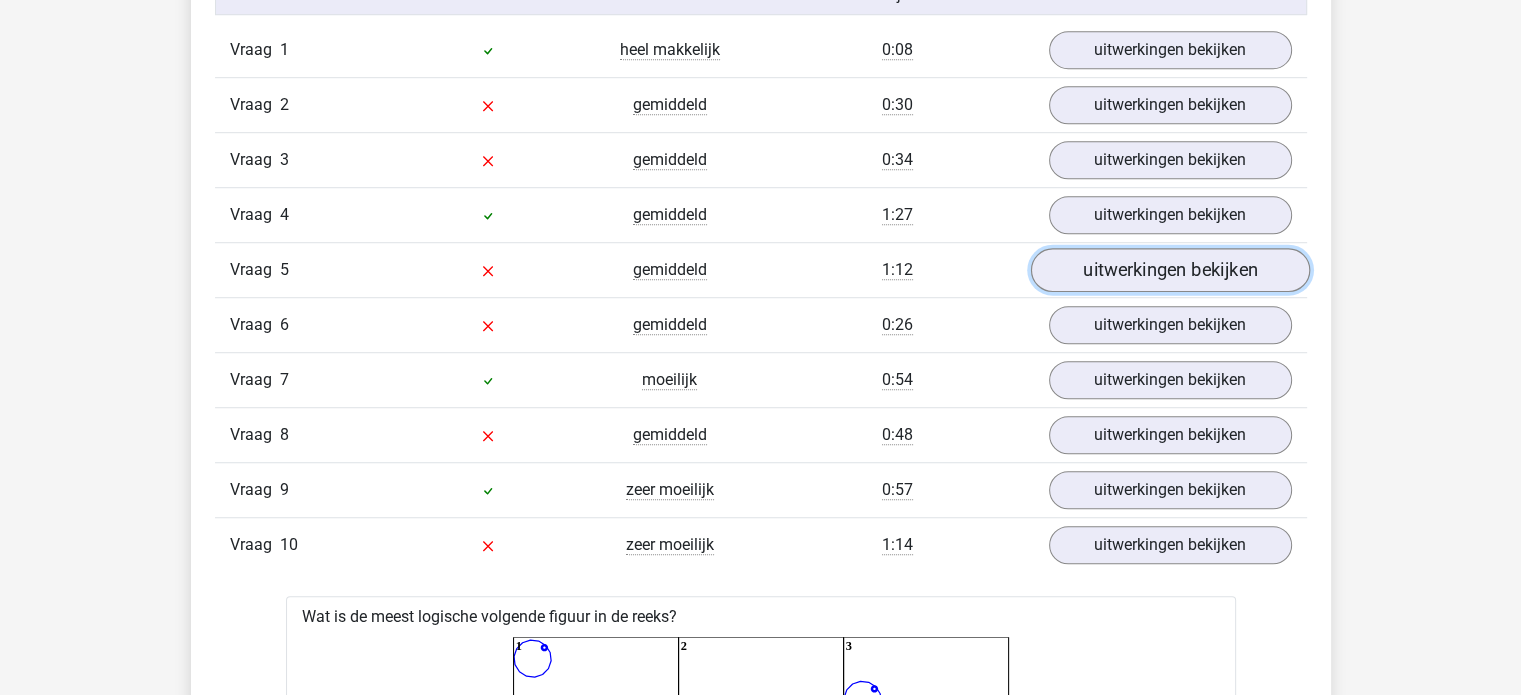 click on "uitwerkingen bekijken" at bounding box center (1169, 271) 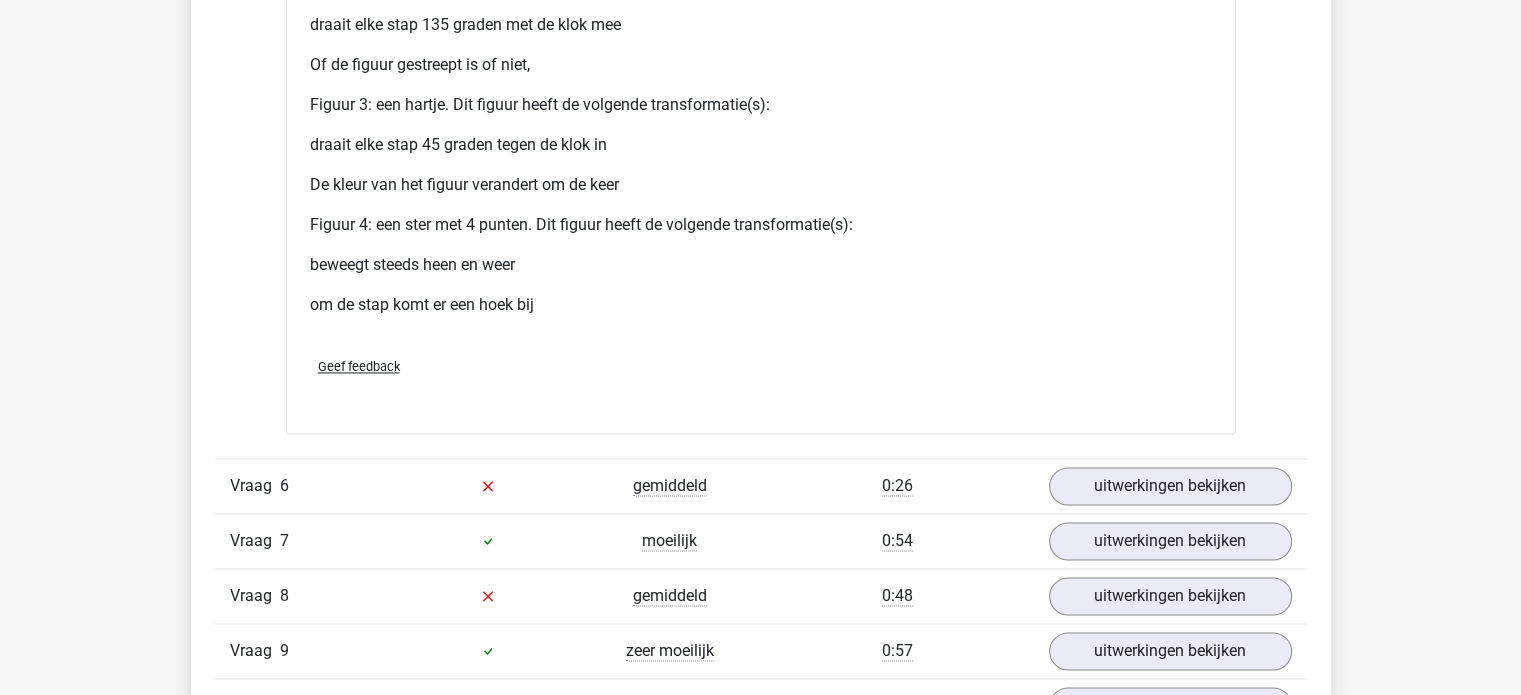 scroll, scrollTop: 2935, scrollLeft: 0, axis: vertical 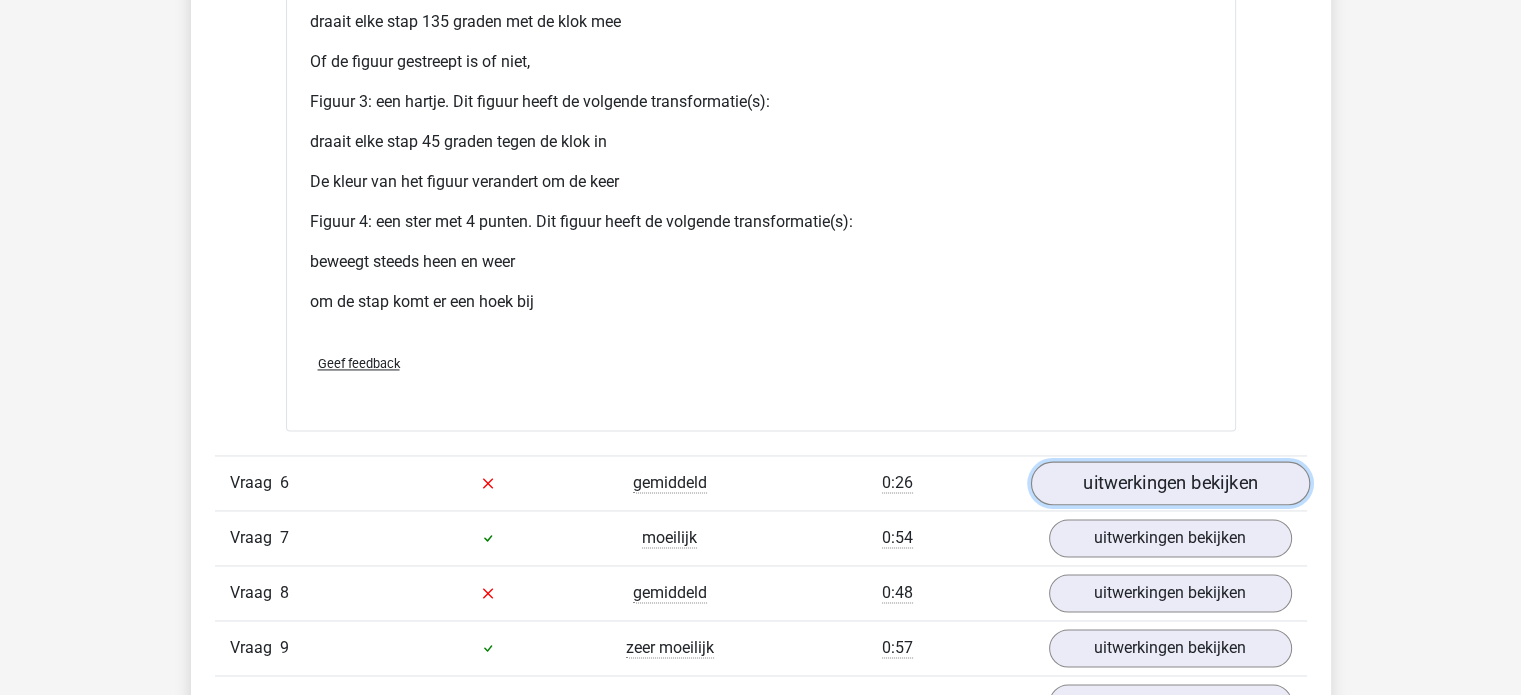 click on "uitwerkingen bekijken" at bounding box center [1169, 483] 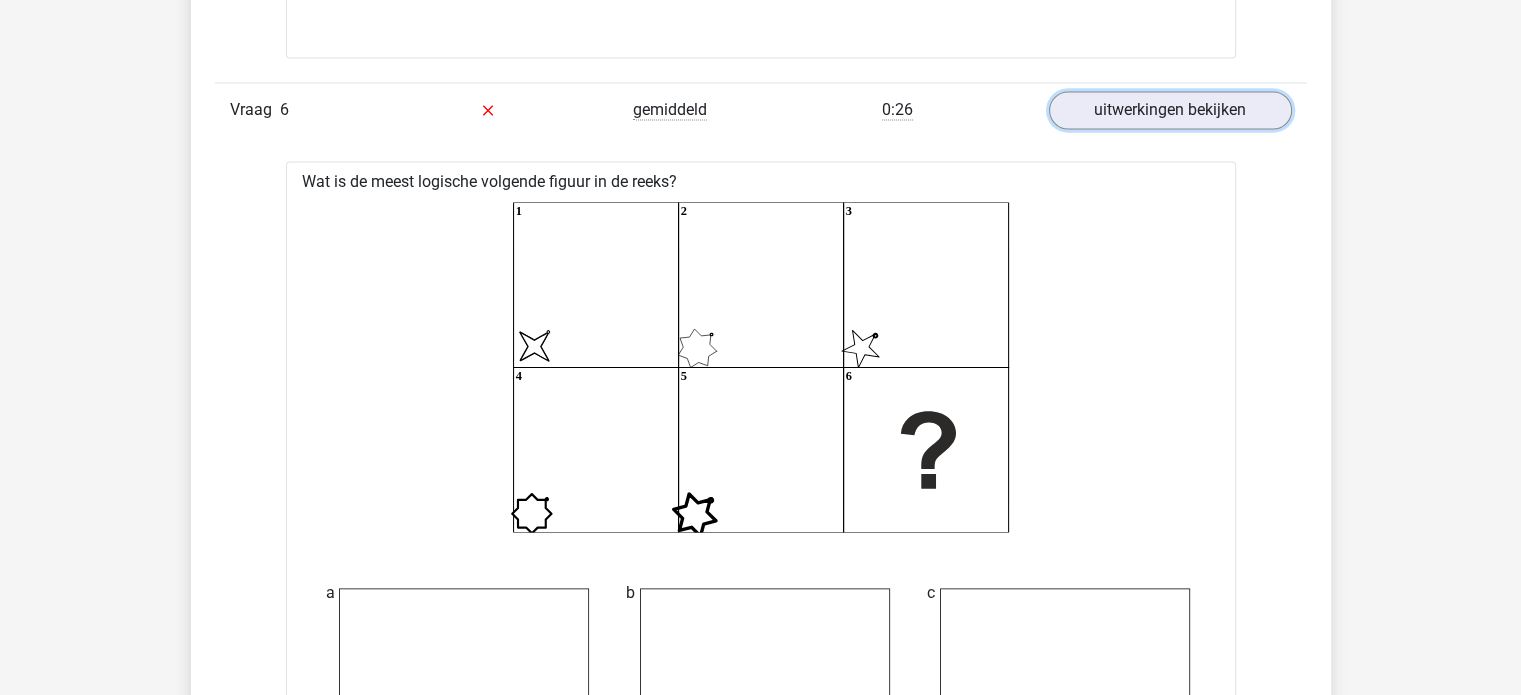 scroll, scrollTop: 3299, scrollLeft: 0, axis: vertical 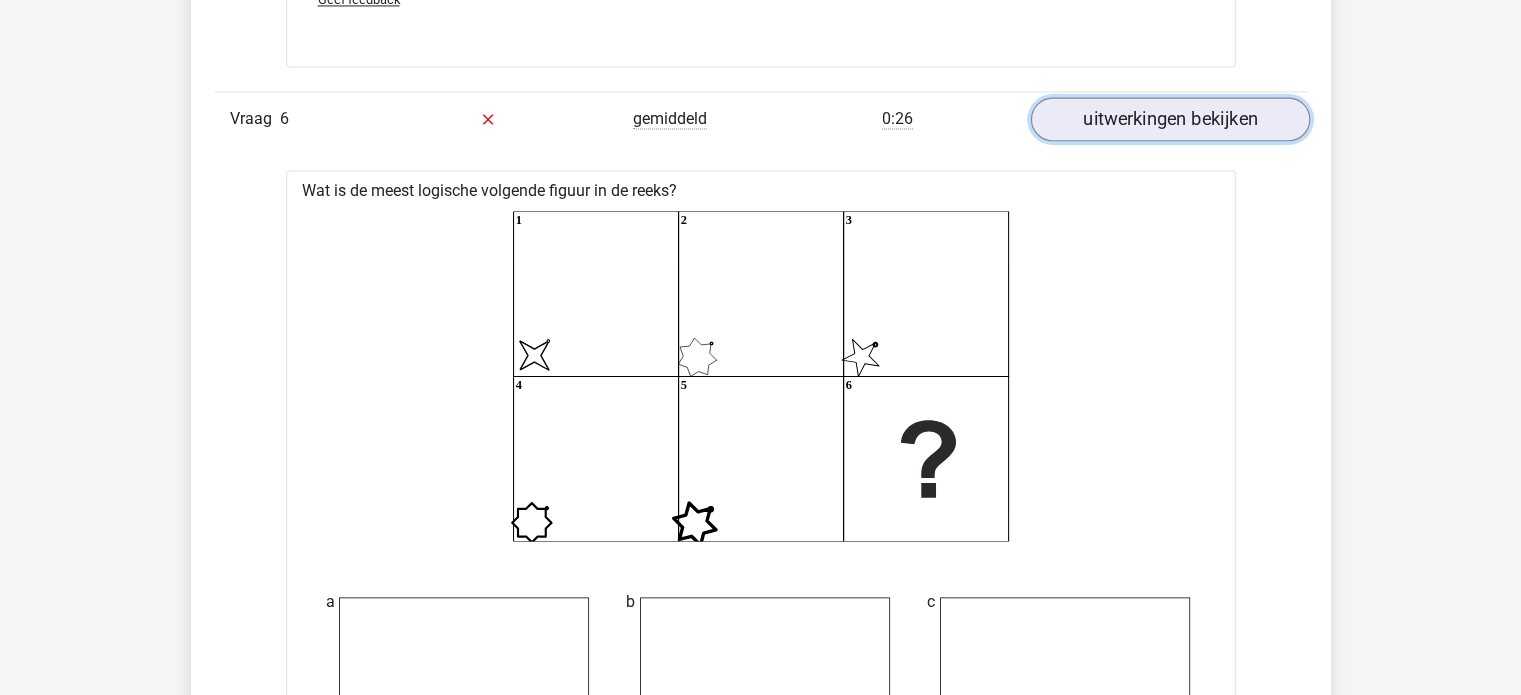 drag, startPoint x: 1250, startPoint y: 280, endPoint x: 1172, endPoint y: 106, distance: 190.68298 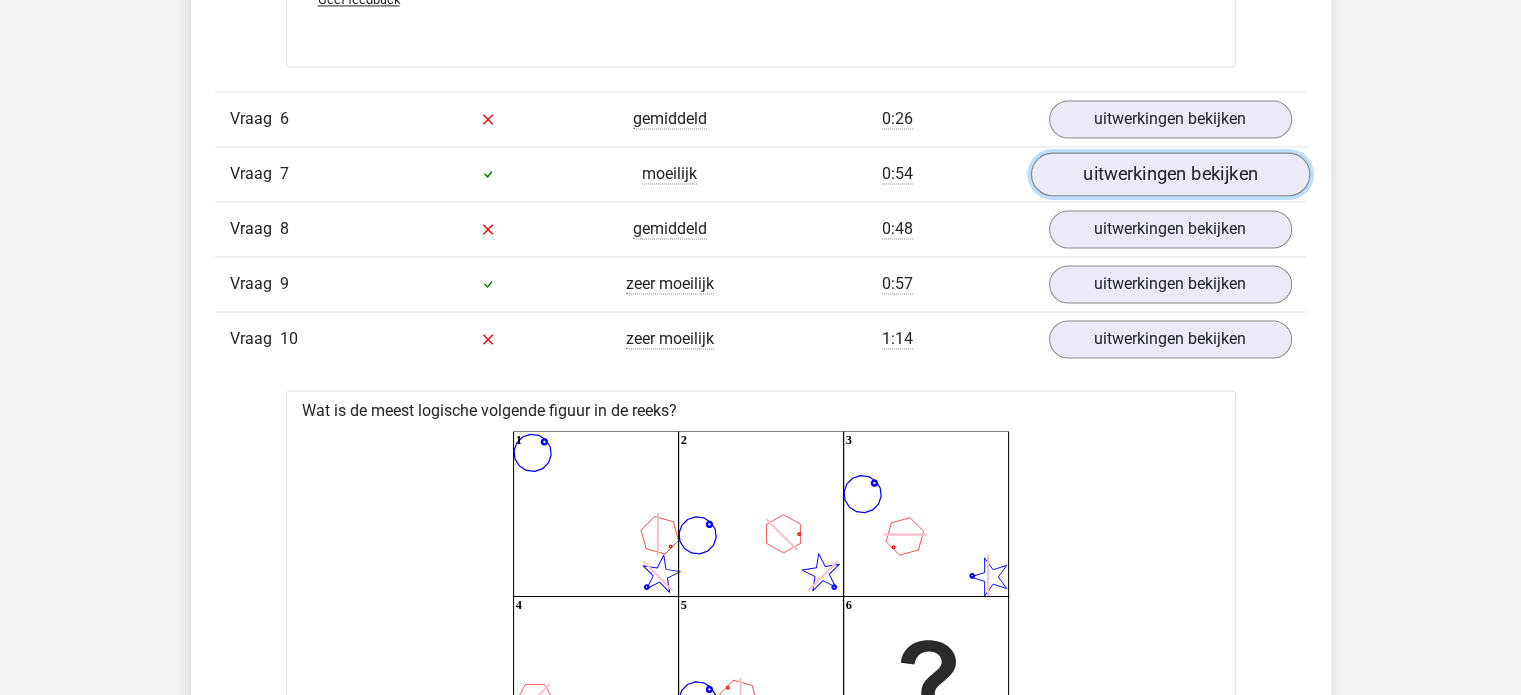 click on "uitwerkingen bekijken" at bounding box center [1169, 174] 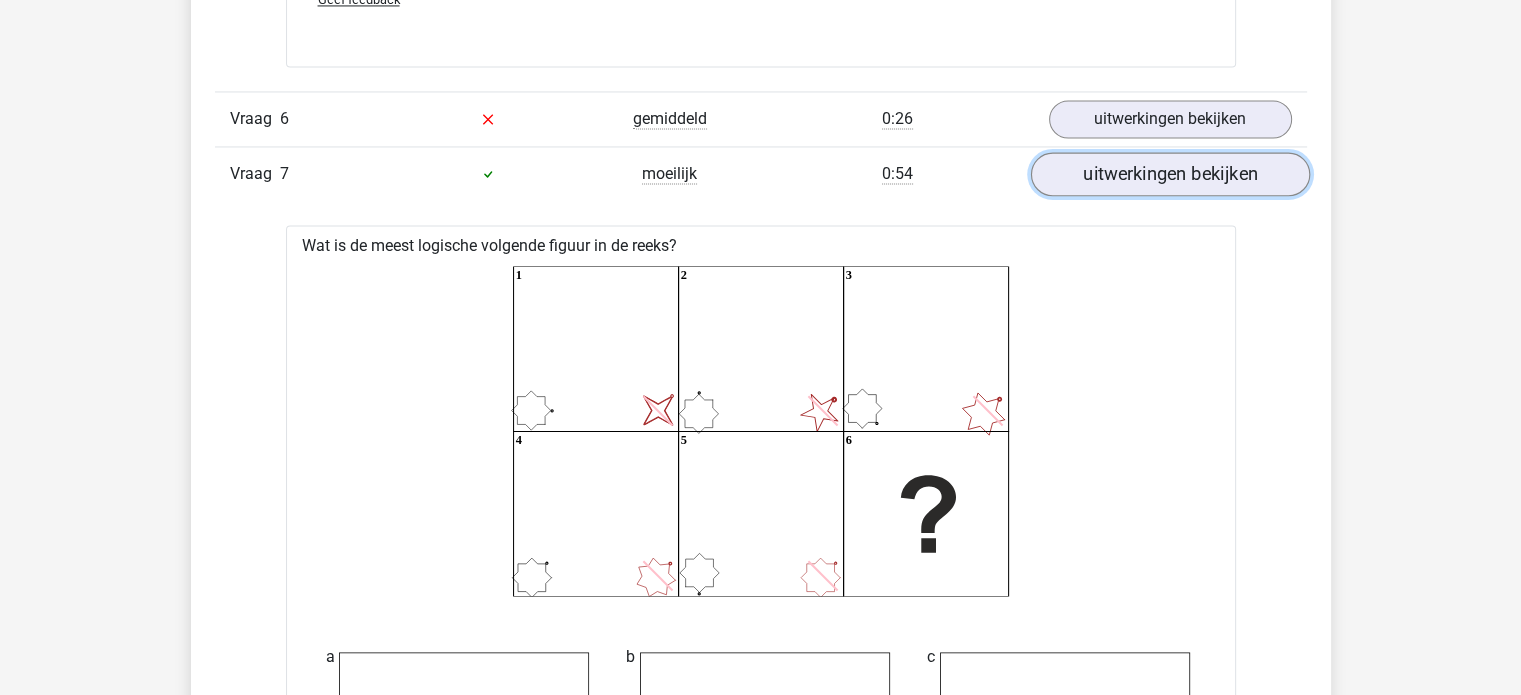 click on "uitwerkingen bekijken" at bounding box center (1169, 174) 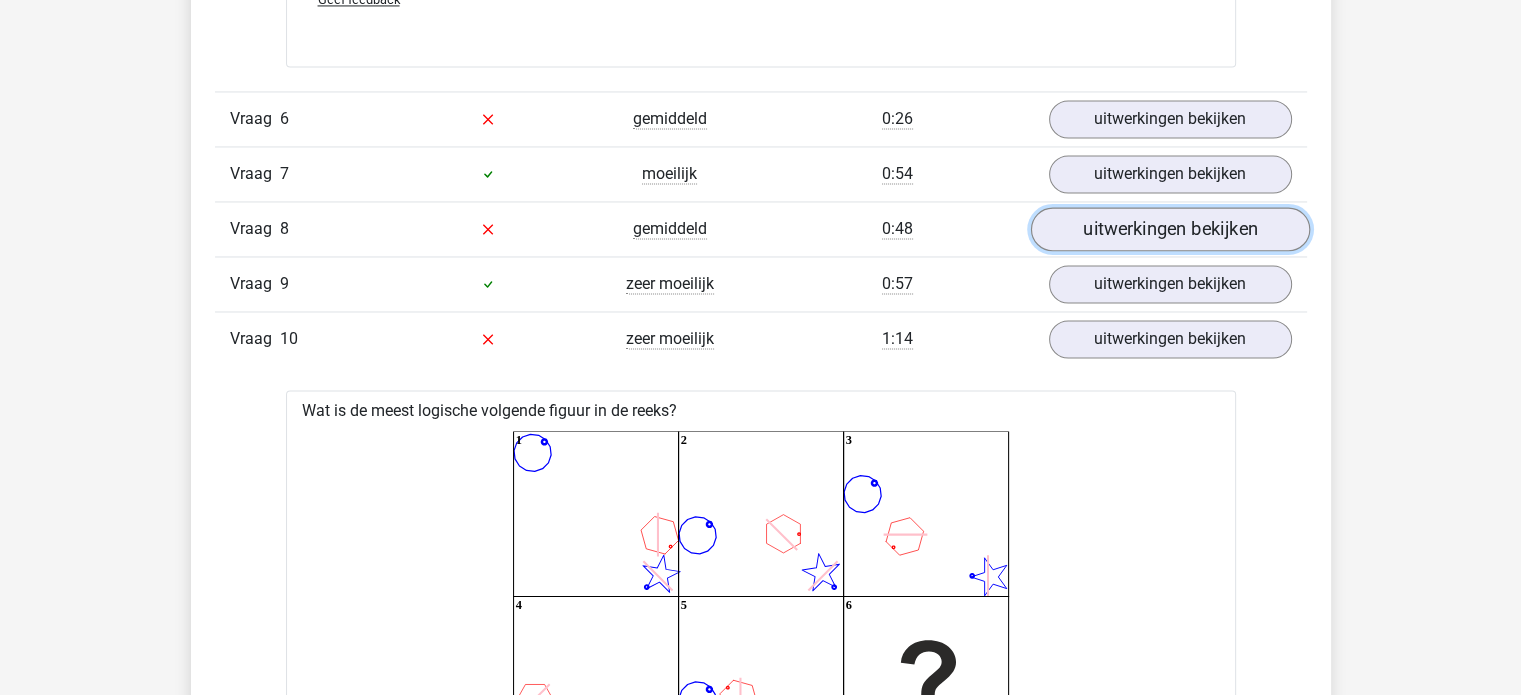 click on "uitwerkingen bekijken" at bounding box center (1169, 229) 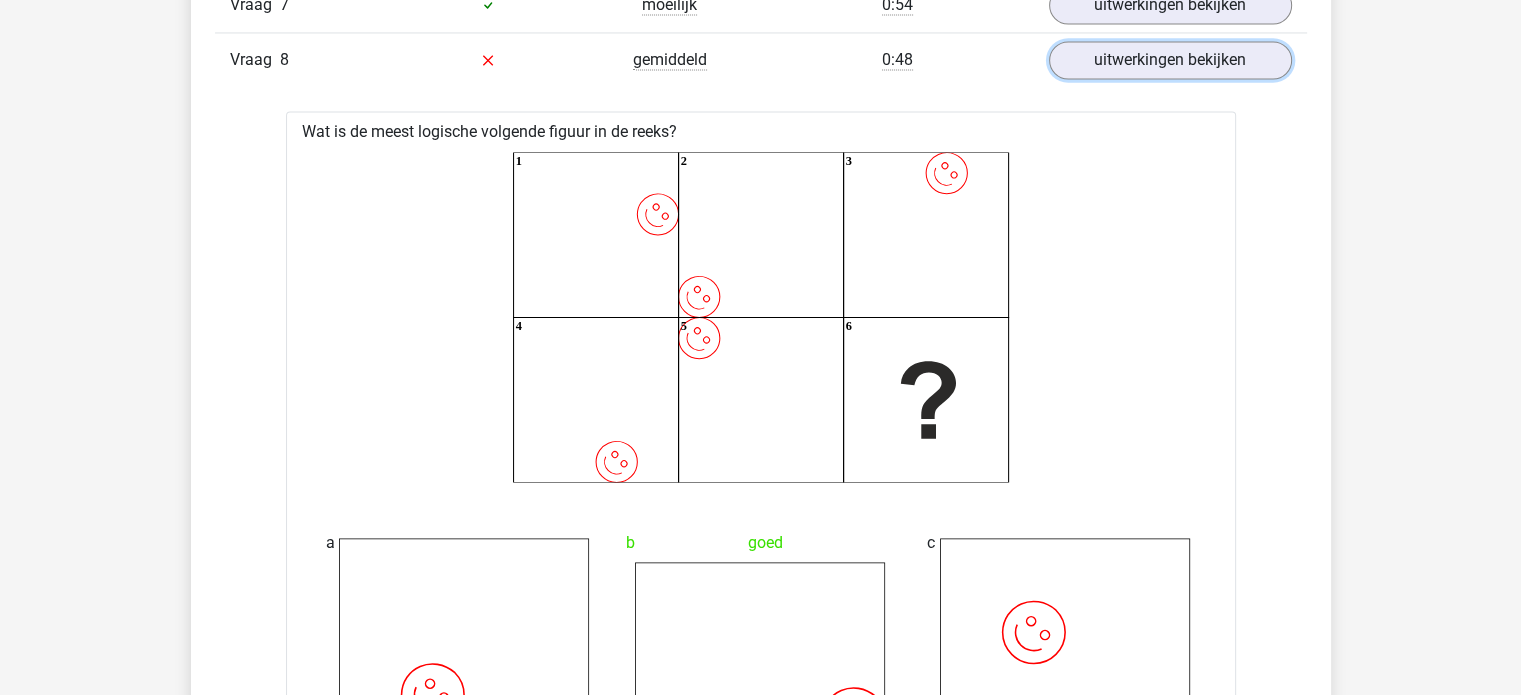 scroll, scrollTop: 3451, scrollLeft: 0, axis: vertical 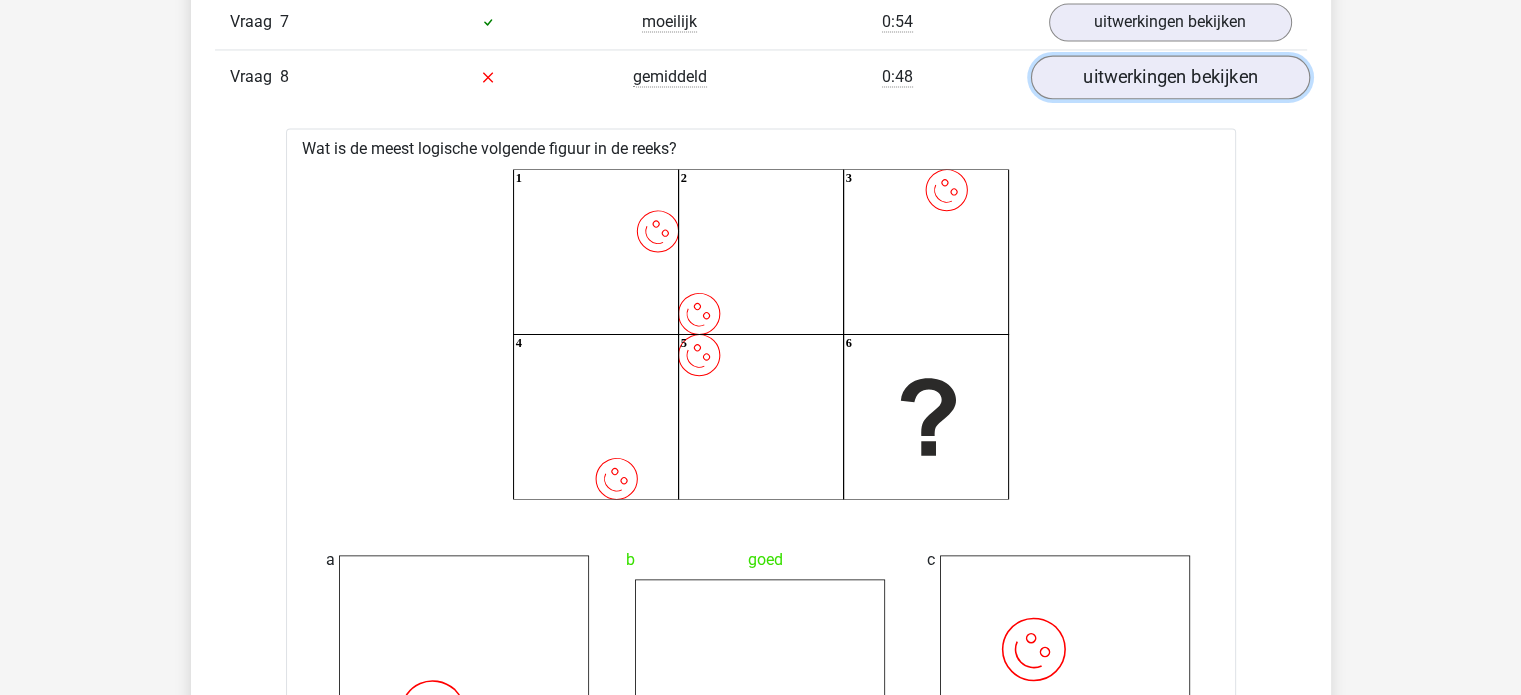 click on "uitwerkingen bekijken" at bounding box center (1169, 77) 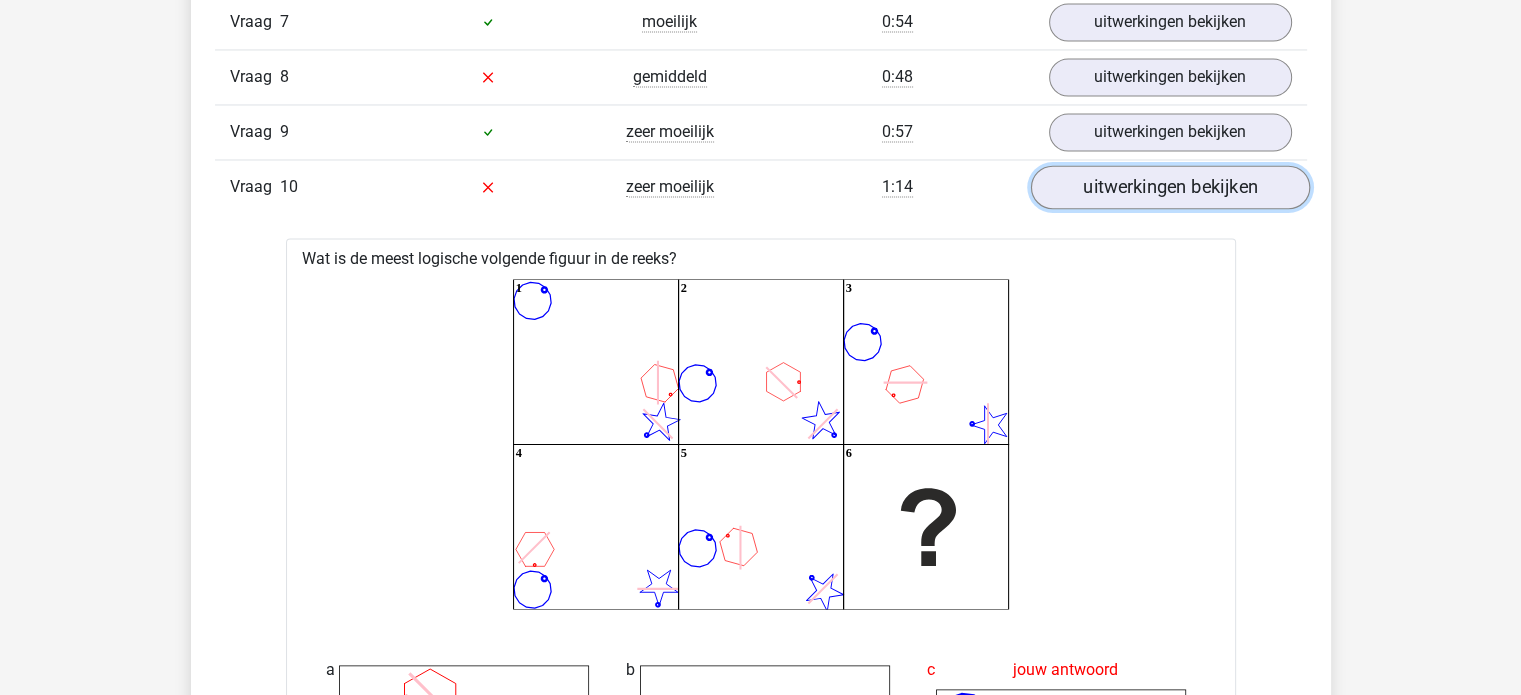 click on "uitwerkingen bekijken" at bounding box center (1169, 187) 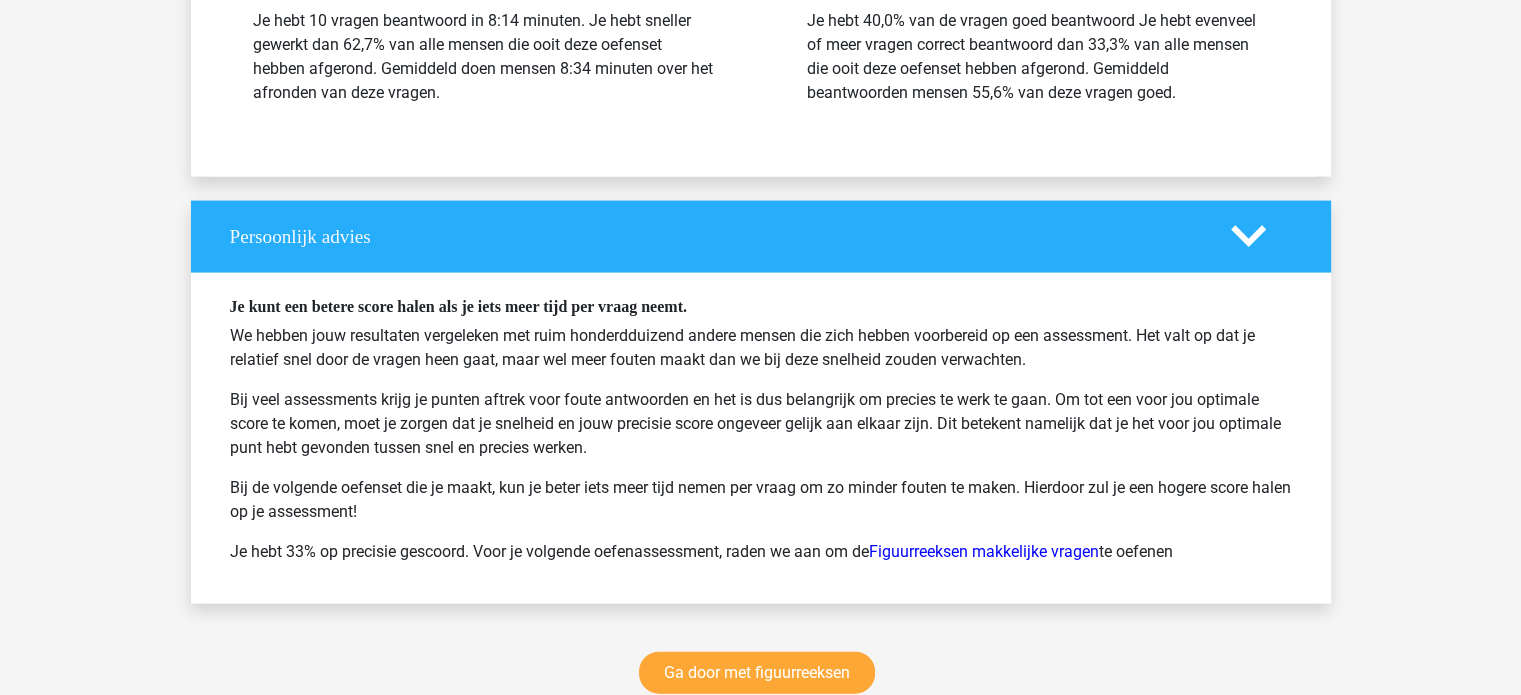 scroll, scrollTop: 4199, scrollLeft: 0, axis: vertical 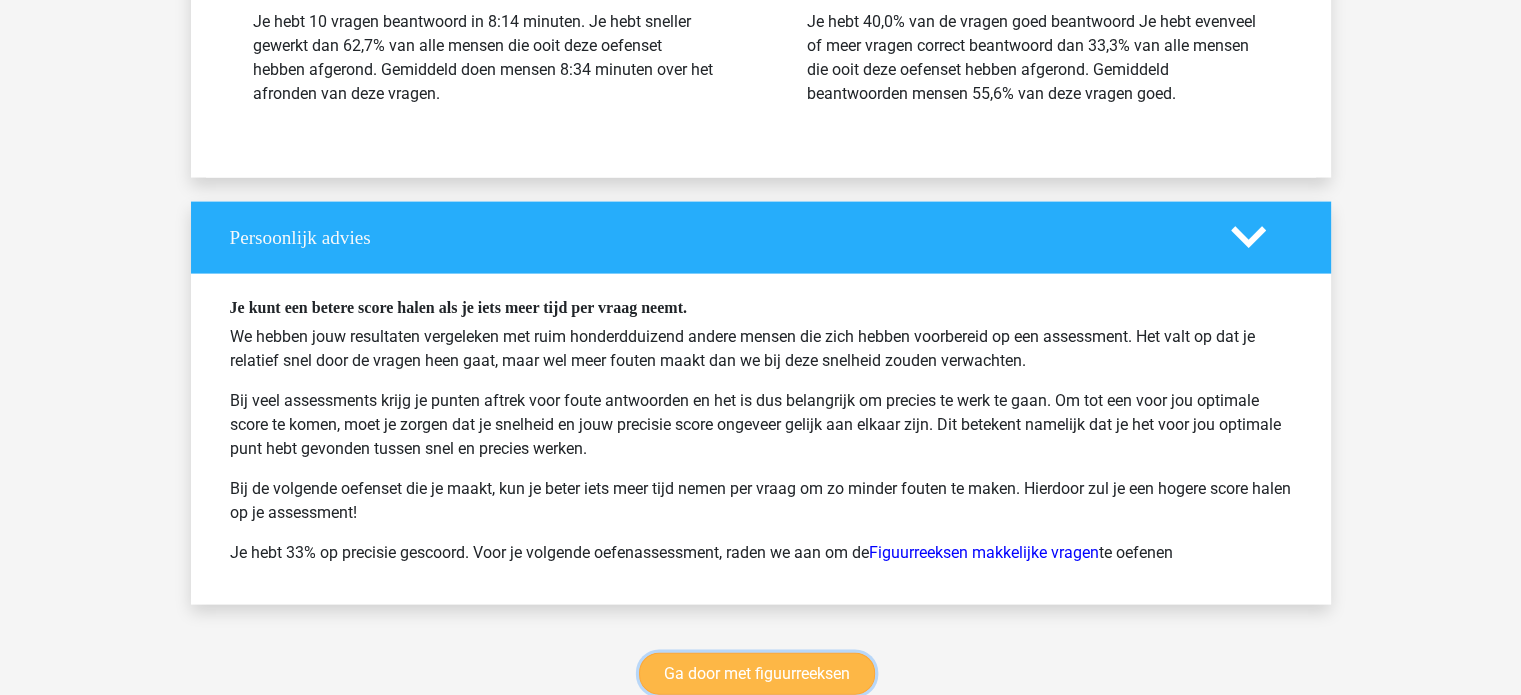 click on "Ga door met figuurreeksen" at bounding box center (757, 674) 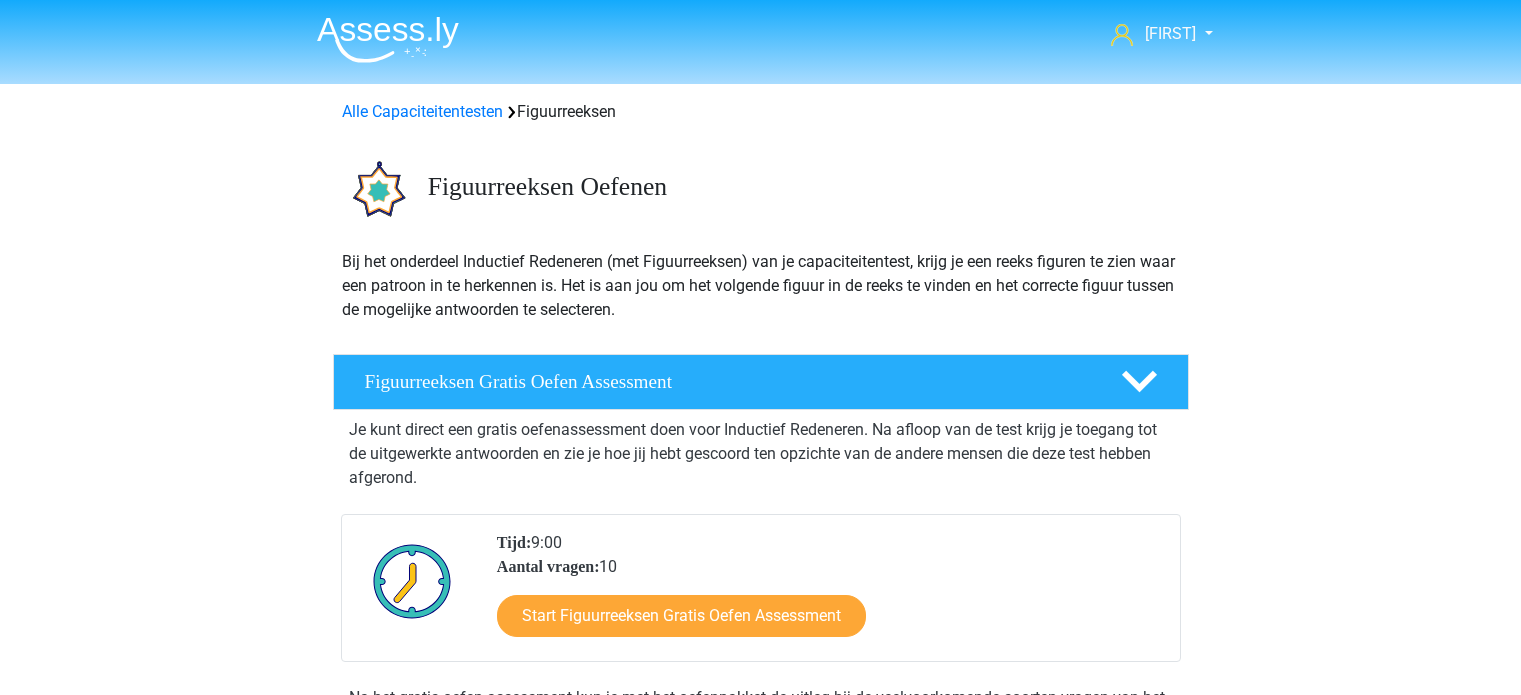 scroll, scrollTop: 868, scrollLeft: 0, axis: vertical 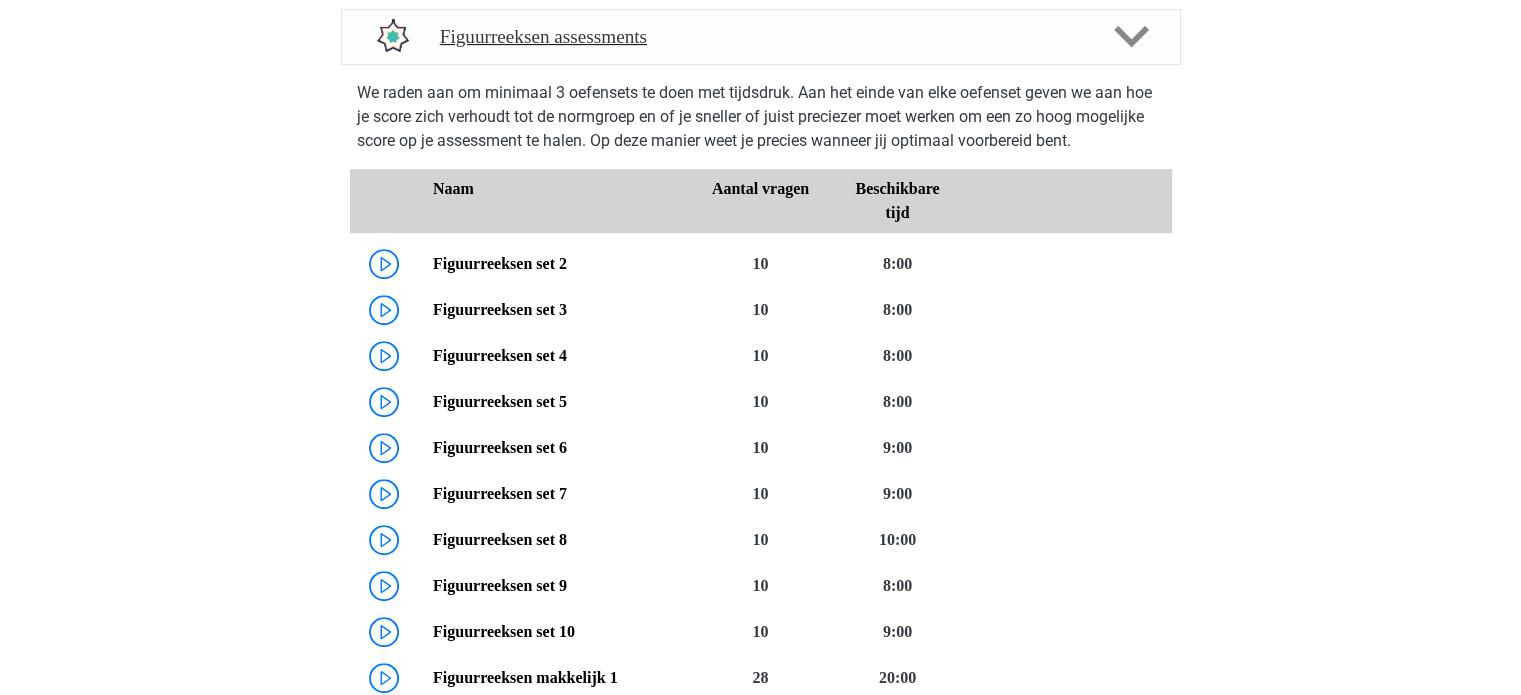 click on "Figuurreeksen assessments" at bounding box center [761, 37] 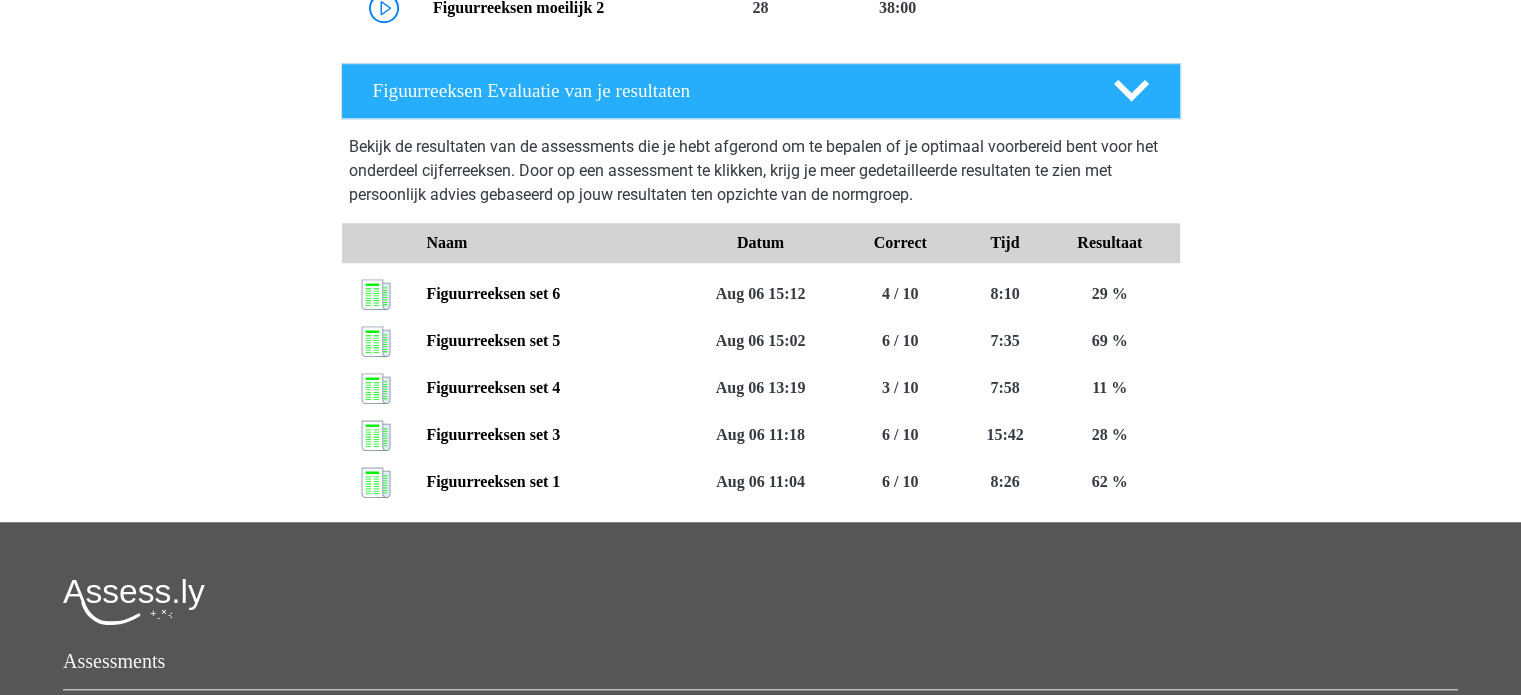 scroll, scrollTop: 1716, scrollLeft: 0, axis: vertical 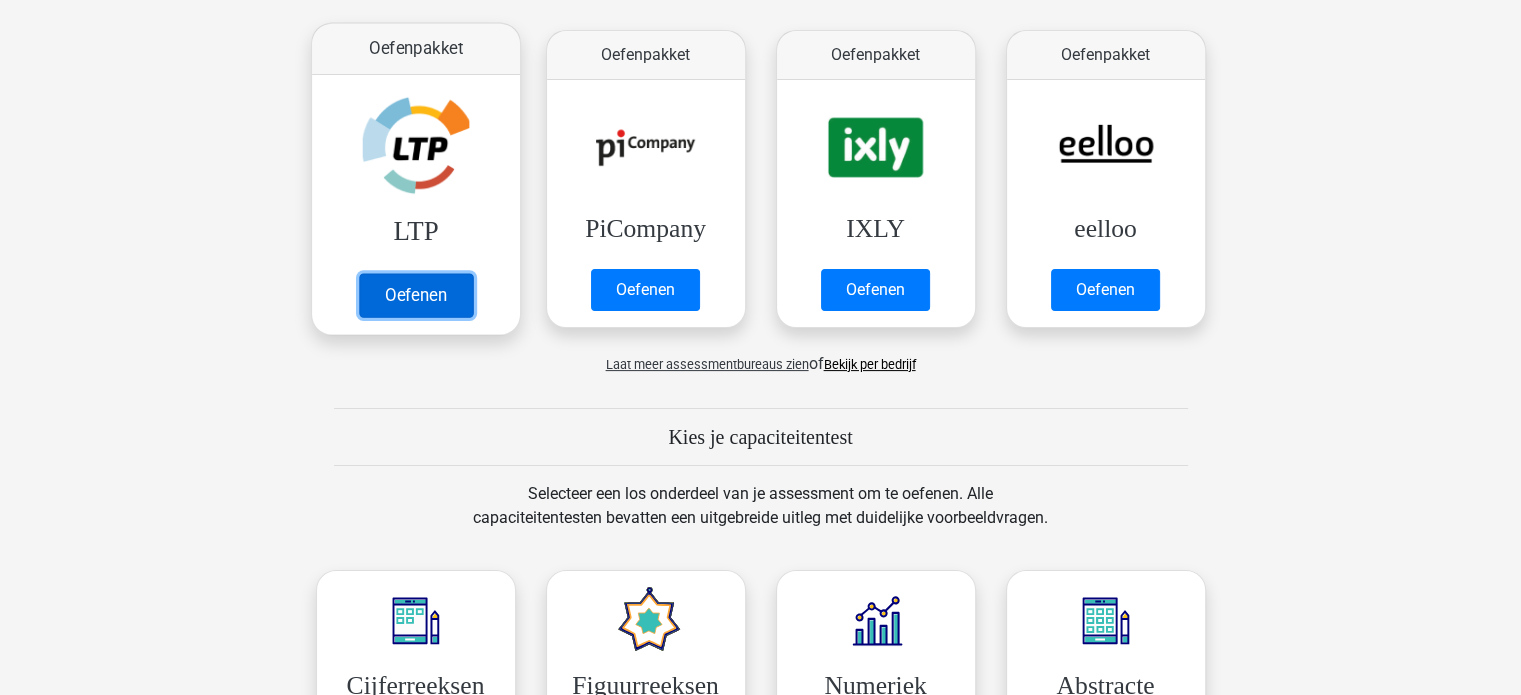 click on "Oefenen" at bounding box center [415, 295] 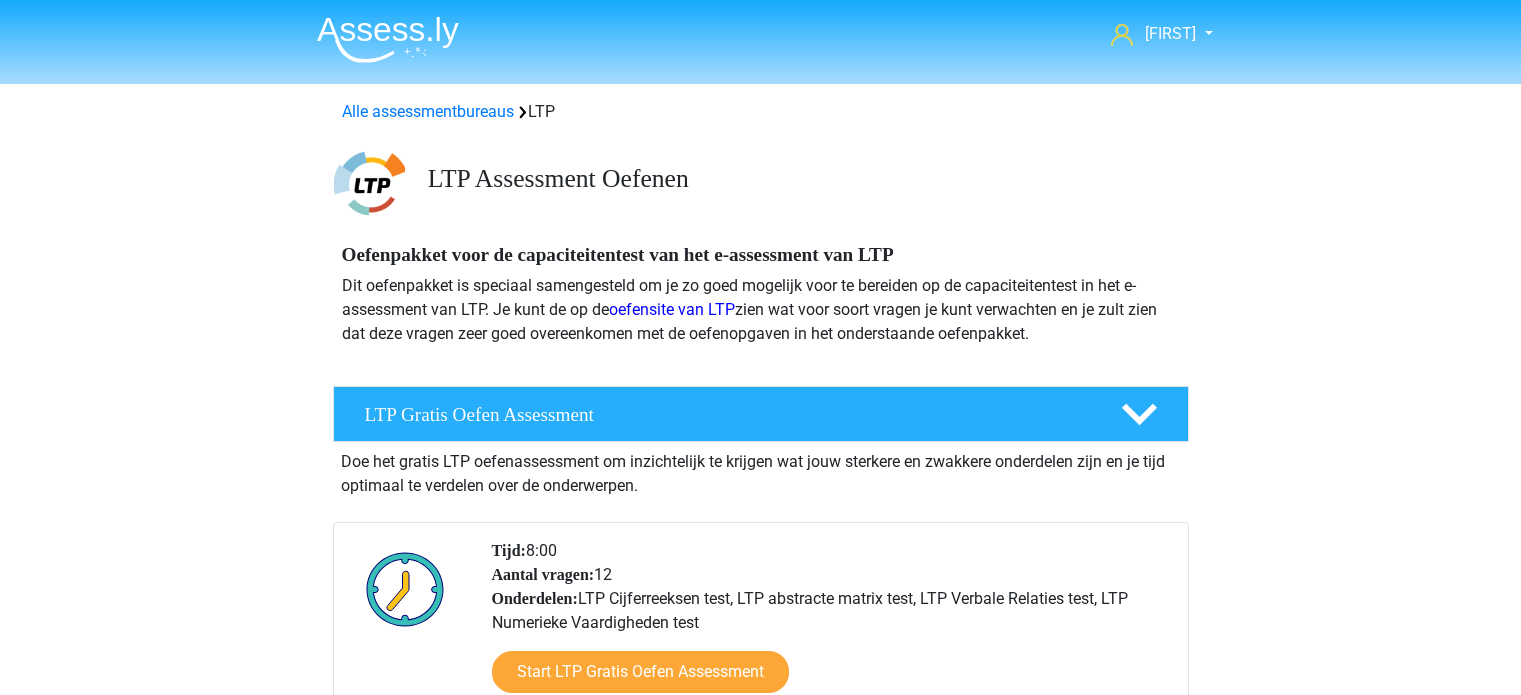 scroll, scrollTop: 684, scrollLeft: 0, axis: vertical 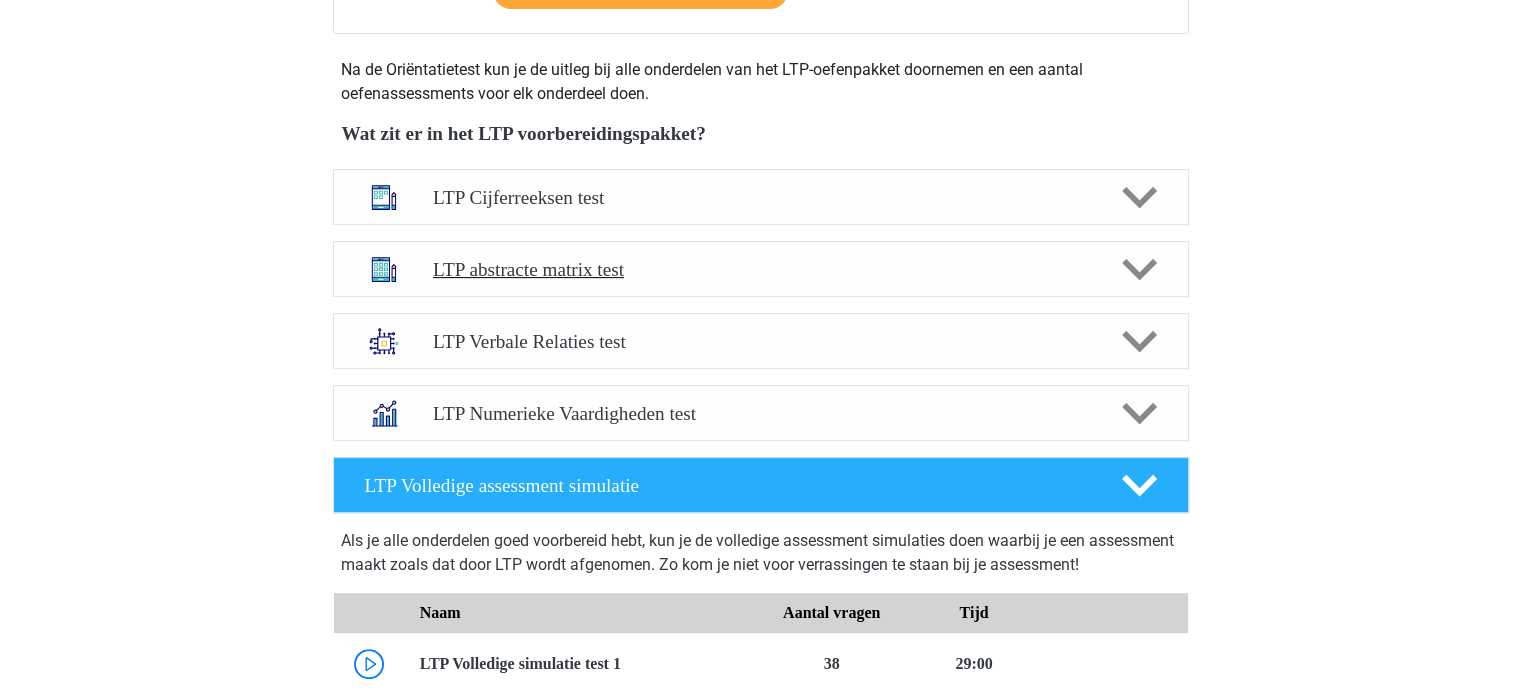 click on "LTP abstracte matrix test" at bounding box center [761, 269] 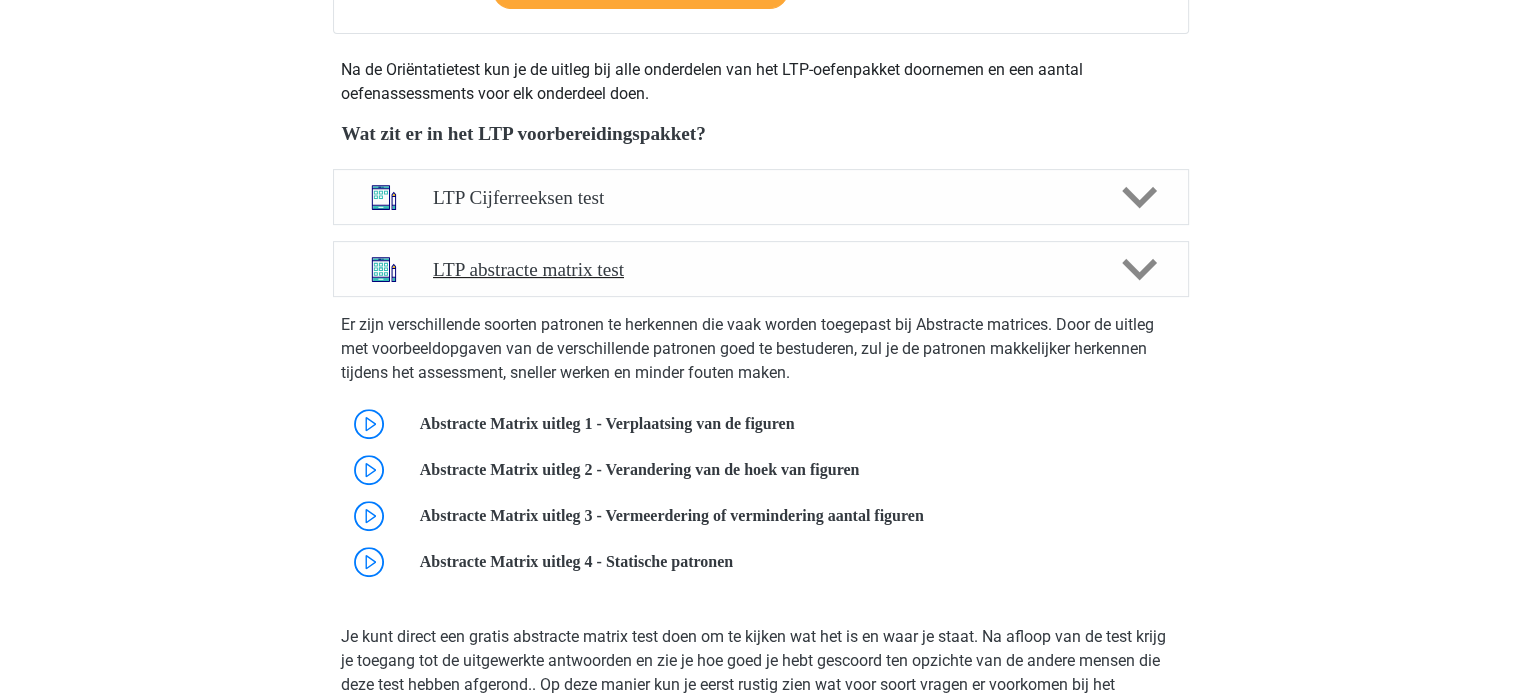 click on "LTP abstracte matrix test" at bounding box center [760, 269] 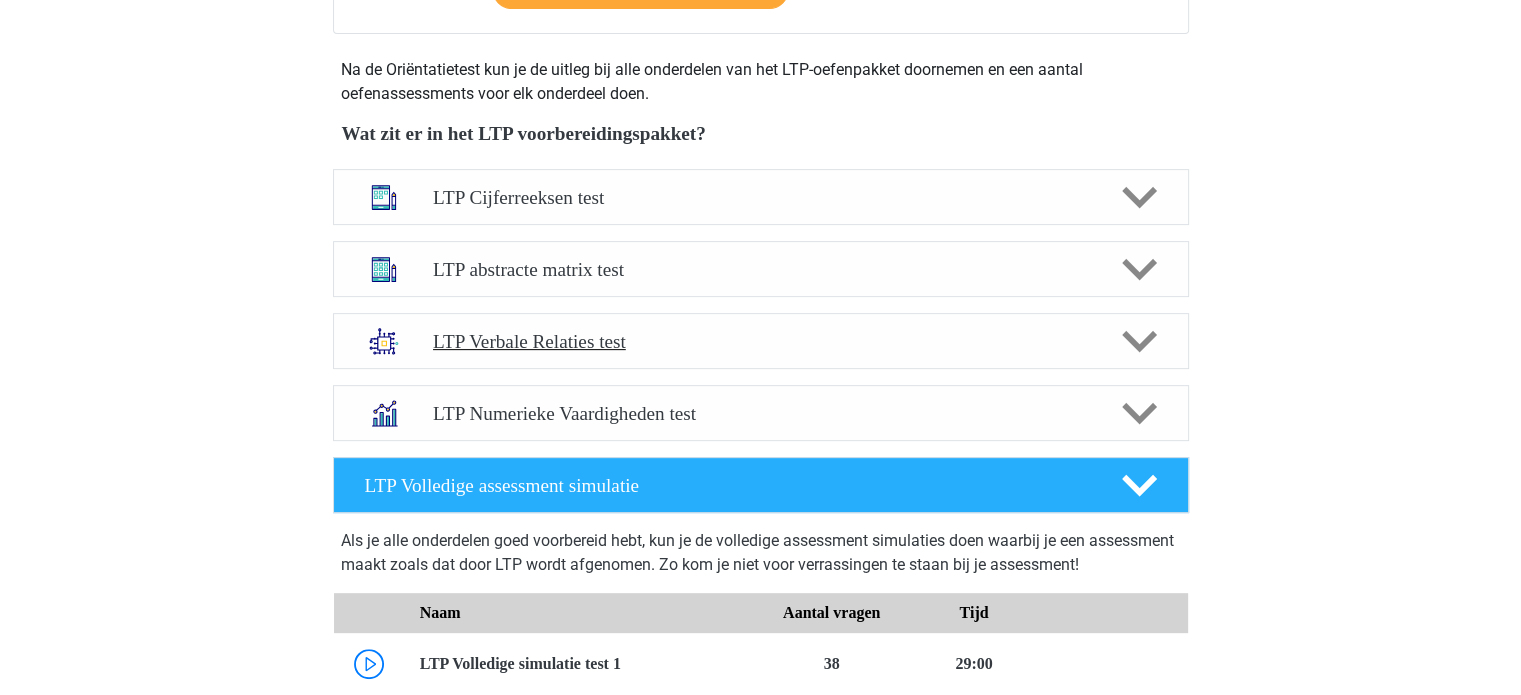 click on "LTP Verbale Relaties test" at bounding box center [760, 341] 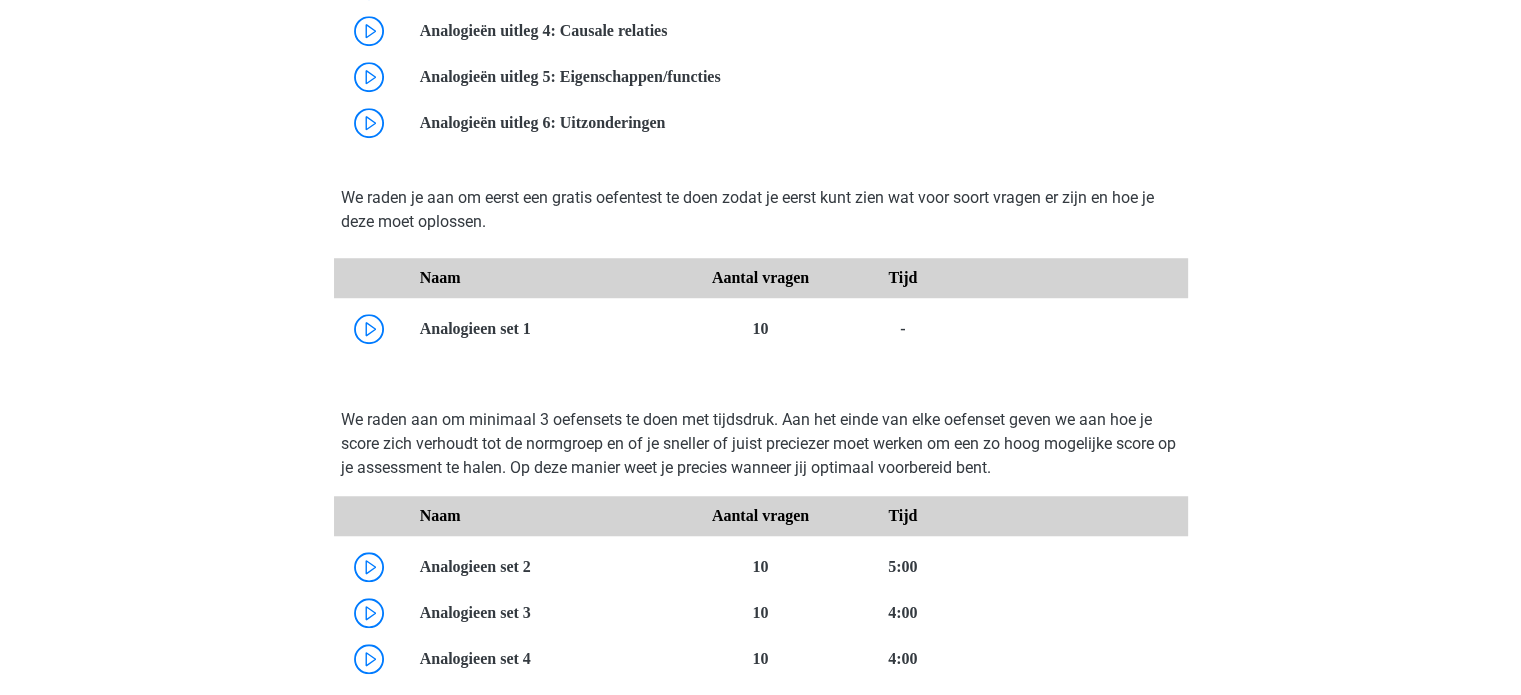 scroll, scrollTop: 1504, scrollLeft: 0, axis: vertical 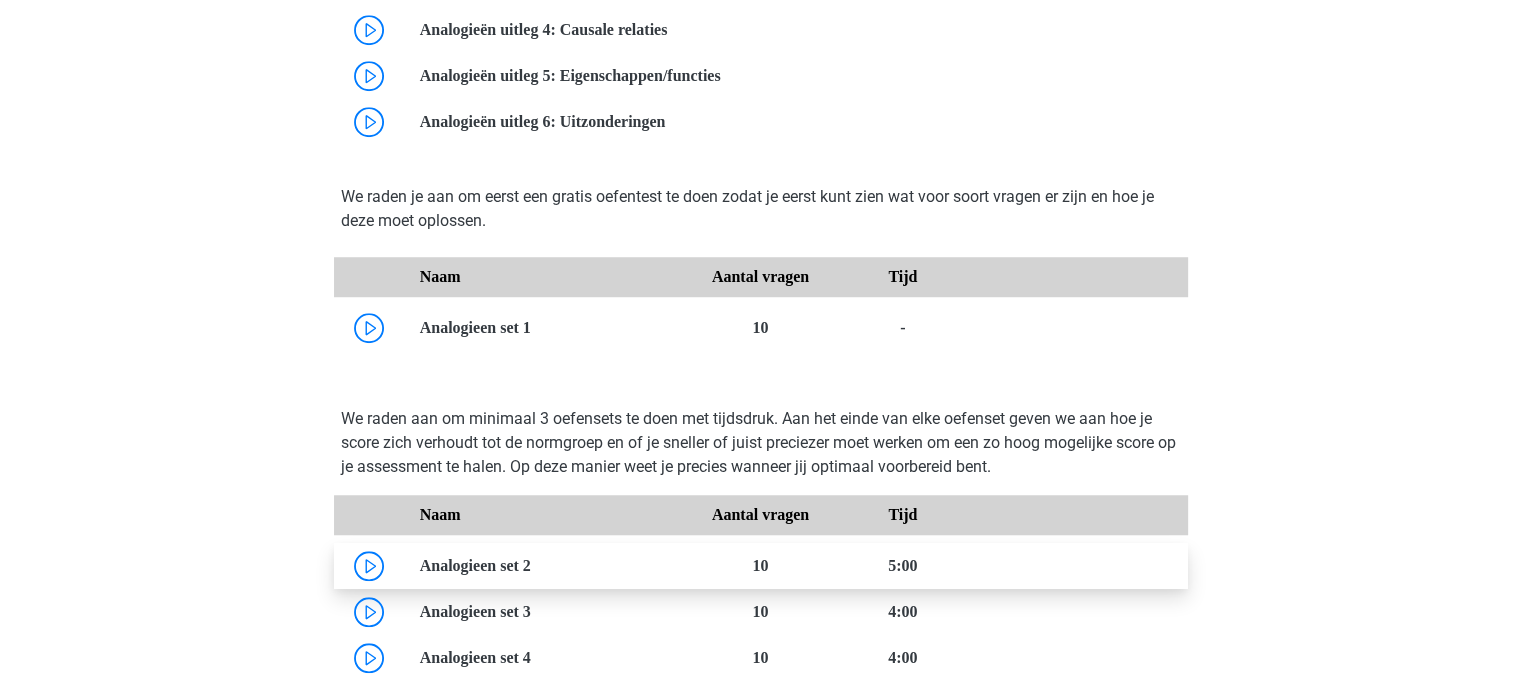 click at bounding box center [531, 565] 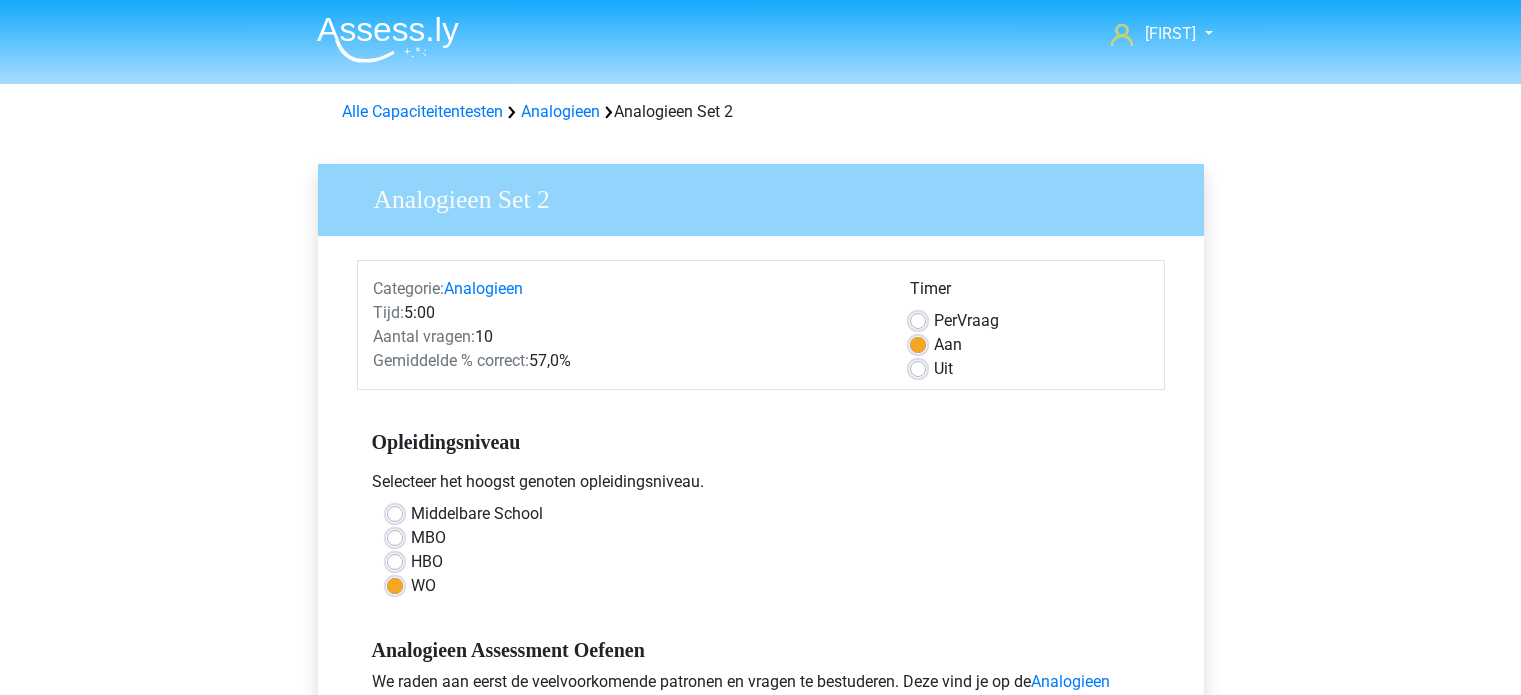 scroll, scrollTop: 696, scrollLeft: 0, axis: vertical 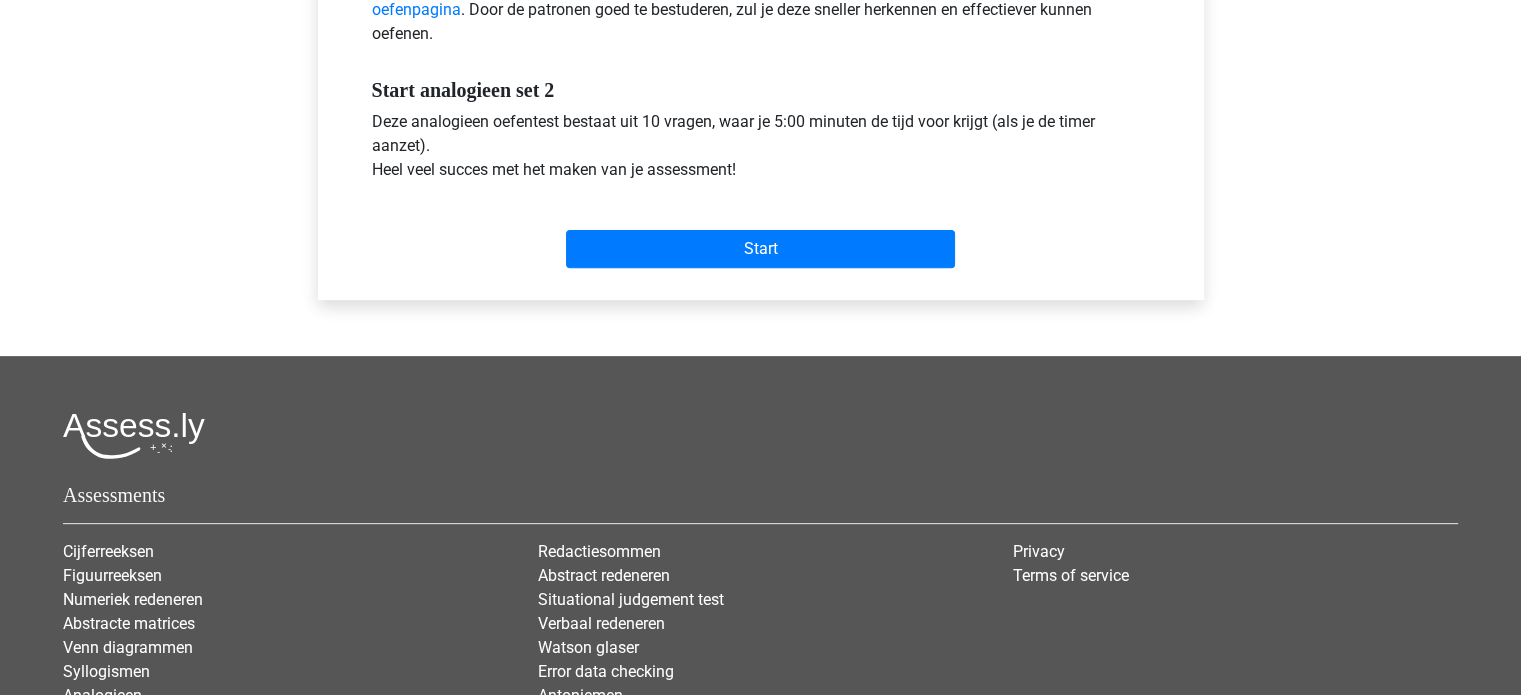 click on "Start" at bounding box center [761, 233] 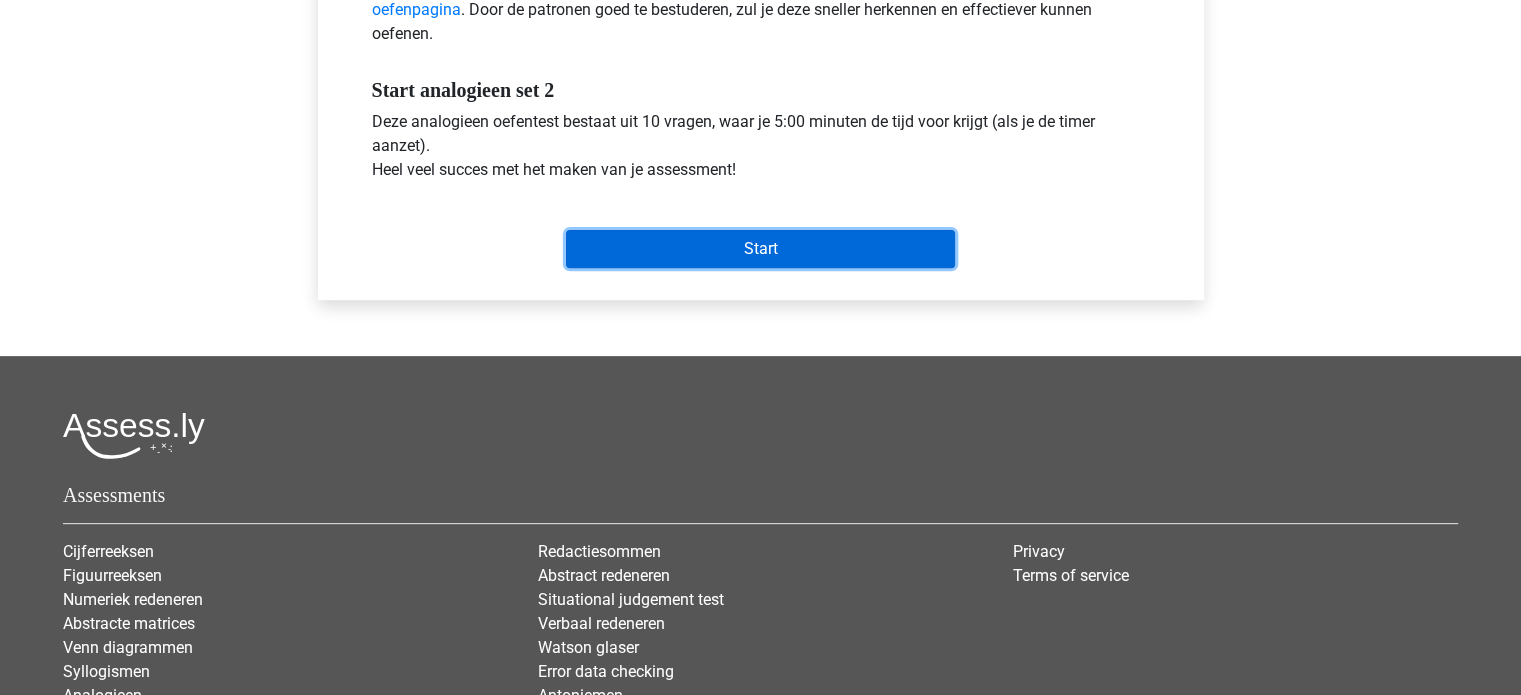 click on "Start" at bounding box center [760, 249] 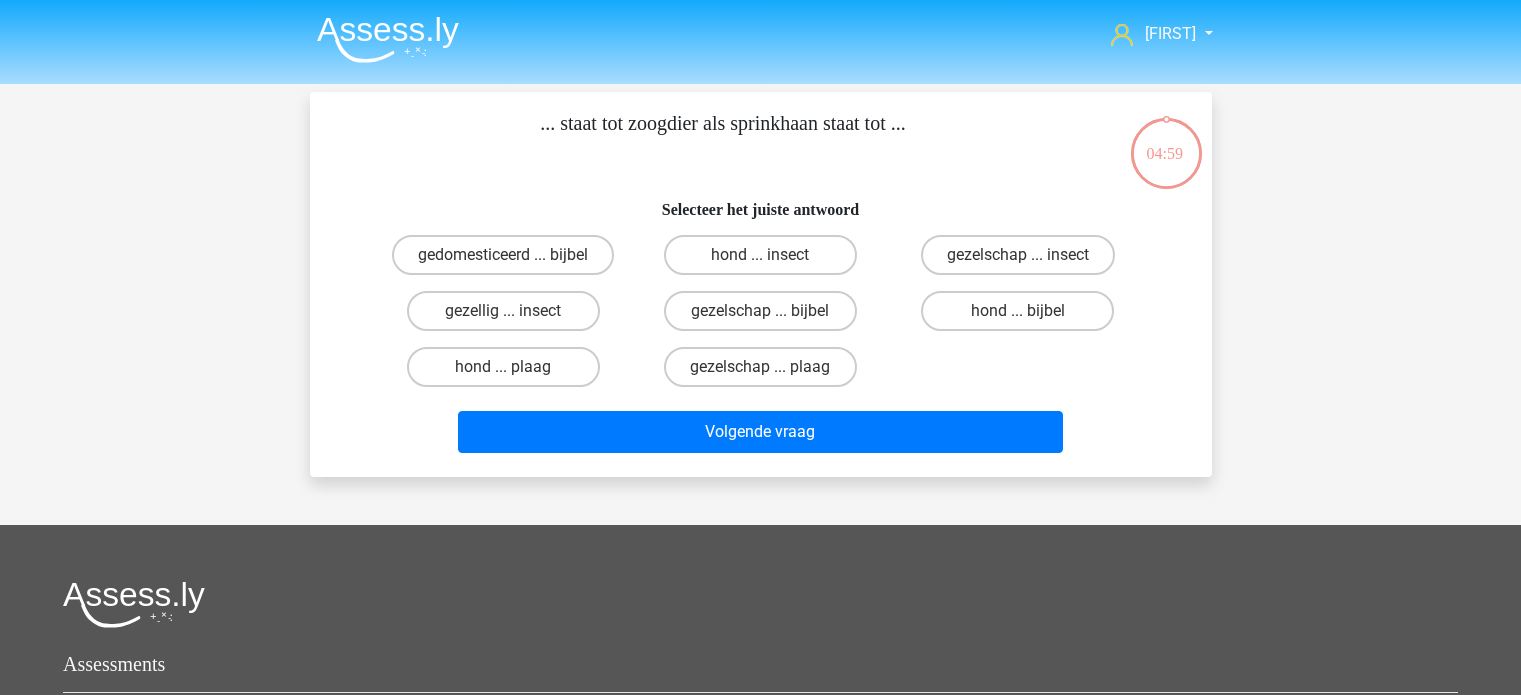 scroll, scrollTop: 0, scrollLeft: 0, axis: both 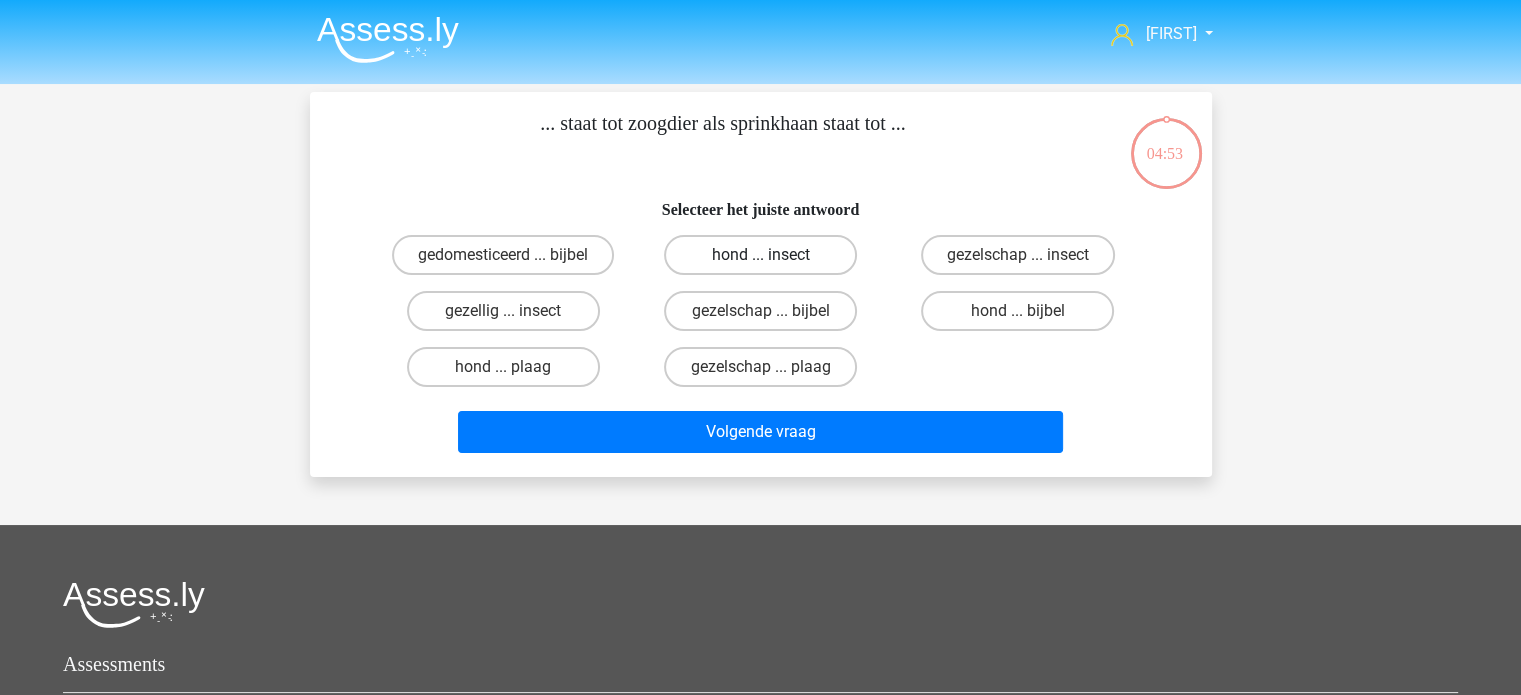 click on "hond ... insect" at bounding box center (760, 255) 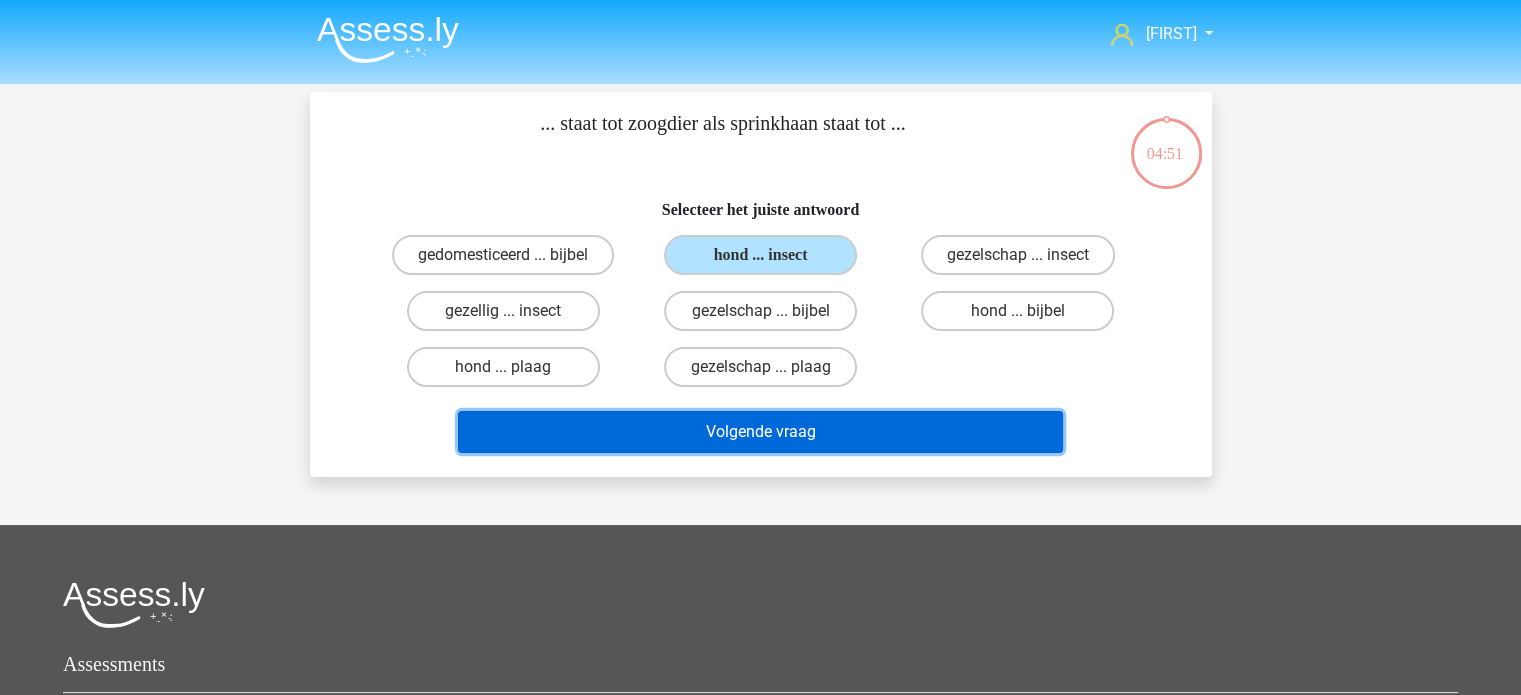 click on "Volgende vraag" at bounding box center [760, 432] 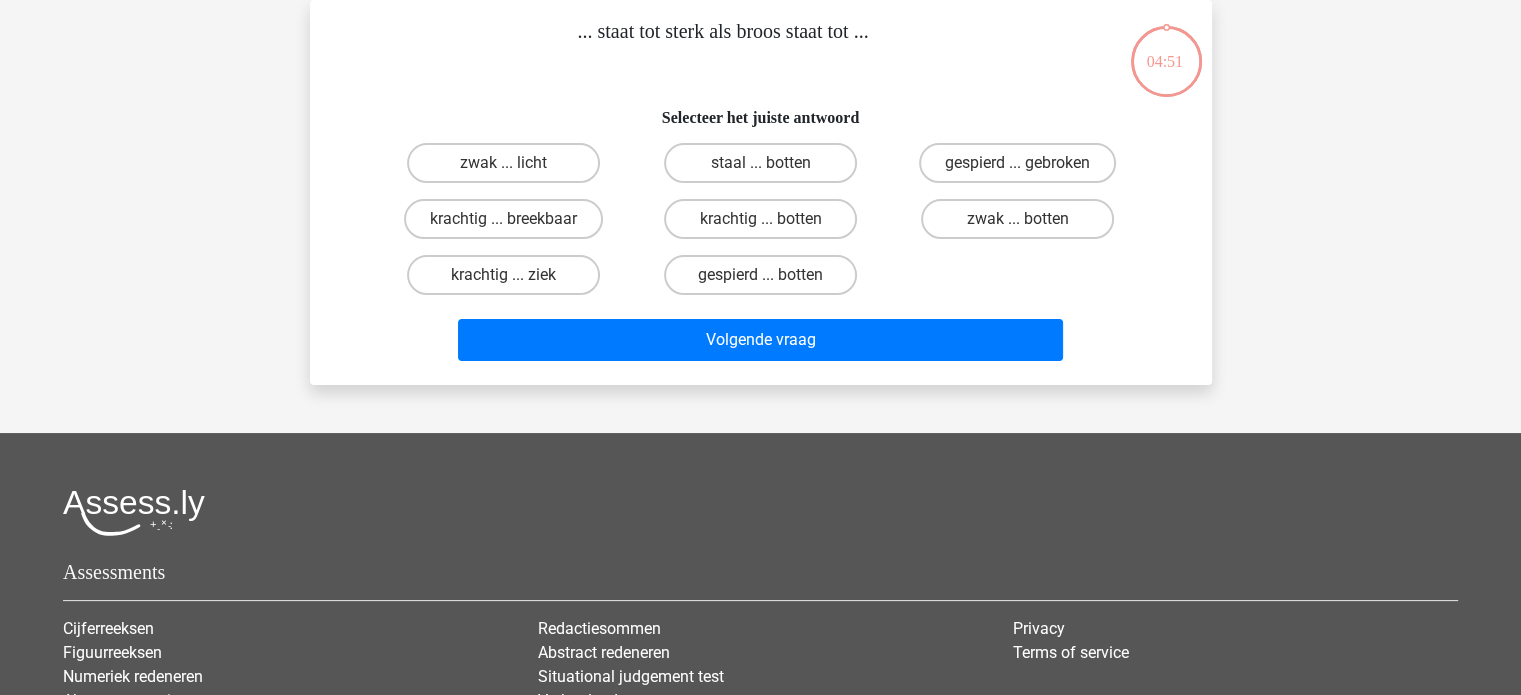scroll, scrollTop: 0, scrollLeft: 0, axis: both 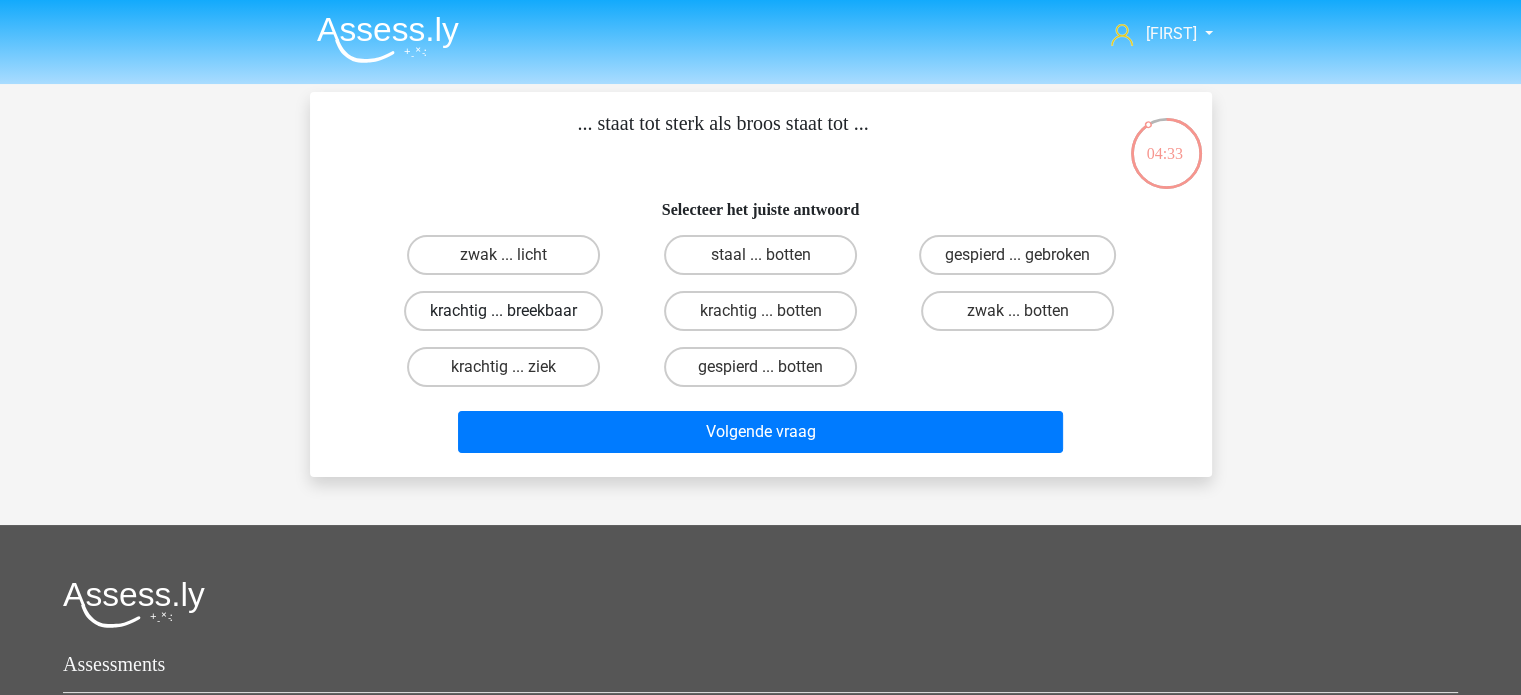 click on "krachtig ... breekbaar" at bounding box center (503, 311) 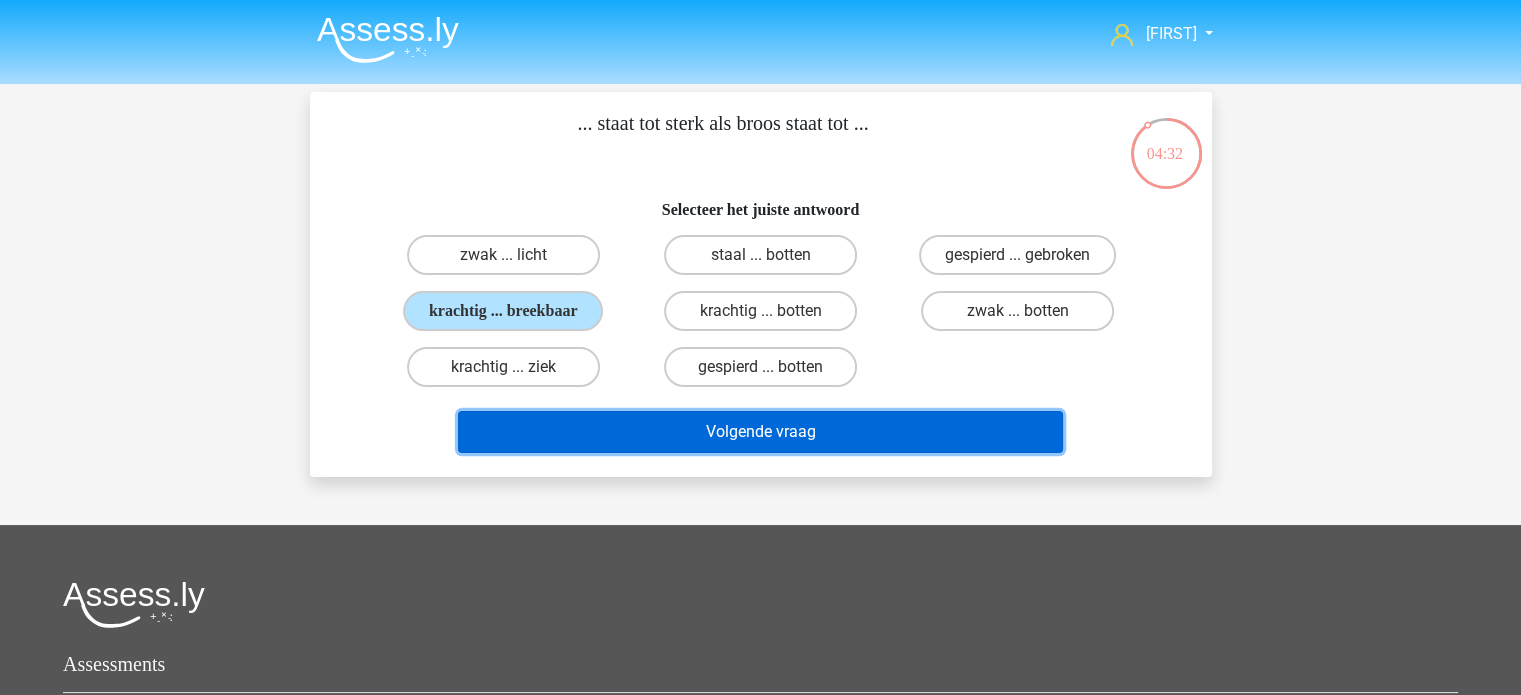 click on "Volgende vraag" at bounding box center [760, 432] 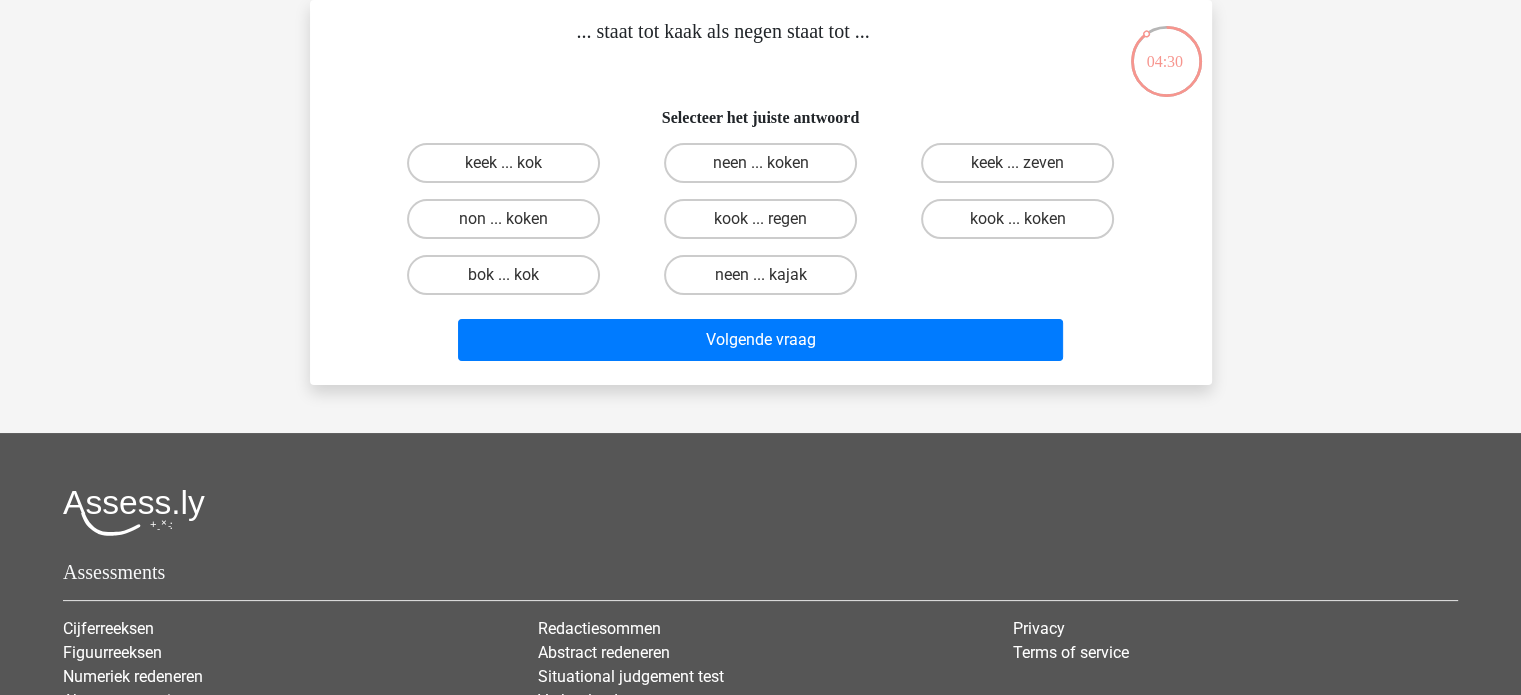 scroll, scrollTop: 0, scrollLeft: 0, axis: both 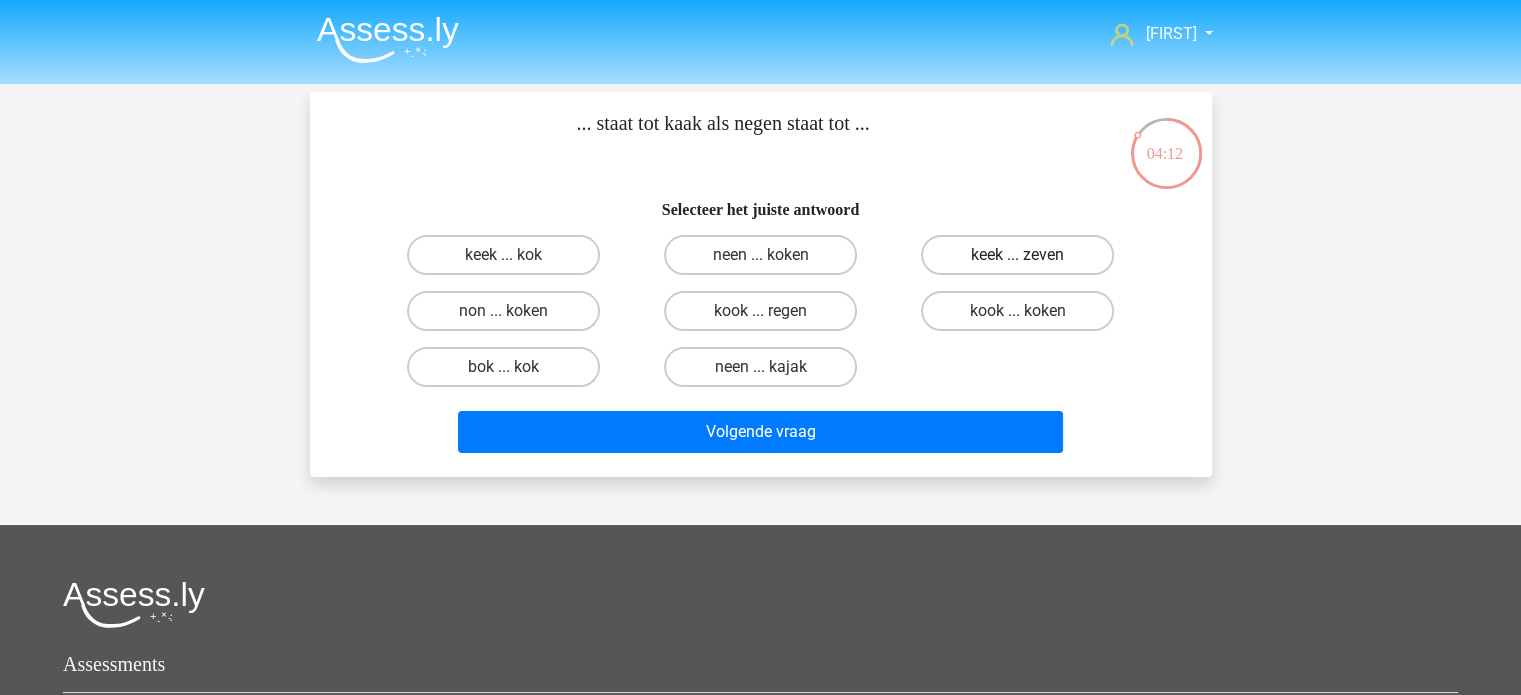 click on "keek ... zeven" at bounding box center [1017, 255] 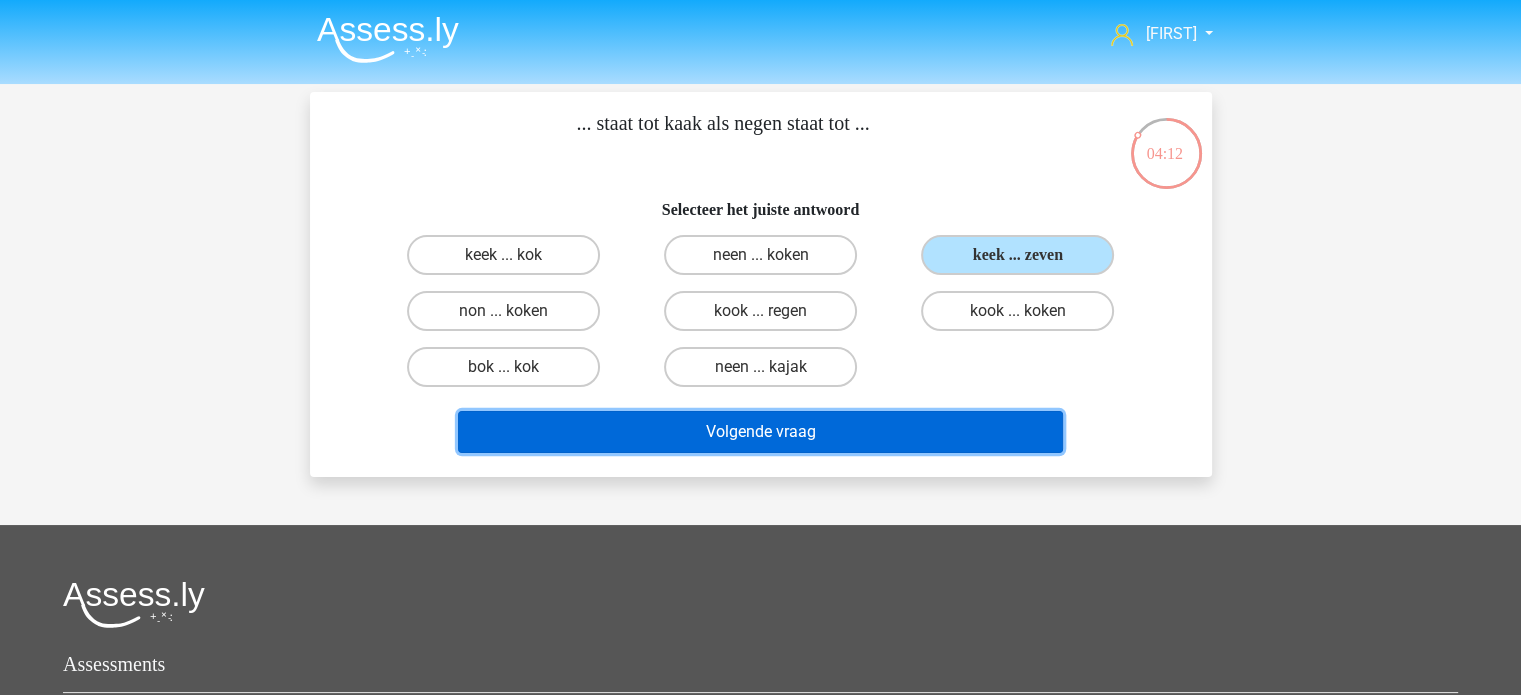 click on "Volgende vraag" at bounding box center [760, 432] 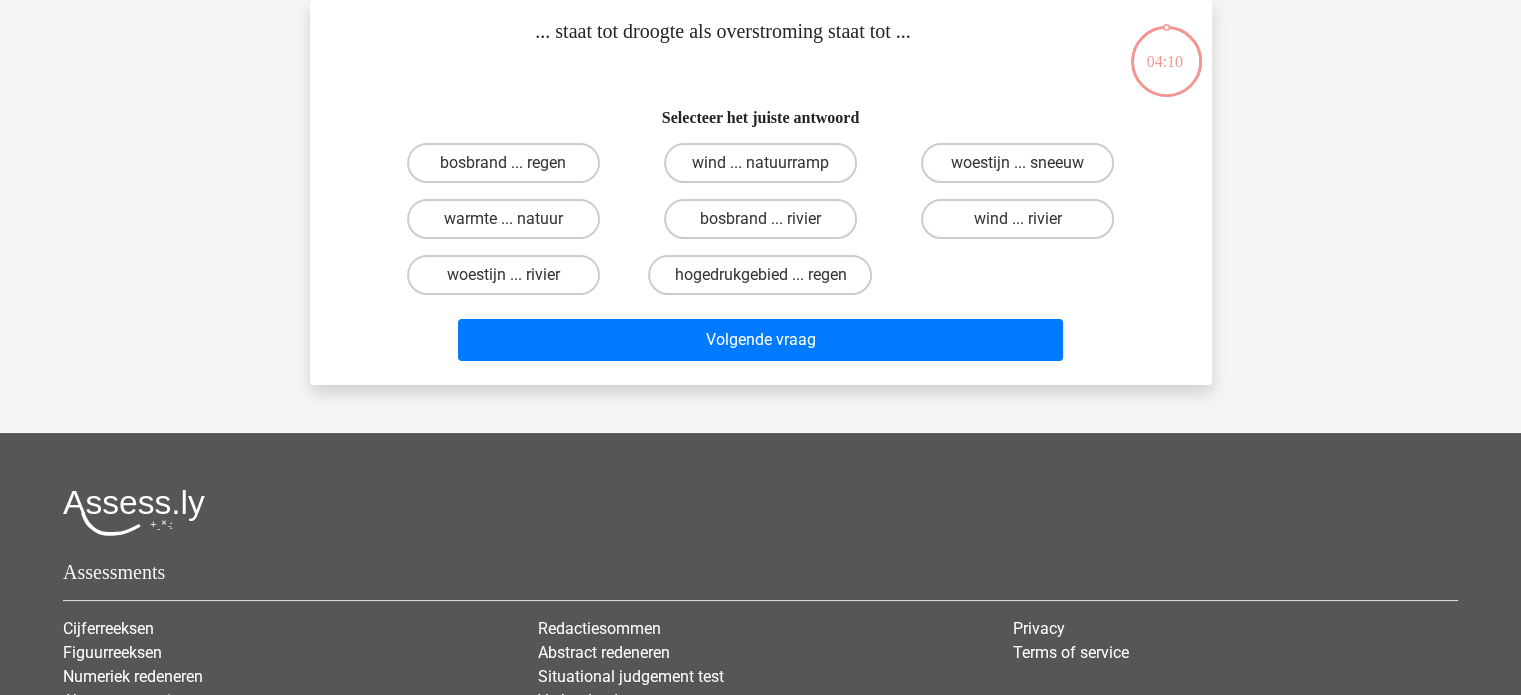 scroll, scrollTop: 0, scrollLeft: 0, axis: both 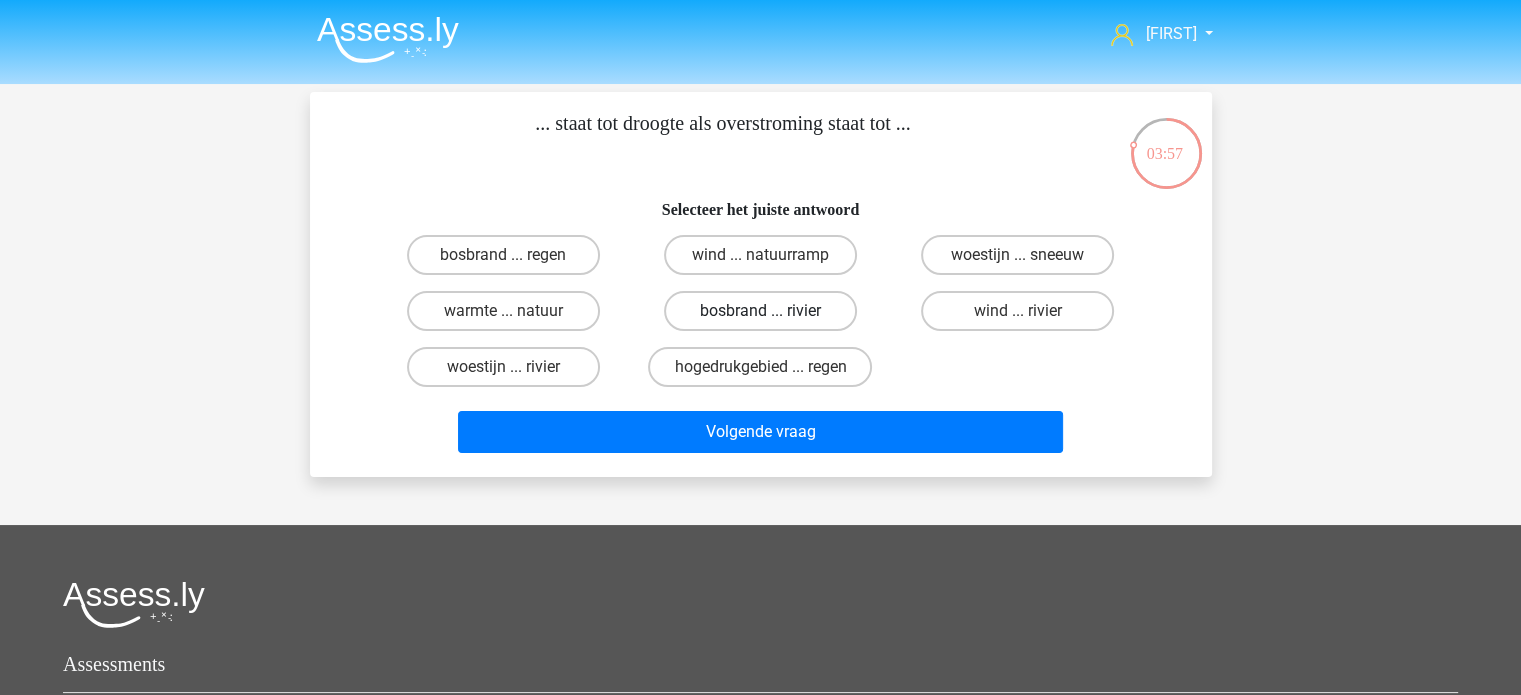 click on "bosbrand ... rivier" at bounding box center (760, 311) 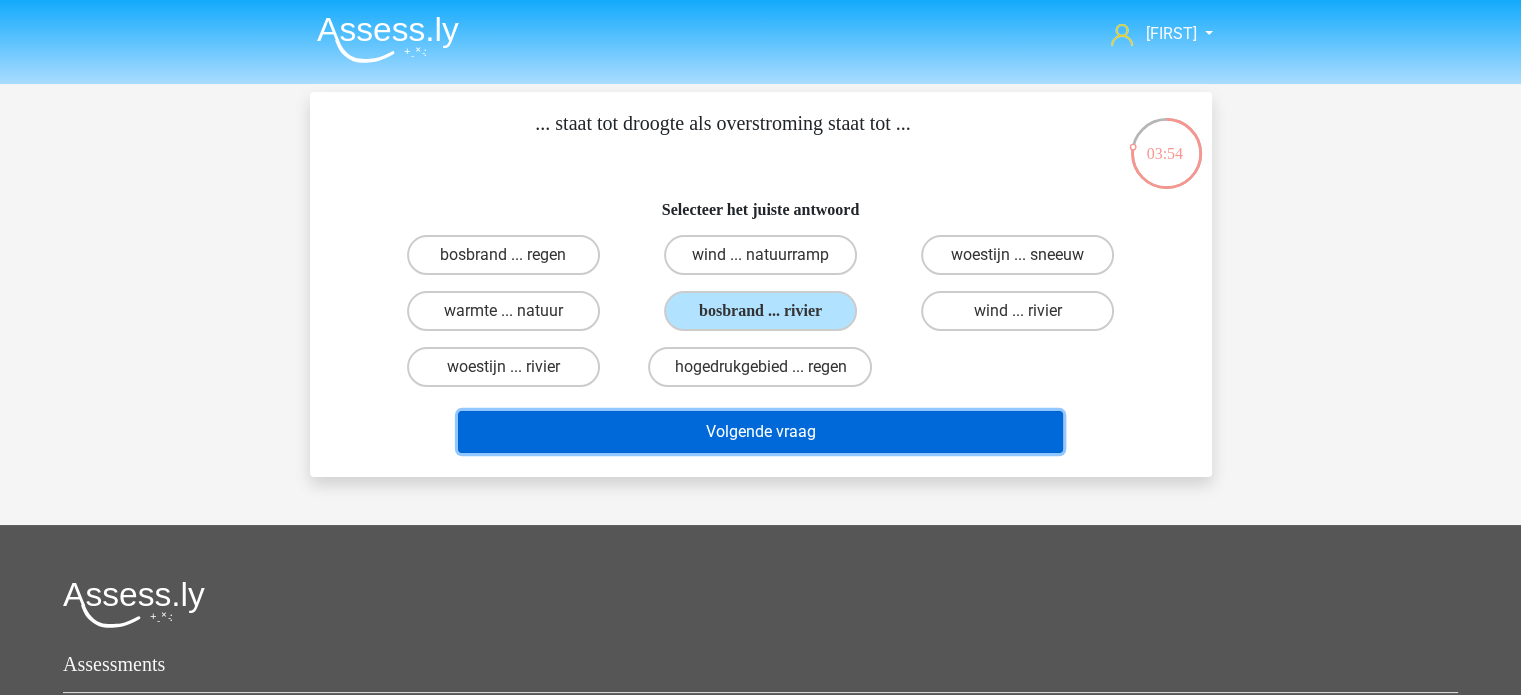click on "Volgende vraag" at bounding box center (760, 432) 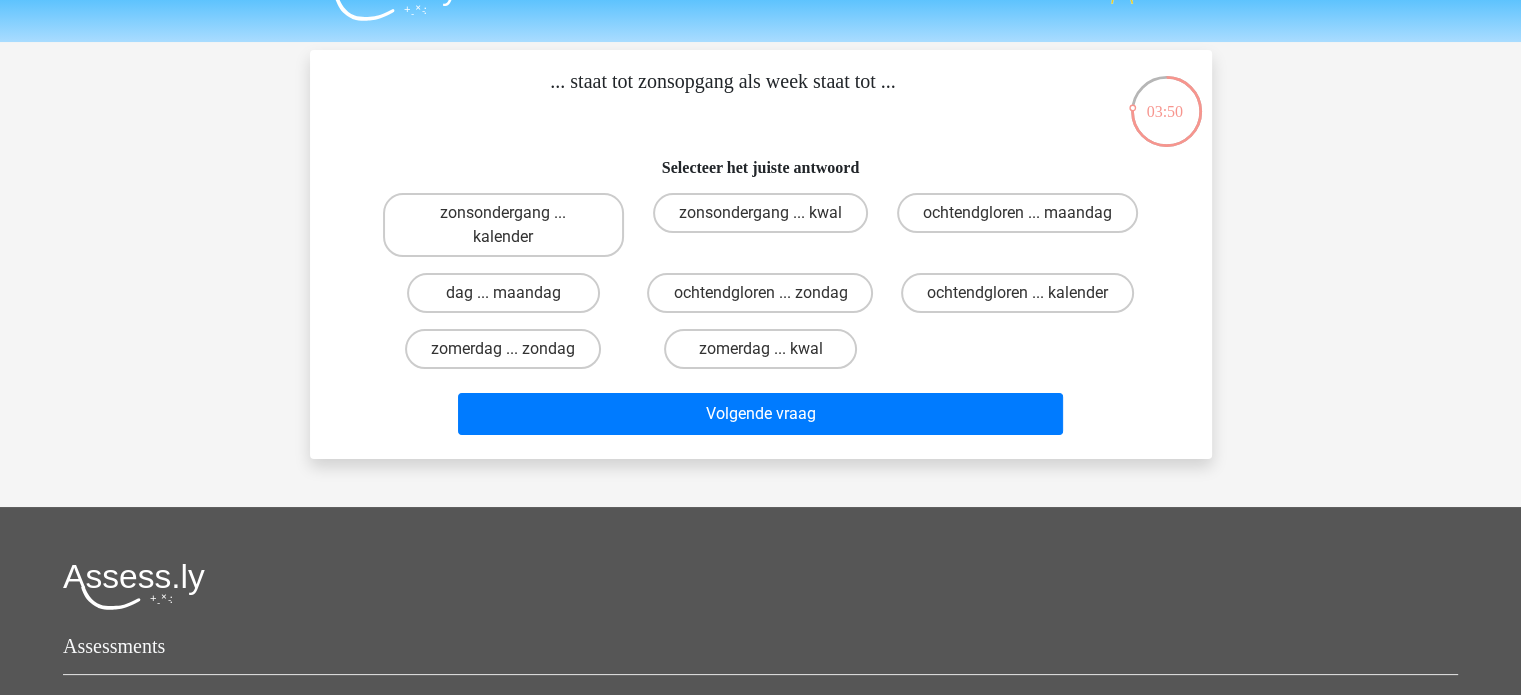 scroll, scrollTop: 41, scrollLeft: 0, axis: vertical 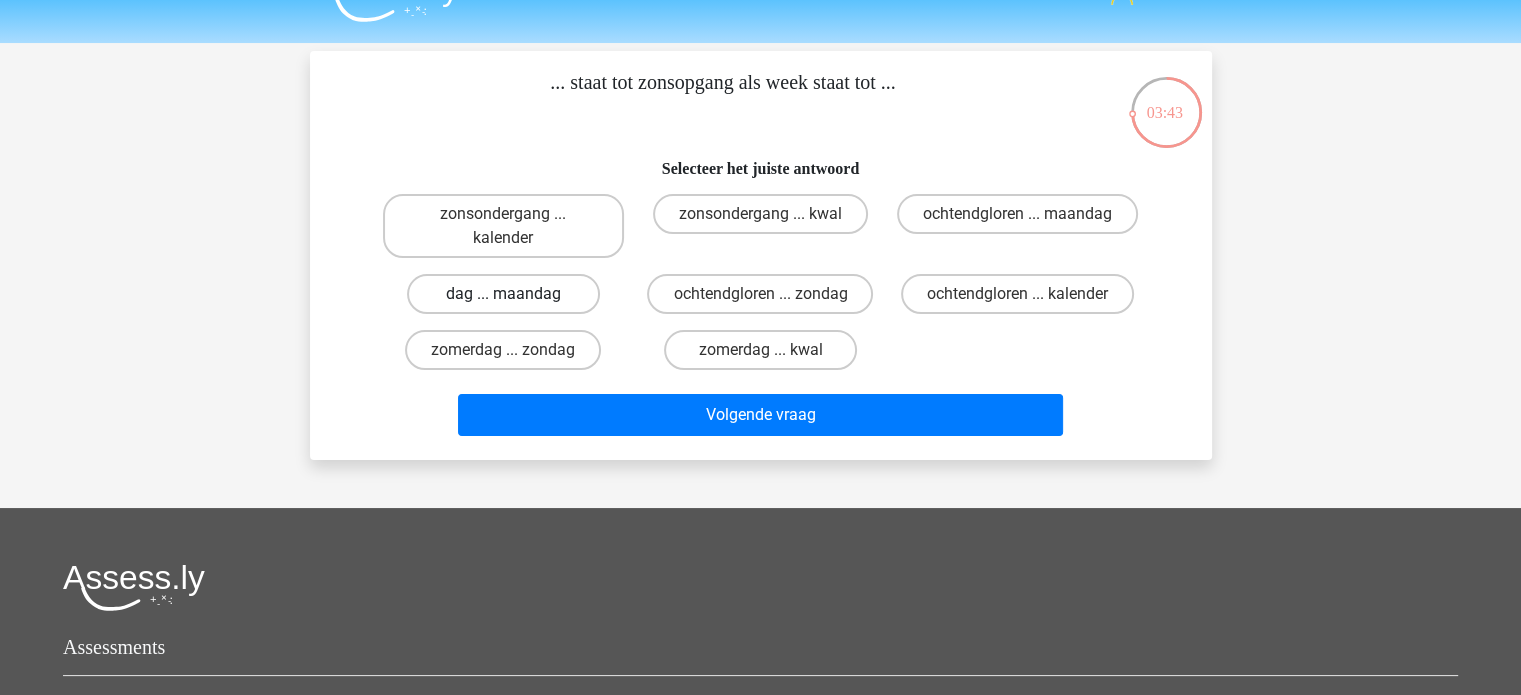 click on "dag ... maandag" at bounding box center [503, 294] 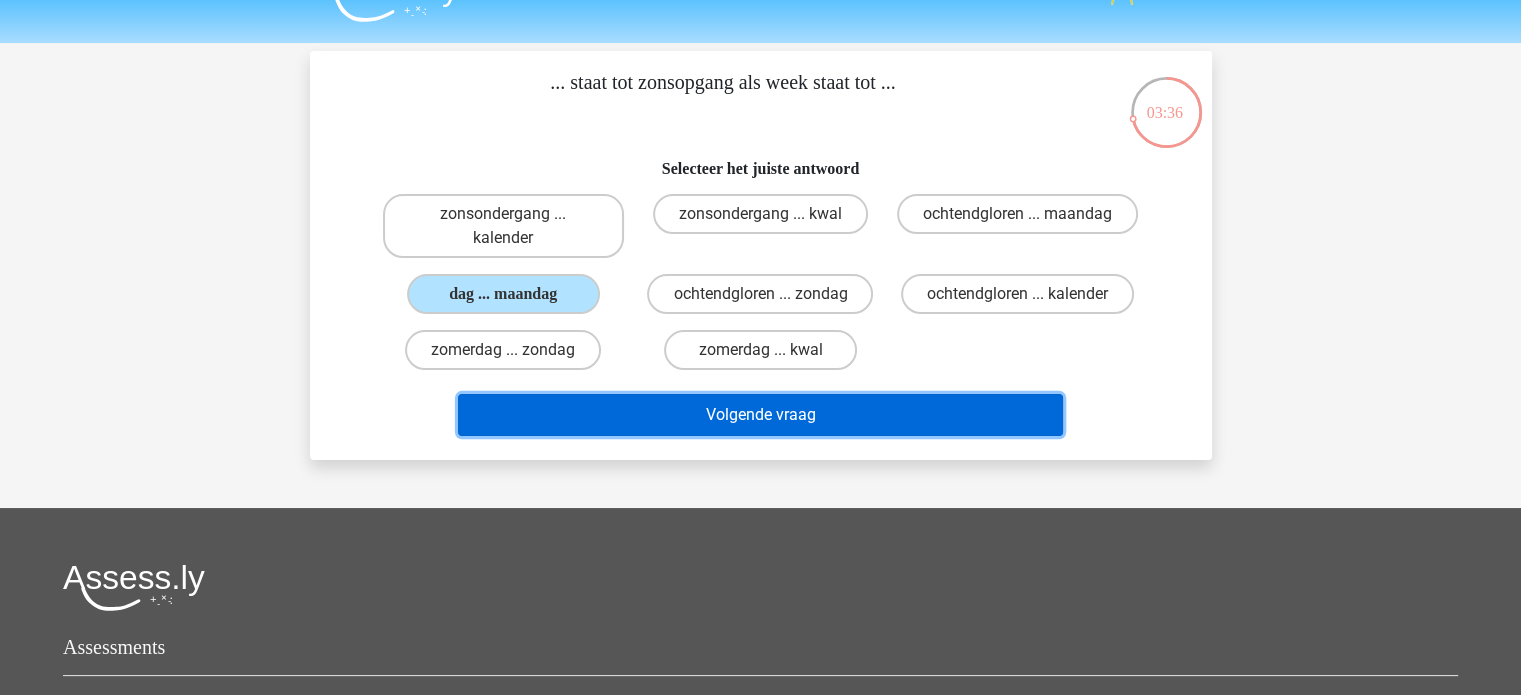 click on "Volgende vraag" at bounding box center [760, 415] 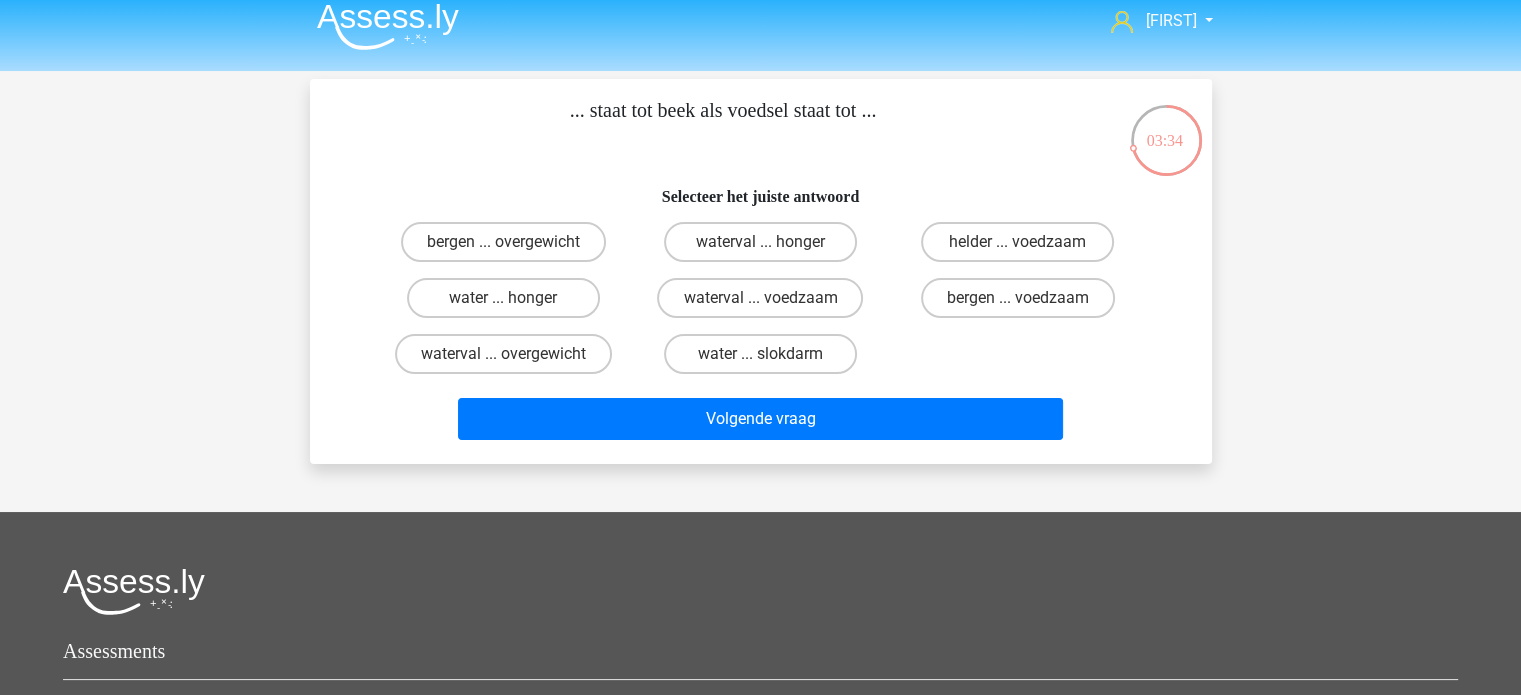 scroll, scrollTop: 0, scrollLeft: 0, axis: both 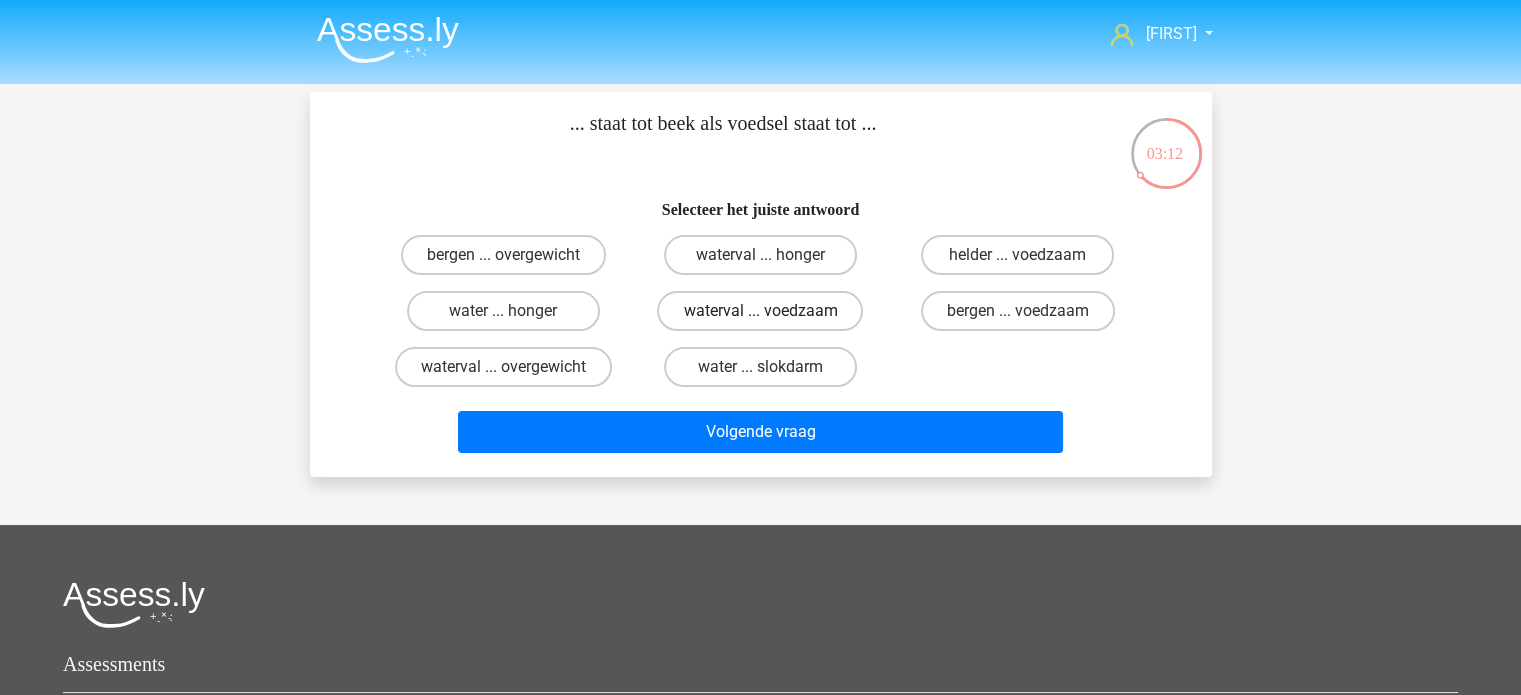 click on "waterval ... voedzaam" at bounding box center [760, 311] 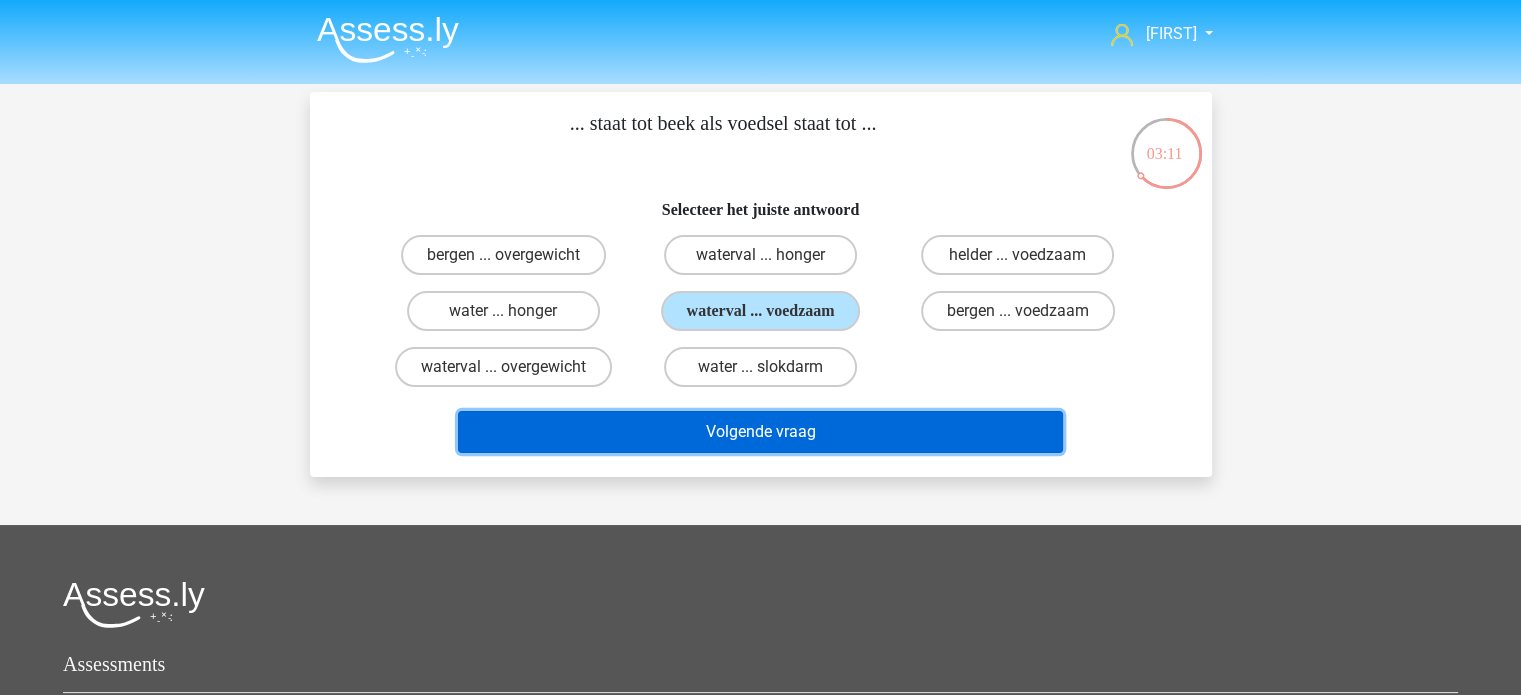 click on "Volgende vraag" at bounding box center (760, 432) 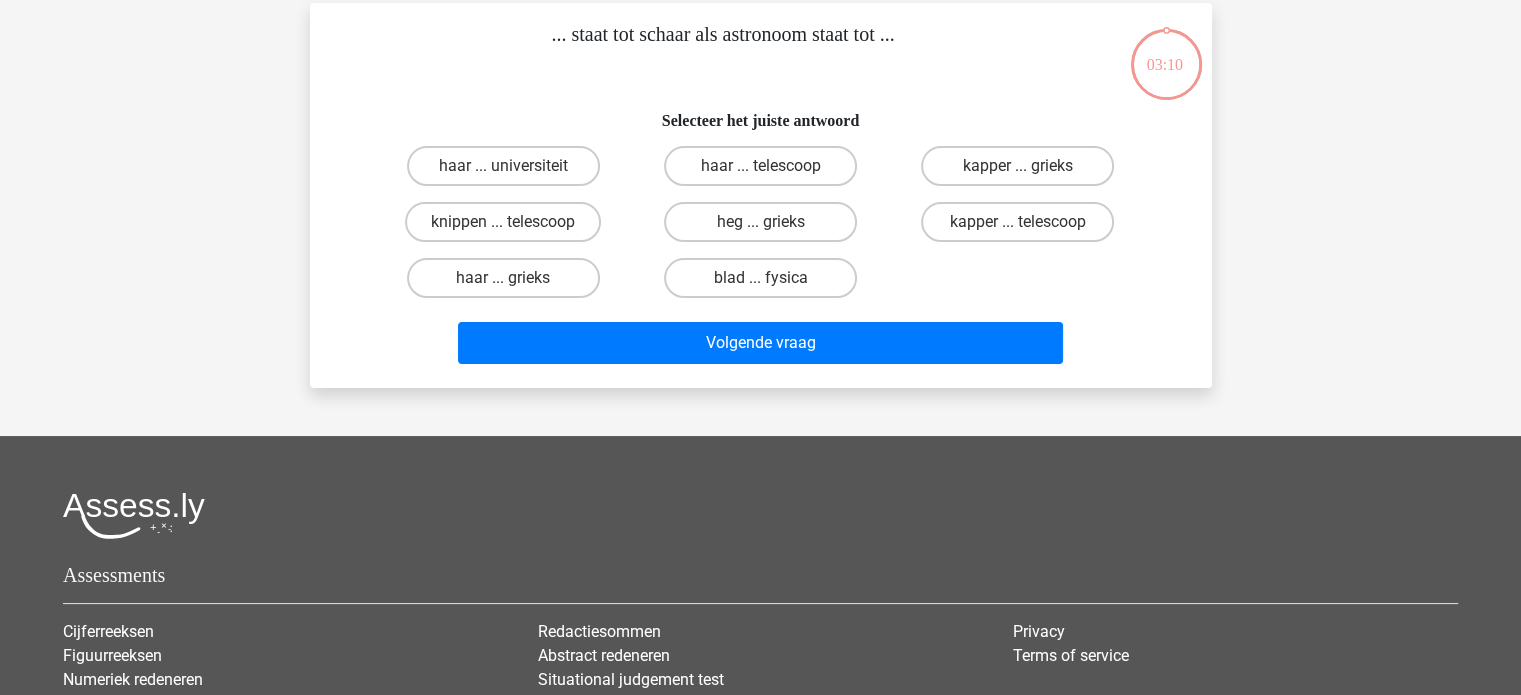 scroll, scrollTop: 92, scrollLeft: 0, axis: vertical 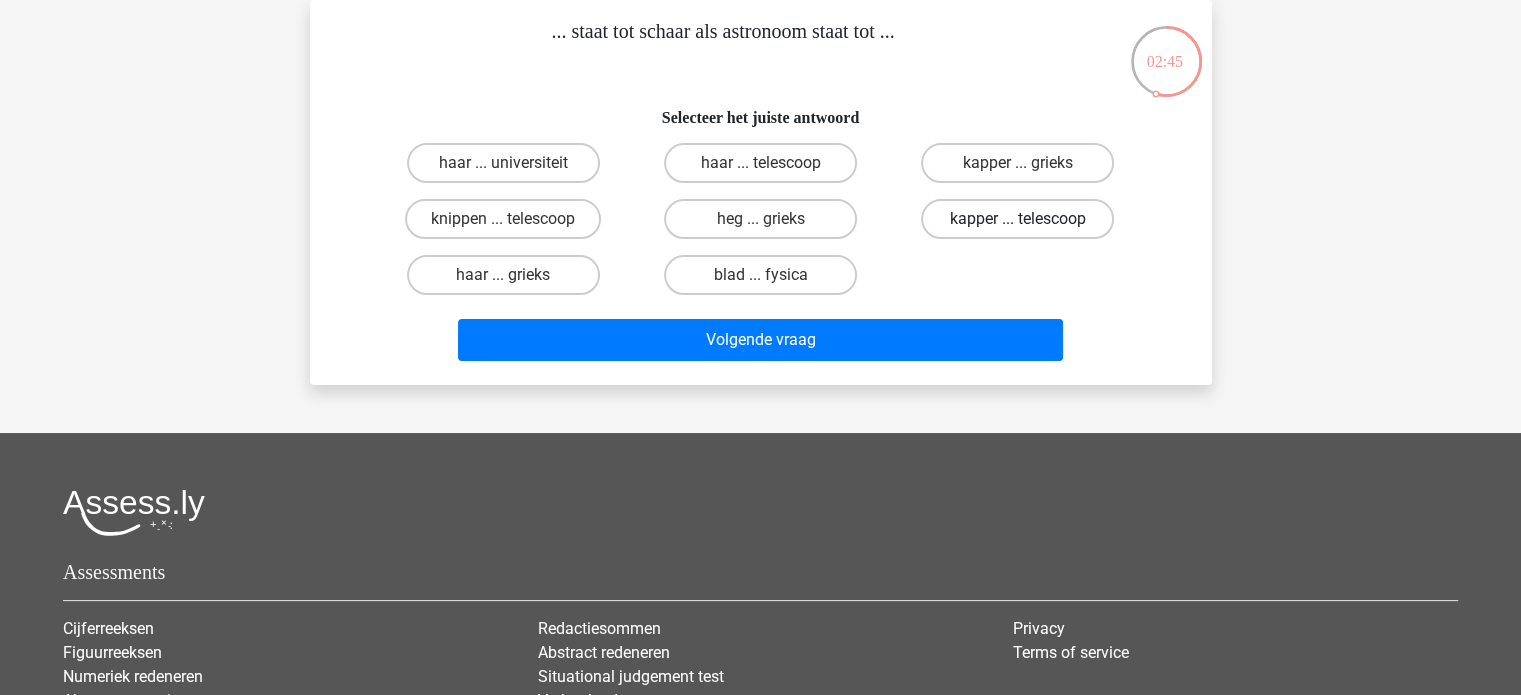 click on "kapper ... telescoop" at bounding box center (1017, 219) 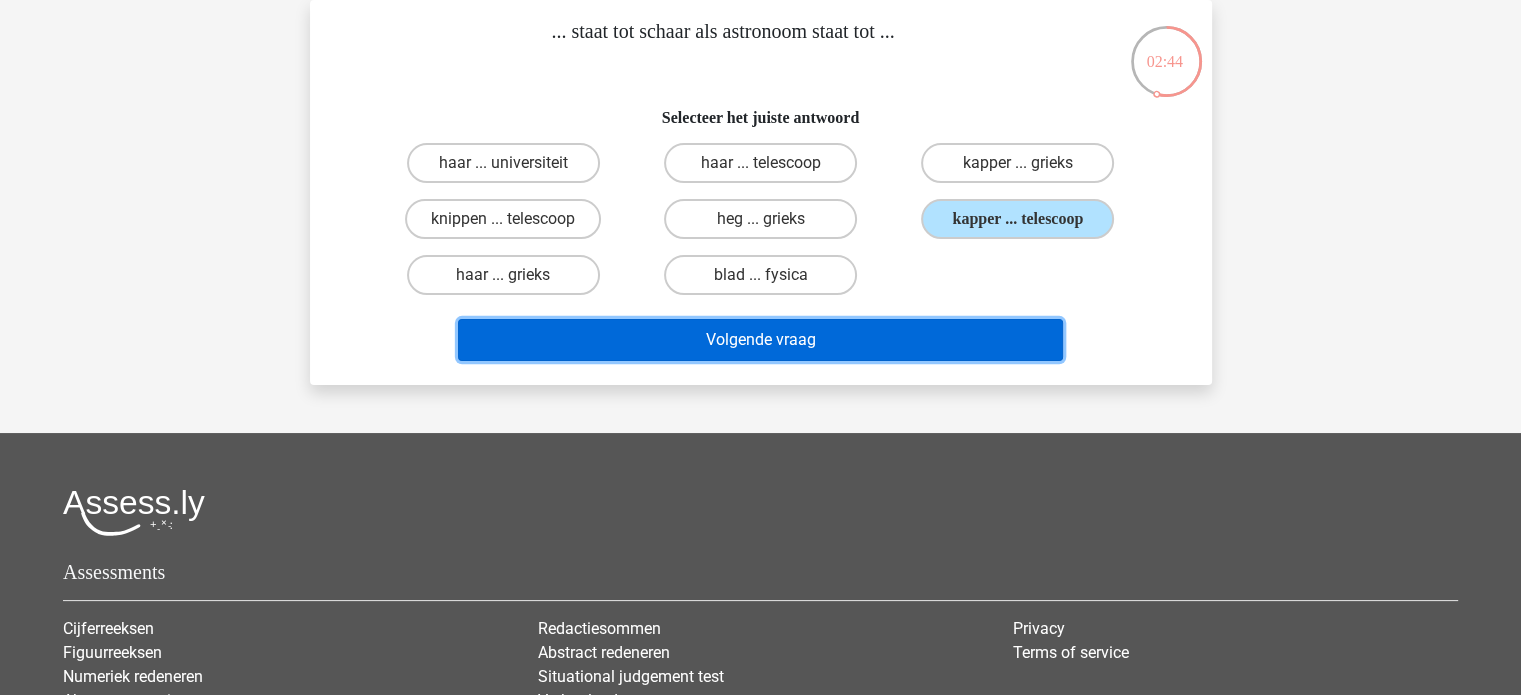 click on "Volgende vraag" at bounding box center [760, 340] 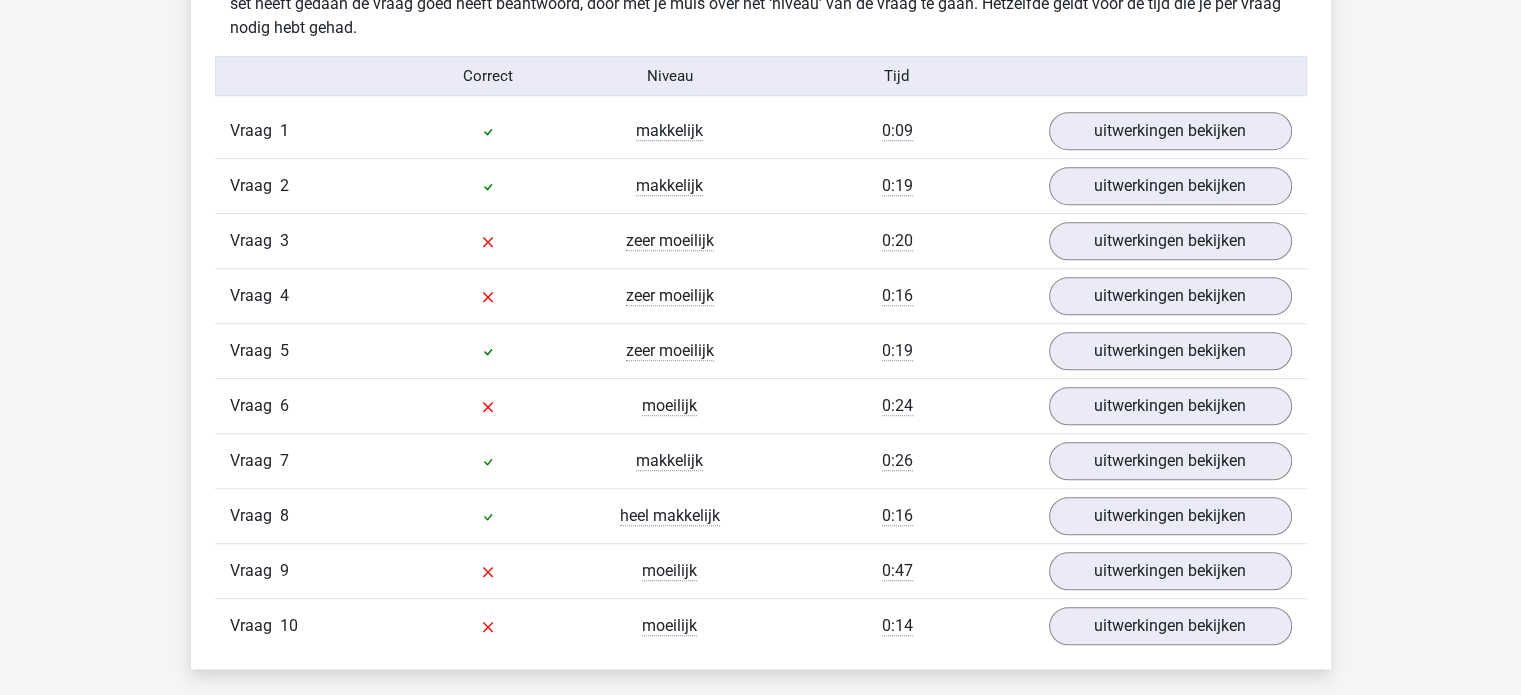 scroll, scrollTop: 1224, scrollLeft: 0, axis: vertical 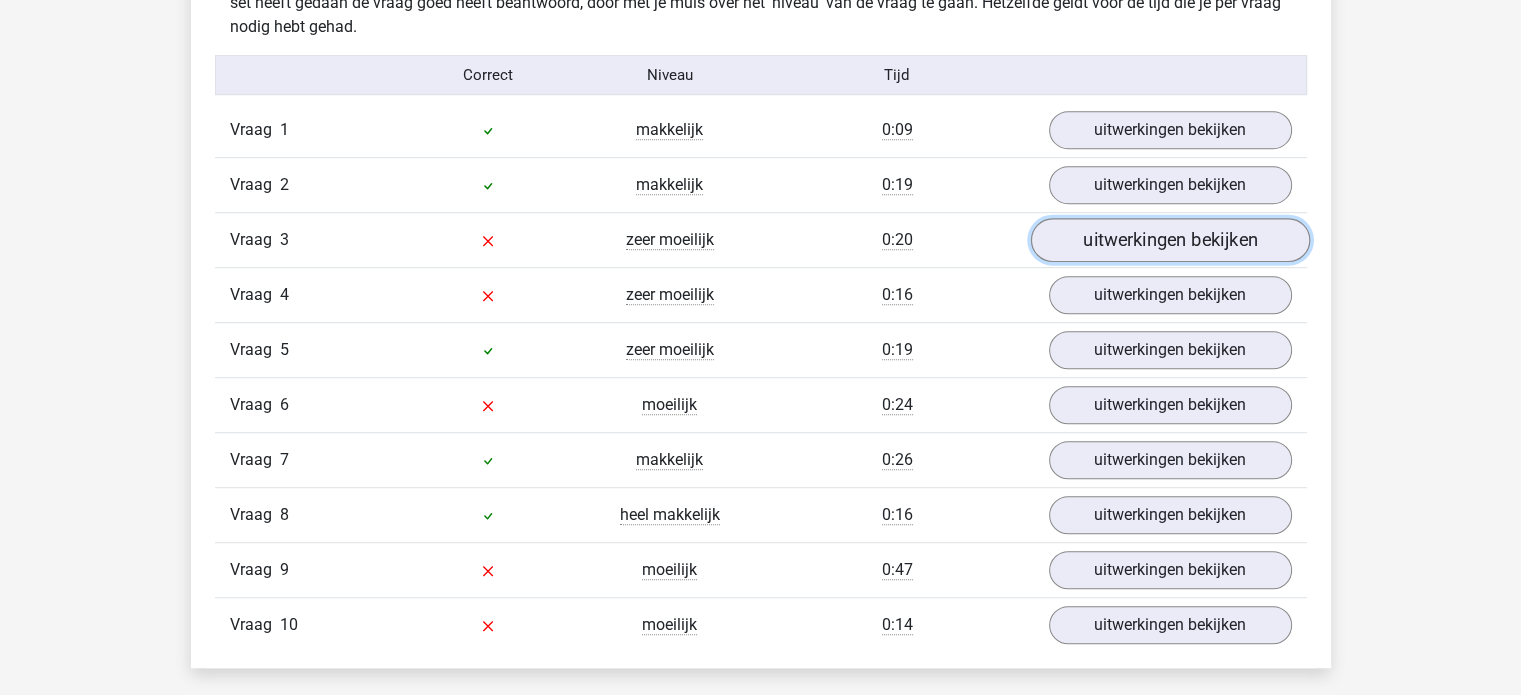 click on "uitwerkingen bekijken" at bounding box center [1169, 241] 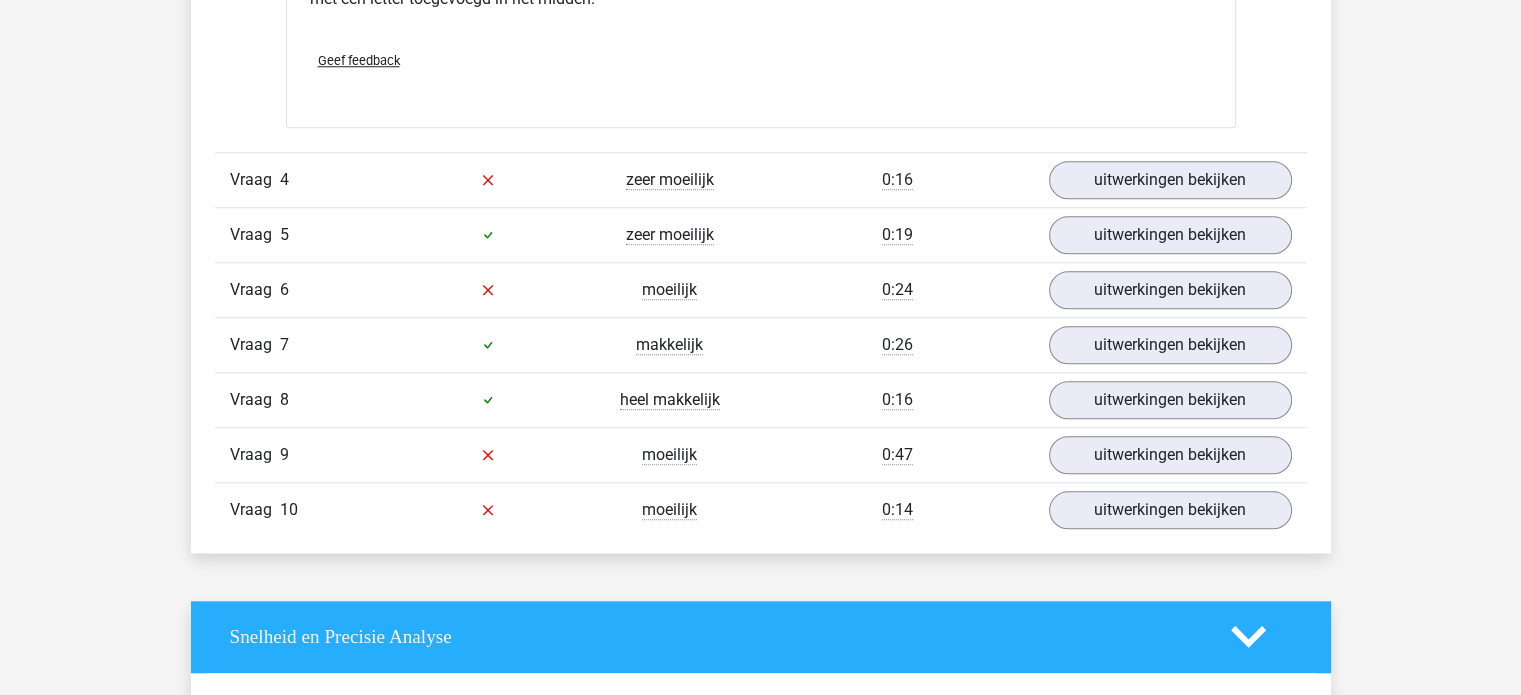 scroll, scrollTop: 1884, scrollLeft: 0, axis: vertical 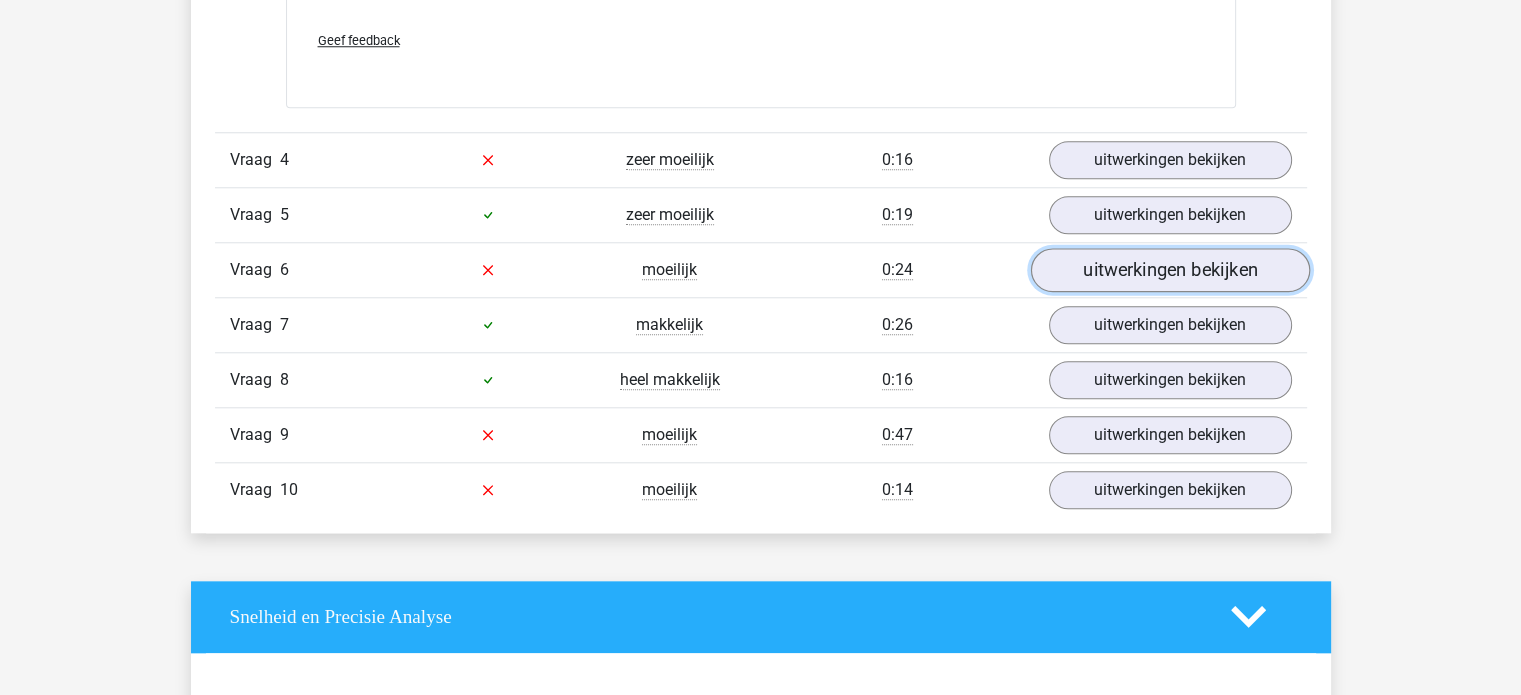 click on "uitwerkingen bekijken" at bounding box center [1169, 270] 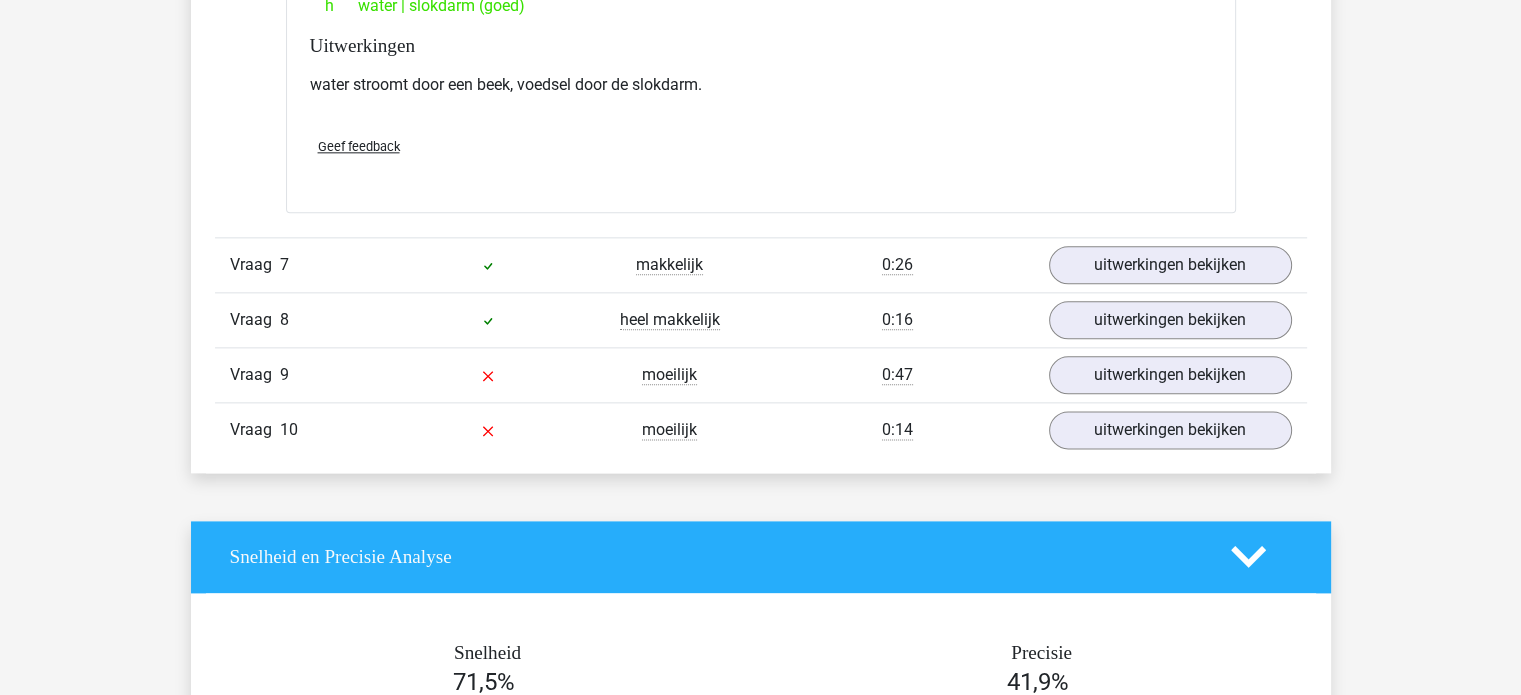 scroll, scrollTop: 2444, scrollLeft: 0, axis: vertical 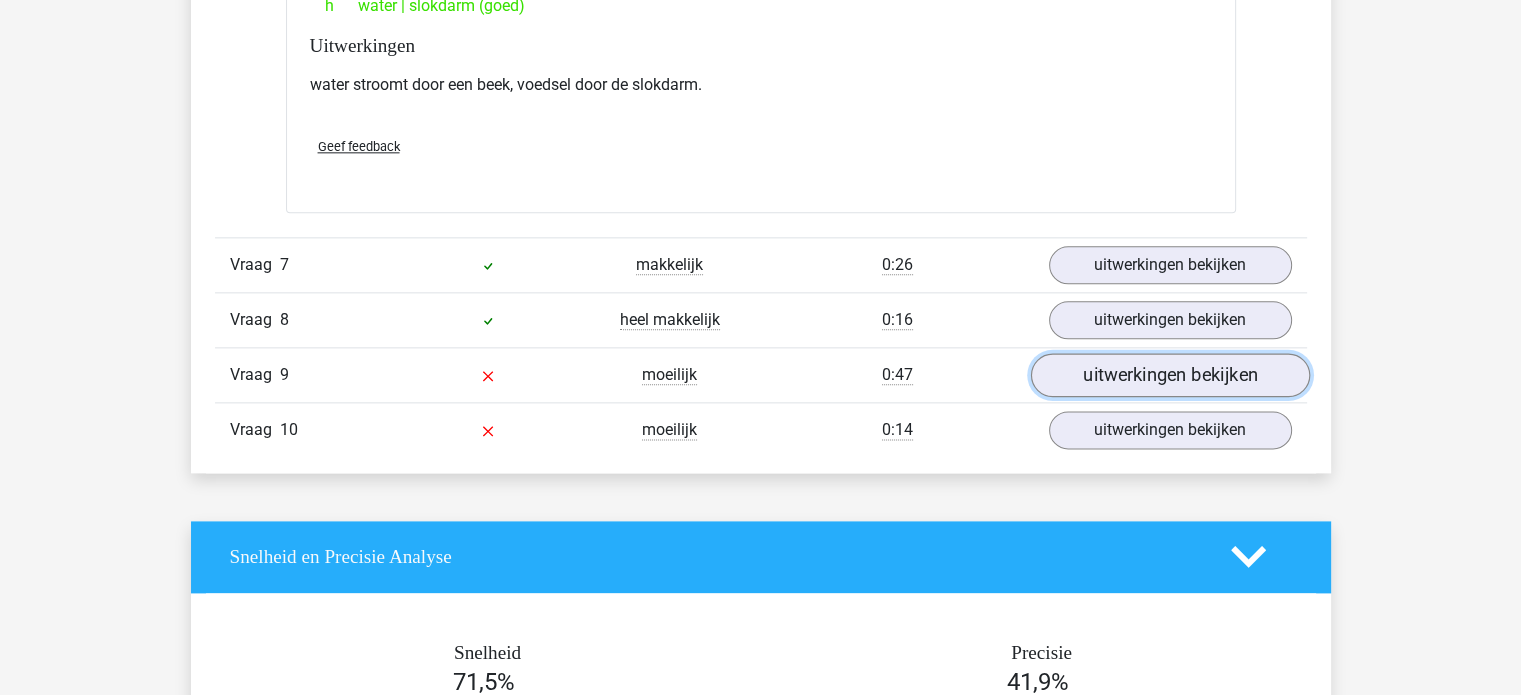 click on "uitwerkingen bekijken" at bounding box center (1169, 375) 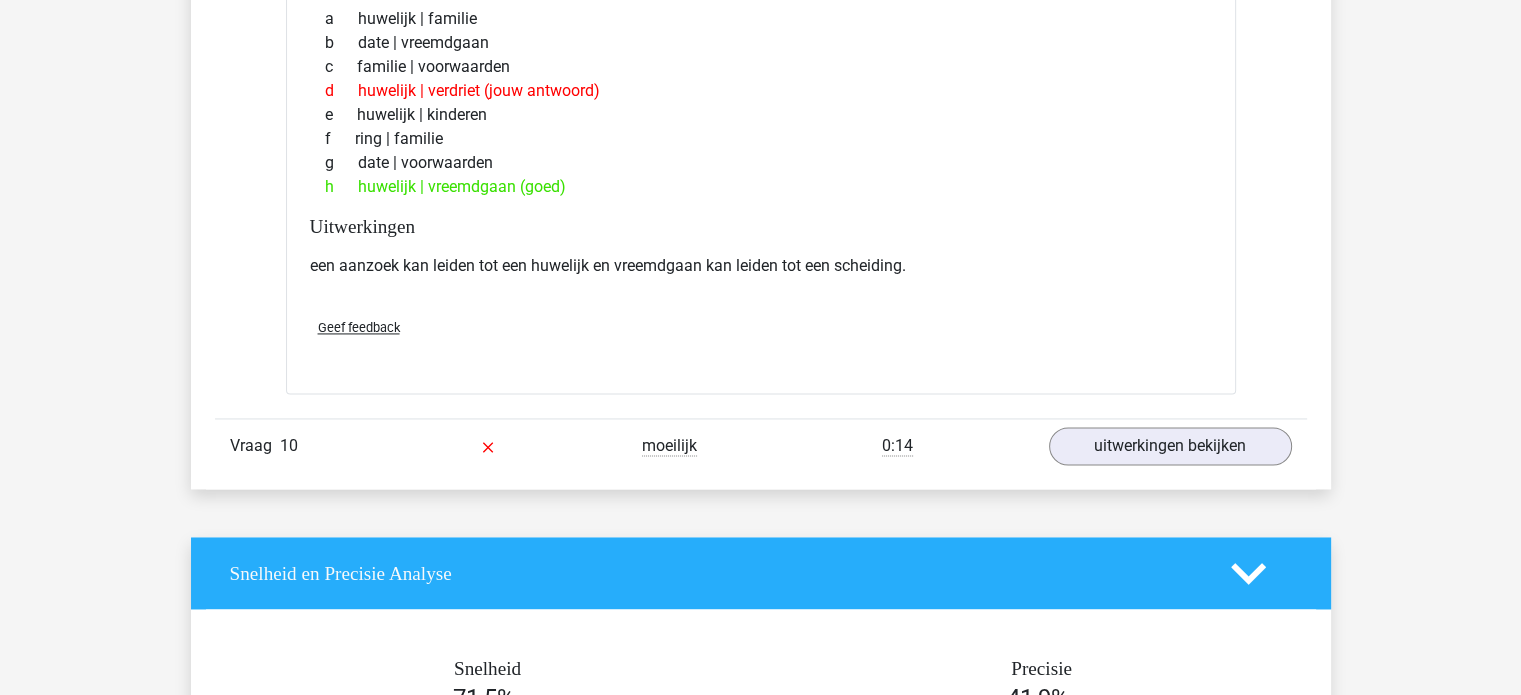 scroll, scrollTop: 2928, scrollLeft: 0, axis: vertical 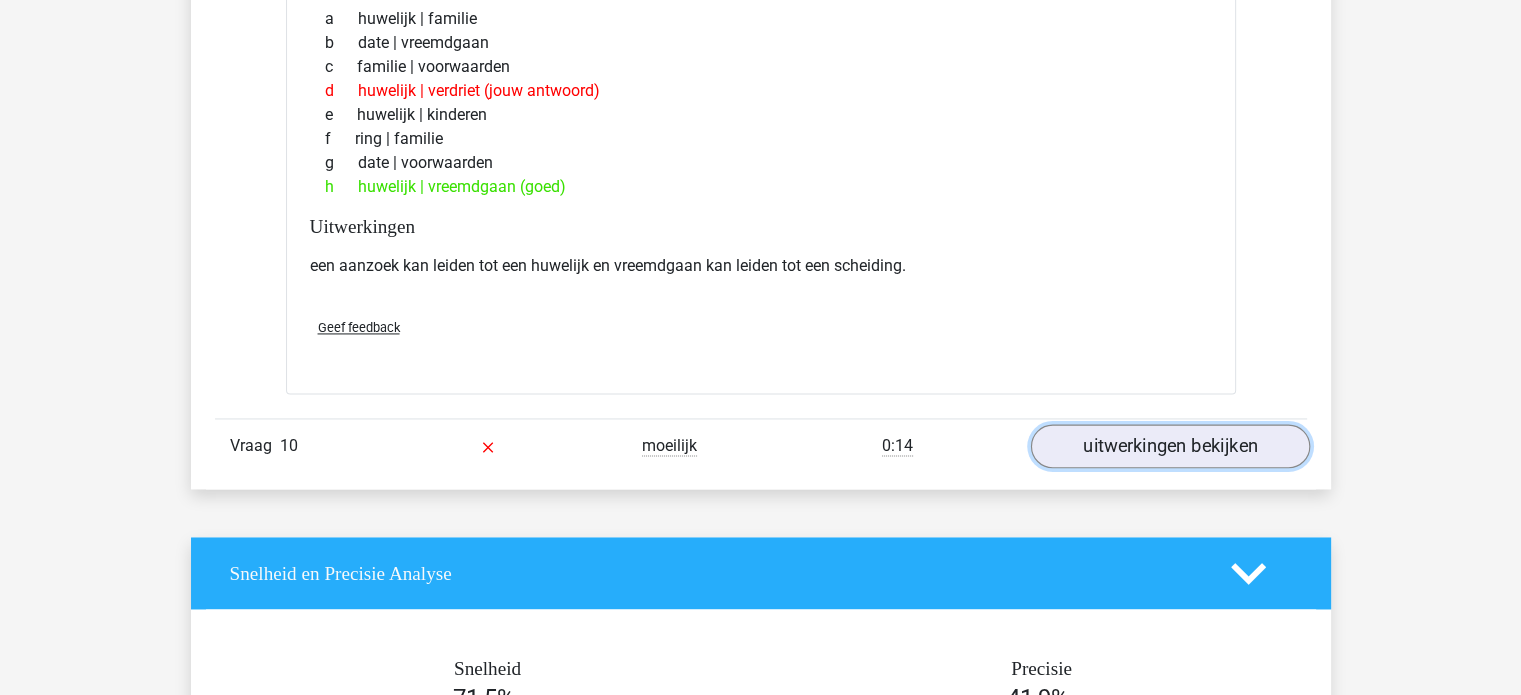 click on "uitwerkingen bekijken" at bounding box center [1169, 446] 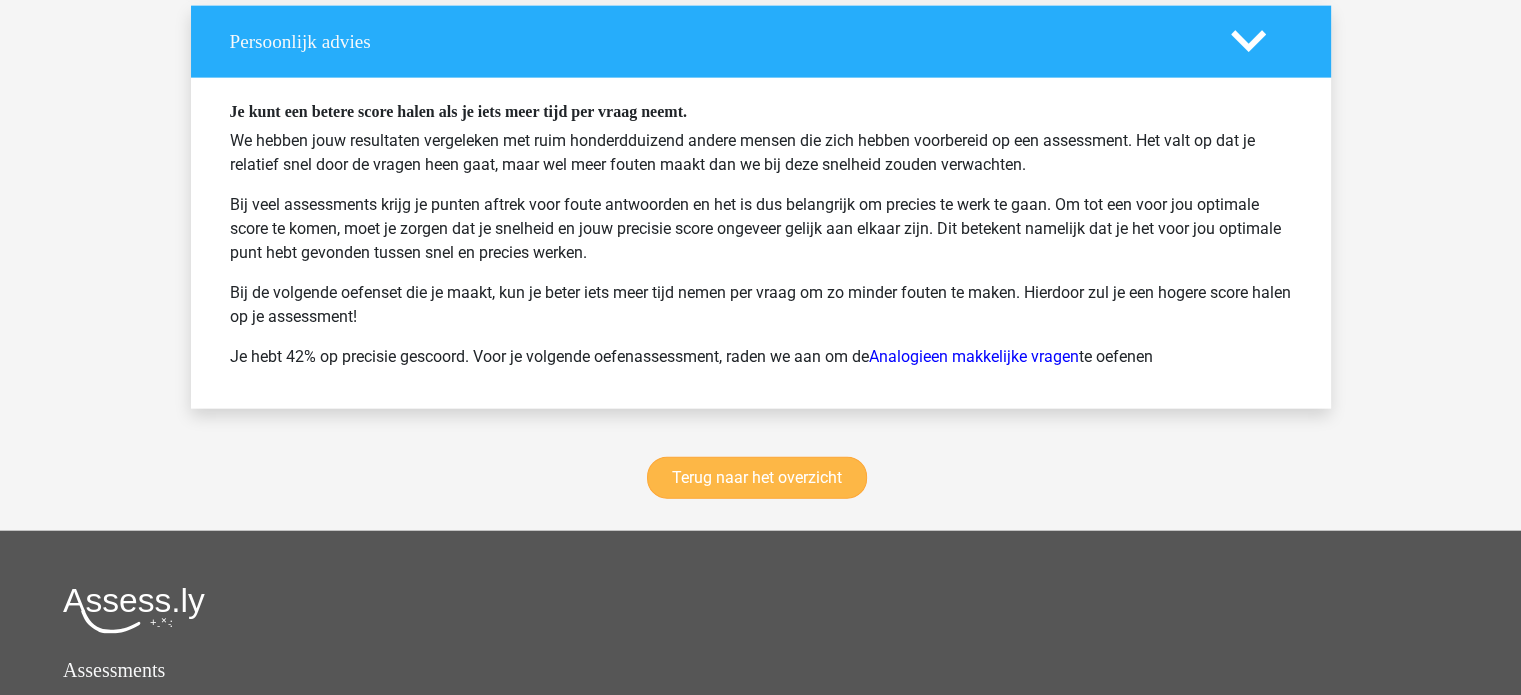 scroll, scrollTop: 4654, scrollLeft: 0, axis: vertical 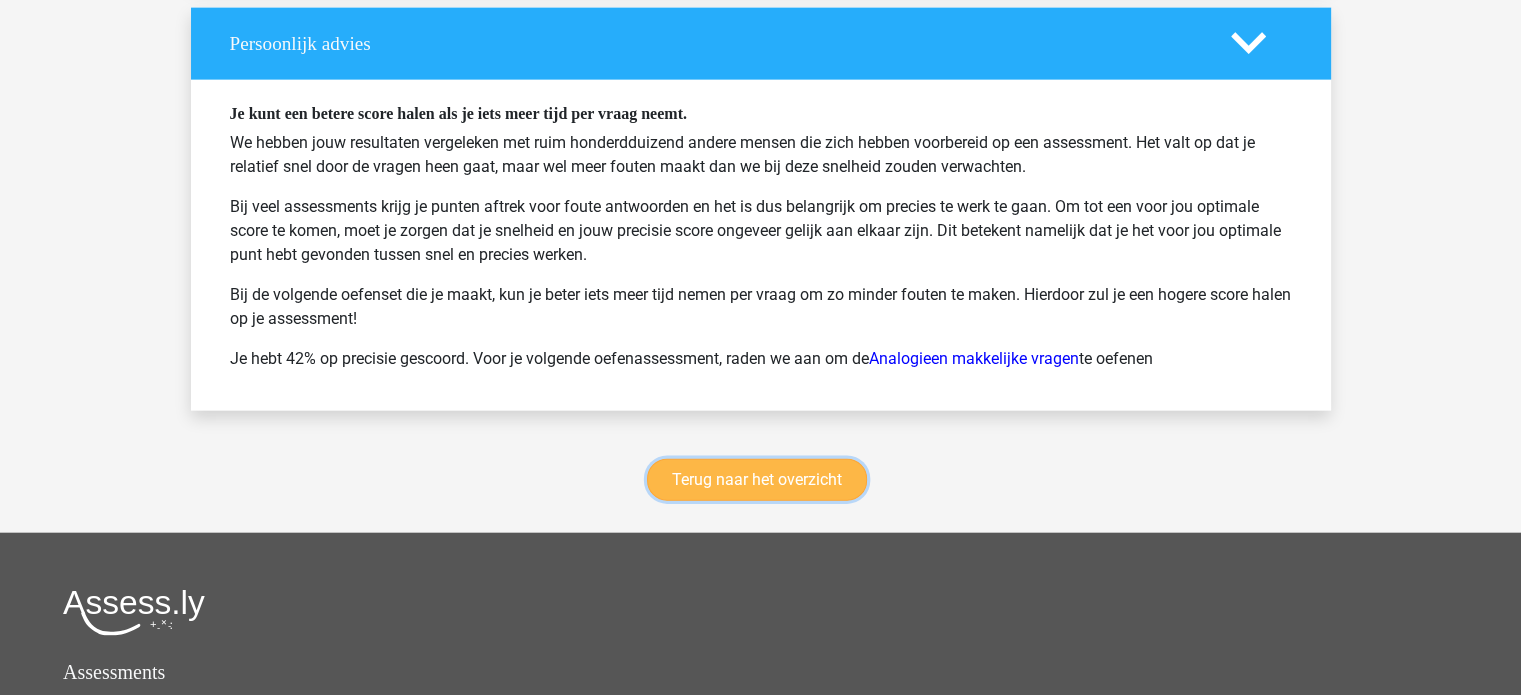 click on "Terug naar het overzicht" at bounding box center [757, 480] 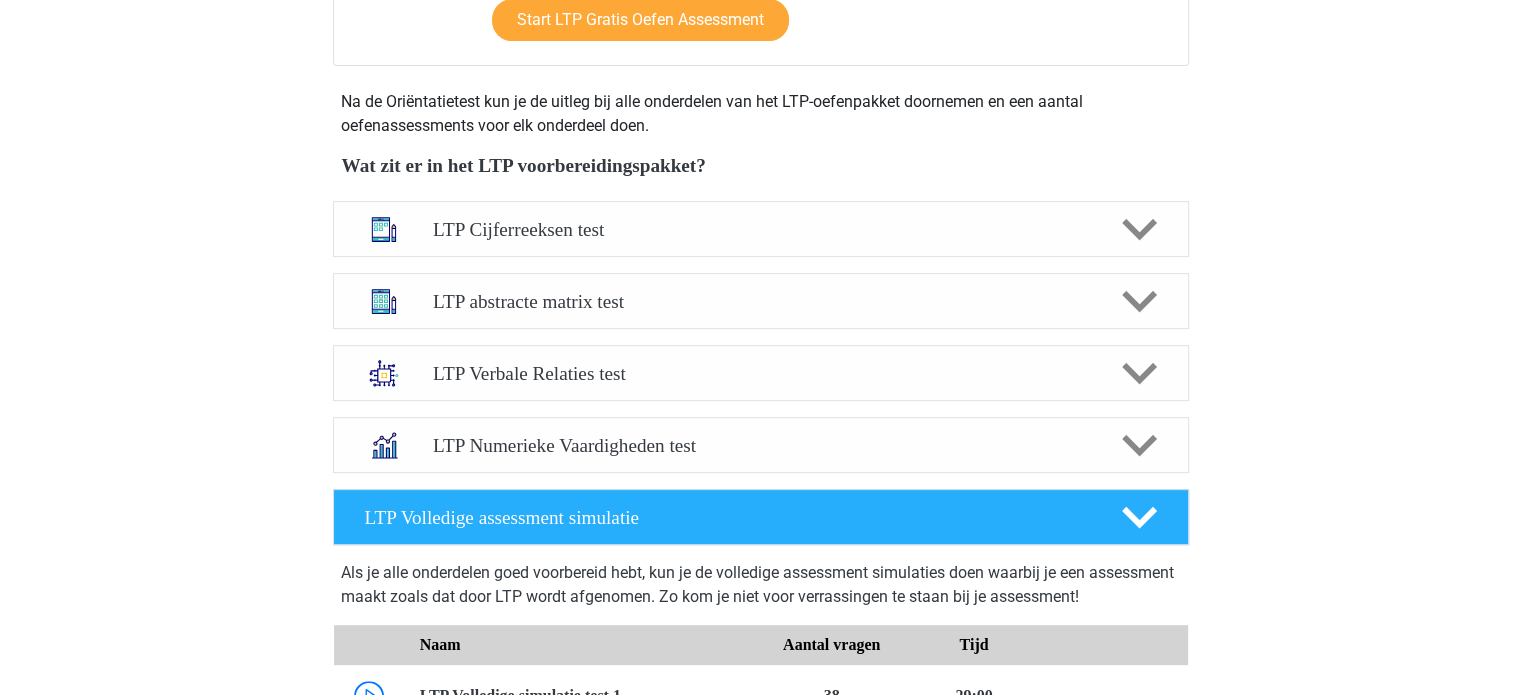 scroll, scrollTop: 668, scrollLeft: 0, axis: vertical 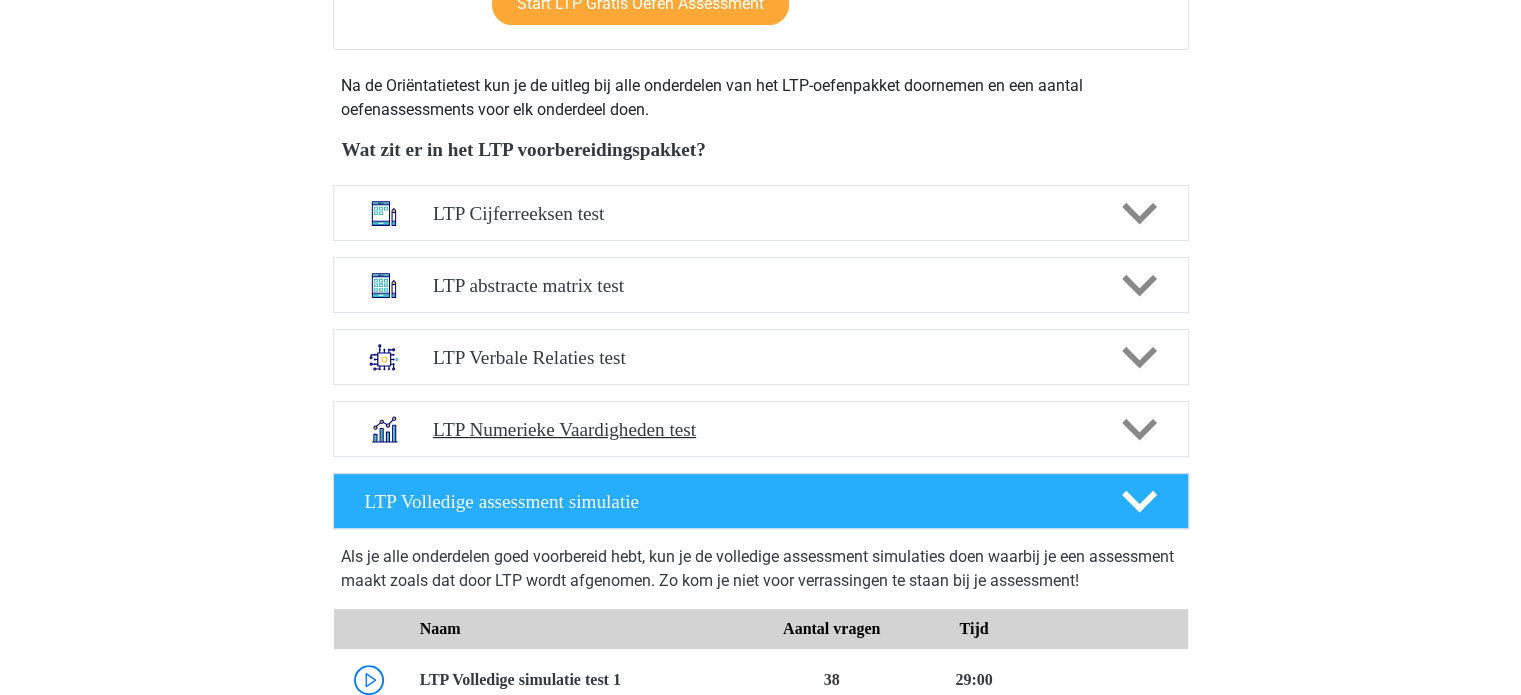click on "LTP Numerieke Vaardigheden test" at bounding box center [760, 429] 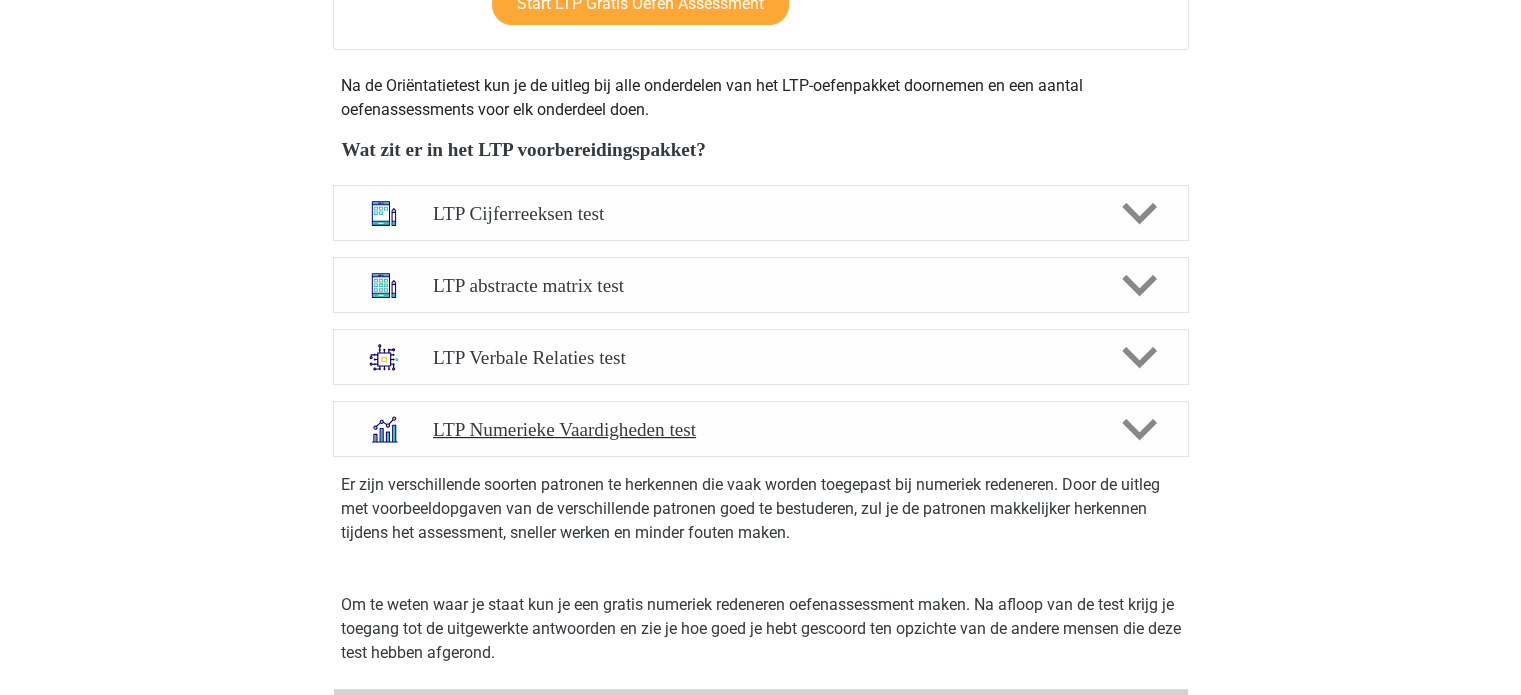 click on "LTP Numerieke Vaardigheden test" at bounding box center [760, 429] 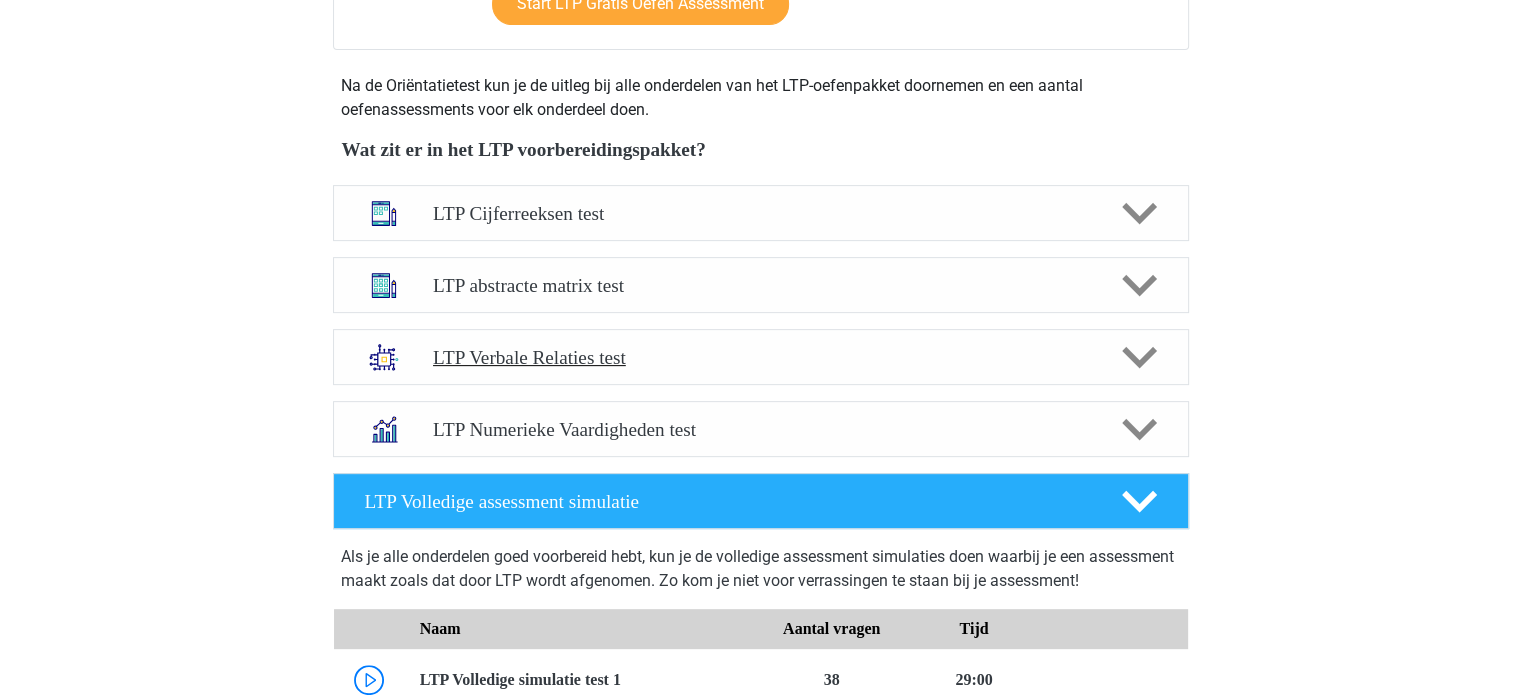 click on "LTP Verbale Relaties test" at bounding box center (760, 357) 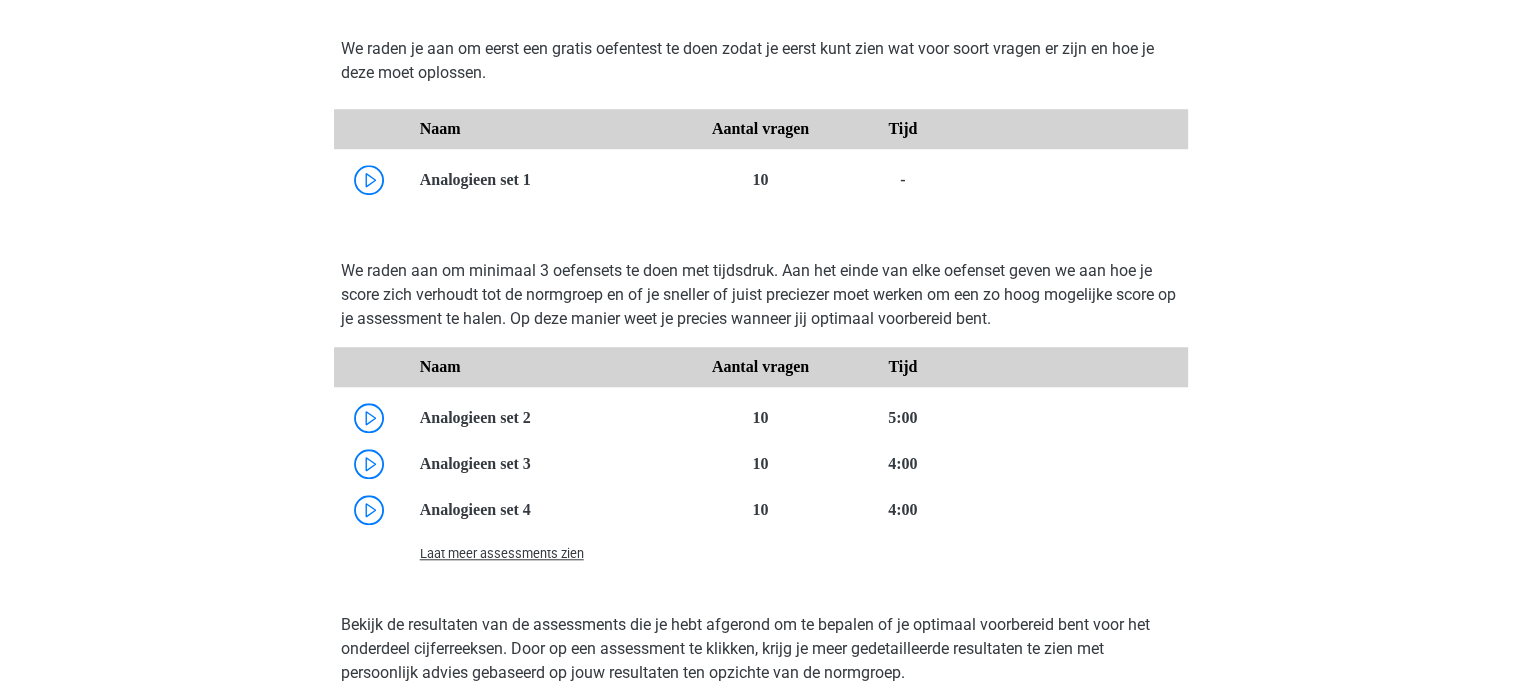 scroll, scrollTop: 1651, scrollLeft: 0, axis: vertical 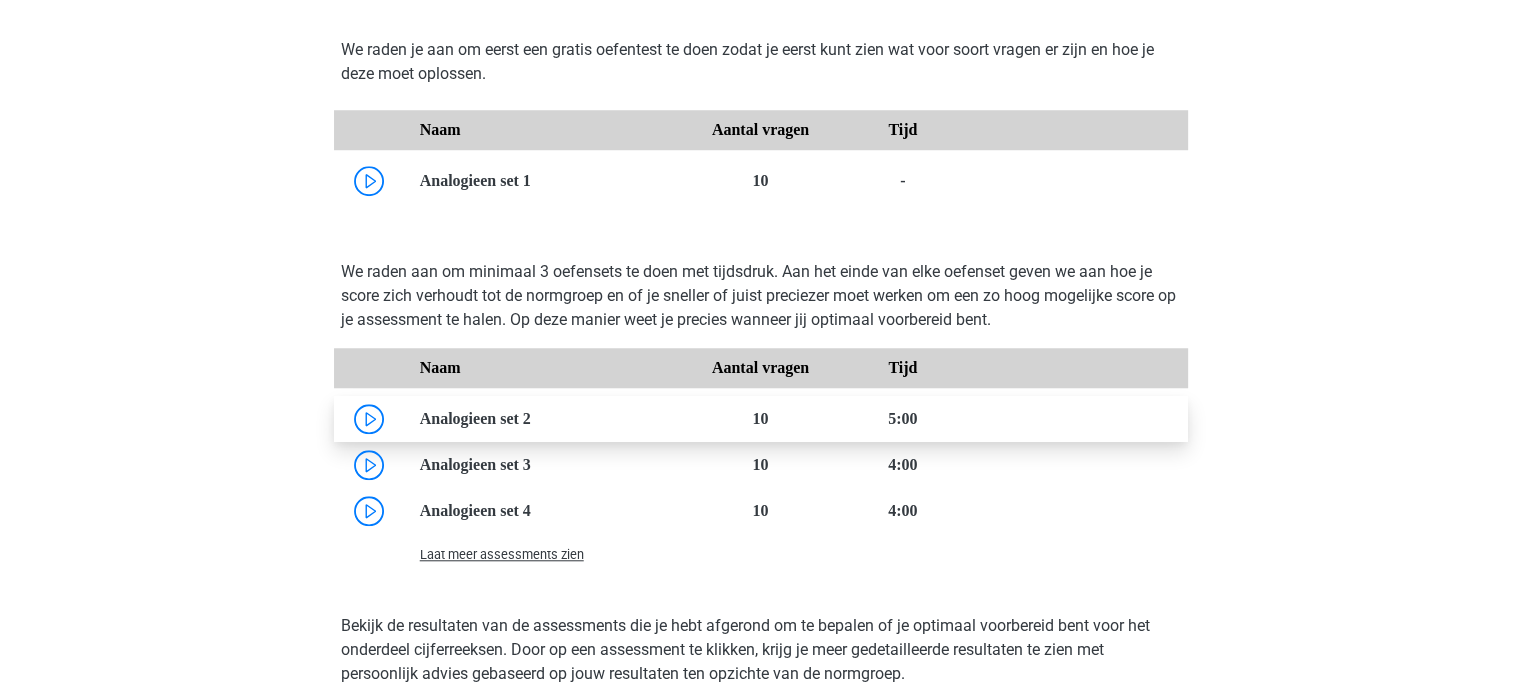 click at bounding box center [531, 418] 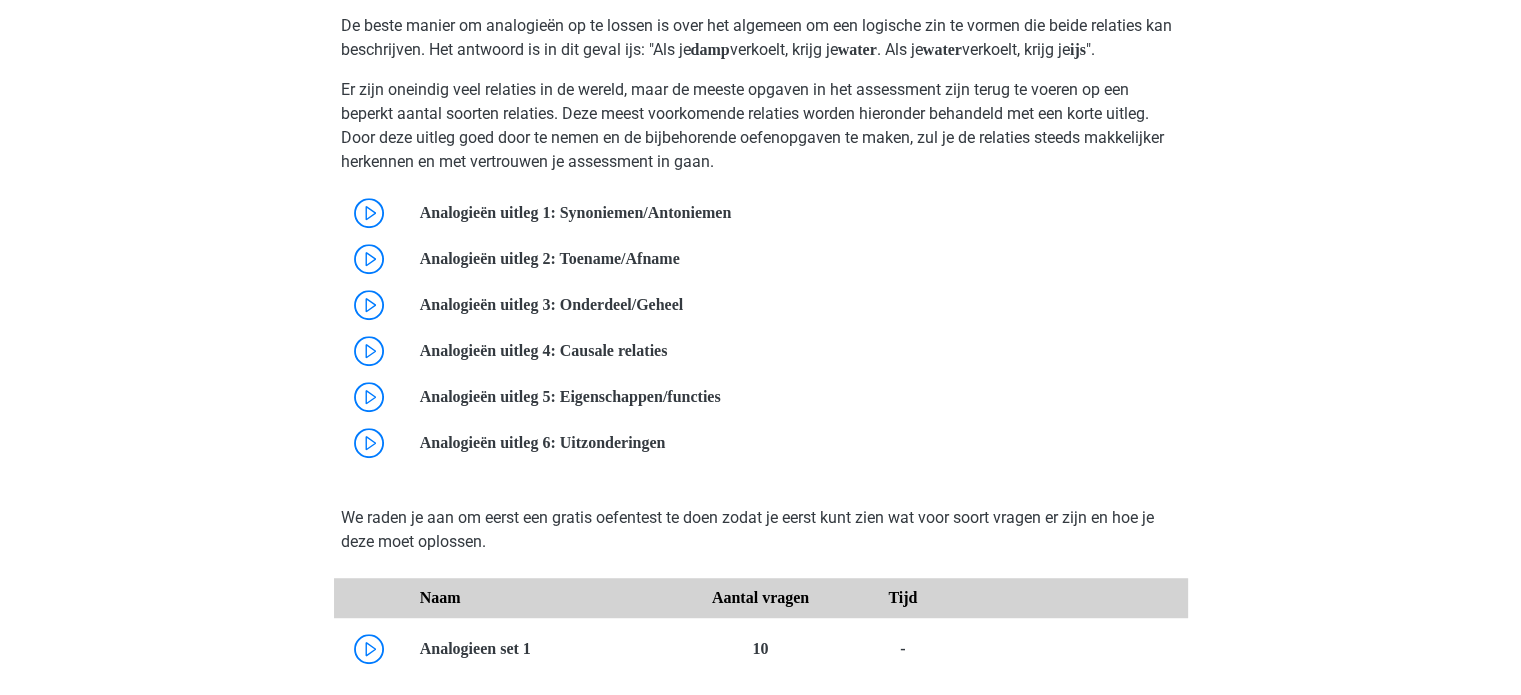 scroll, scrollTop: 1180, scrollLeft: 0, axis: vertical 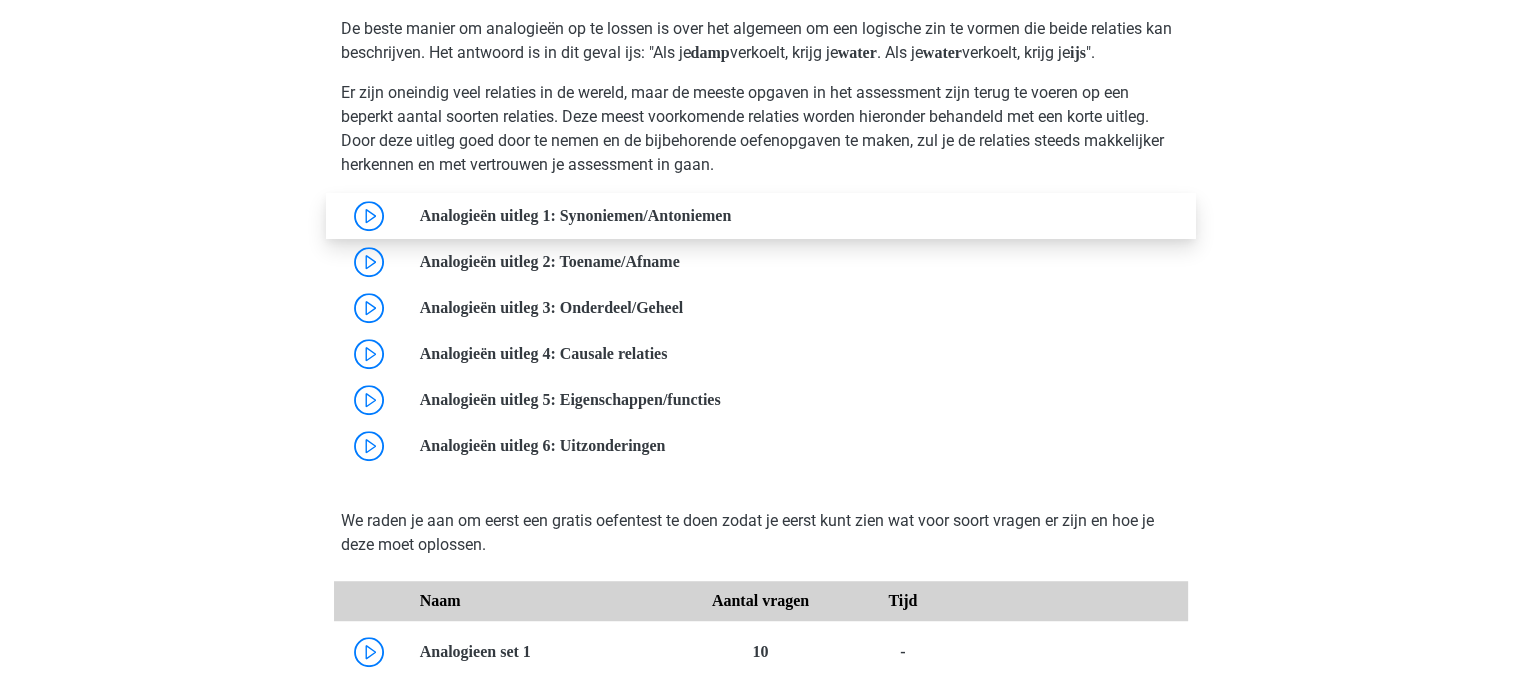 click at bounding box center [731, 215] 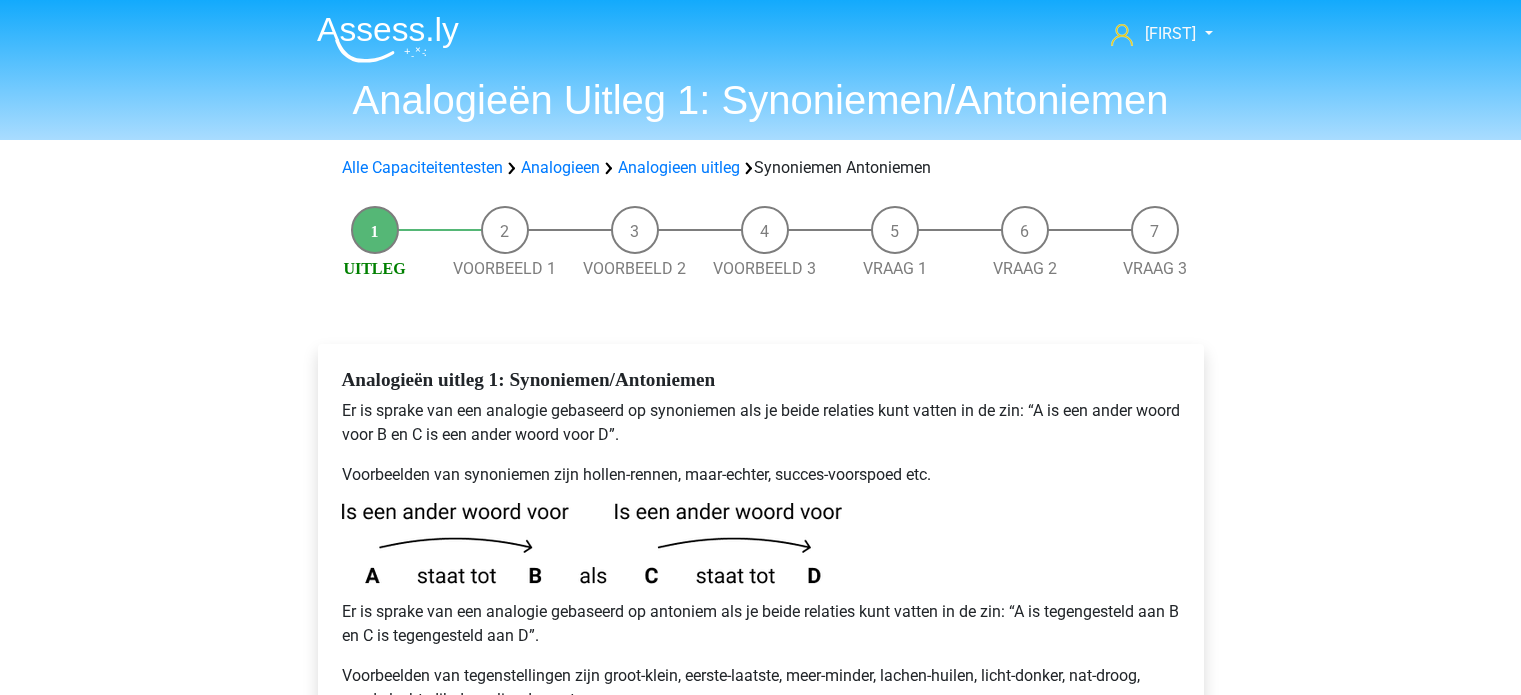 scroll, scrollTop: 312, scrollLeft: 0, axis: vertical 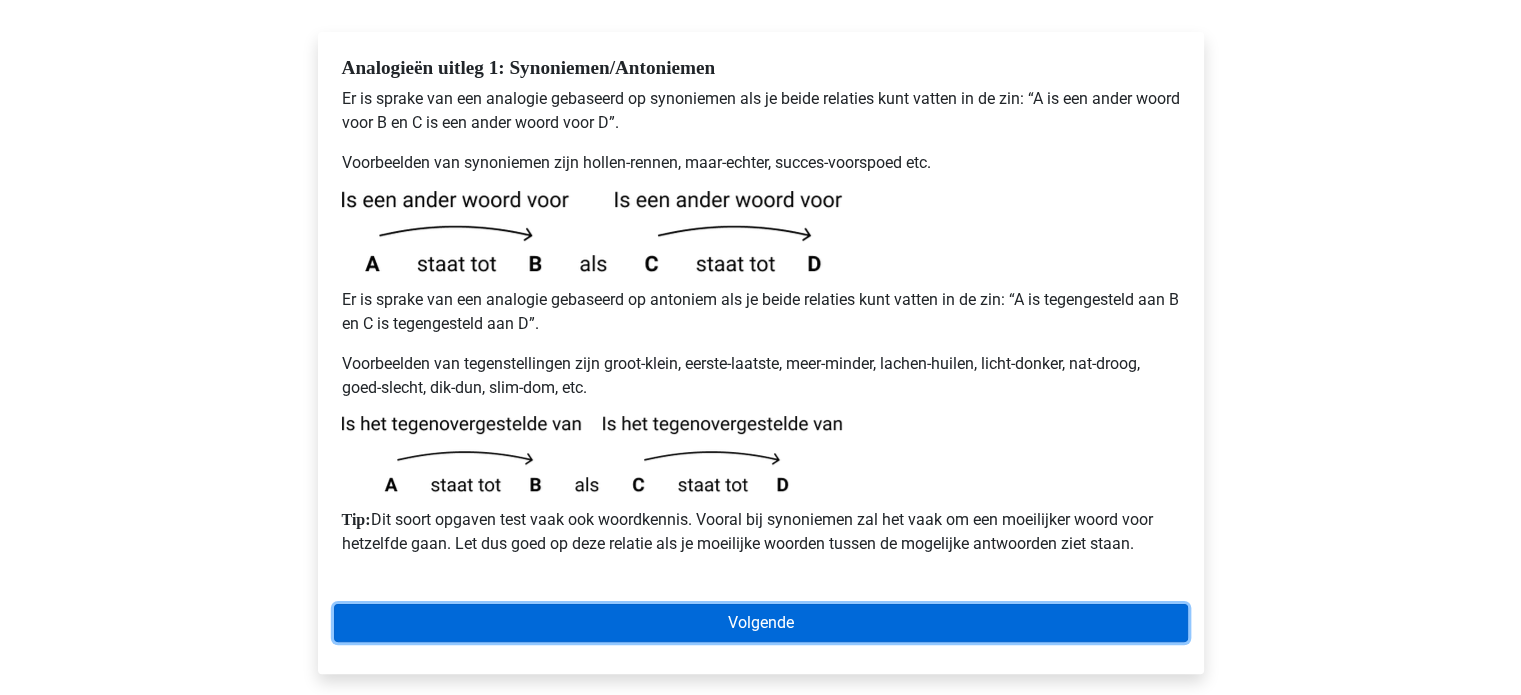 click on "Volgende" at bounding box center (761, 623) 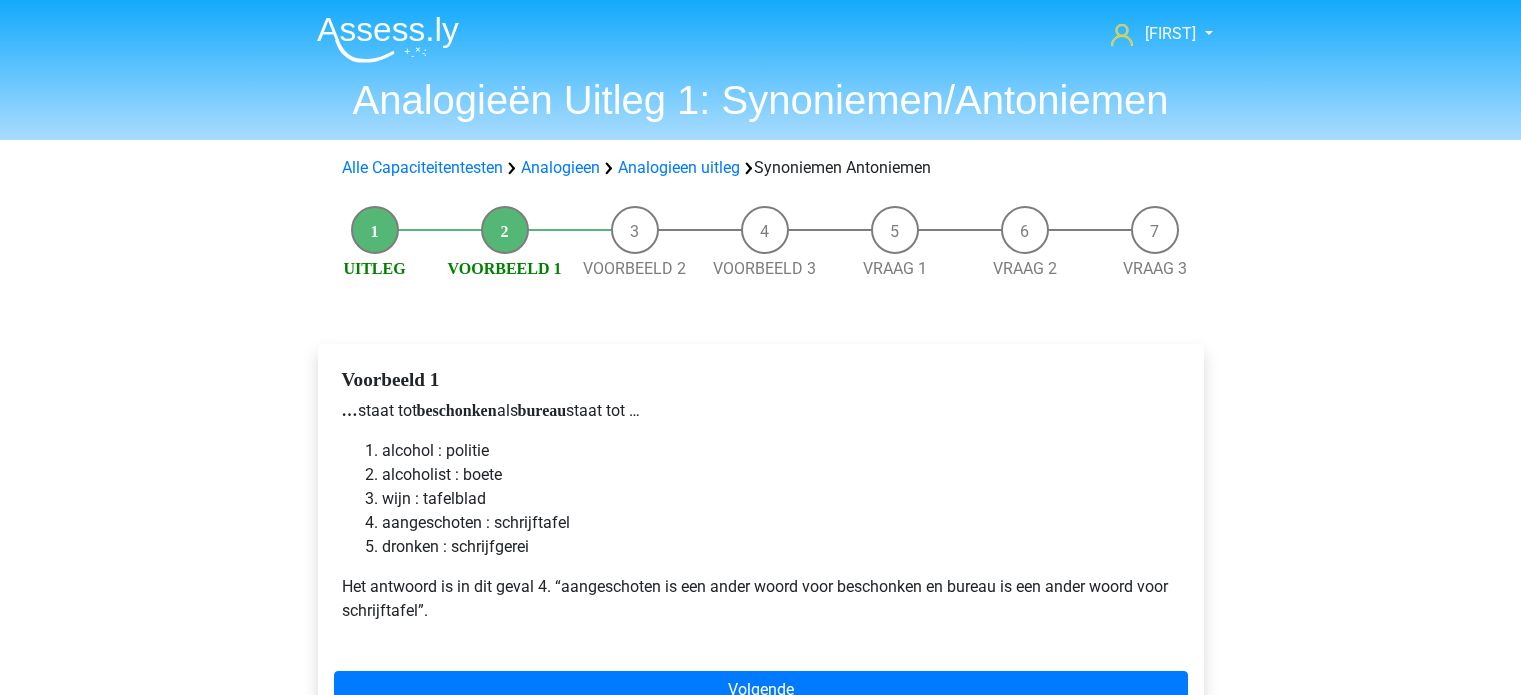 scroll, scrollTop: 120, scrollLeft: 0, axis: vertical 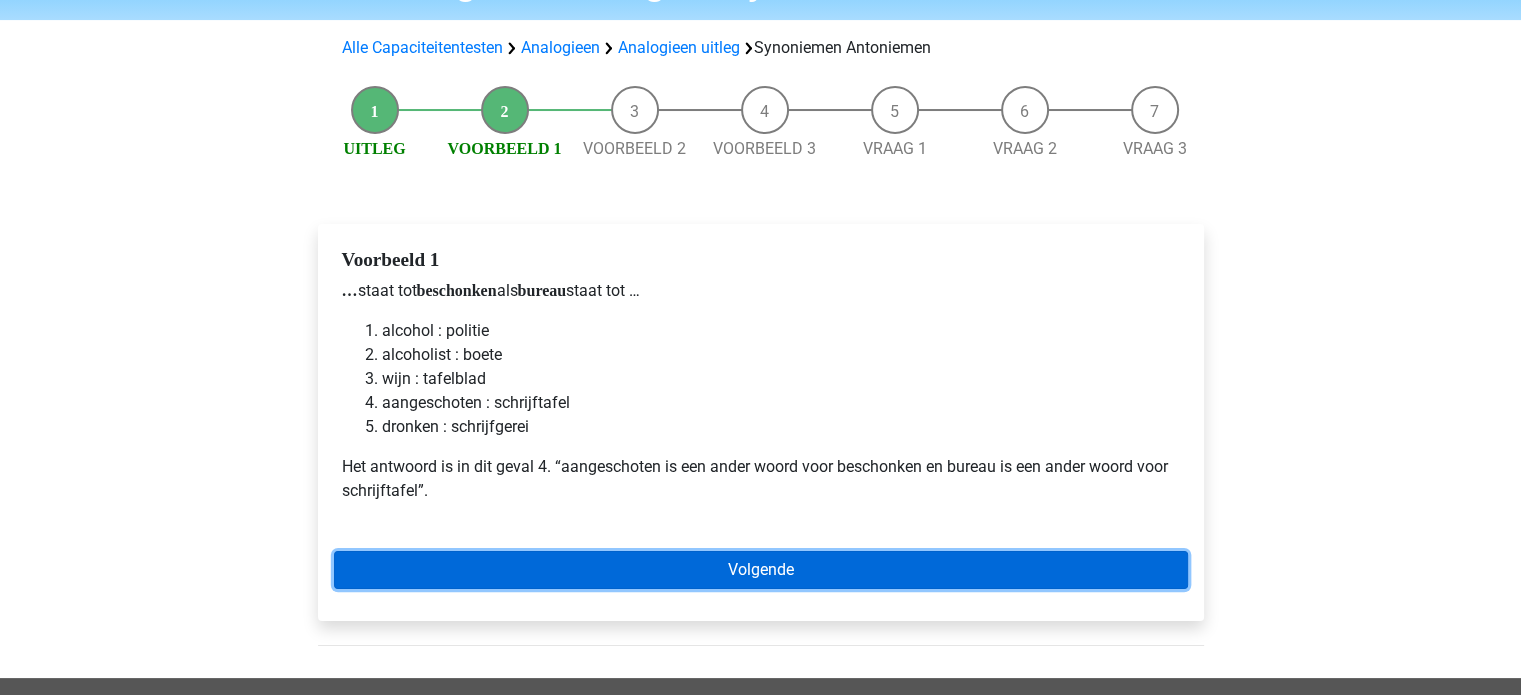 click on "Volgende" at bounding box center (761, 570) 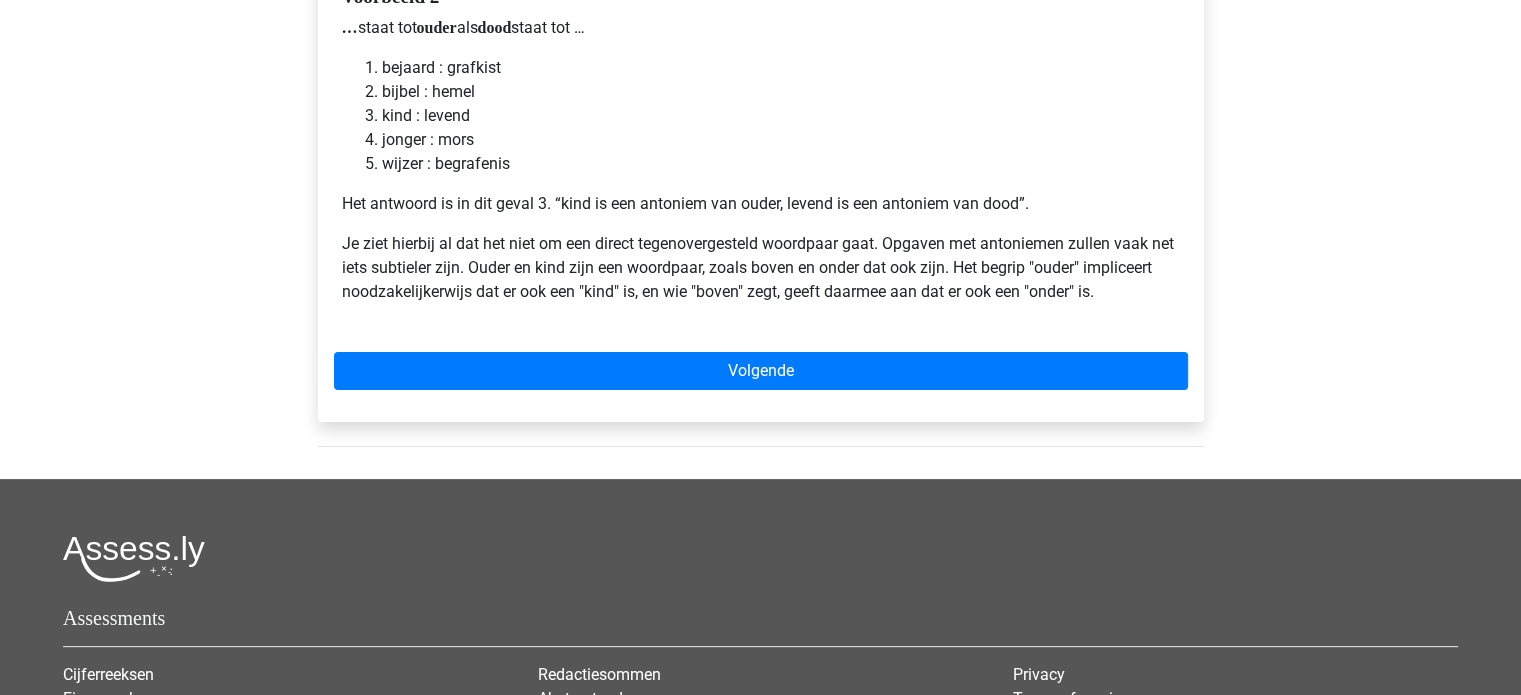 scroll, scrollTop: 384, scrollLeft: 0, axis: vertical 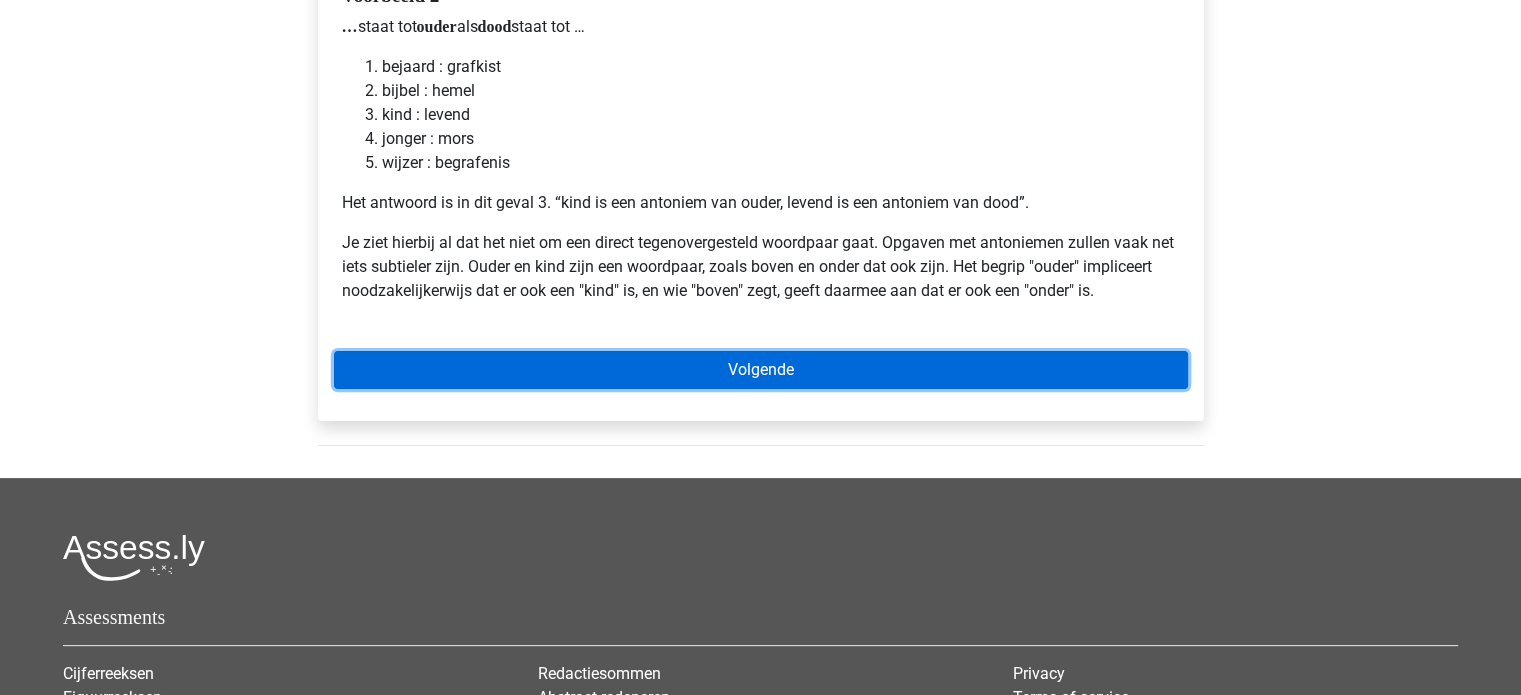 click on "Volgende" at bounding box center (761, 370) 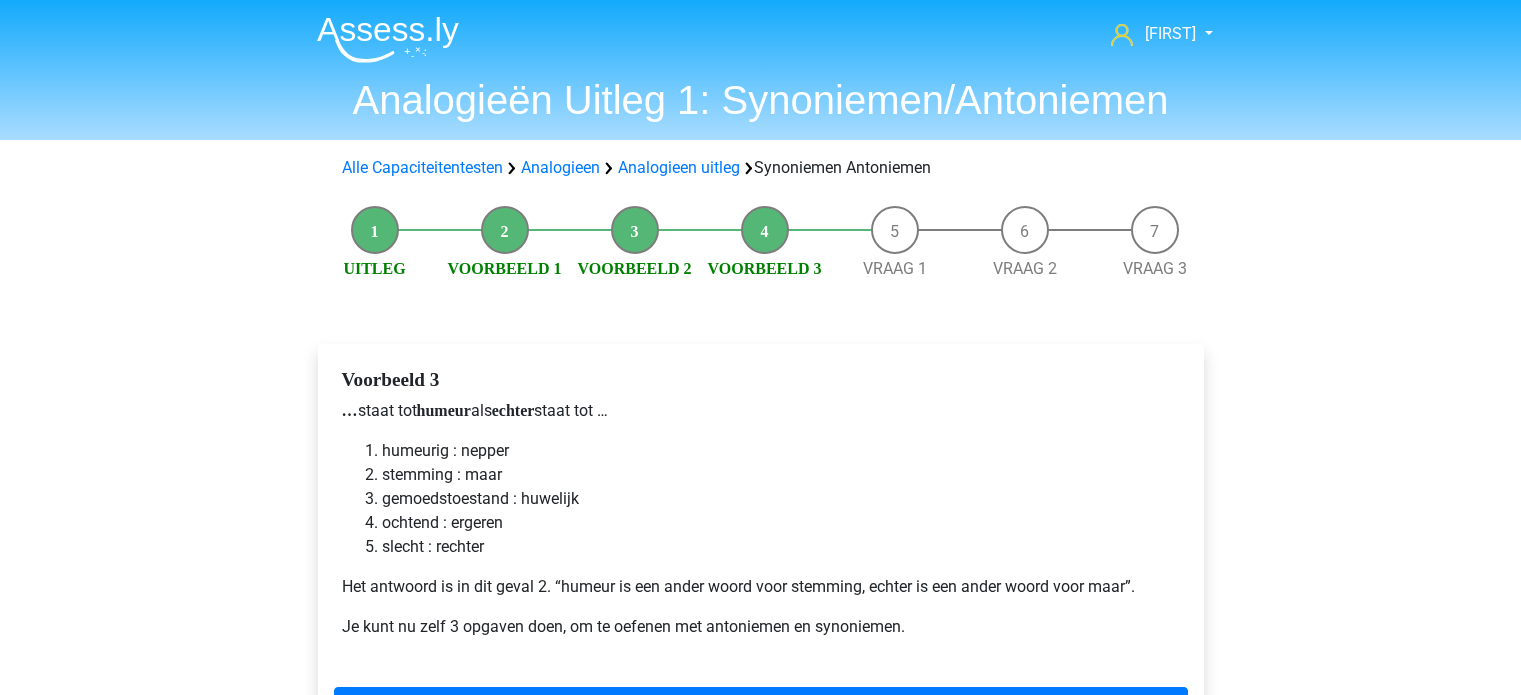 scroll, scrollTop: 244, scrollLeft: 0, axis: vertical 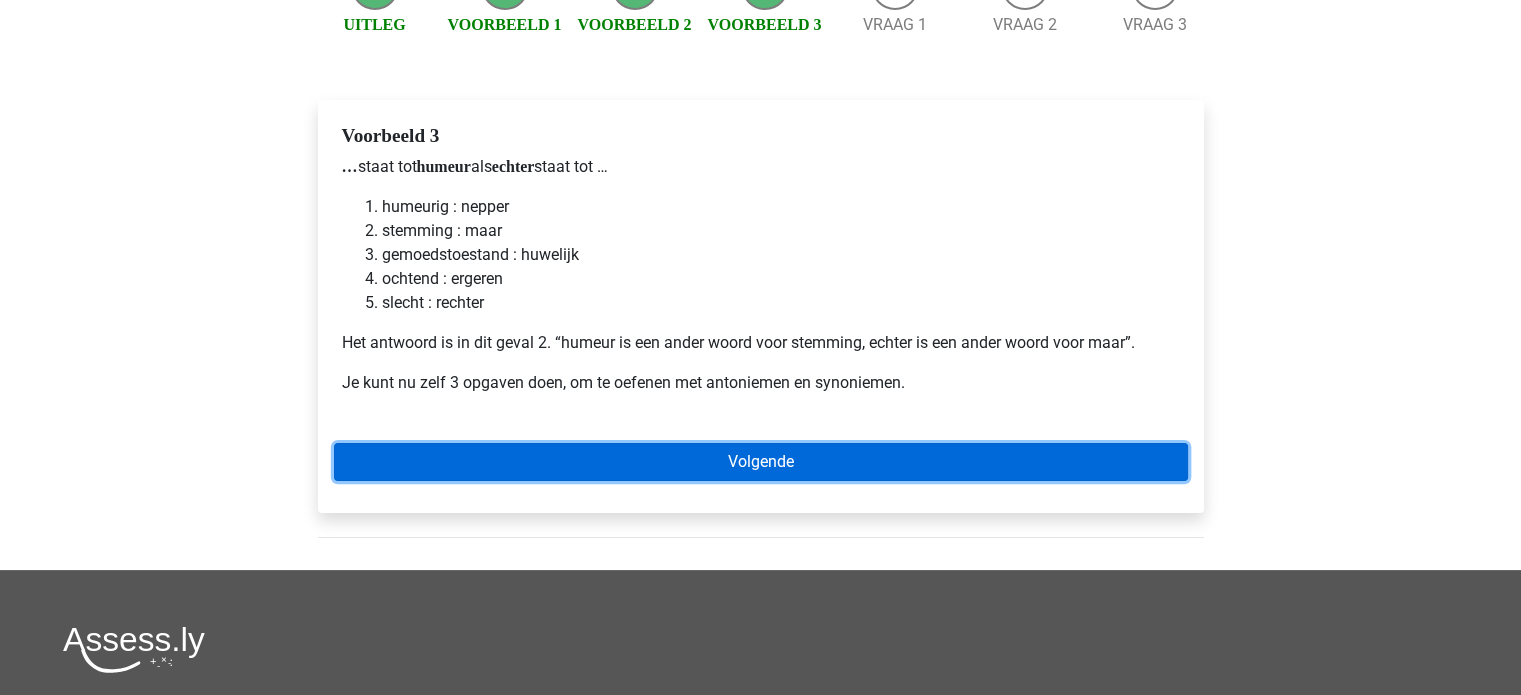 click on "Volgende" at bounding box center (761, 462) 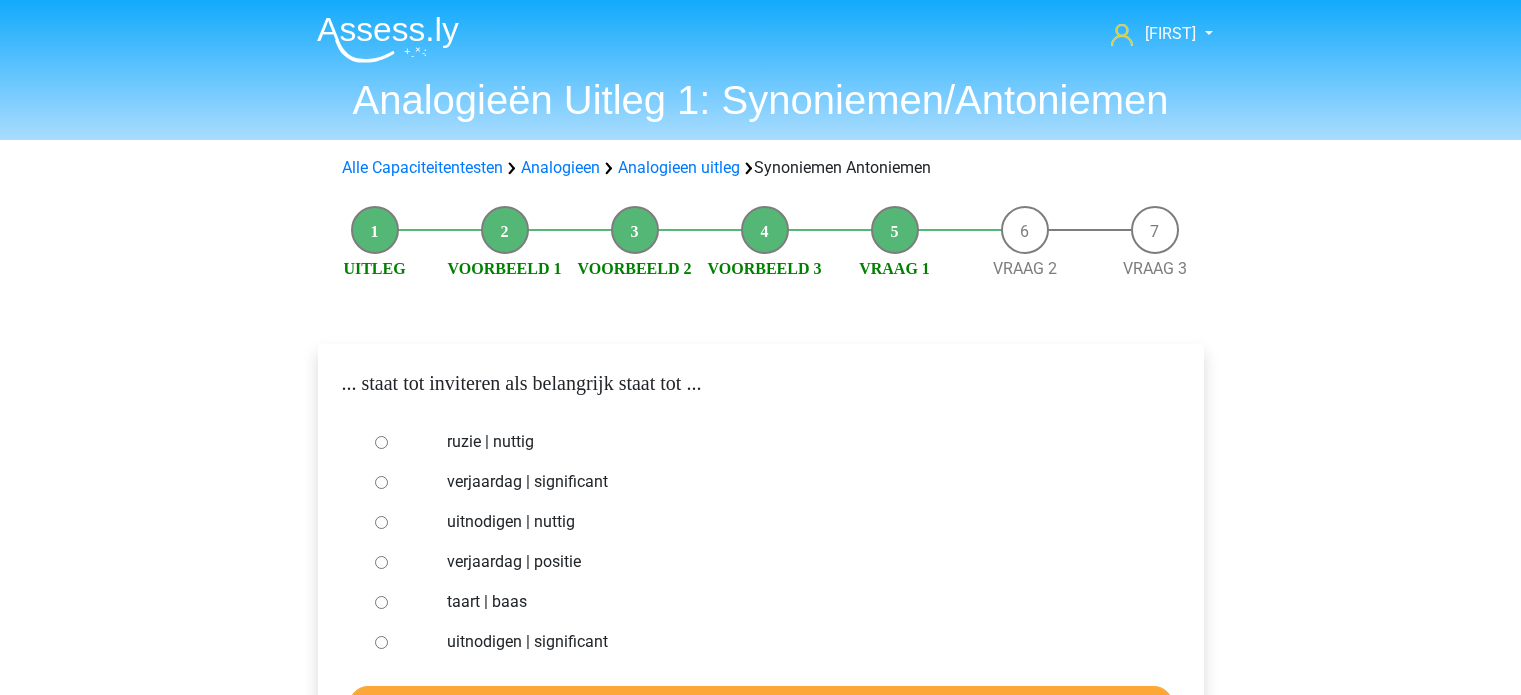 scroll, scrollTop: 214, scrollLeft: 0, axis: vertical 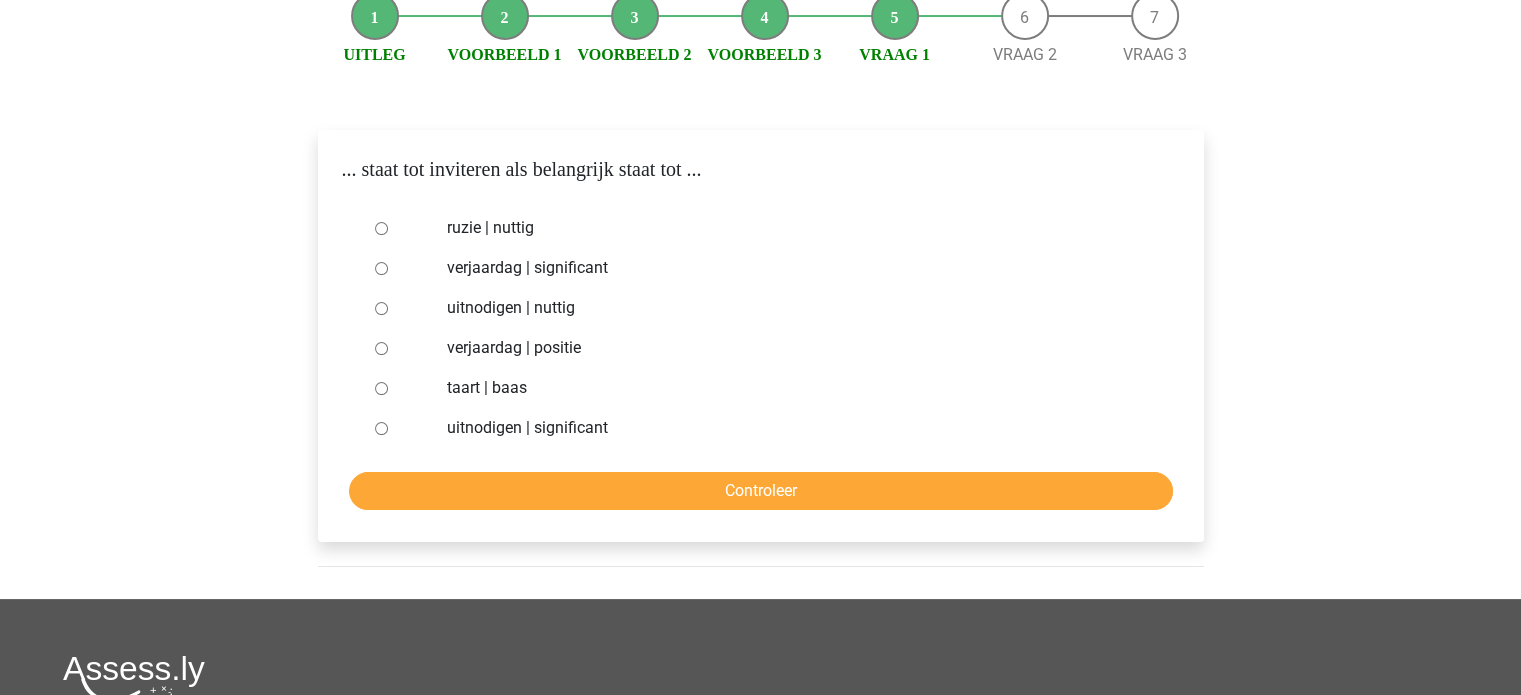 click on "uitnodigen | nuttig" at bounding box center [793, 308] 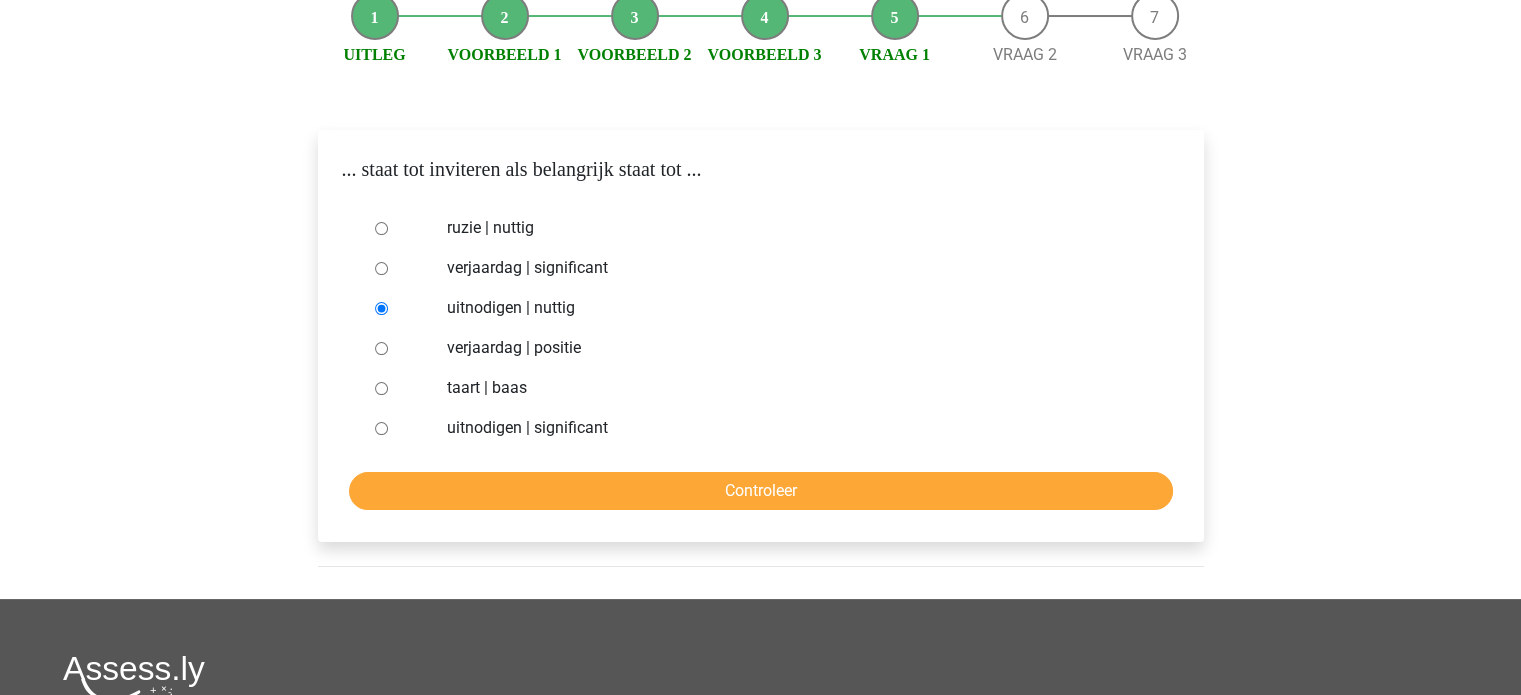click on "uitnodigen | significant" at bounding box center [793, 428] 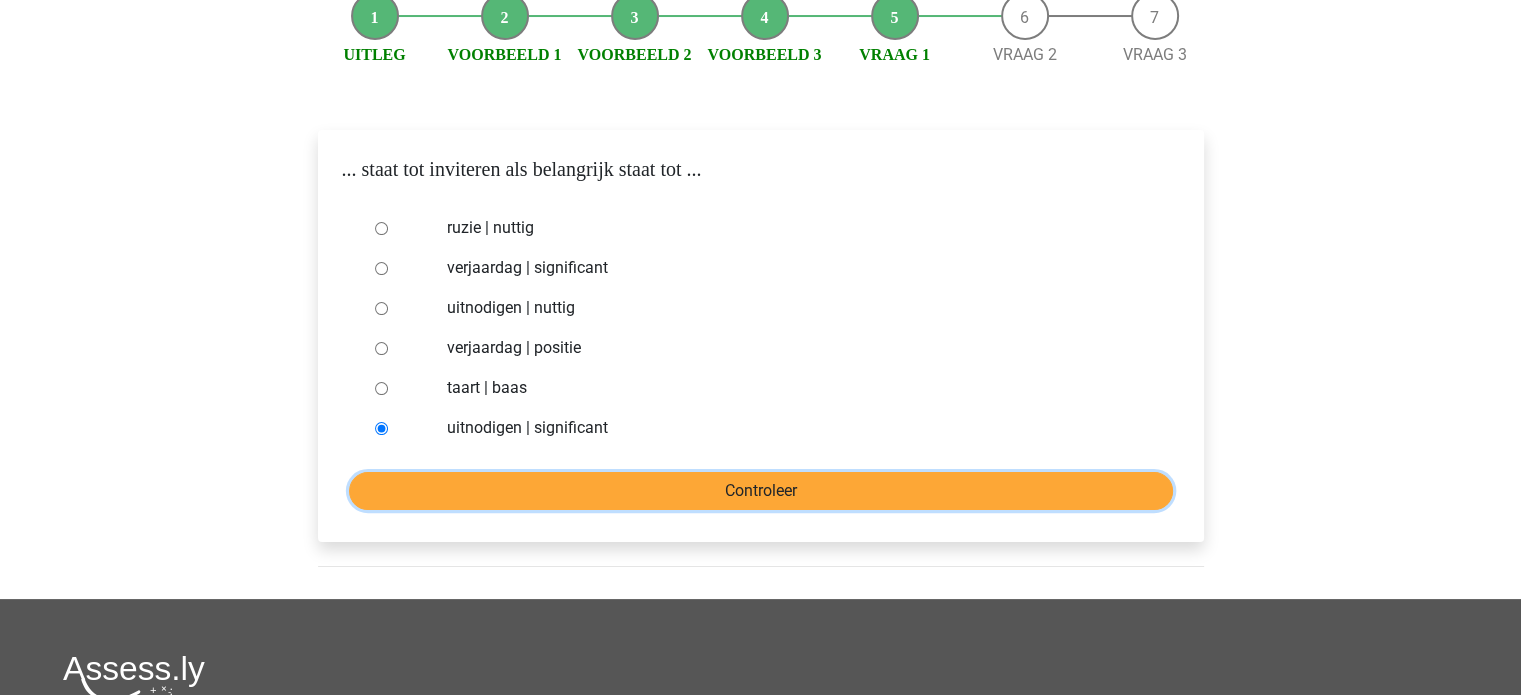 click on "Controleer" at bounding box center (761, 491) 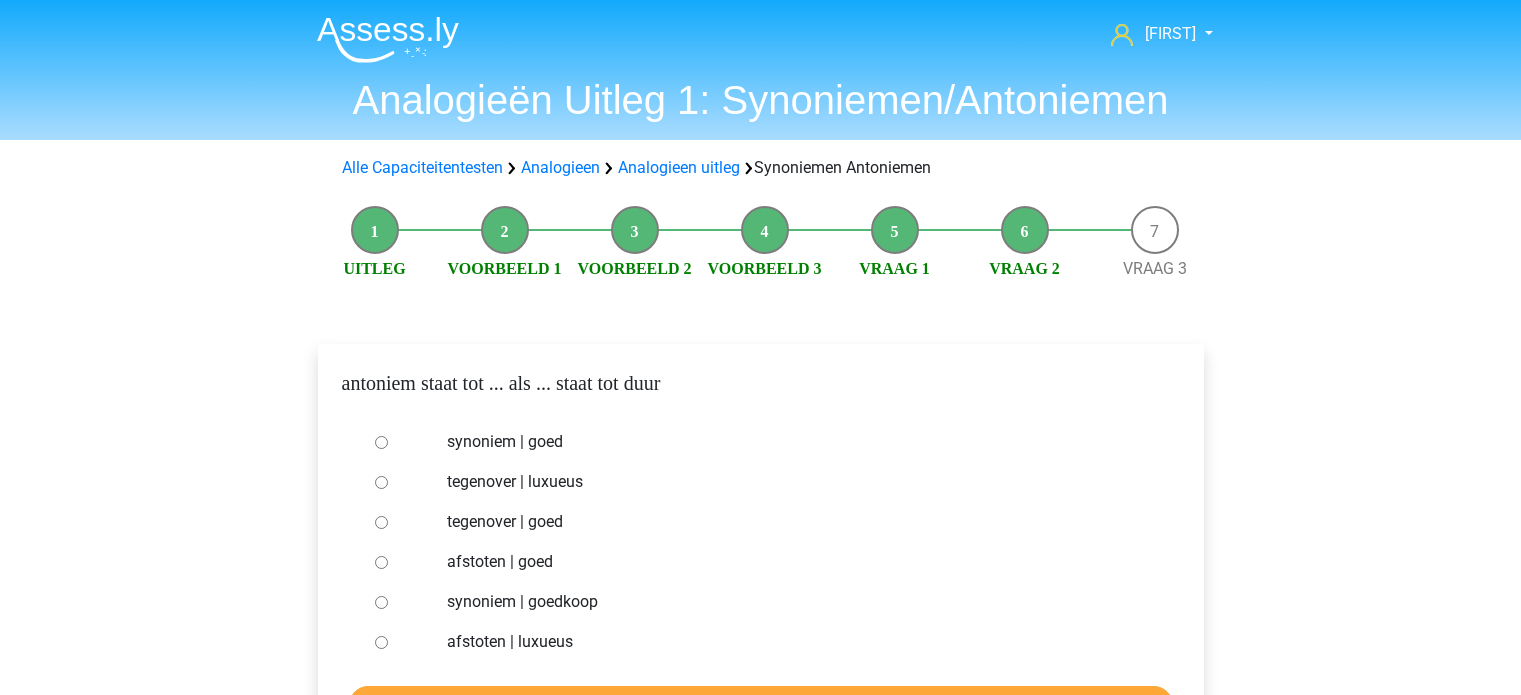 scroll, scrollTop: 212, scrollLeft: 0, axis: vertical 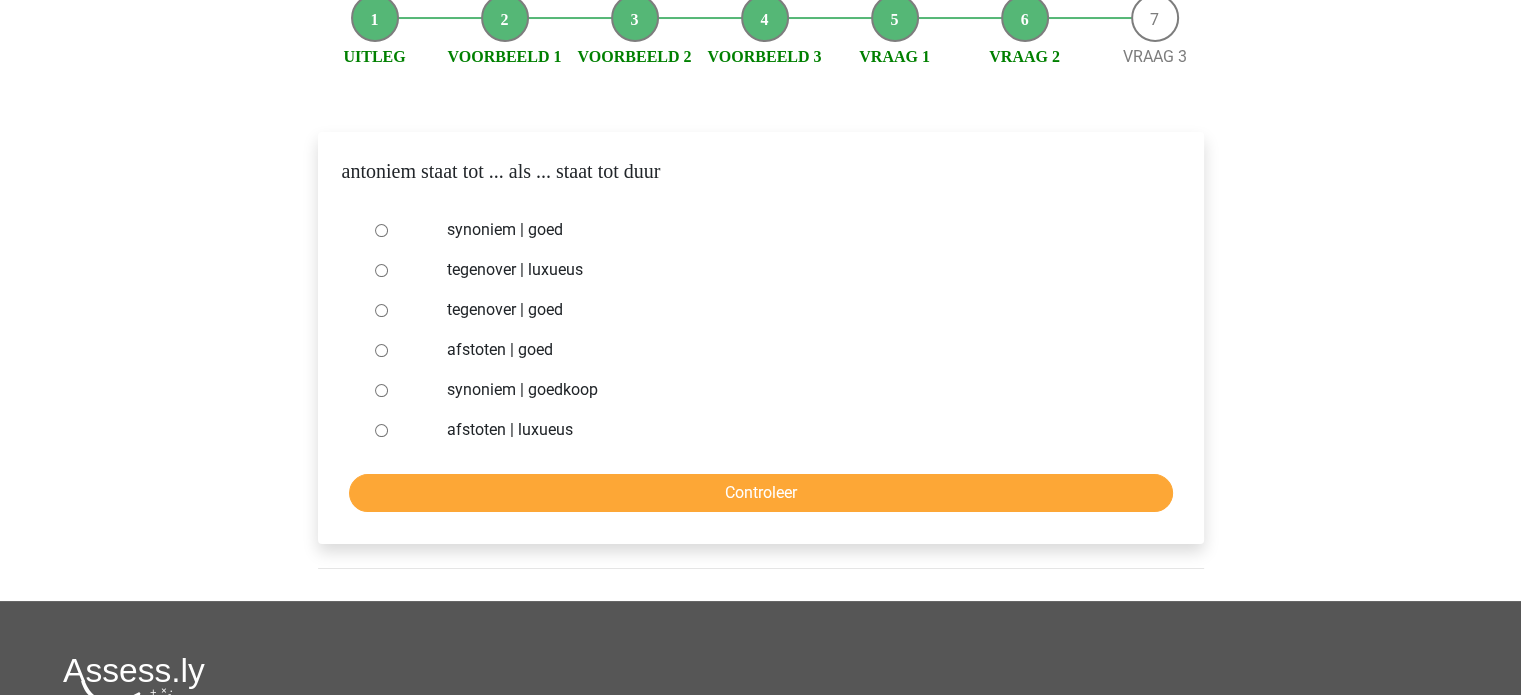 click on "synoniem | goedkoop" at bounding box center [793, 390] 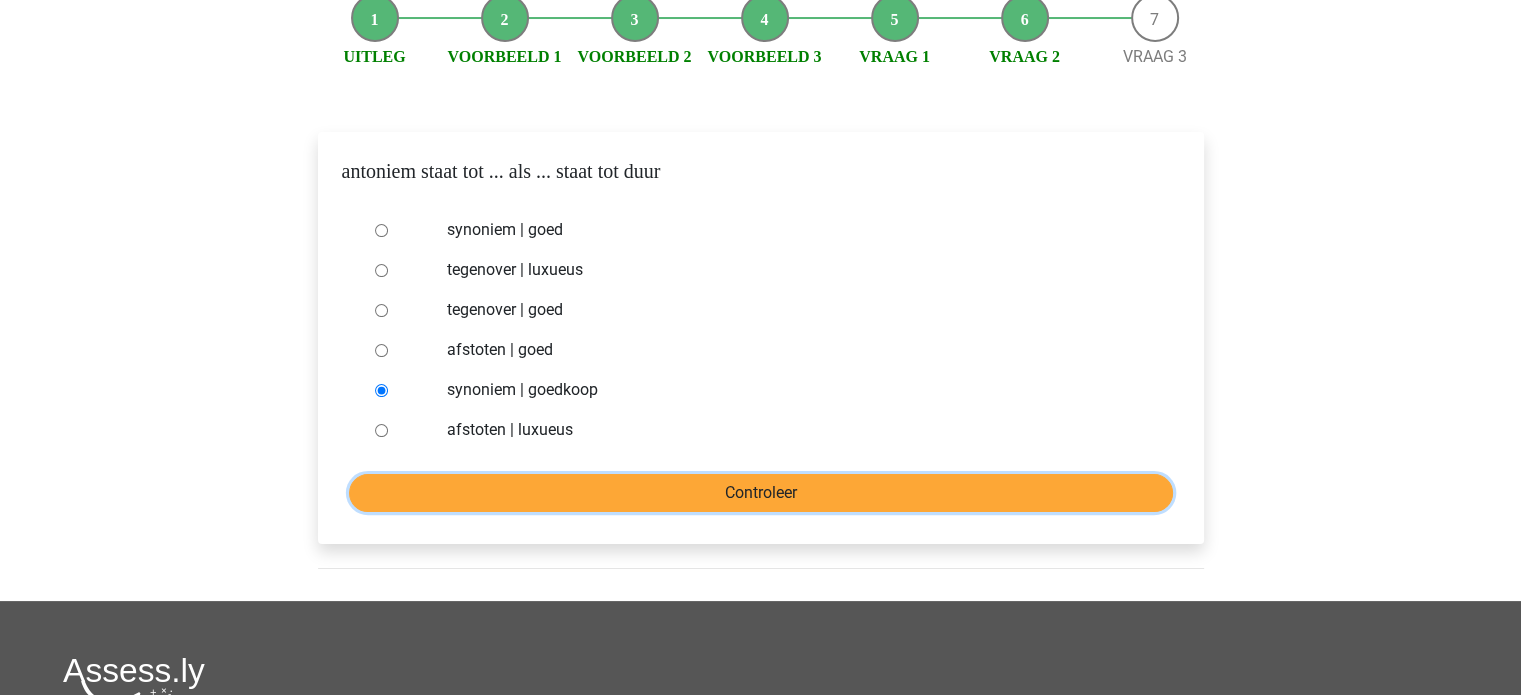 click on "Controleer" at bounding box center (761, 493) 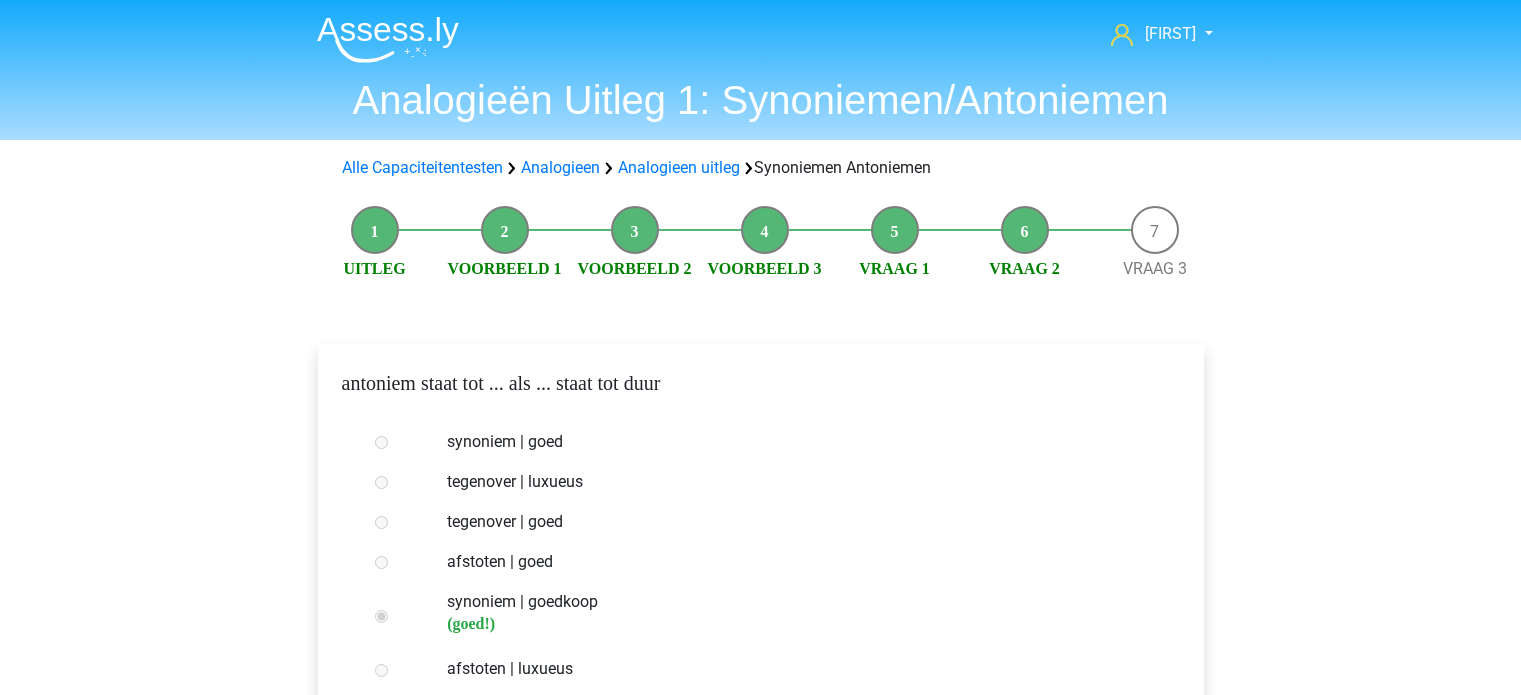 scroll, scrollTop: 580, scrollLeft: 0, axis: vertical 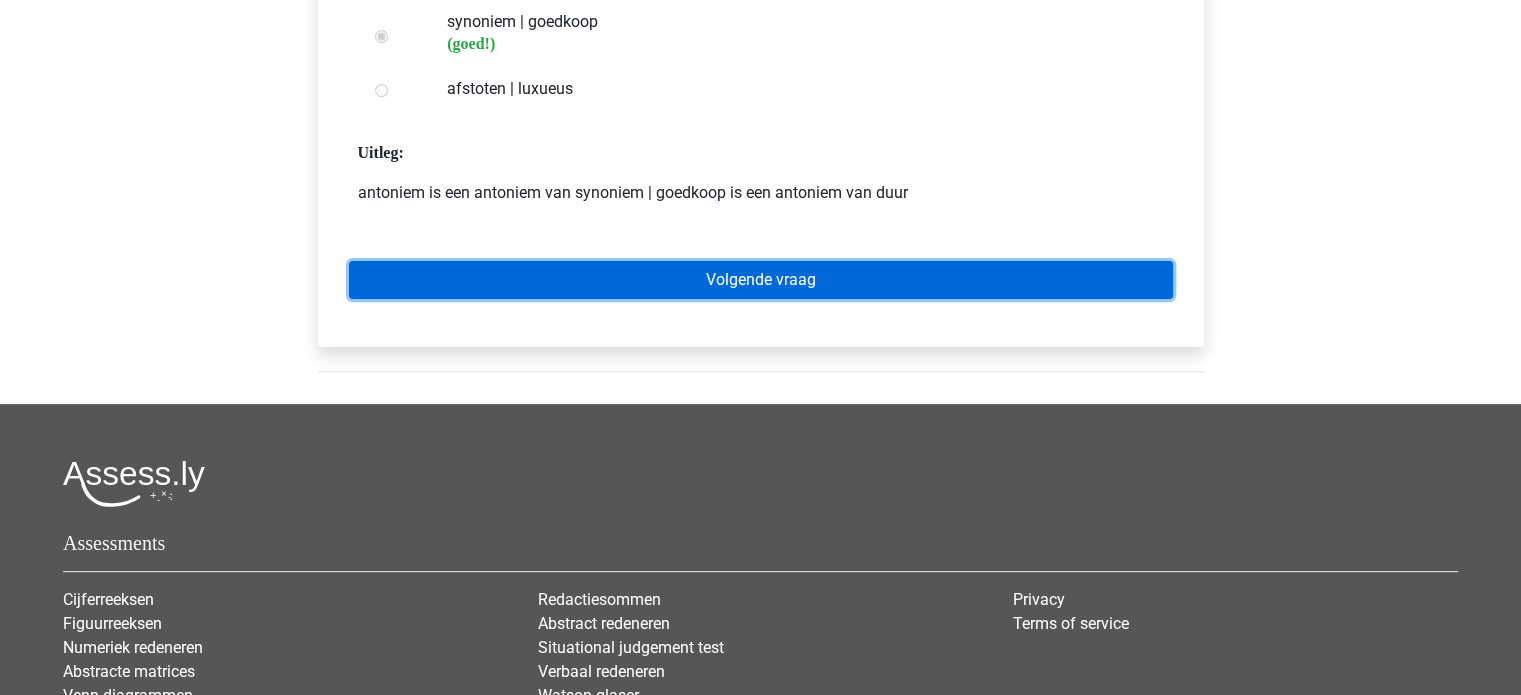 click on "Volgende vraag" at bounding box center [761, 280] 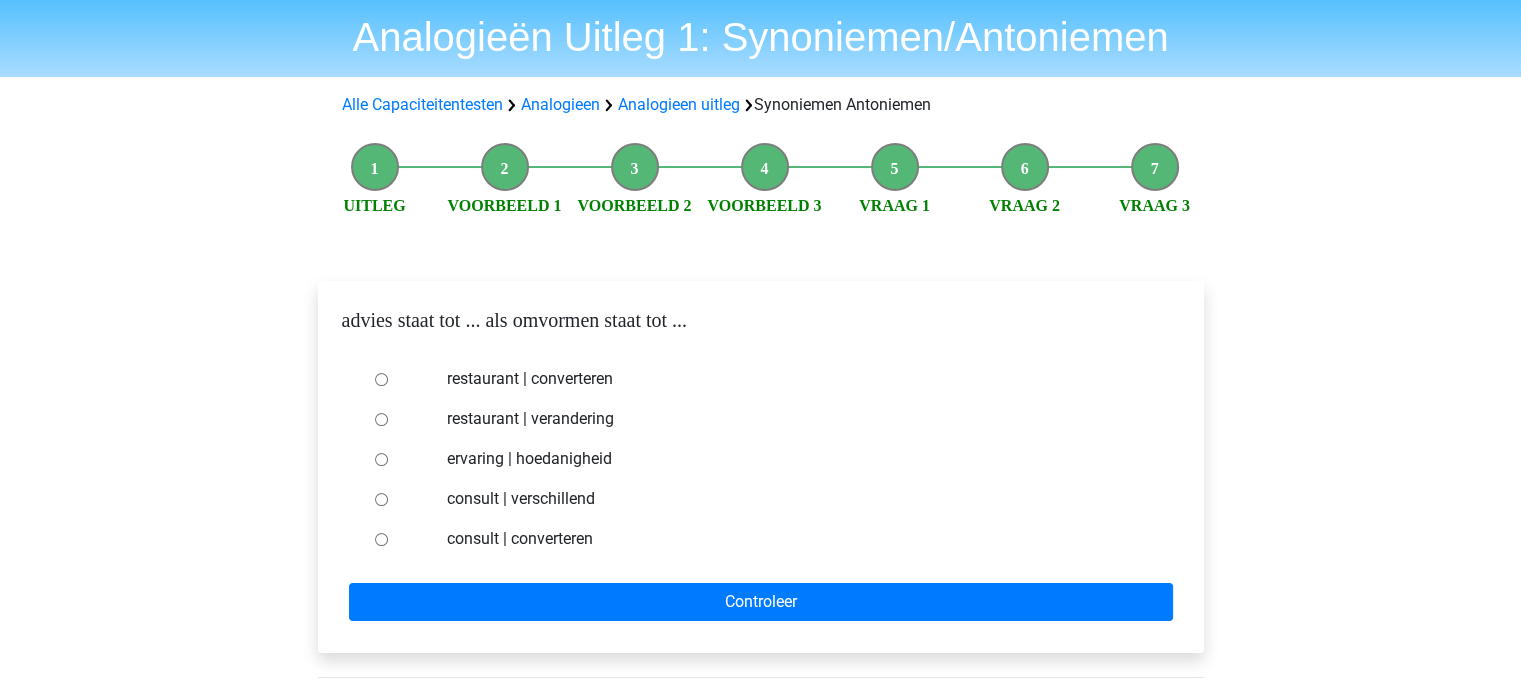 scroll, scrollTop: 64, scrollLeft: 0, axis: vertical 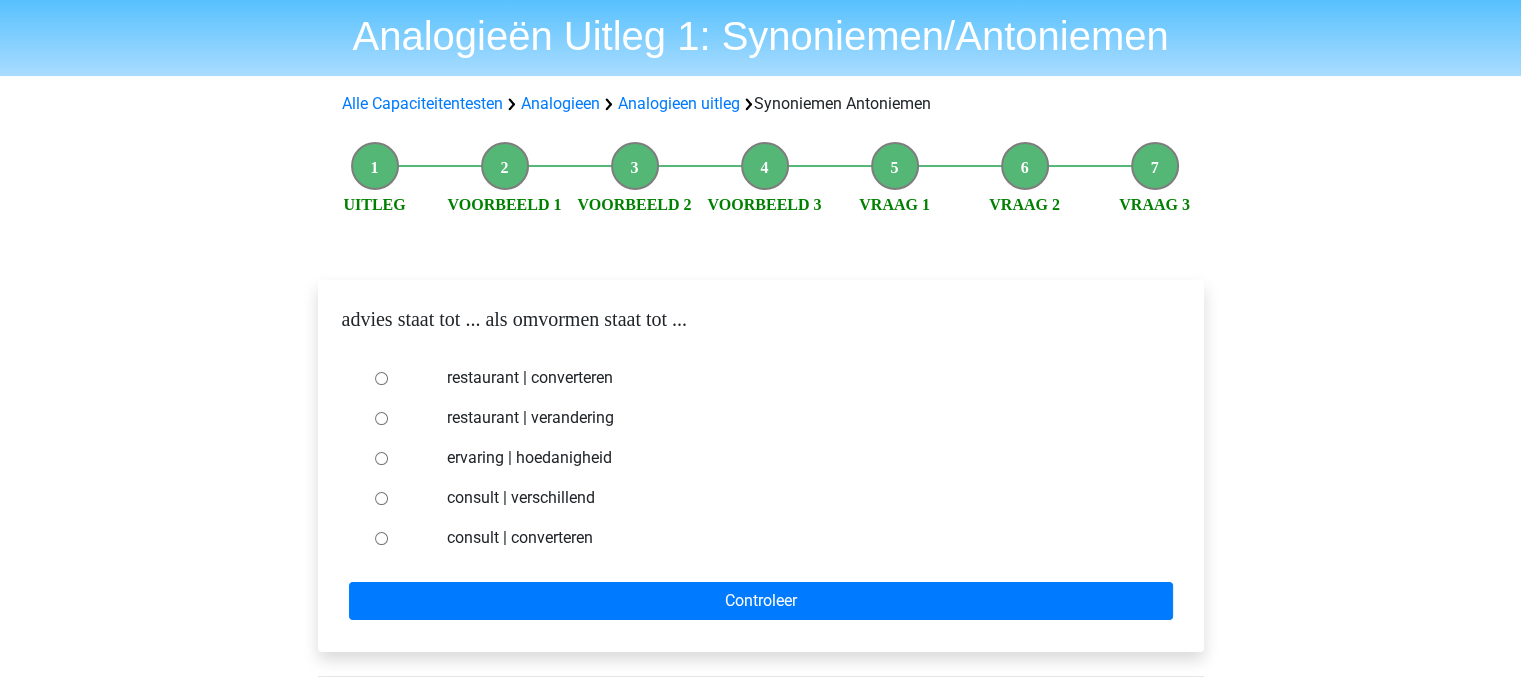 click on "consult | converteren" at bounding box center [793, 538] 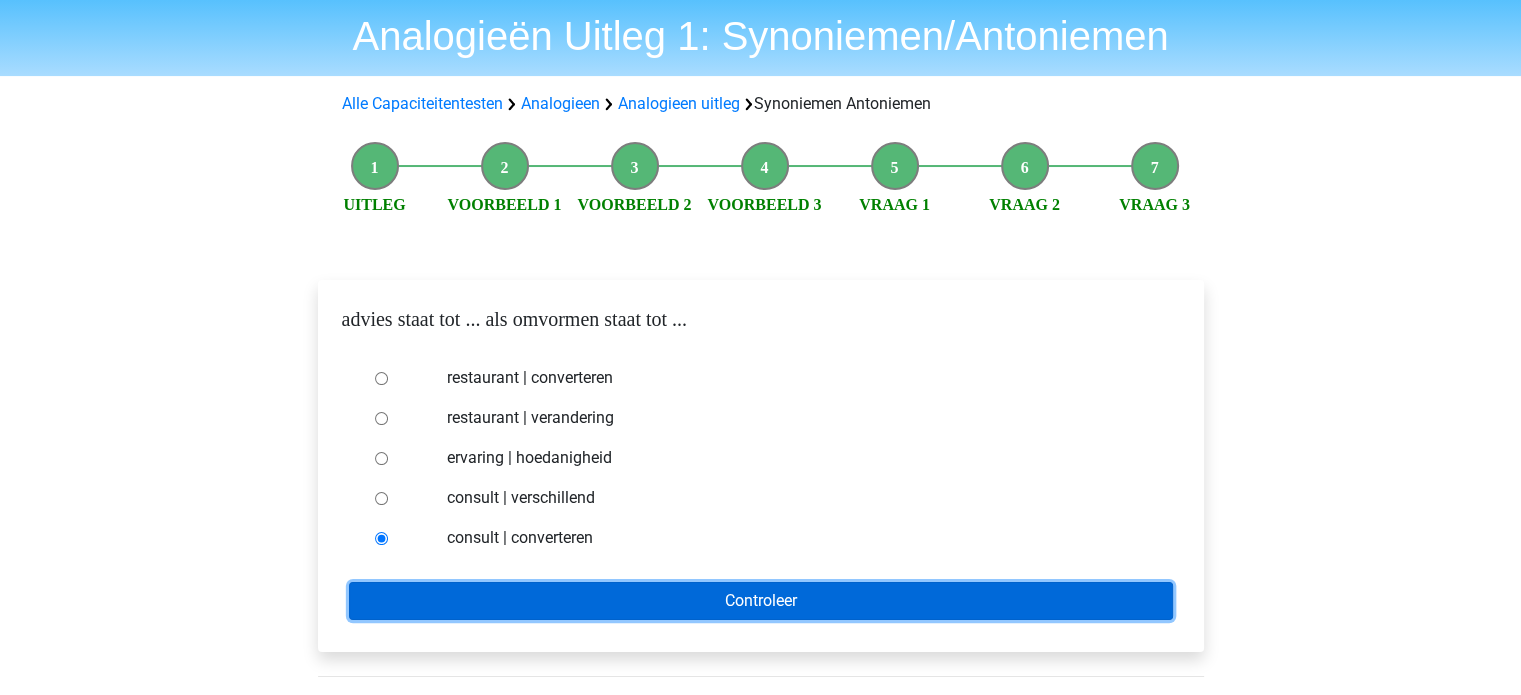 click on "Controleer" at bounding box center [761, 601] 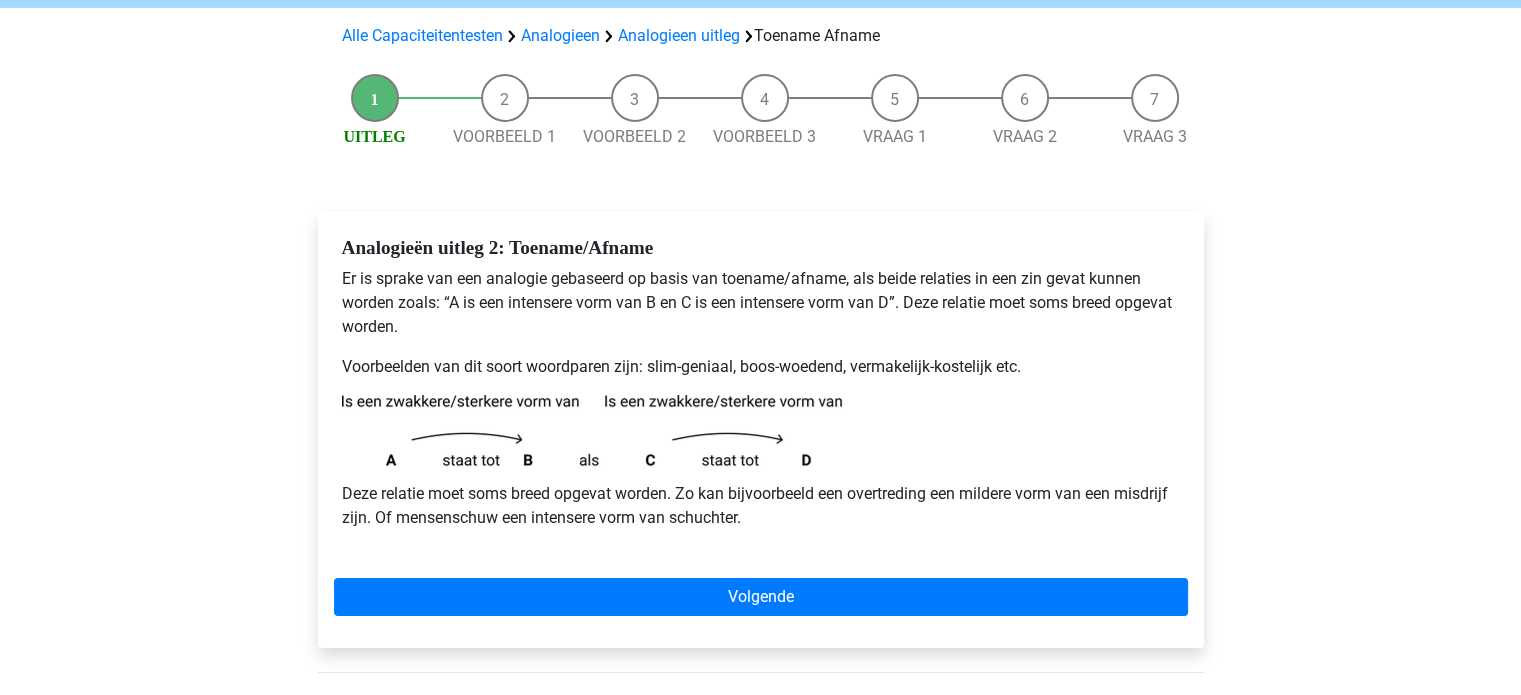 scroll, scrollTop: 144, scrollLeft: 0, axis: vertical 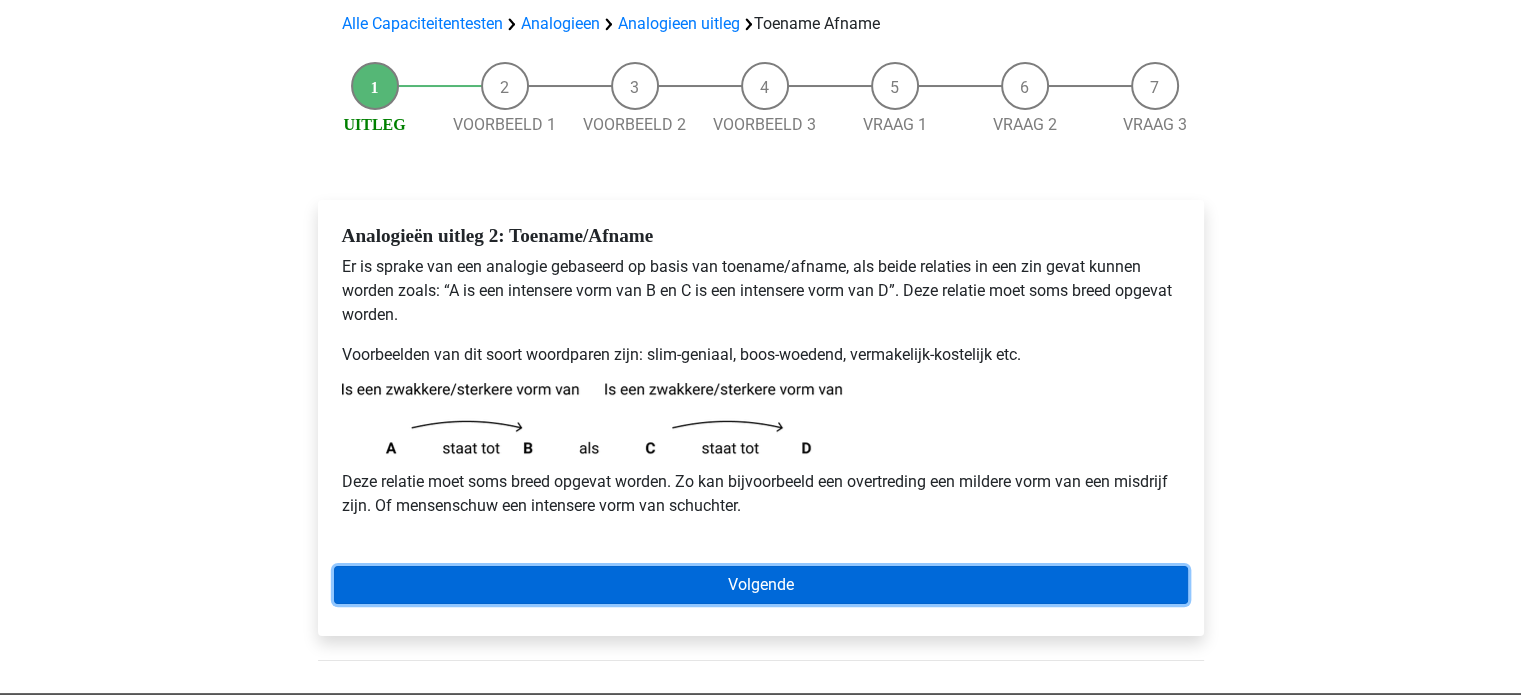 click on "Volgende" at bounding box center [761, 585] 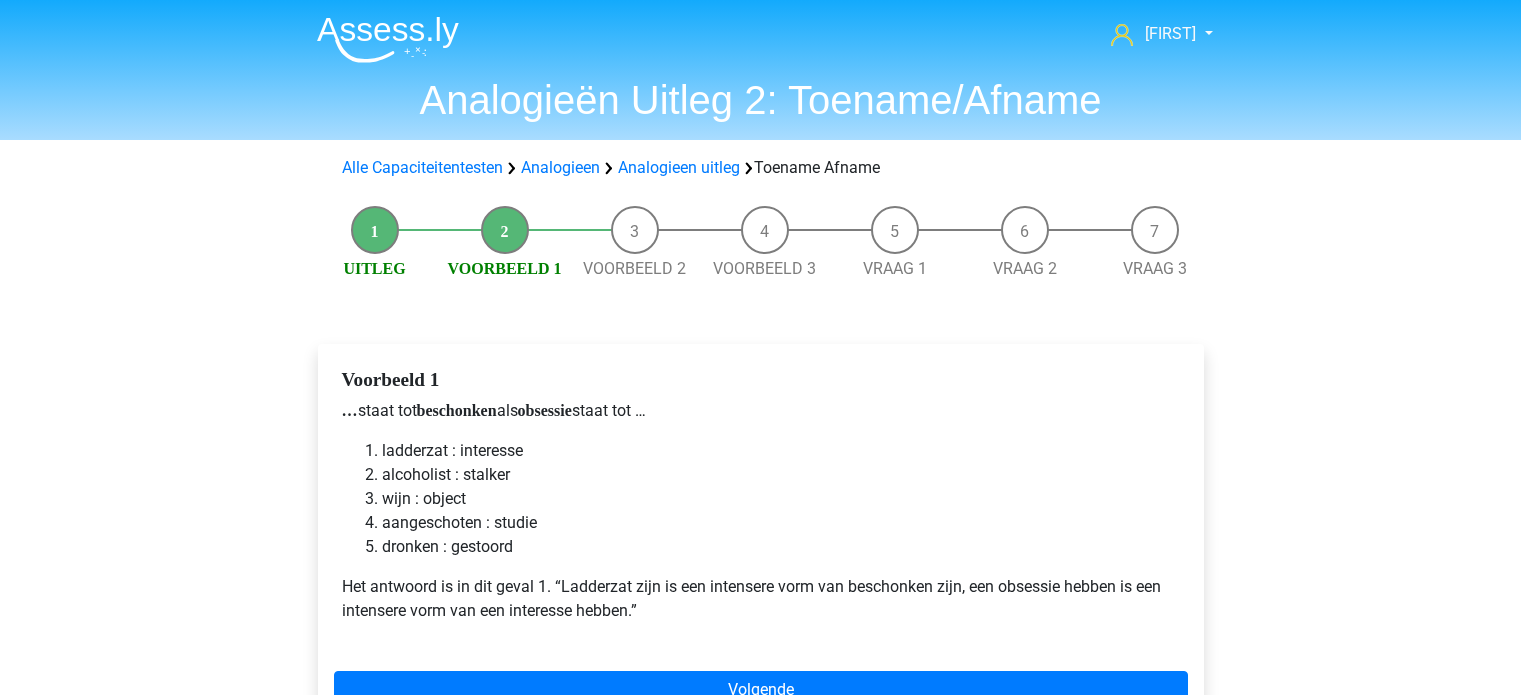 scroll, scrollTop: 0, scrollLeft: 0, axis: both 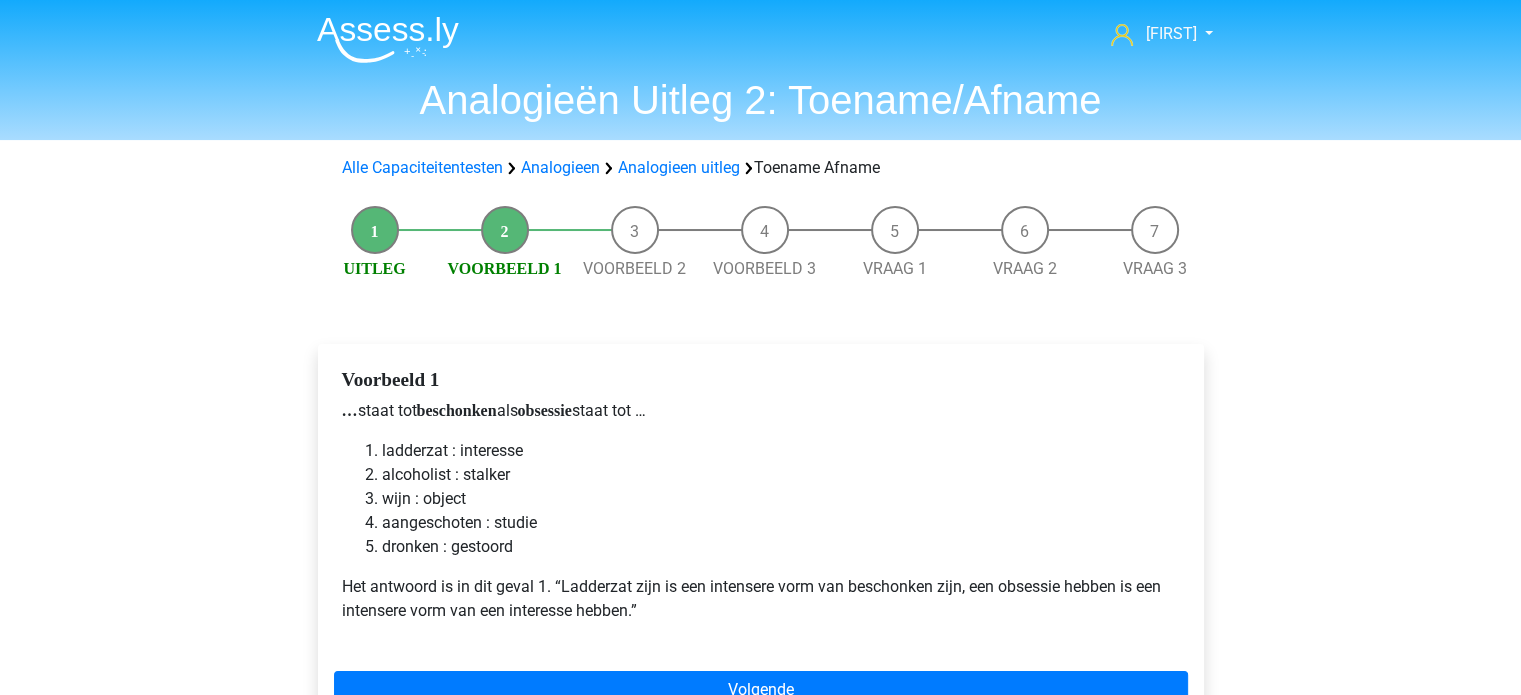 click on "Het antwoord is in dit geval 1. “Ladderzat zijn is een intensere vorm van beschonken zijn, een obsessie hebben is een intensere vorm van een interesse hebben.”" at bounding box center [761, 599] 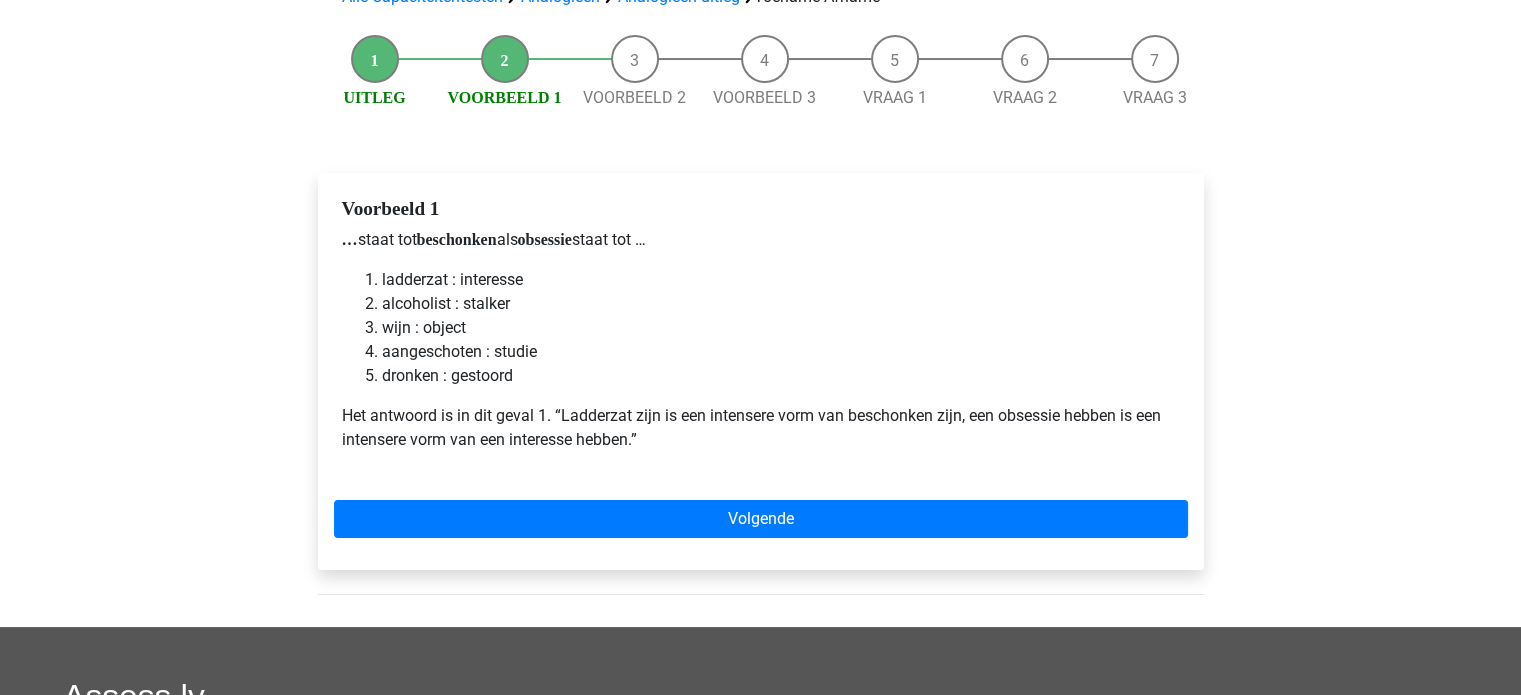 scroll, scrollTop: 172, scrollLeft: 0, axis: vertical 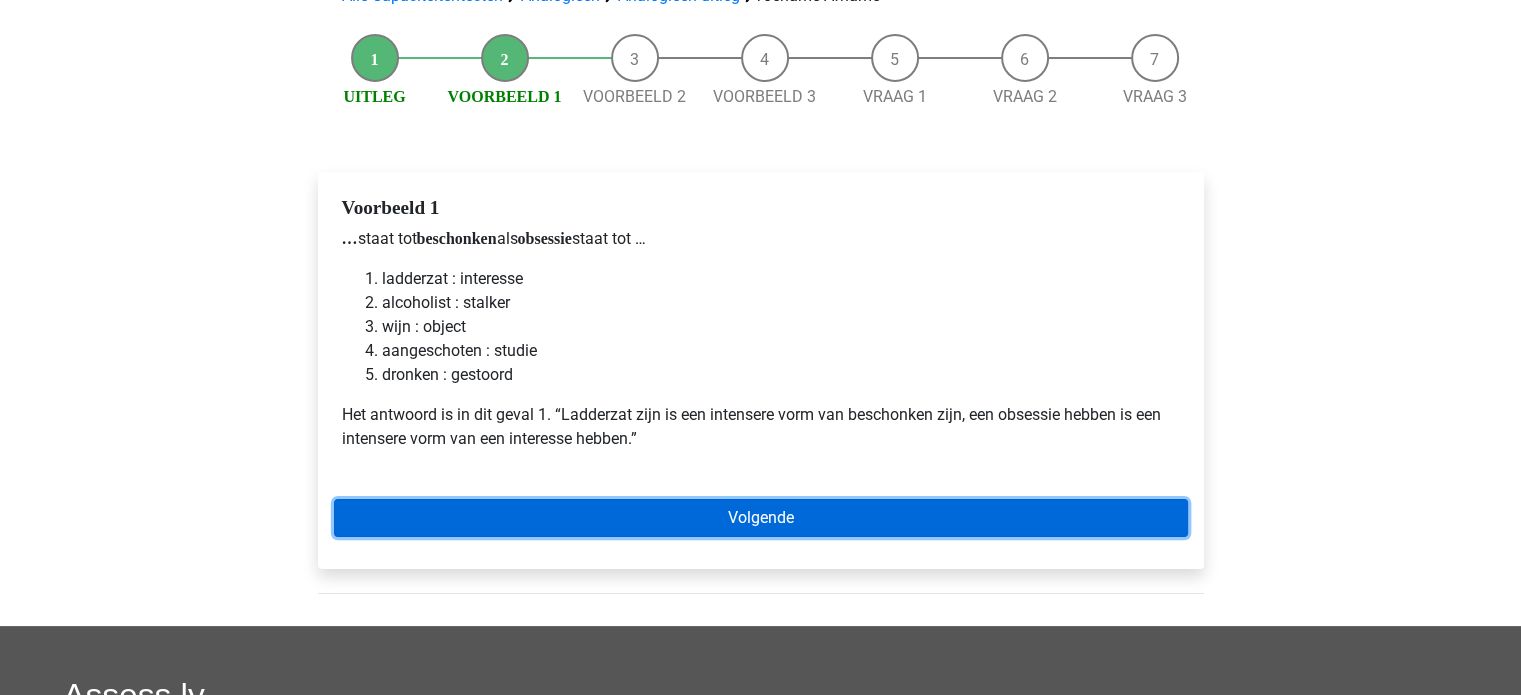 click on "Volgende" at bounding box center [761, 518] 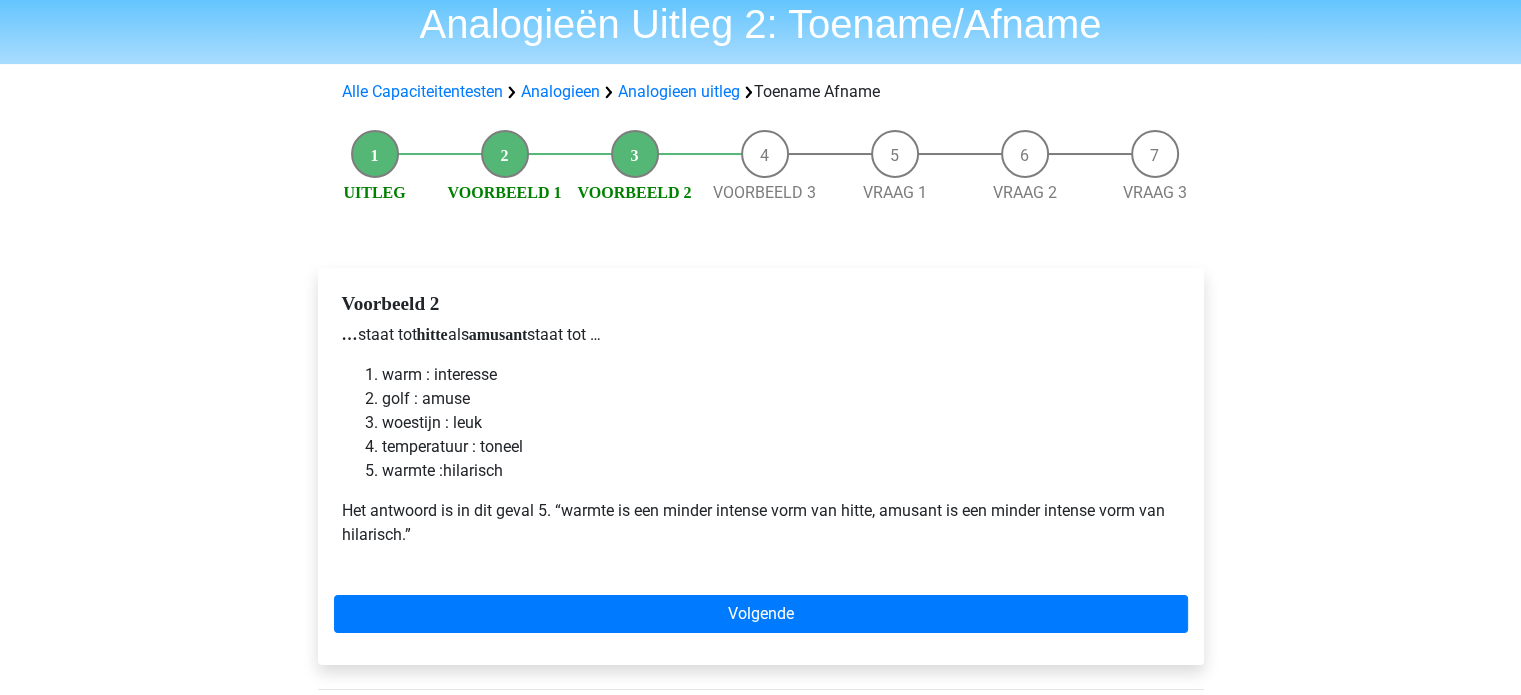 scroll, scrollTop: 78, scrollLeft: 0, axis: vertical 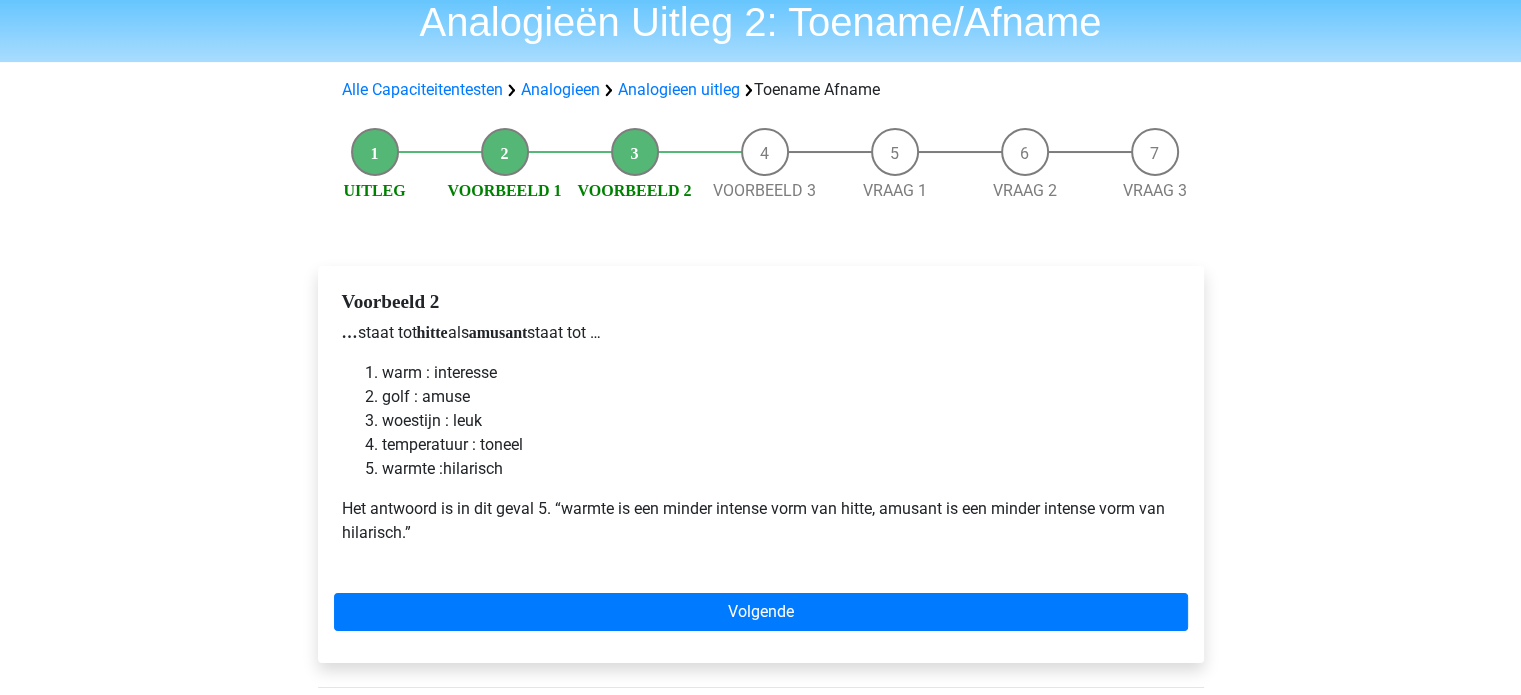 click on "Voorbeeld 2 …  staat tot  hitte  als  amusant  staat tot … warm : interesse golf : amuse woestijn : leuk temperatuur : toneel warmte :hilarisch Het antwoord is in dit geval 5. “warmte is een minder intense vorm van hitte, amusant is een minder intense vorm van hilarisch.”
Volgende" at bounding box center [761, 464] 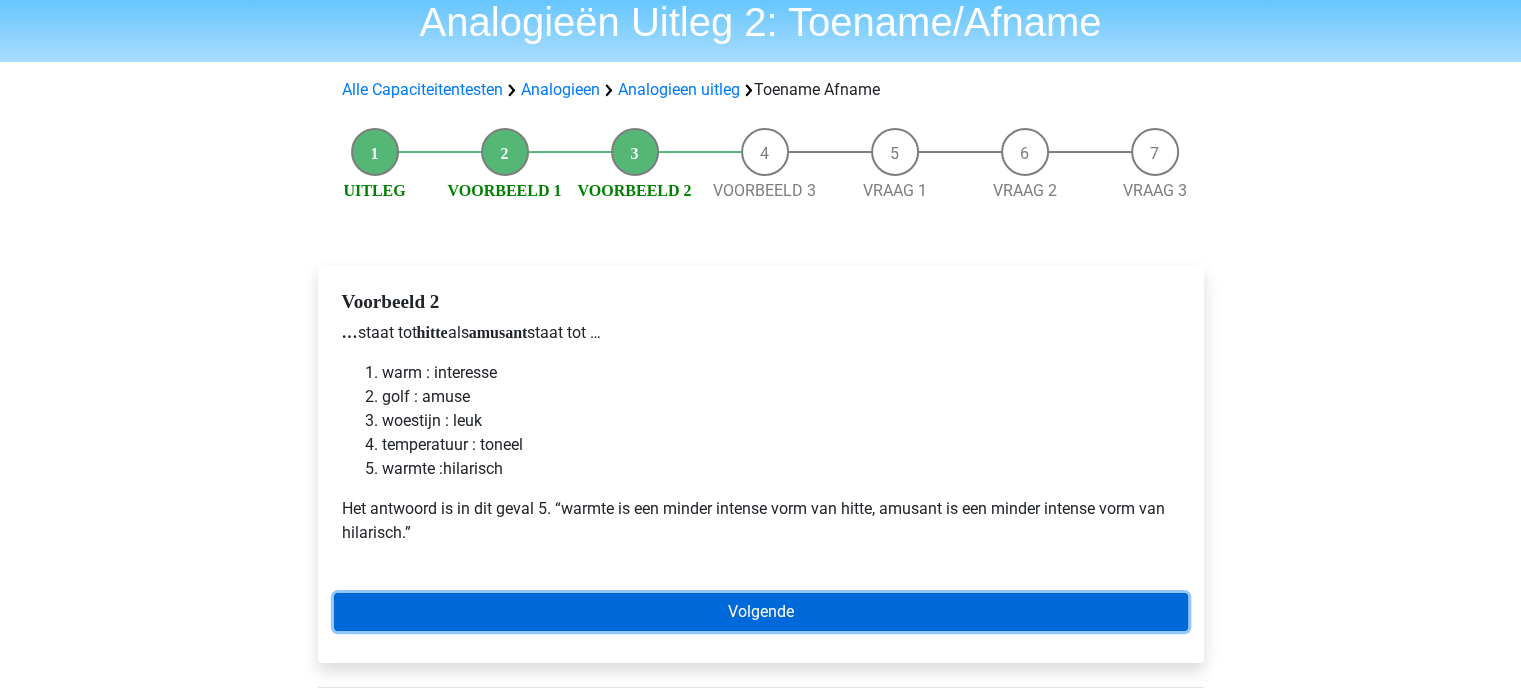 click on "Volgende" at bounding box center [761, 612] 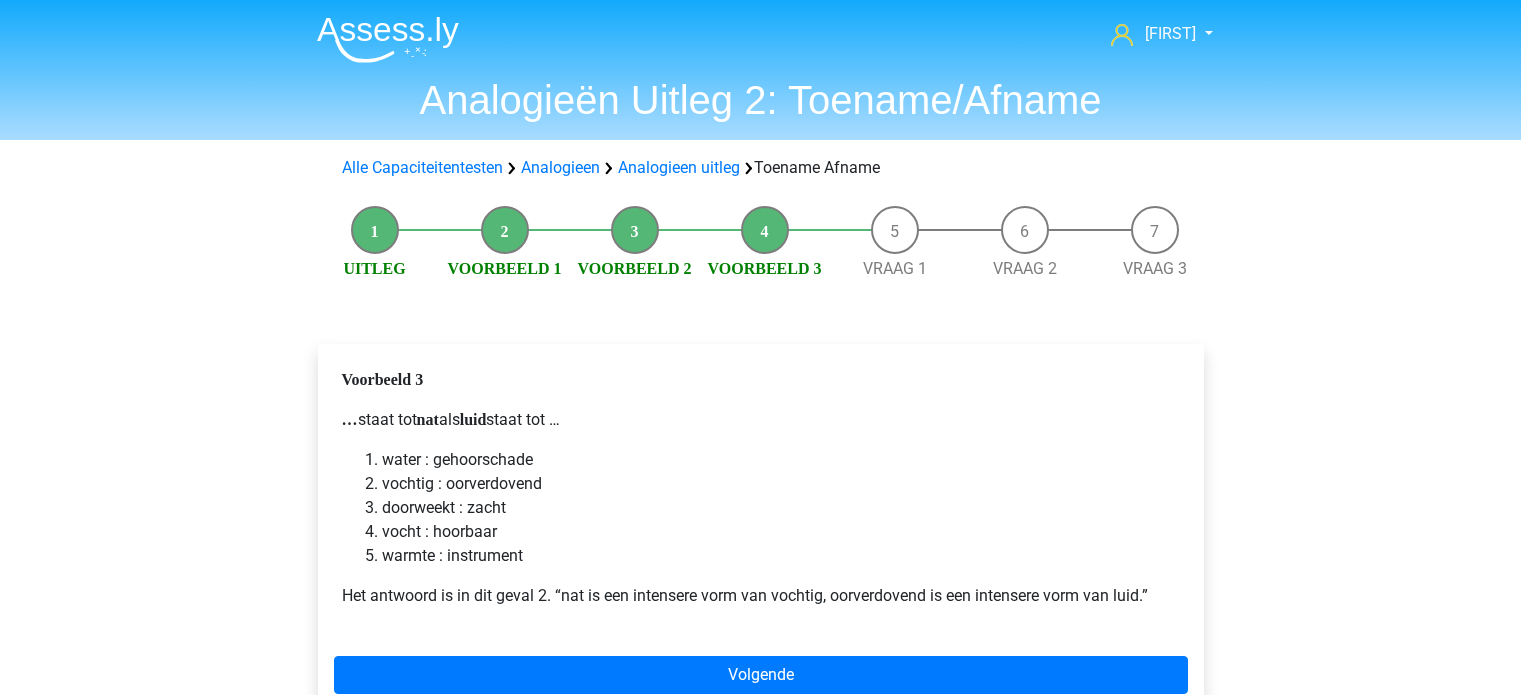 scroll, scrollTop: 0, scrollLeft: 0, axis: both 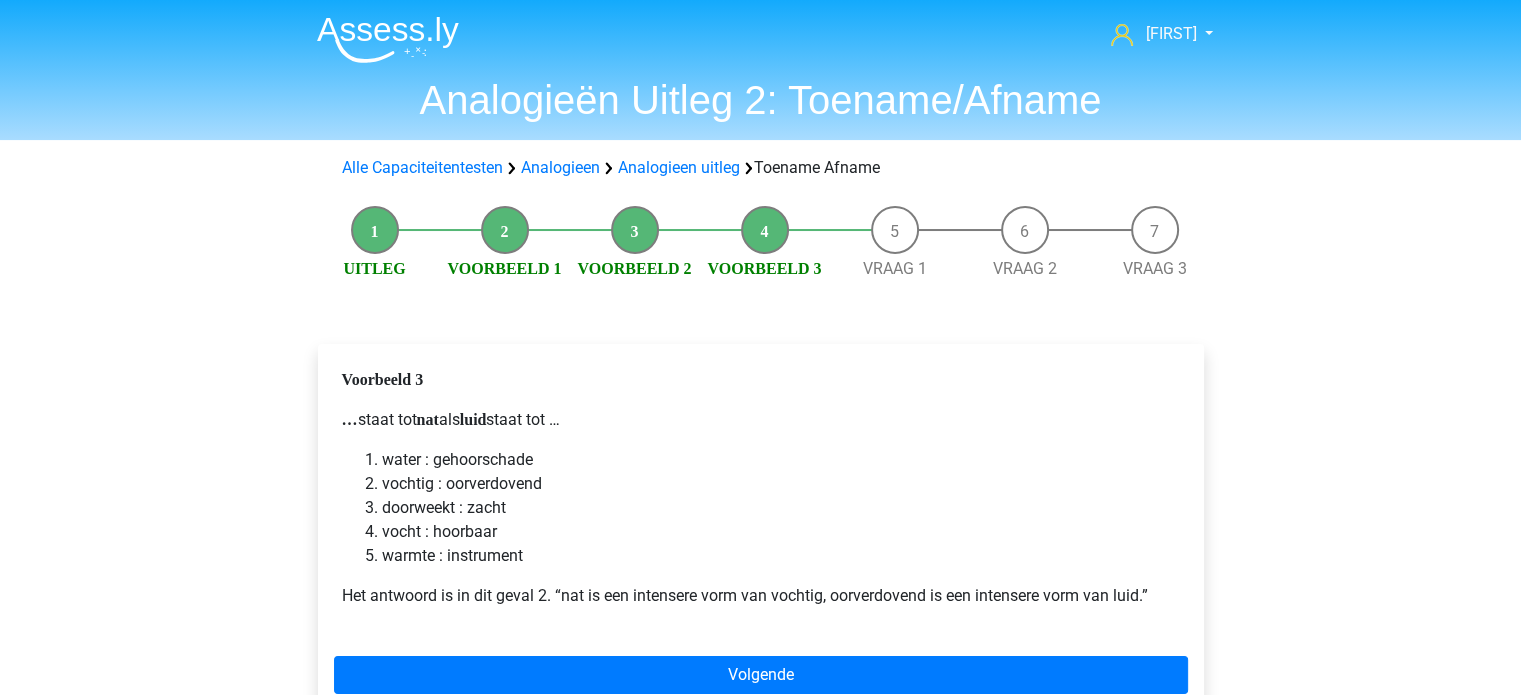 click on "Voorbeeld 3 …  staat tot  nat  als  luid  staat tot … water : gehoorschade vochtig : oorverdovend doorweekt : zacht vocht : hoorbaar warmte : instrument Het antwoord is in dit geval 2. “nat is een intensere vorm van vochtig, oorverdovend is een intensere vorm van luid.”
Volgende" at bounding box center (761, 535) 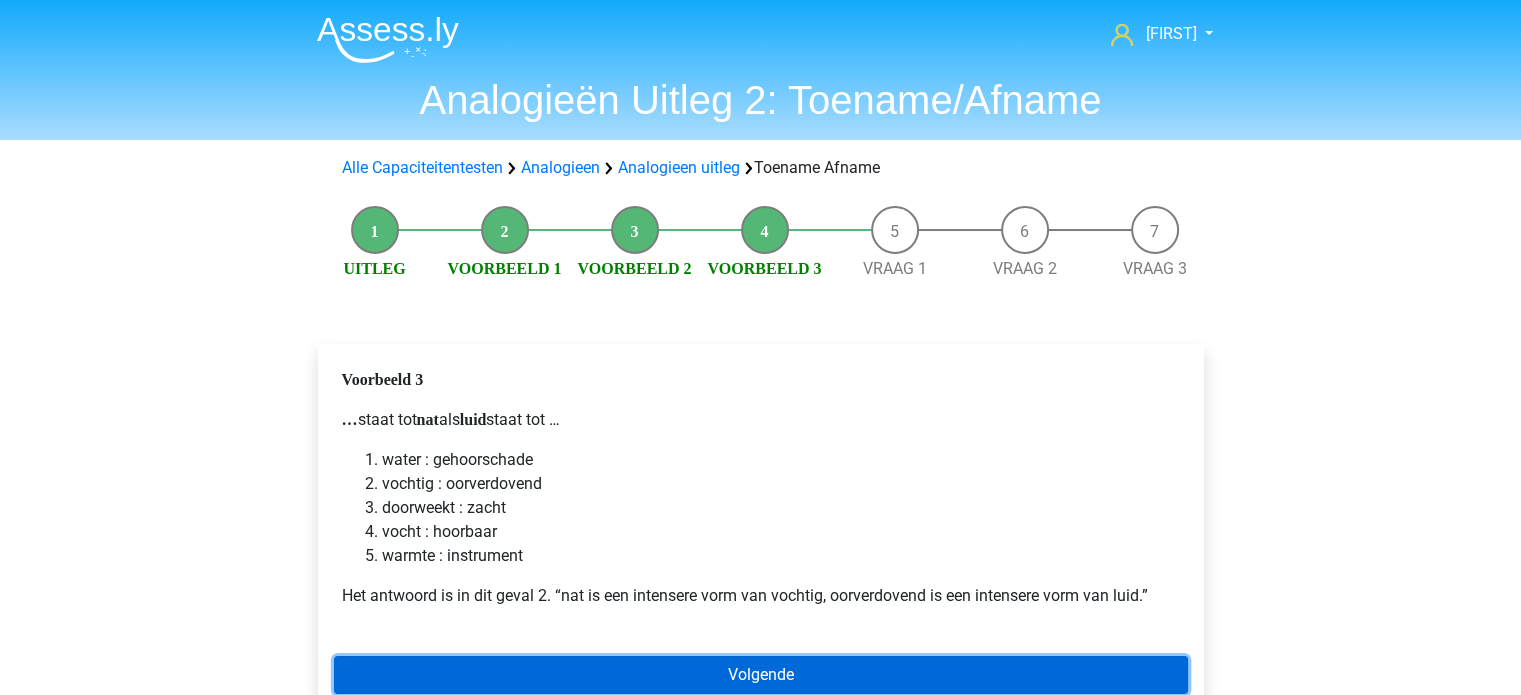 click on "Volgende" at bounding box center (761, 675) 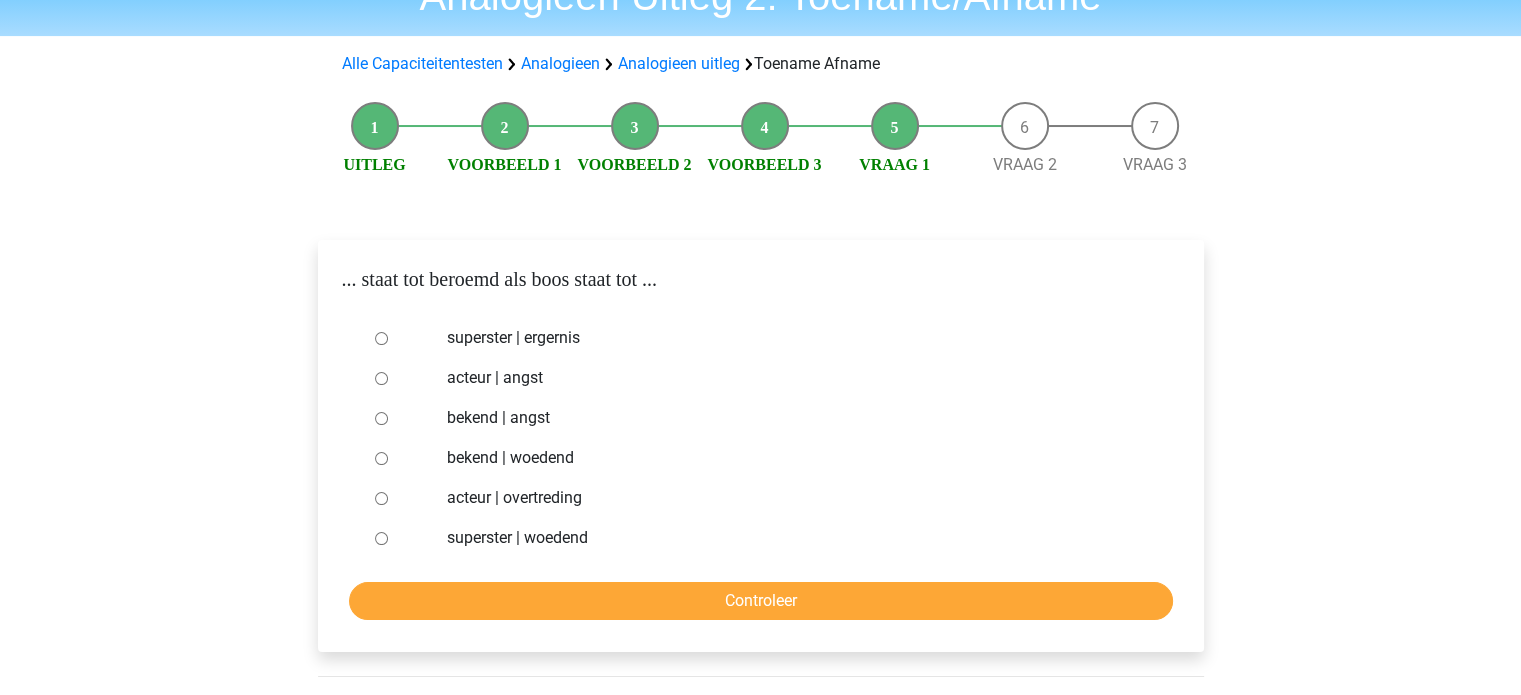 scroll, scrollTop: 104, scrollLeft: 0, axis: vertical 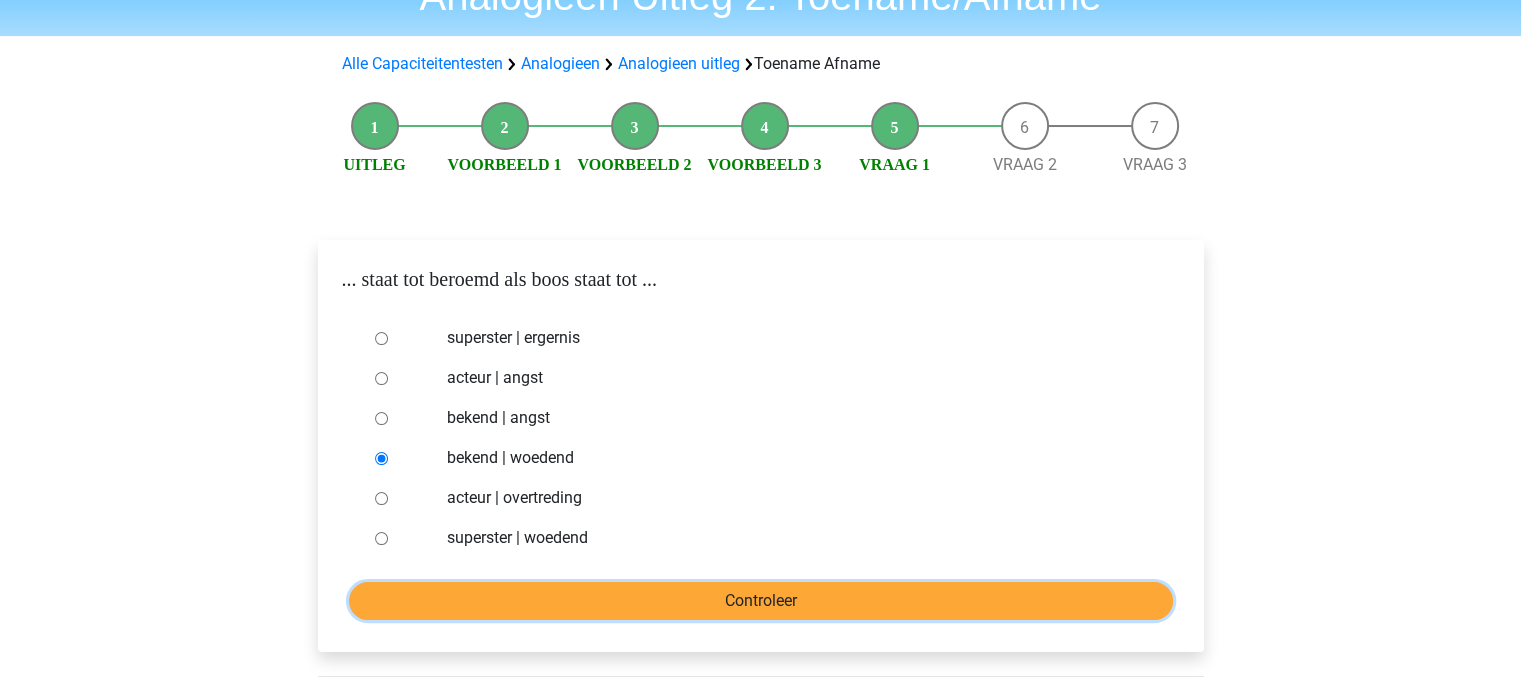 click on "Controleer" at bounding box center (761, 601) 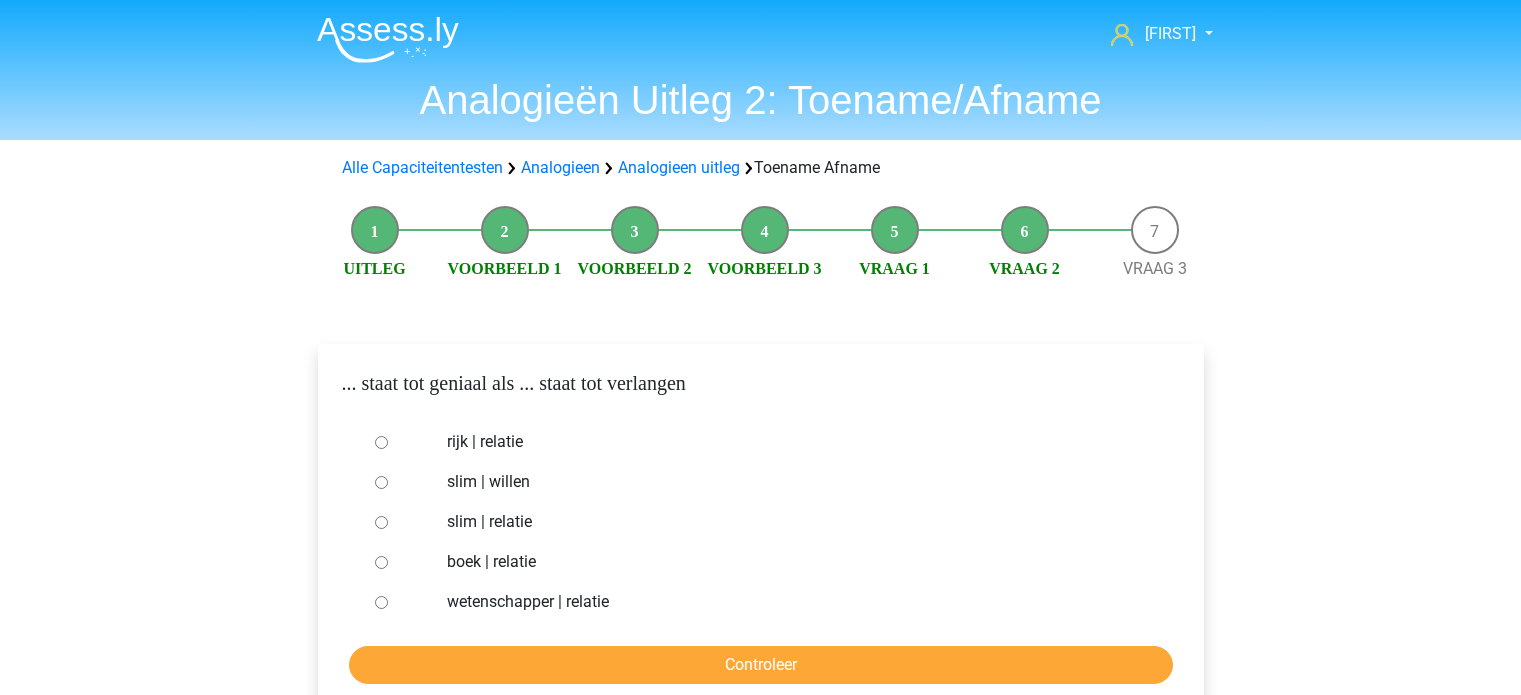 scroll, scrollTop: 0, scrollLeft: 0, axis: both 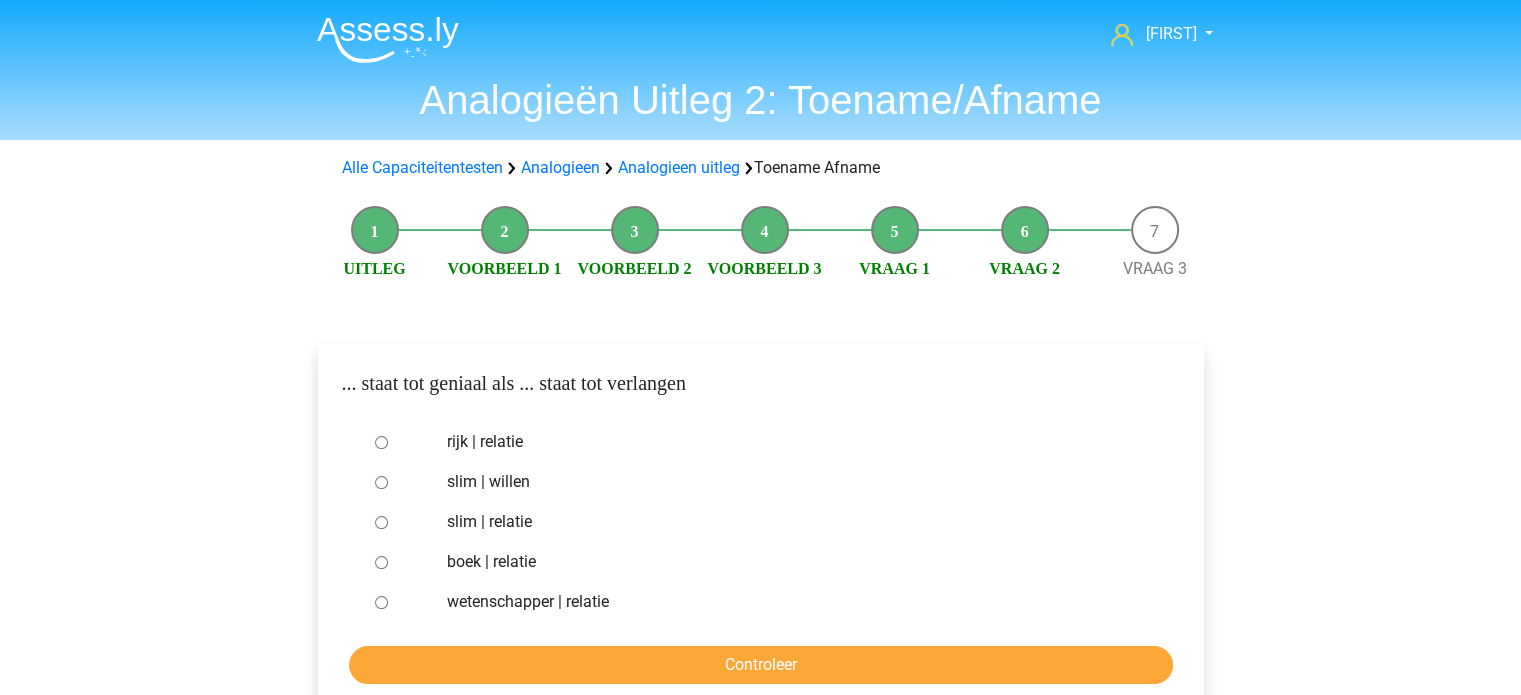 click on "slim | willen" at bounding box center [793, 482] 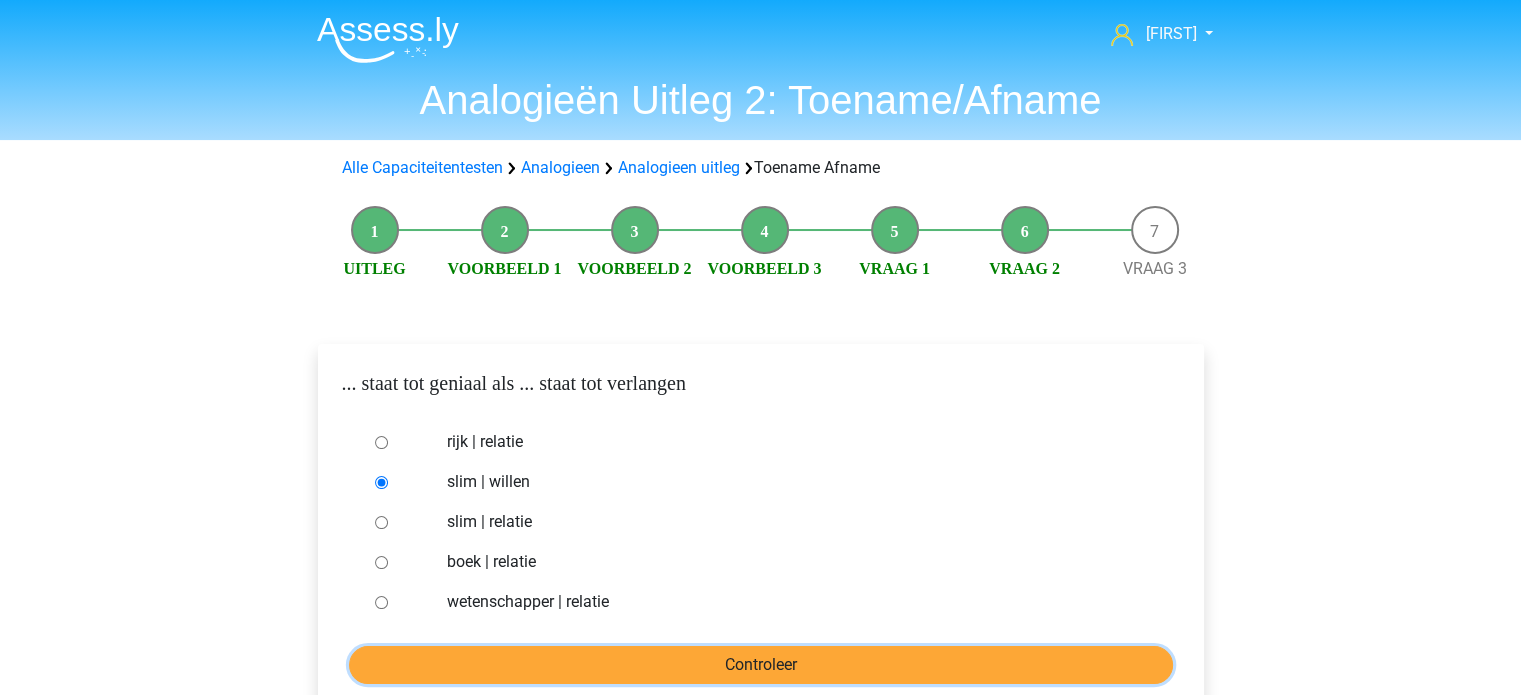 click on "Controleer" at bounding box center (761, 665) 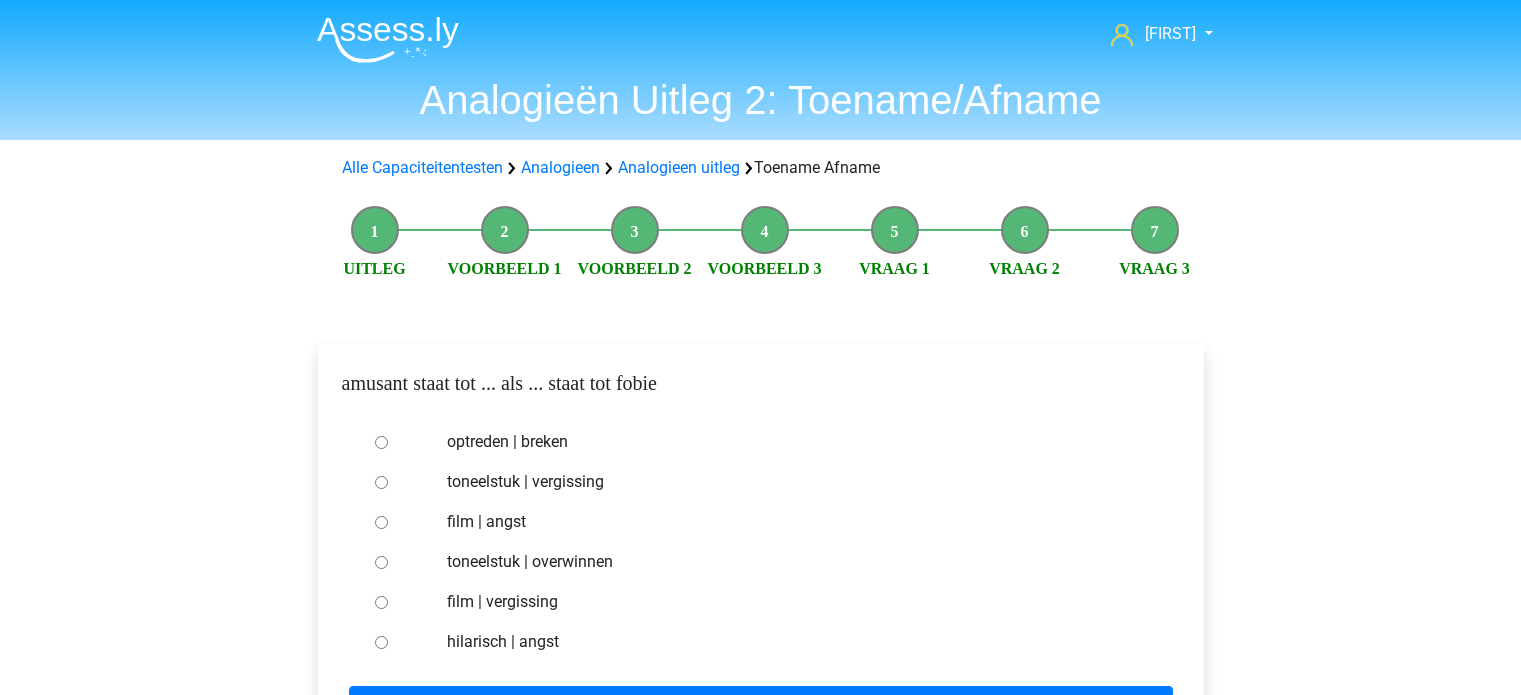scroll, scrollTop: 0, scrollLeft: 0, axis: both 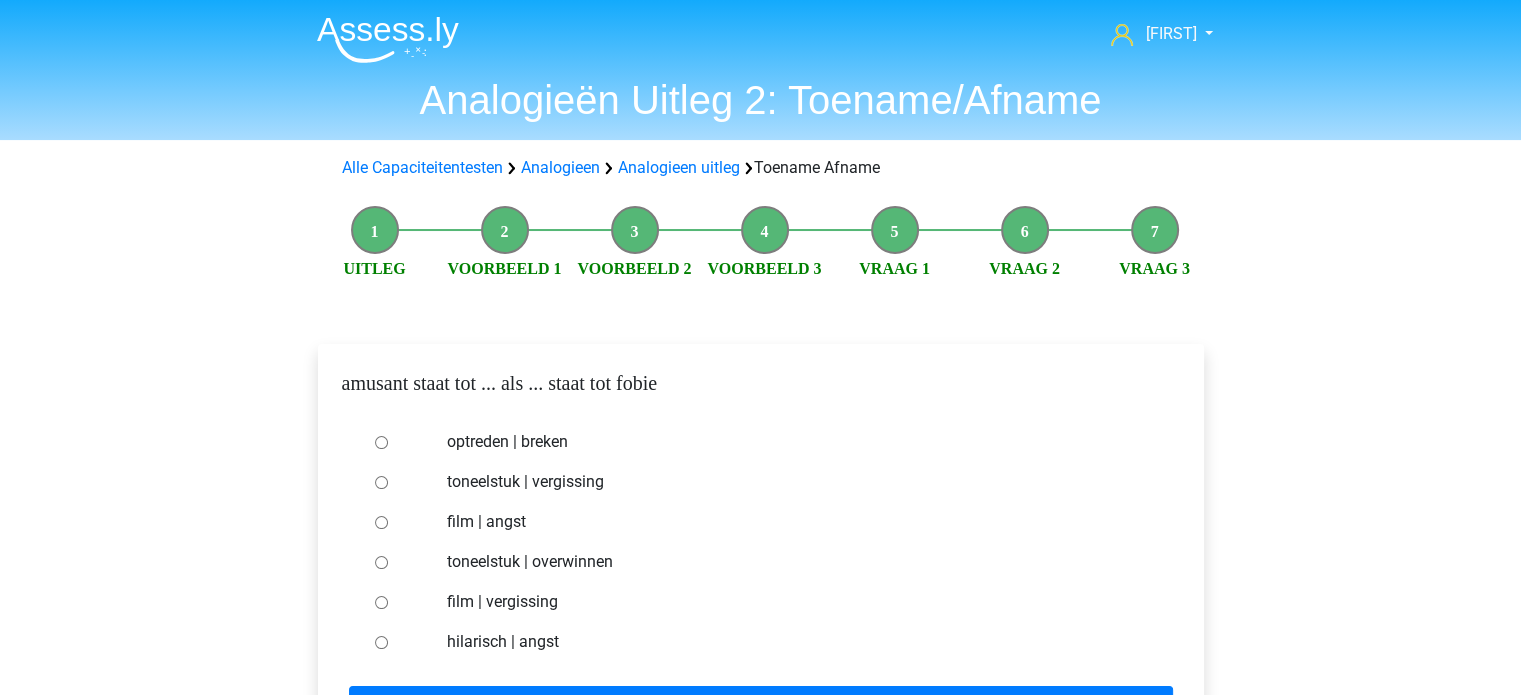 click on "hilarisch | angst" at bounding box center (793, 642) 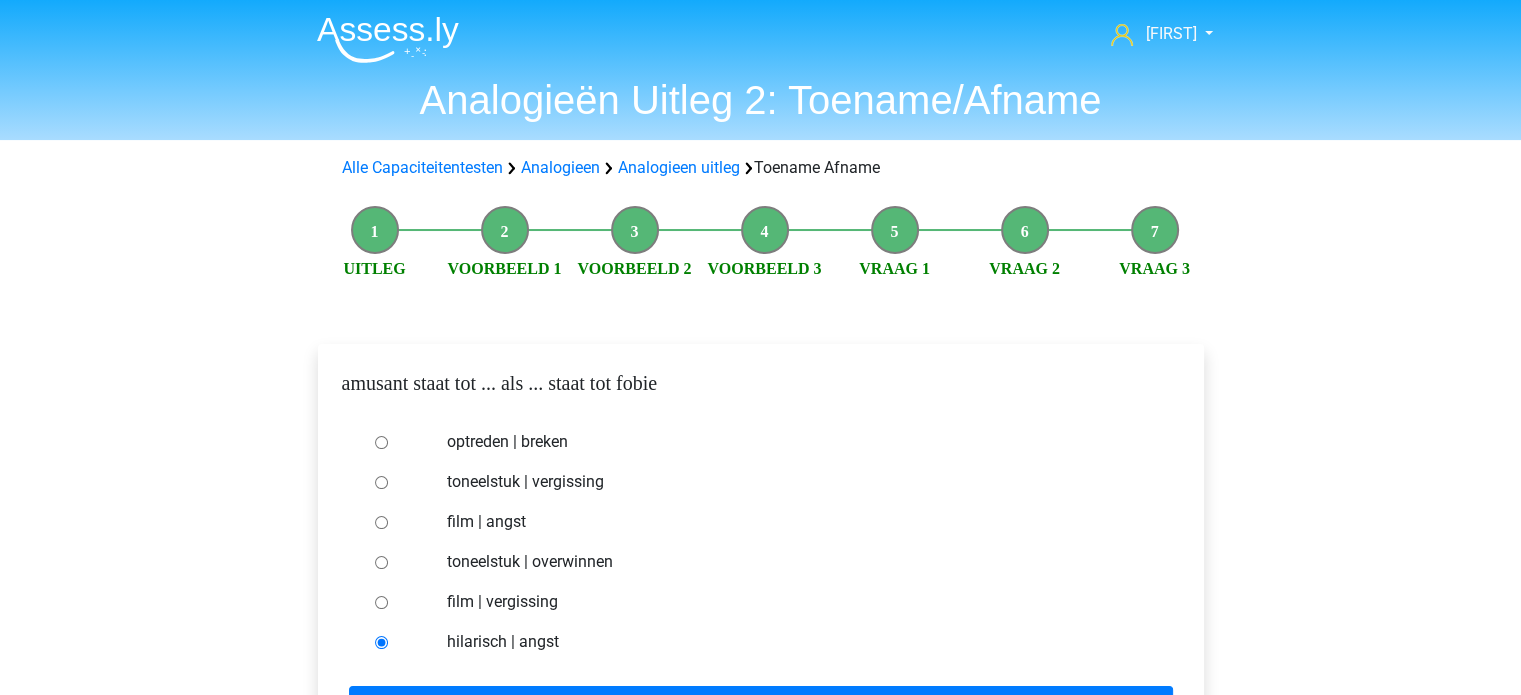 scroll, scrollTop: 42, scrollLeft: 0, axis: vertical 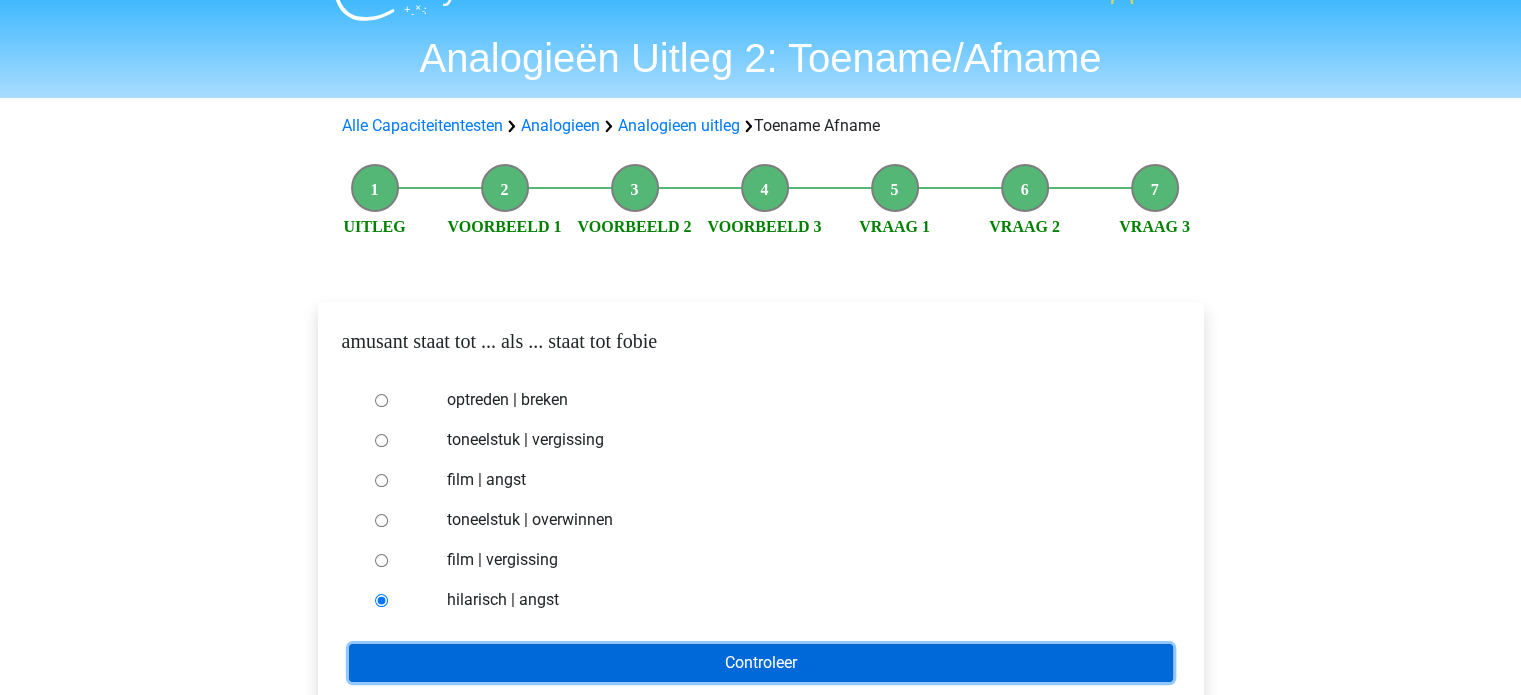 click on "Controleer" at bounding box center (761, 663) 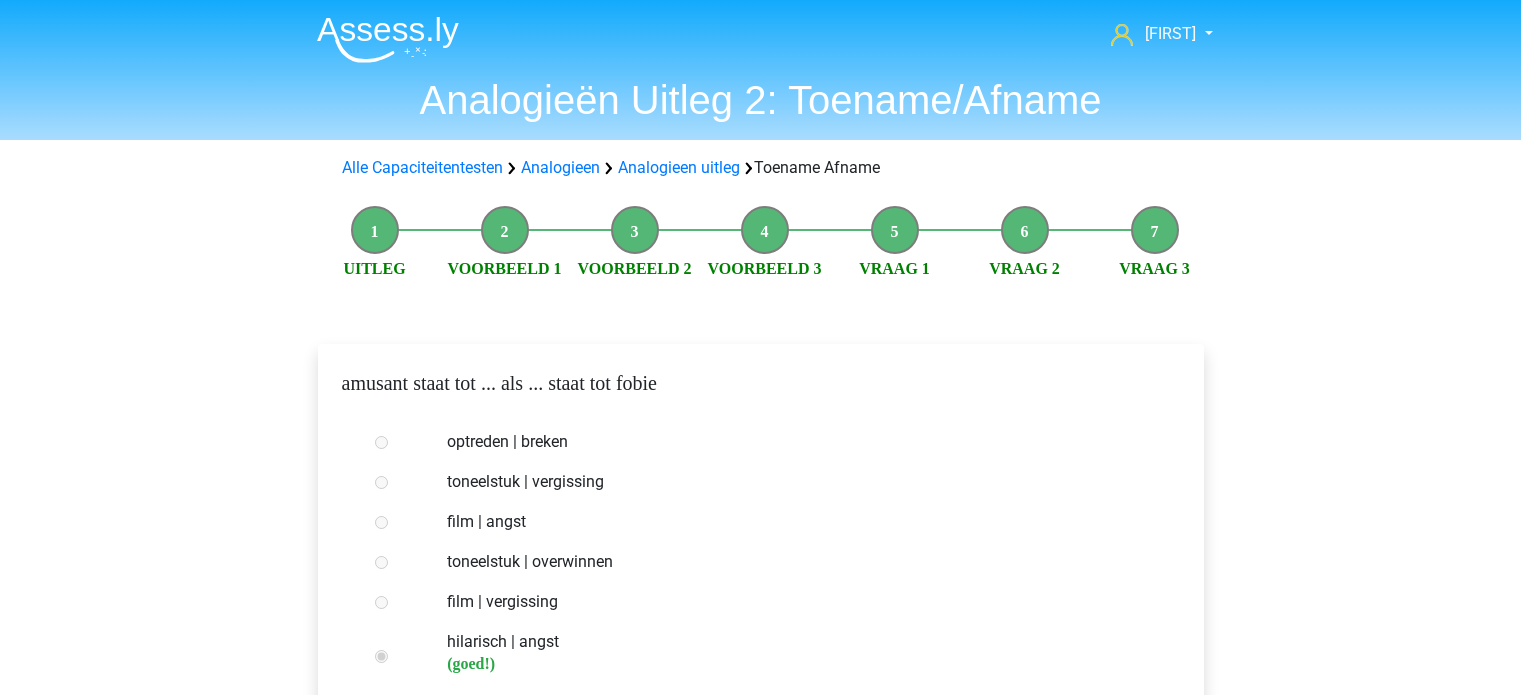 click on "Terug naar LTP Assessment Oefenen" at bounding box center (761, 860) 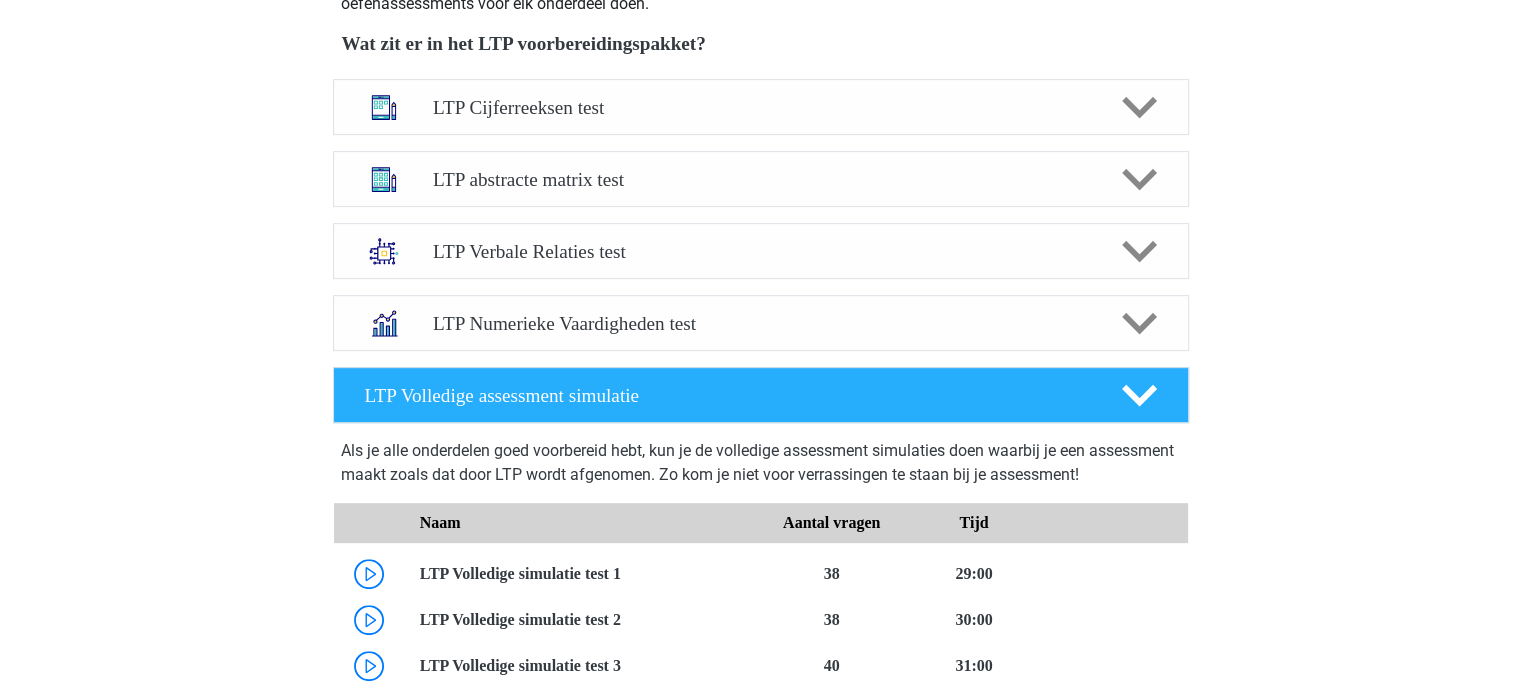 scroll, scrollTop: 770, scrollLeft: 0, axis: vertical 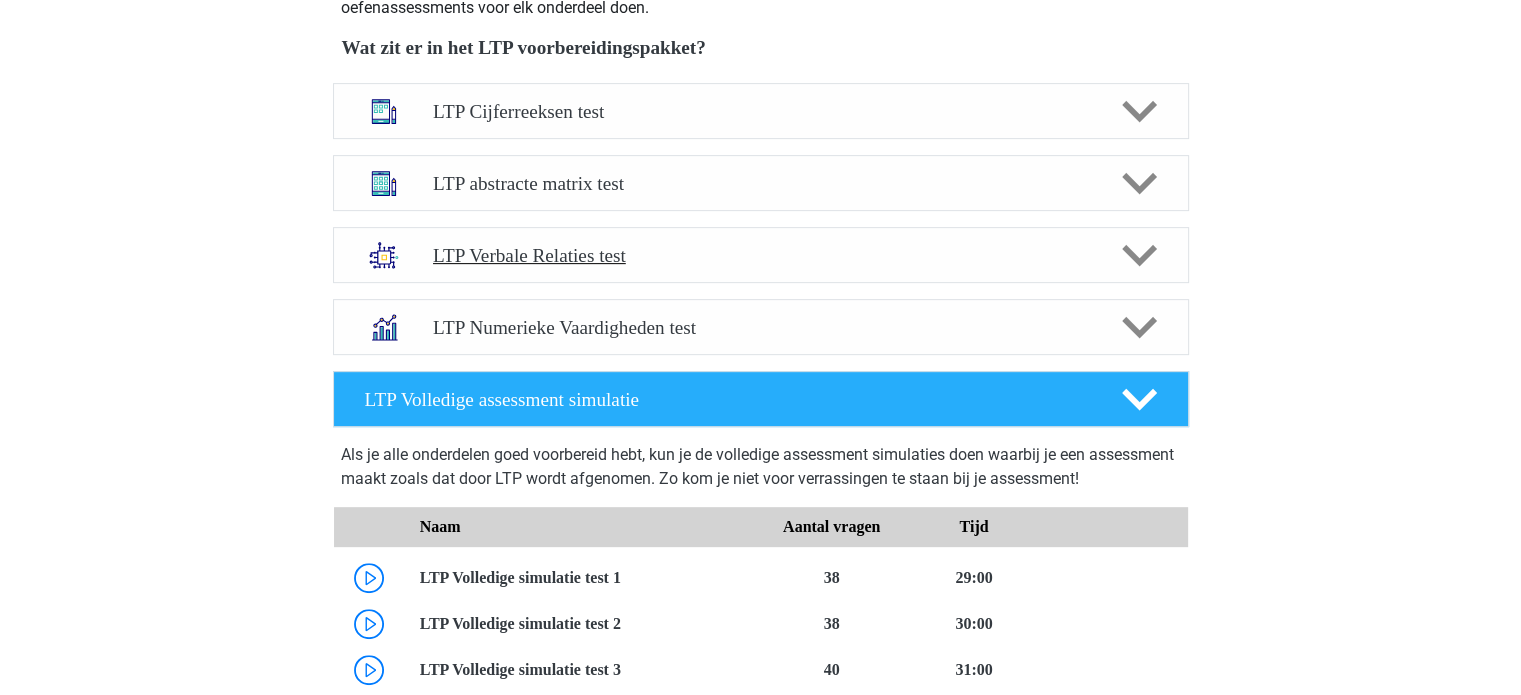 click on "LTP Verbale Relaties test" at bounding box center [761, 255] 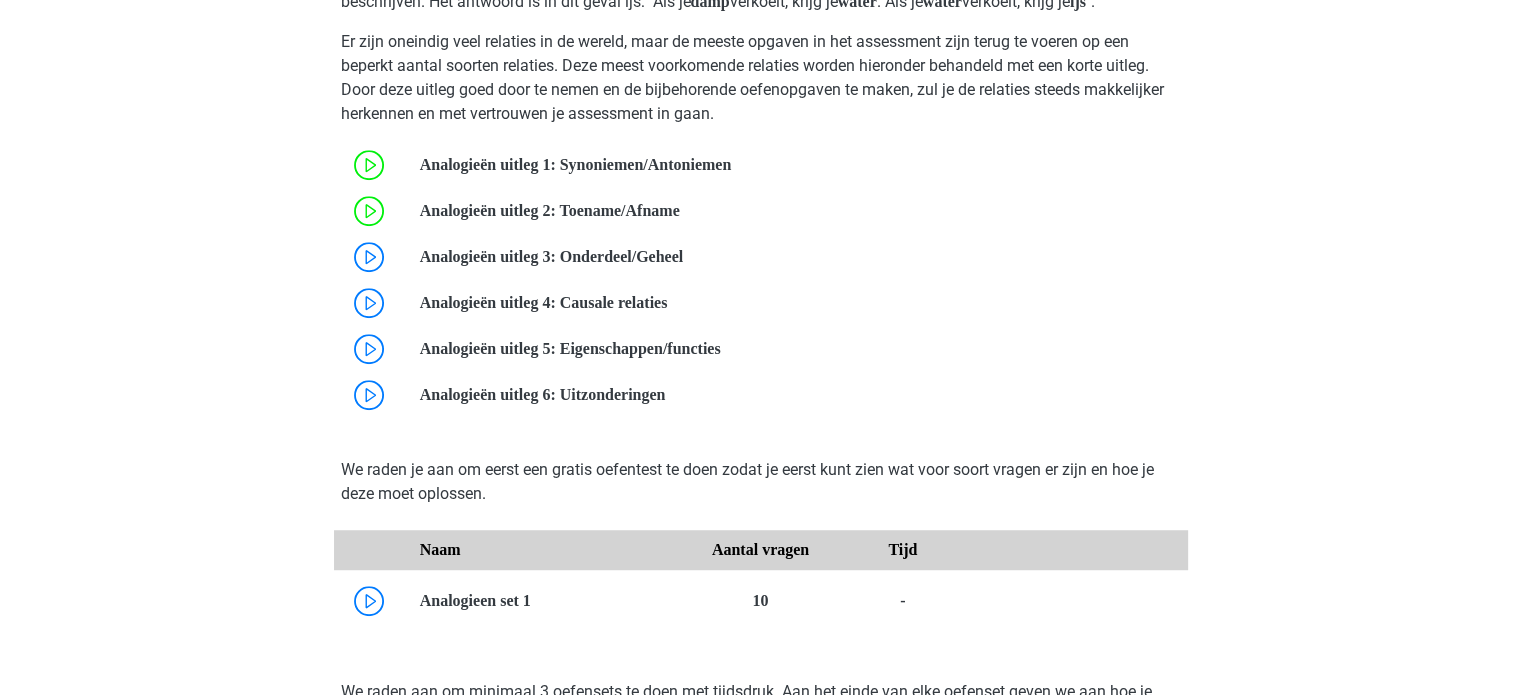 scroll, scrollTop: 1230, scrollLeft: 0, axis: vertical 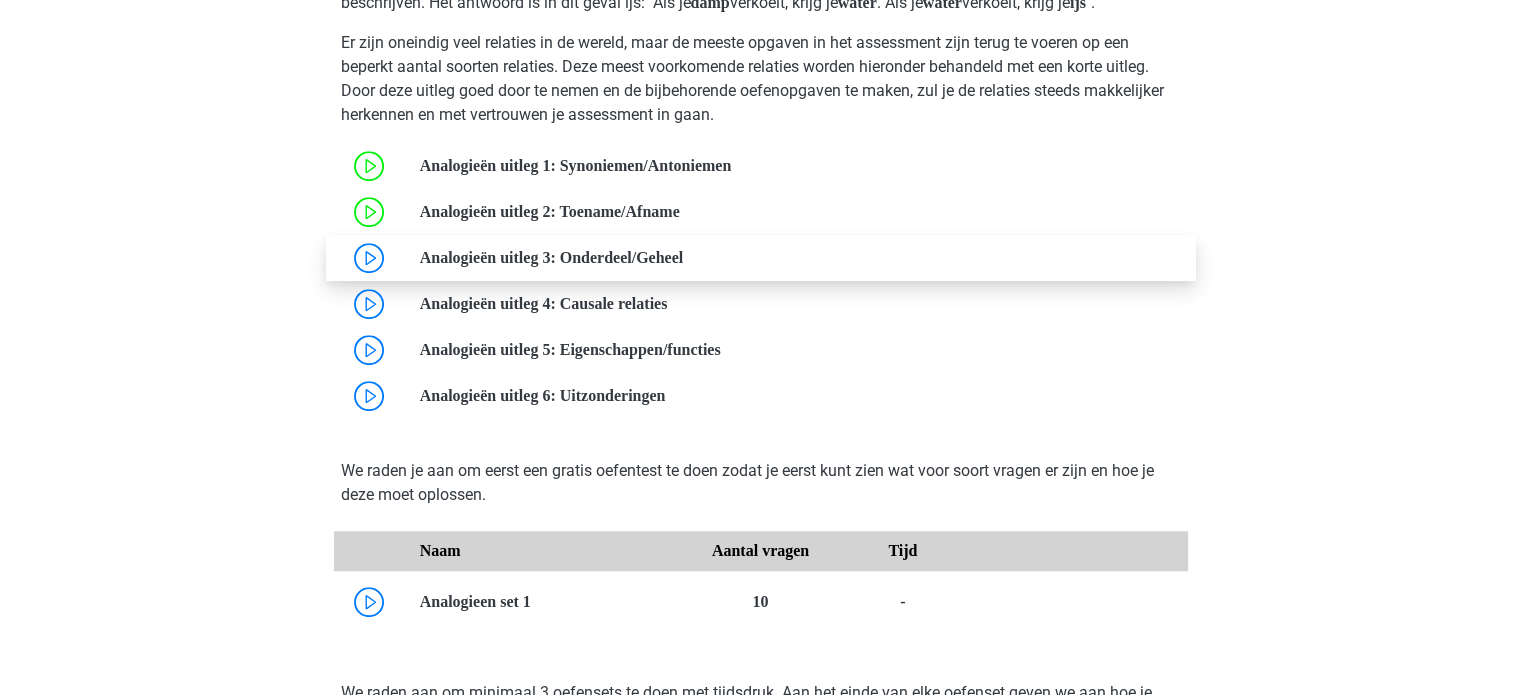 click at bounding box center [683, 257] 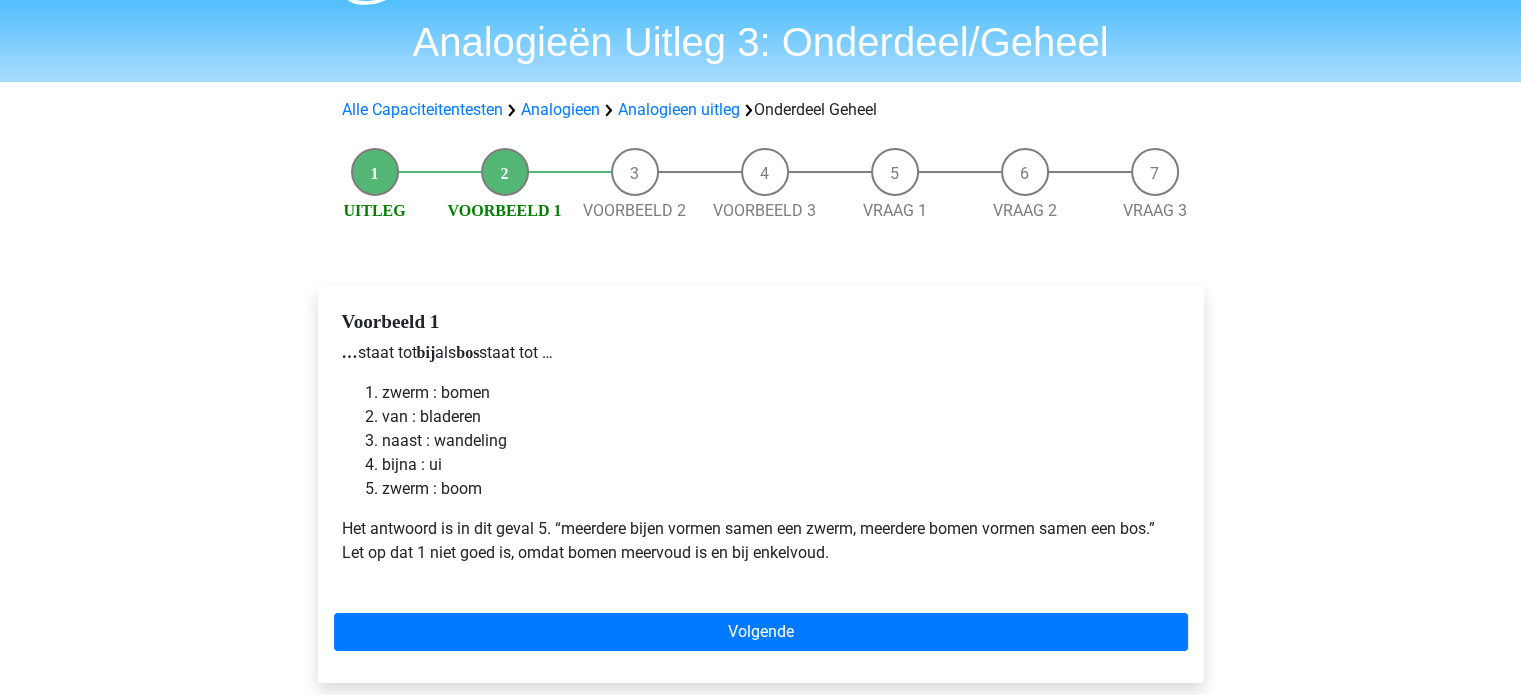 scroll, scrollTop: 60, scrollLeft: 0, axis: vertical 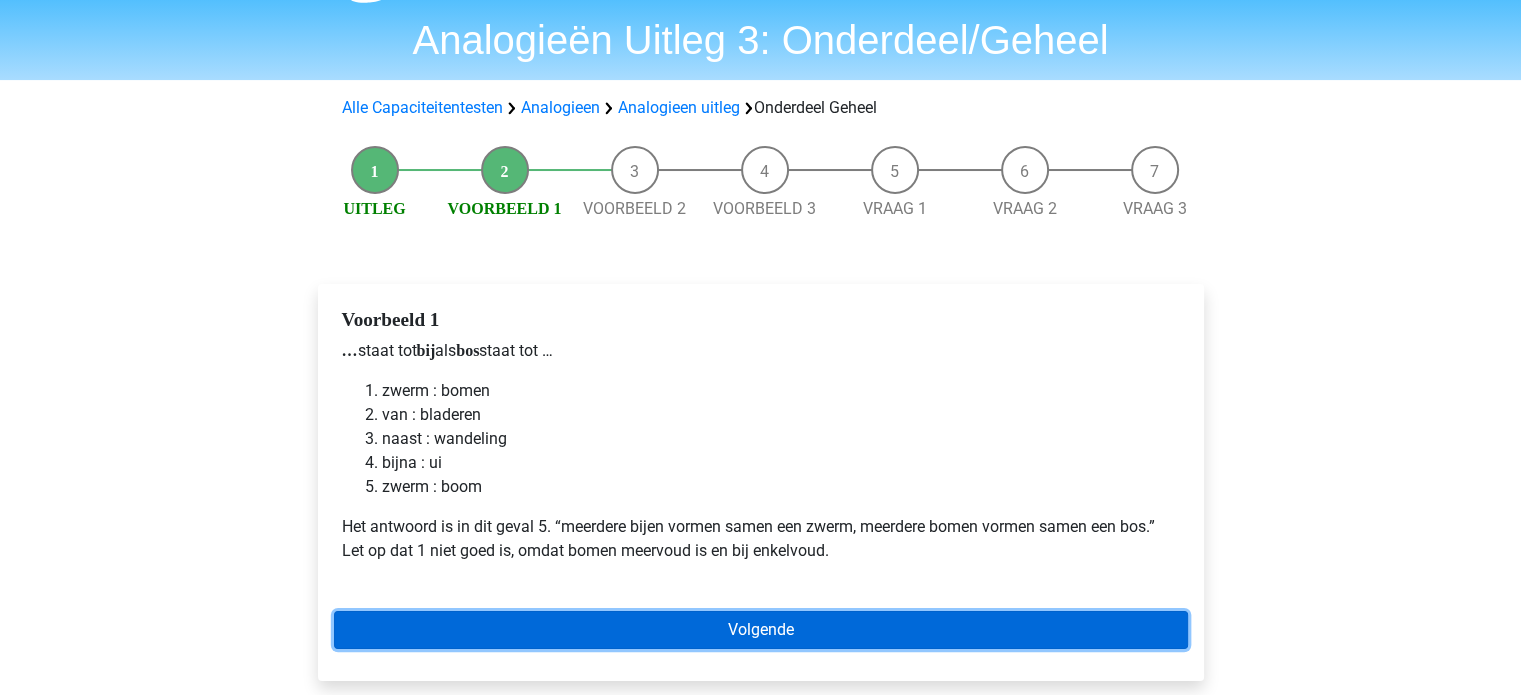 click on "Volgende" at bounding box center (761, 630) 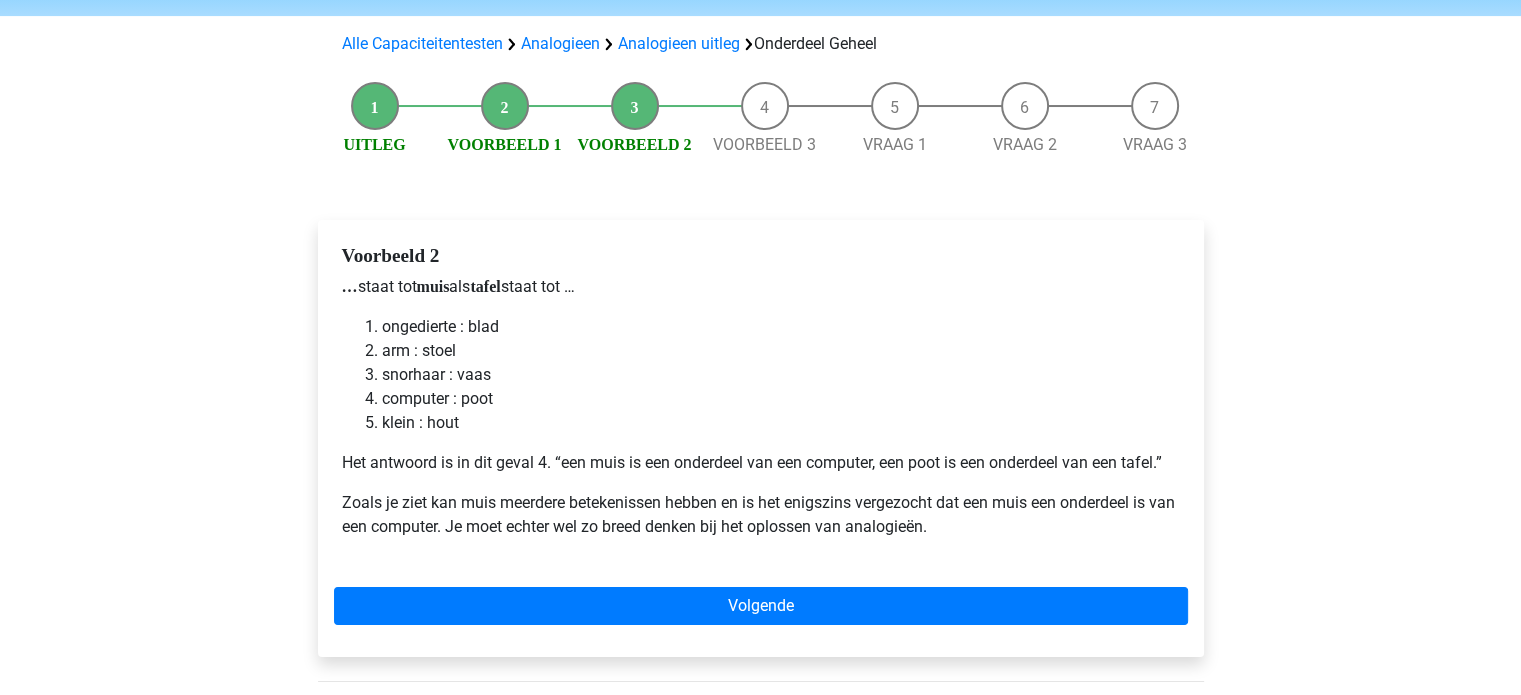 scroll, scrollTop: 124, scrollLeft: 0, axis: vertical 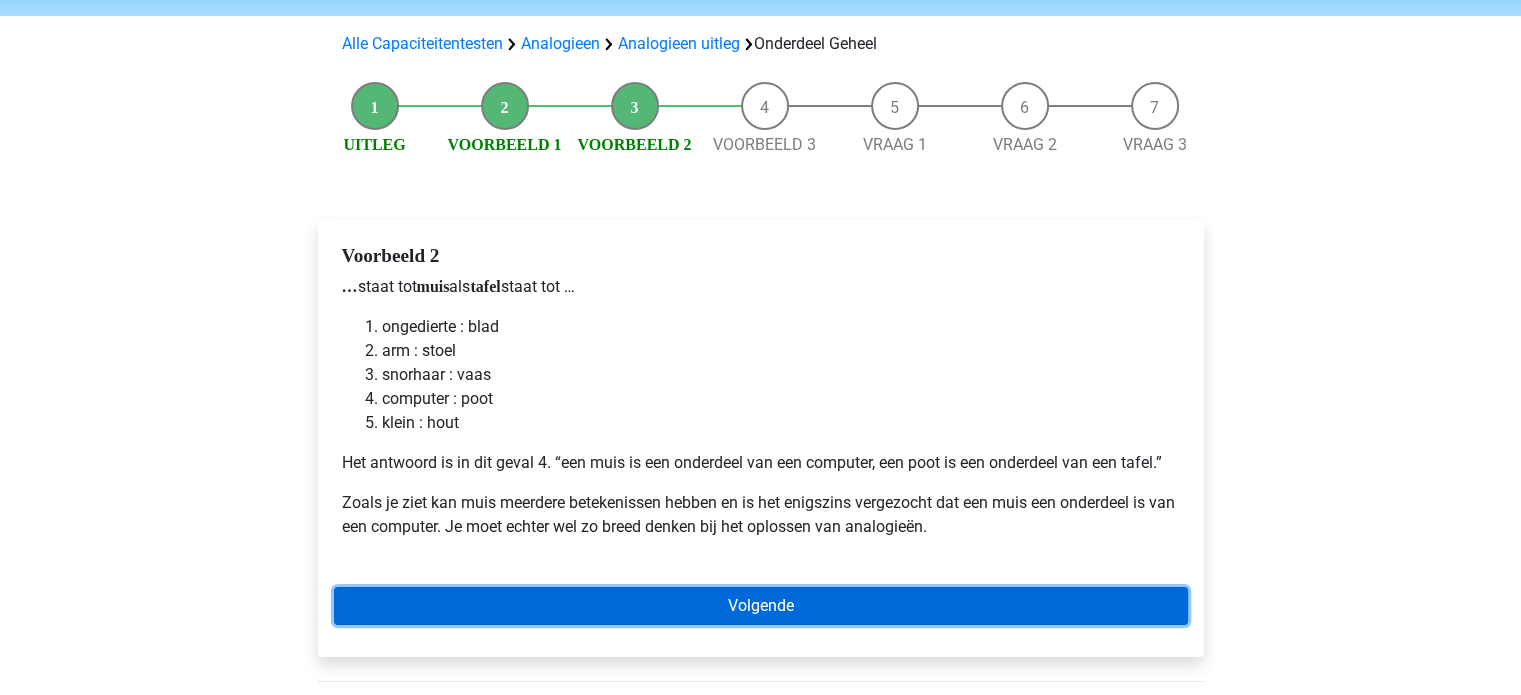 click on "Volgende" at bounding box center (761, 606) 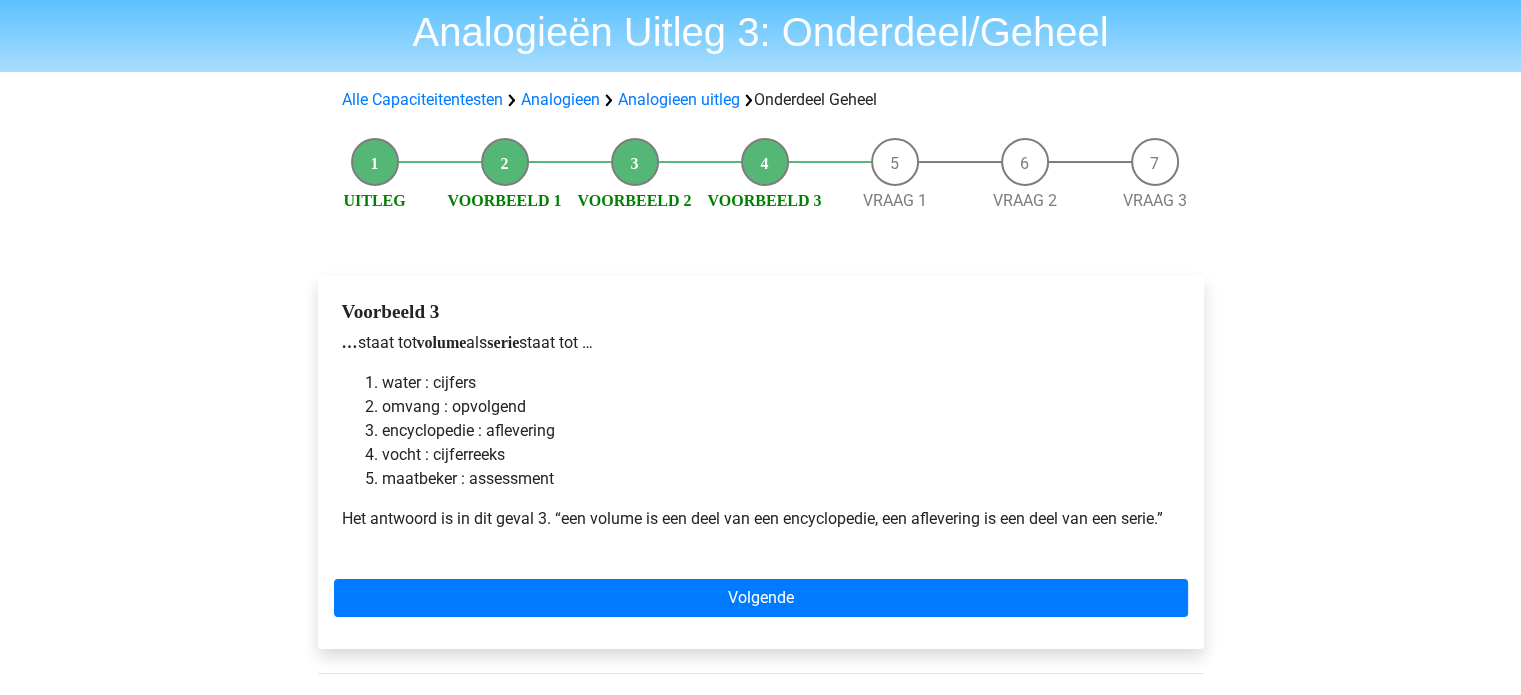 scroll, scrollTop: 70, scrollLeft: 0, axis: vertical 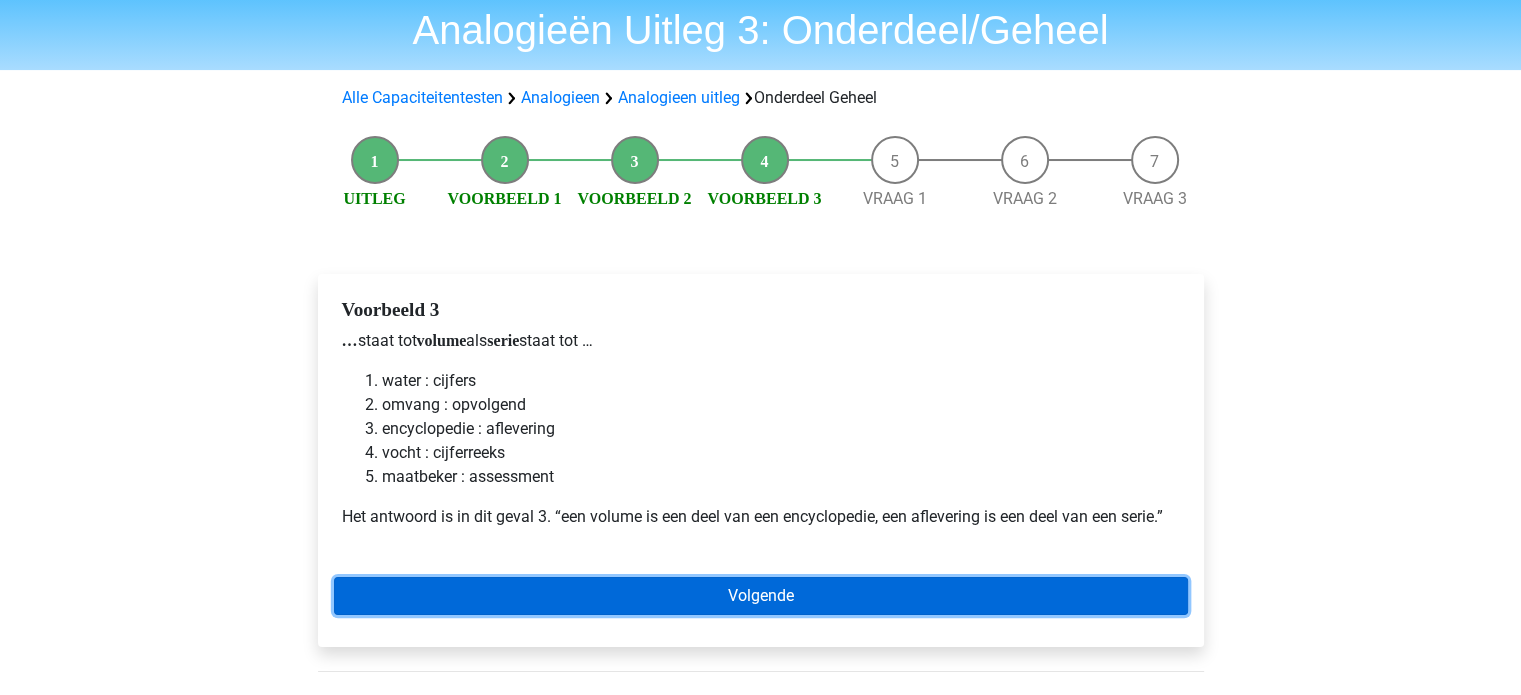 click on "Volgende" at bounding box center (761, 596) 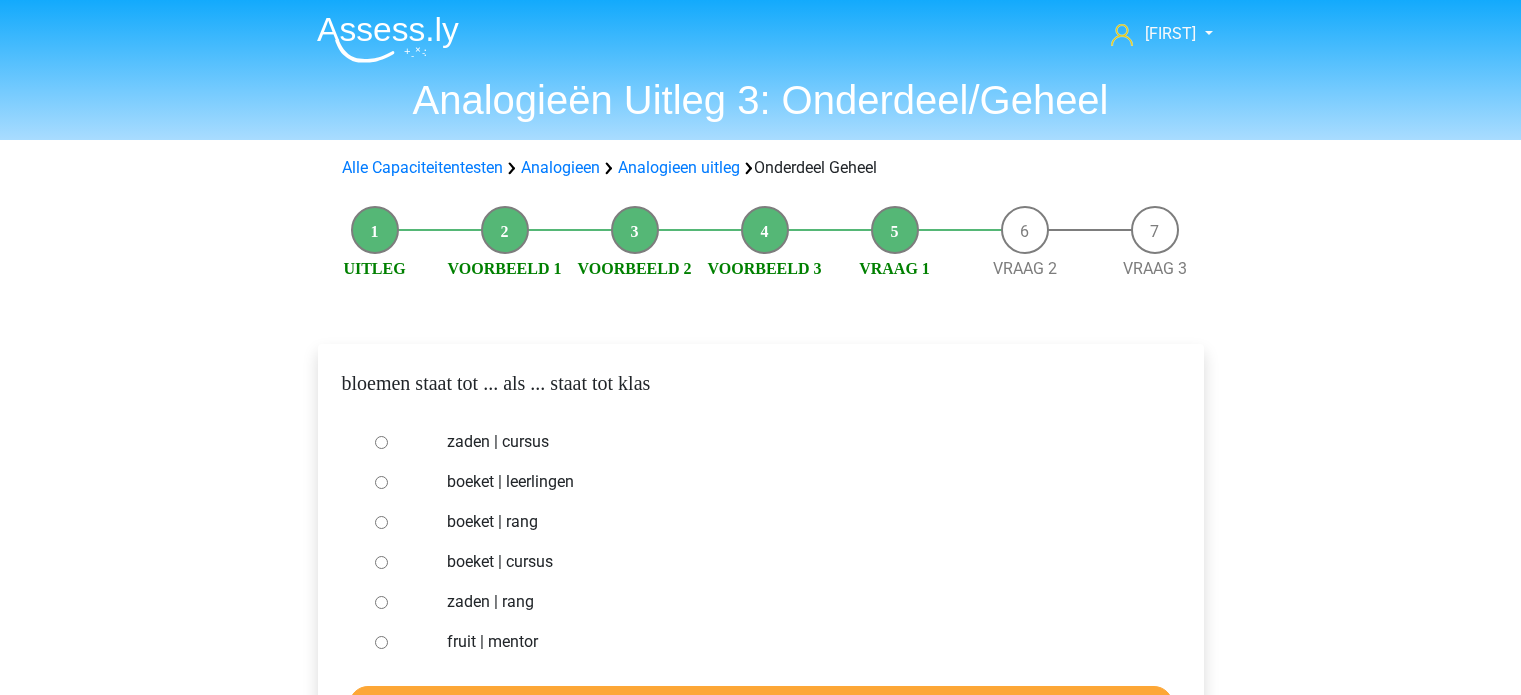 scroll, scrollTop: 56, scrollLeft: 0, axis: vertical 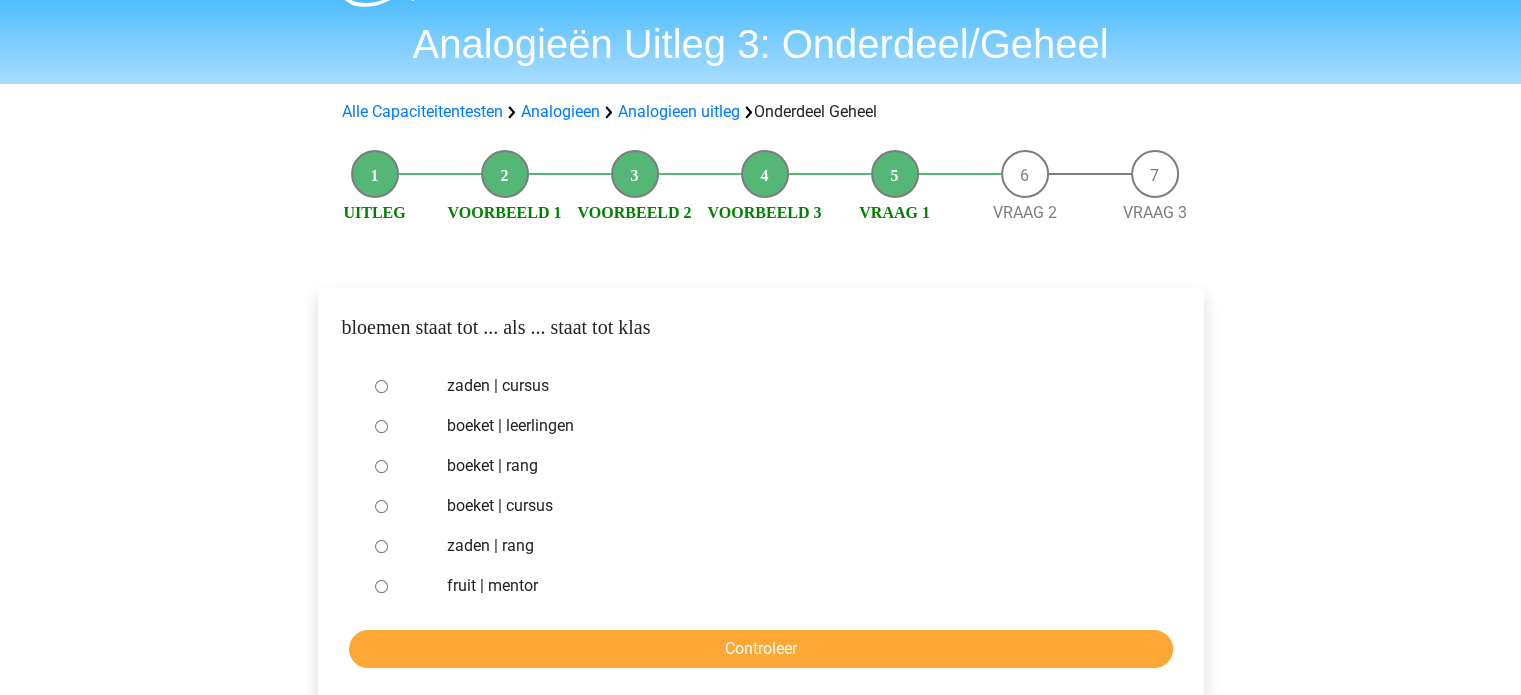 click on "boeket | leerlingen" at bounding box center (793, 426) 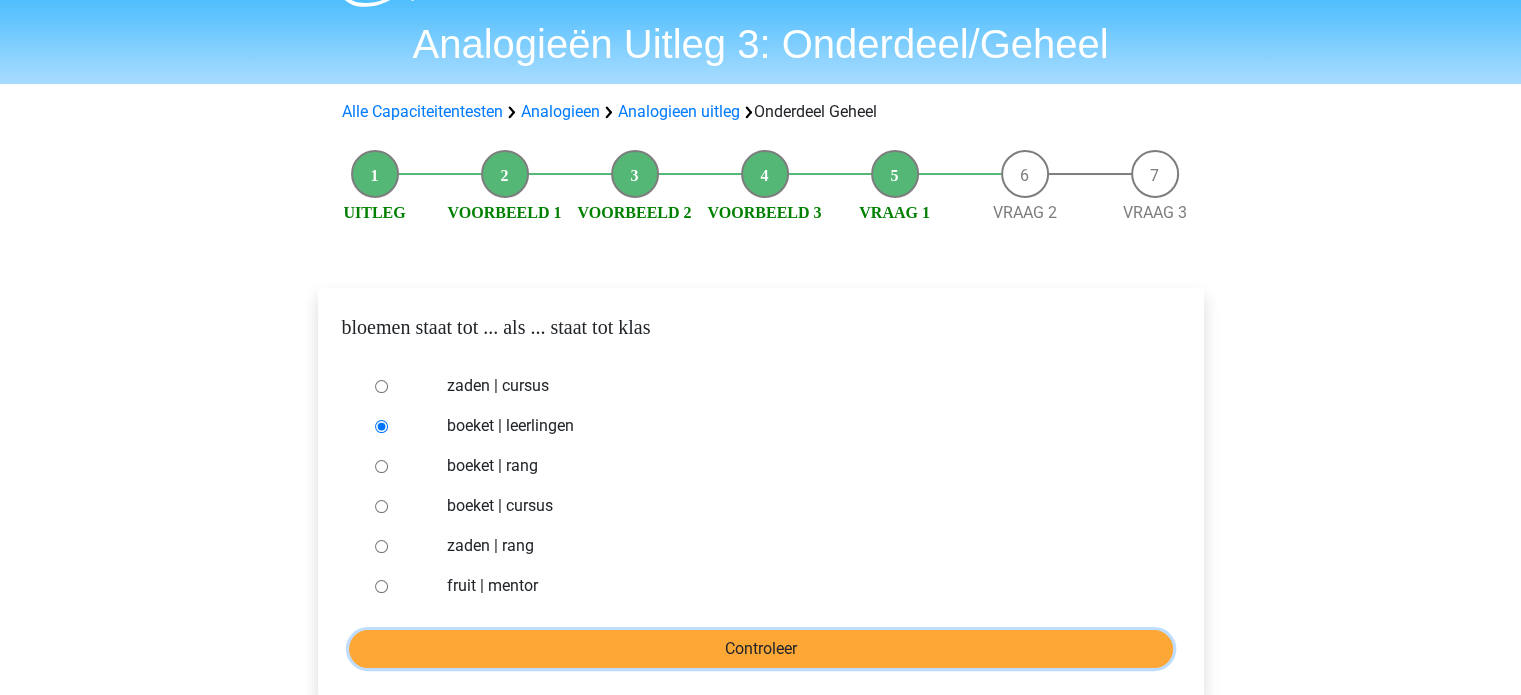 click on "Controleer" at bounding box center (761, 649) 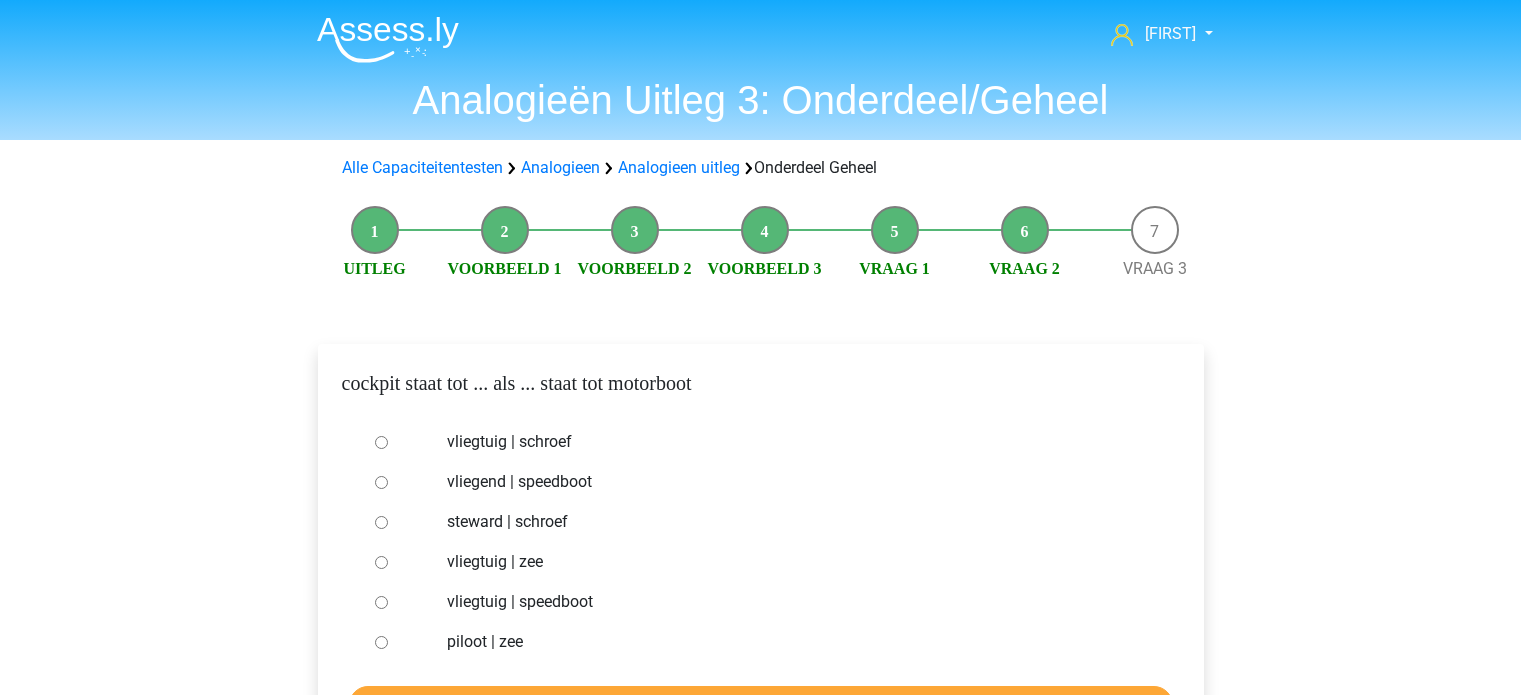 scroll, scrollTop: 0, scrollLeft: 0, axis: both 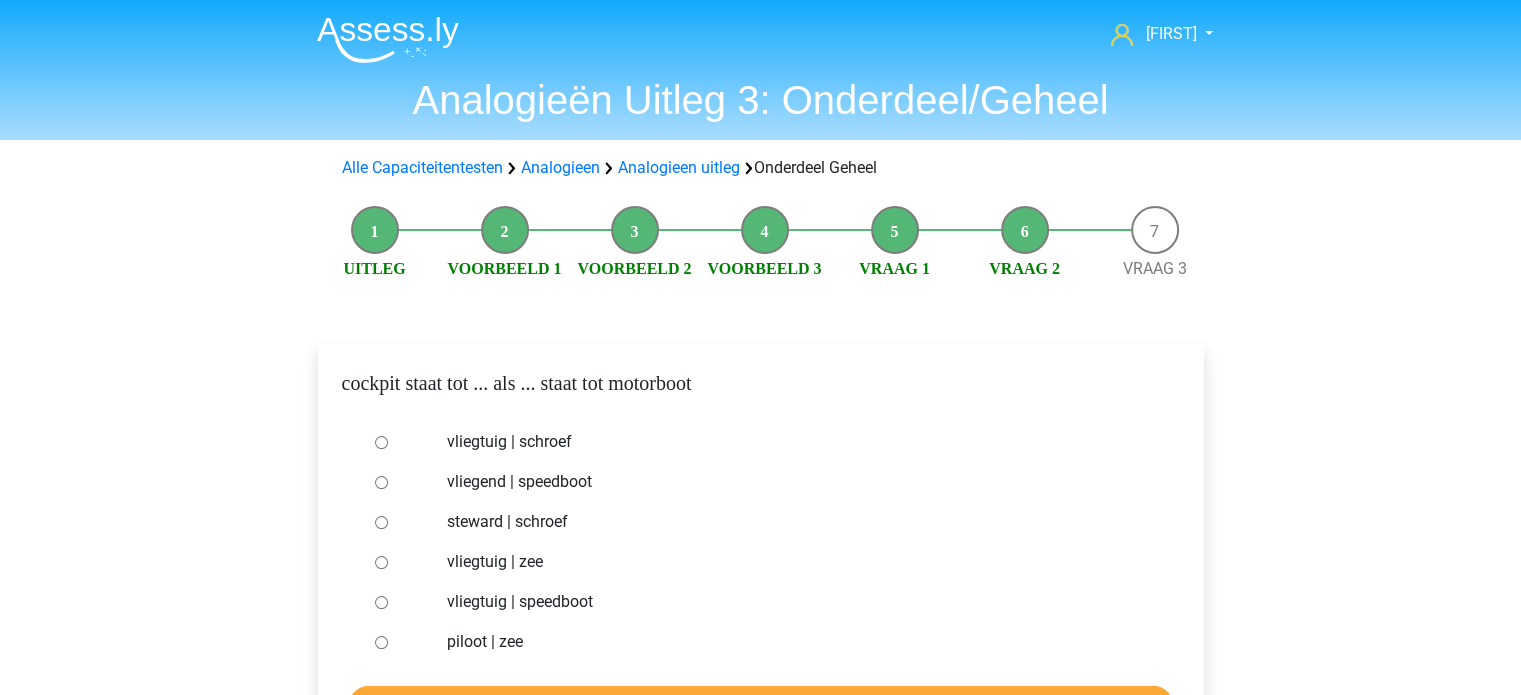 click on "vliegtuig | schroef" at bounding box center (793, 442) 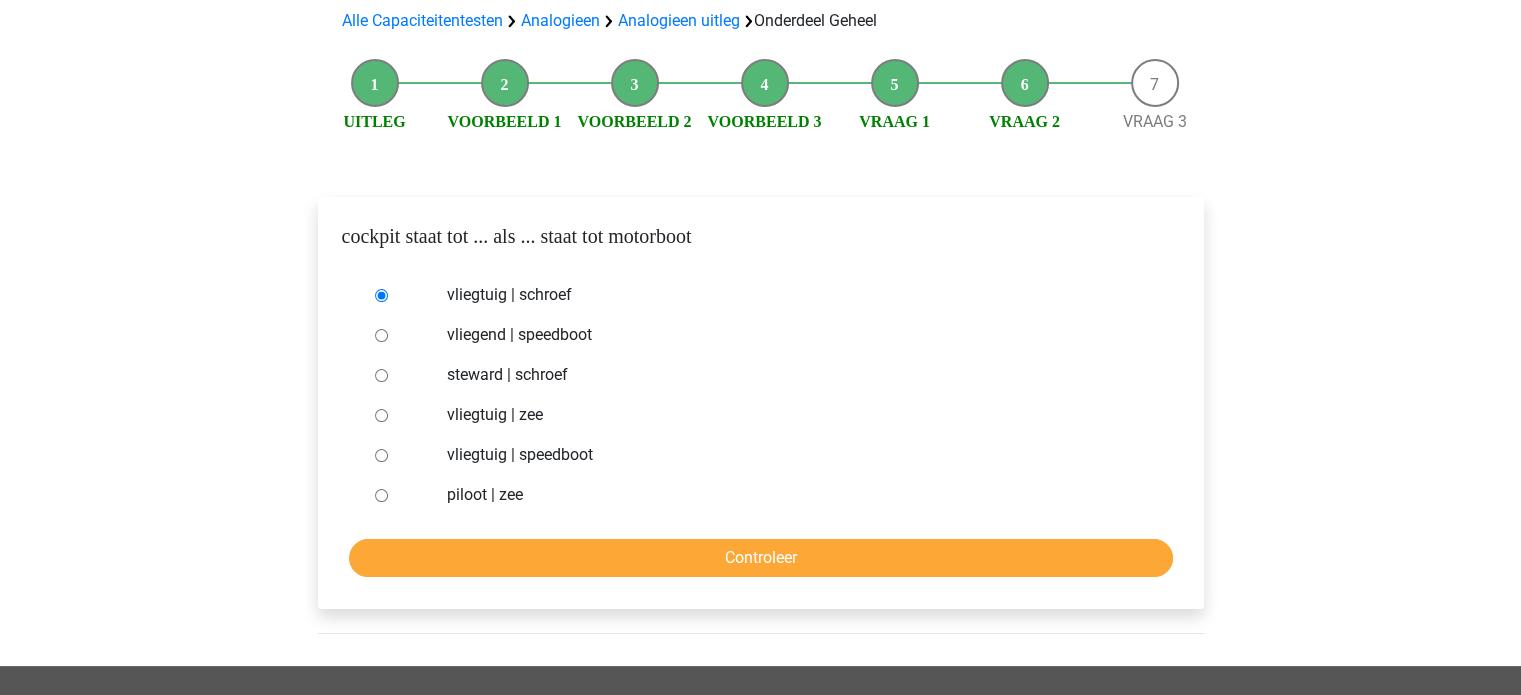 scroll, scrollTop: 148, scrollLeft: 0, axis: vertical 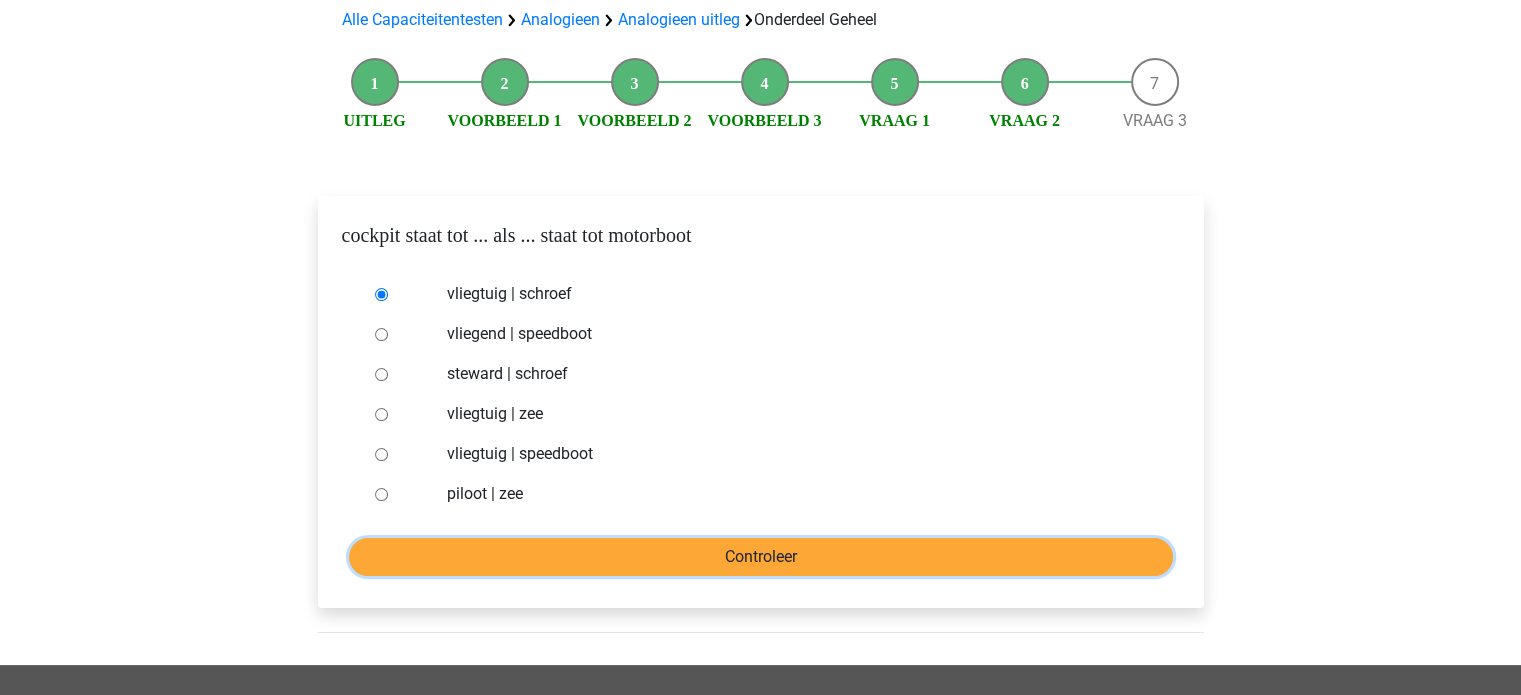 click on "Controleer" at bounding box center [761, 557] 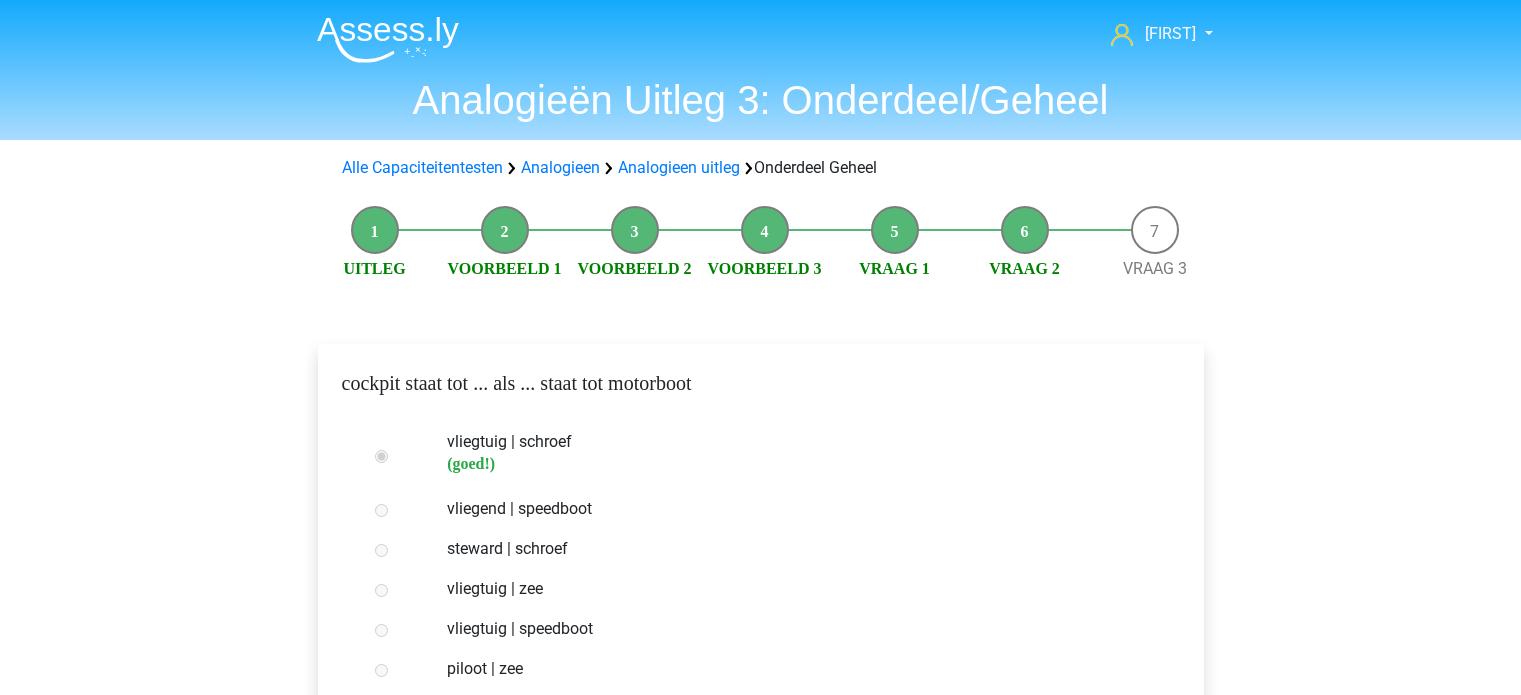 scroll, scrollTop: 316, scrollLeft: 0, axis: vertical 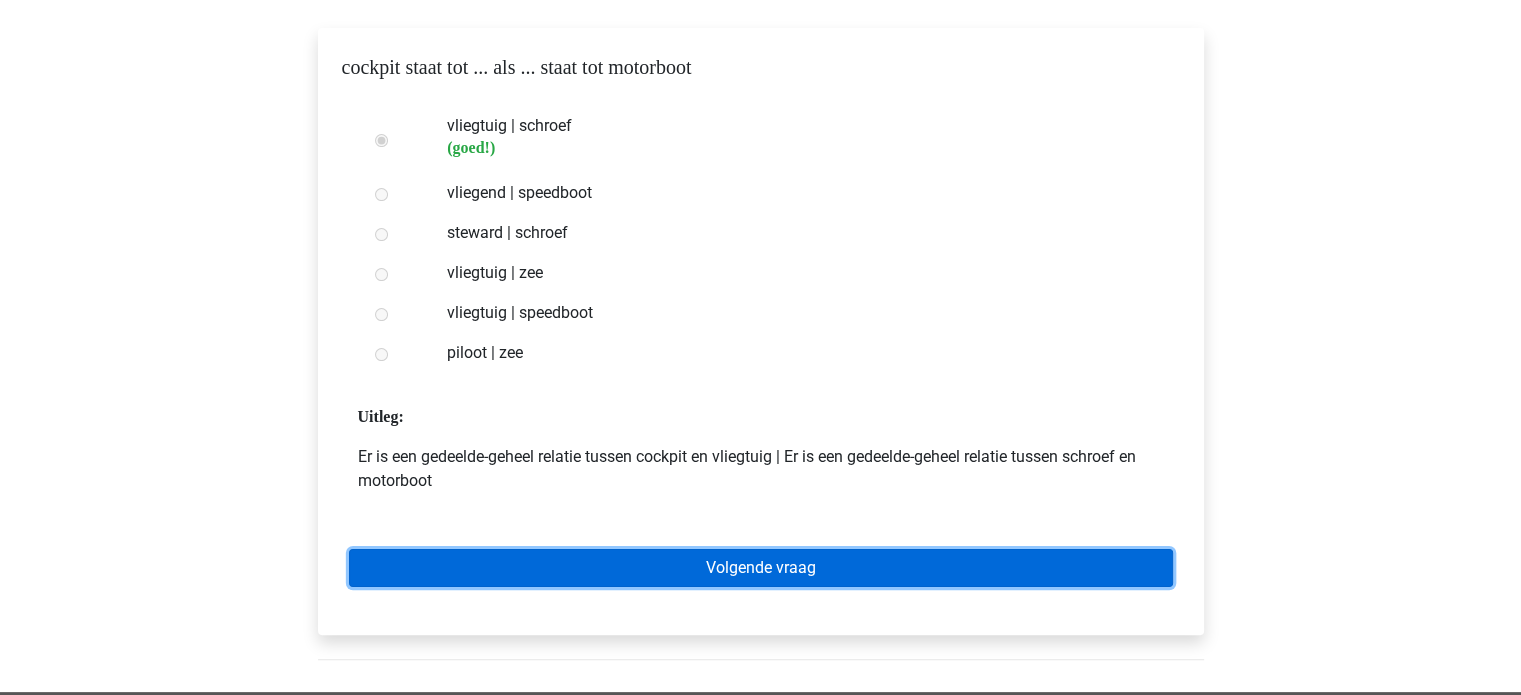 click on "Volgende vraag" at bounding box center [761, 568] 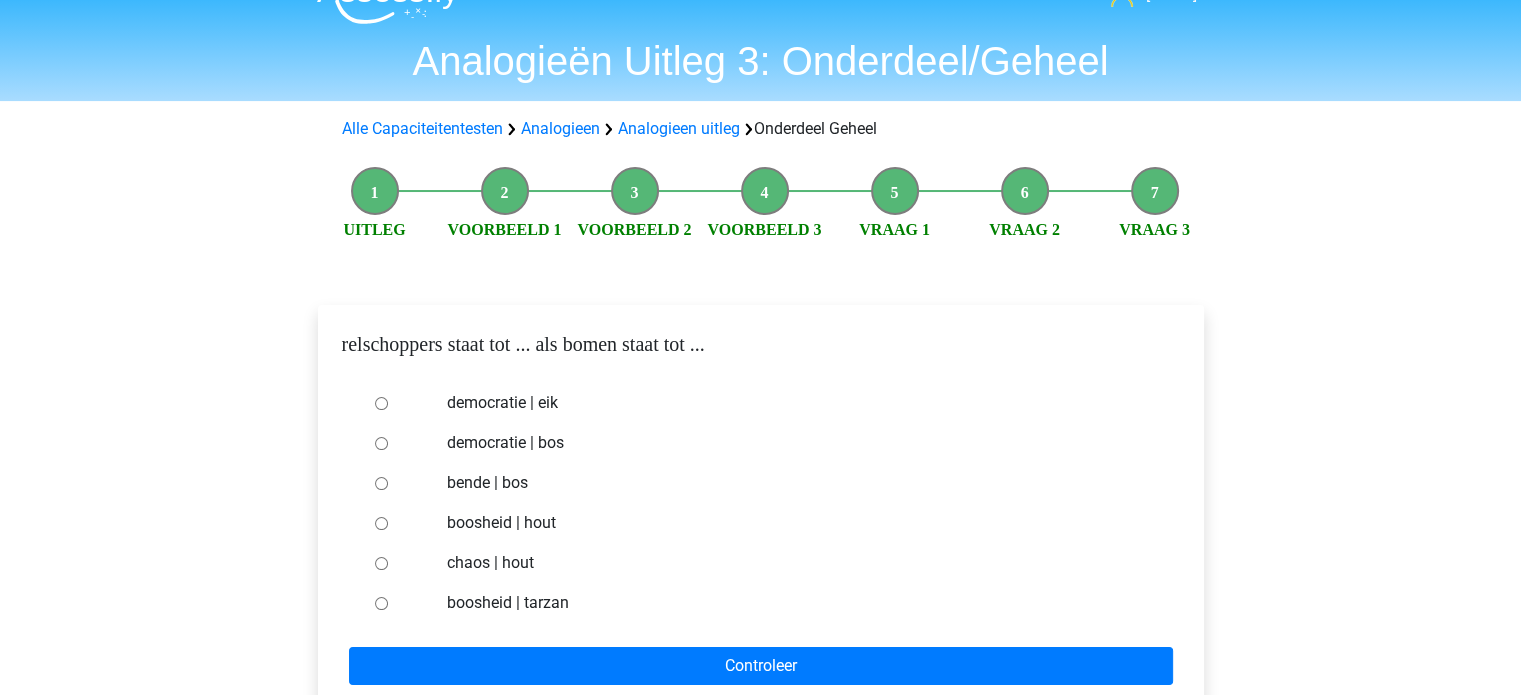 scroll, scrollTop: 40, scrollLeft: 0, axis: vertical 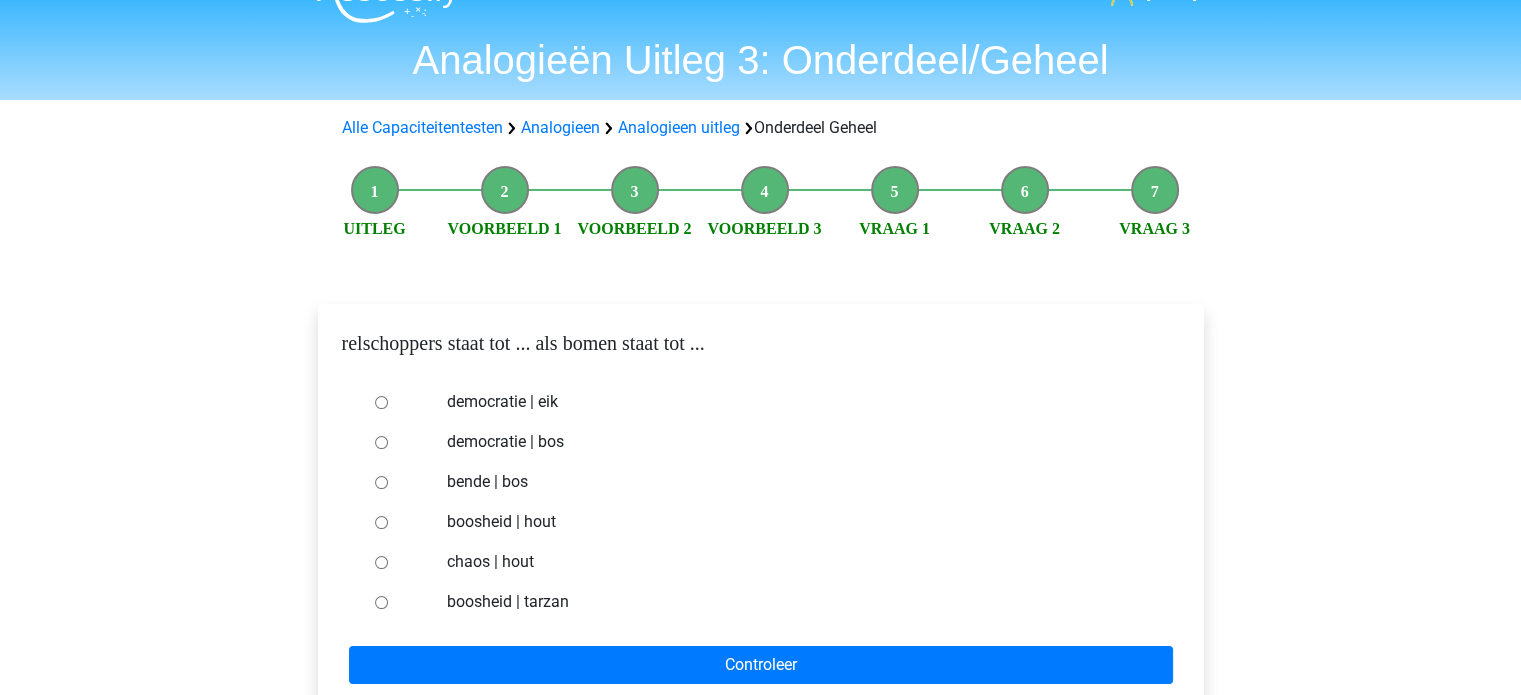 click on "bende | bos" at bounding box center (793, 482) 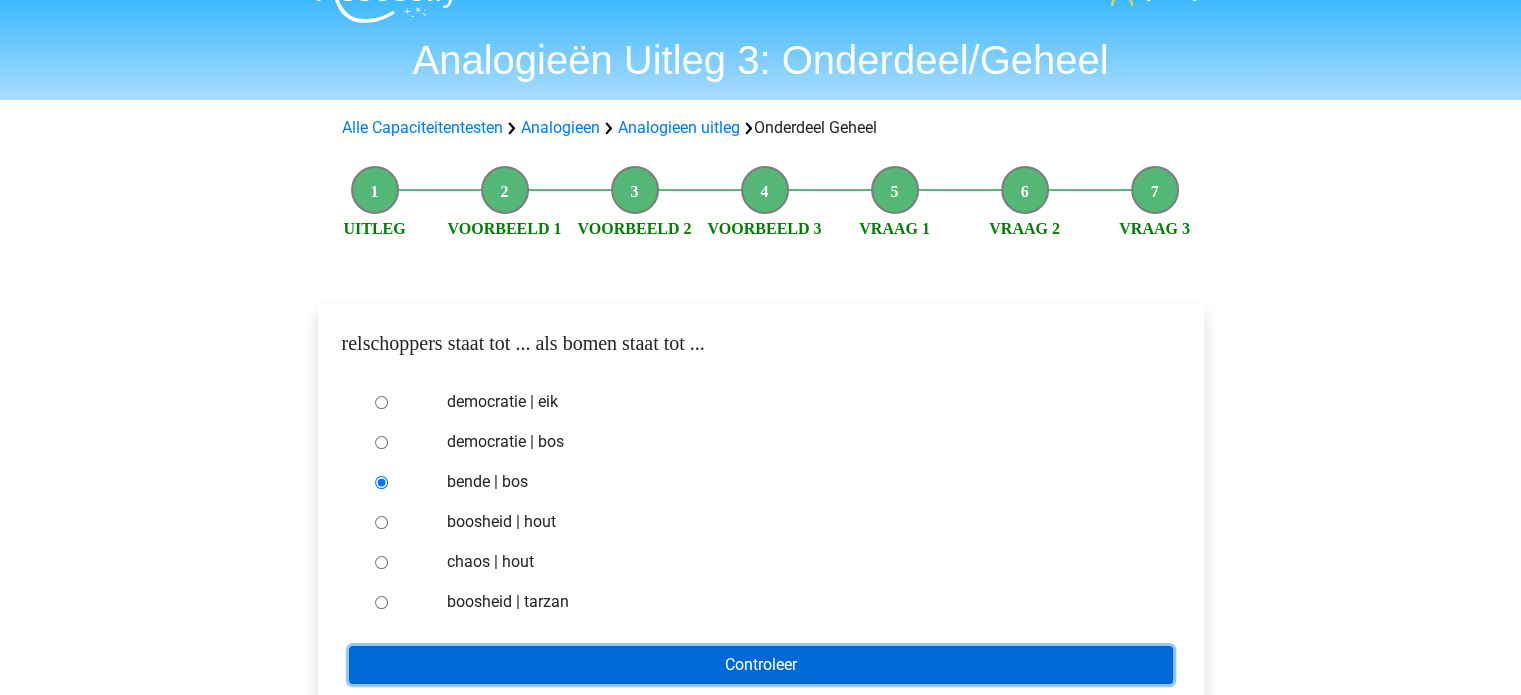 click on "Controleer" at bounding box center [761, 665] 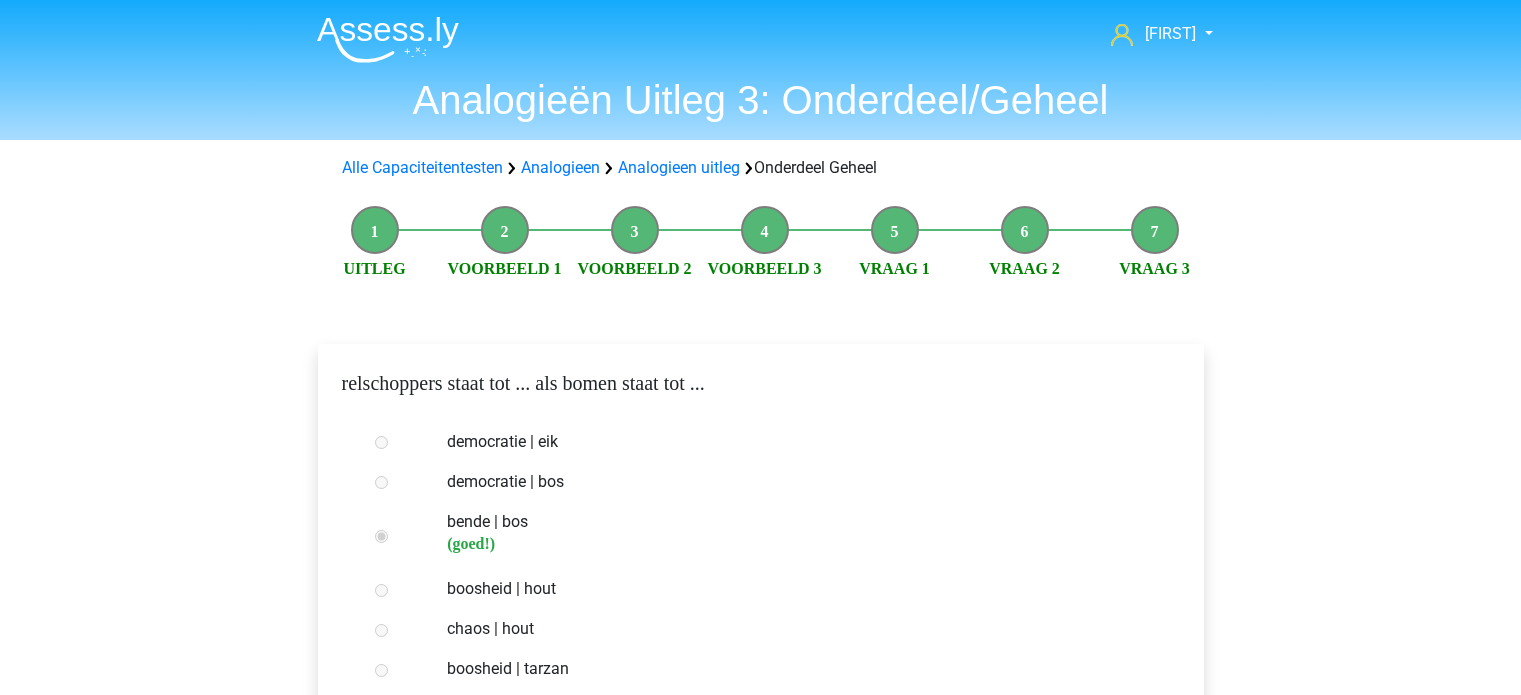 click on "Terug naar LTP Assessment Oefenen" at bounding box center (761, 860) 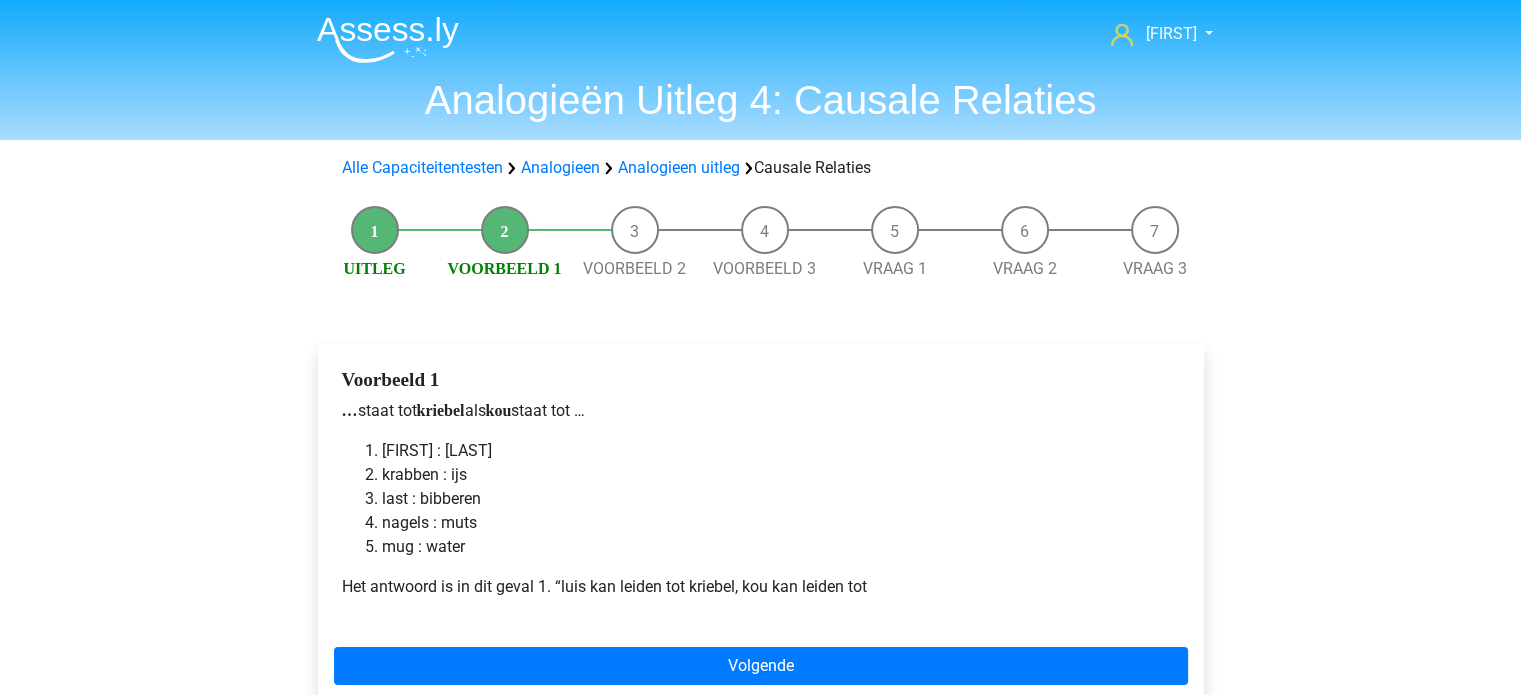 scroll, scrollTop: 34, scrollLeft: 0, axis: vertical 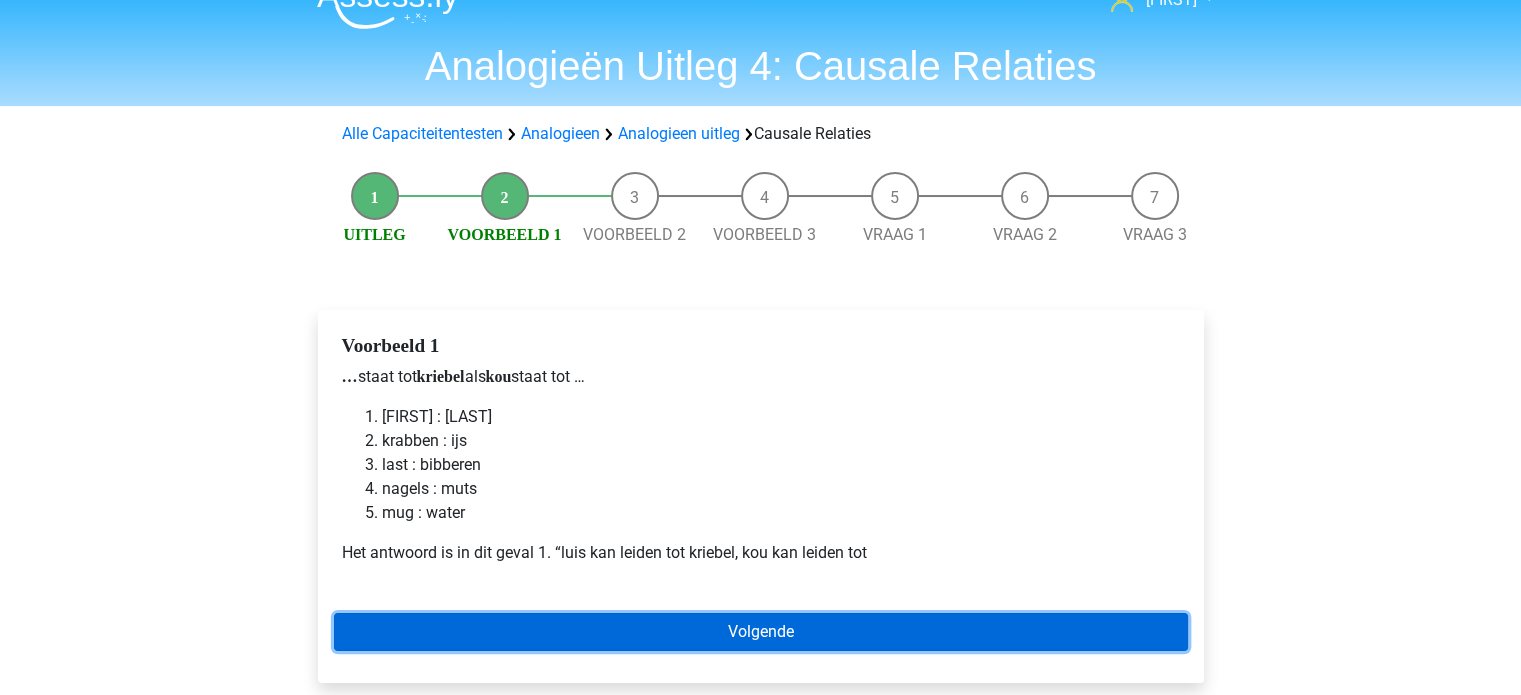 click on "Volgende" at bounding box center (761, 632) 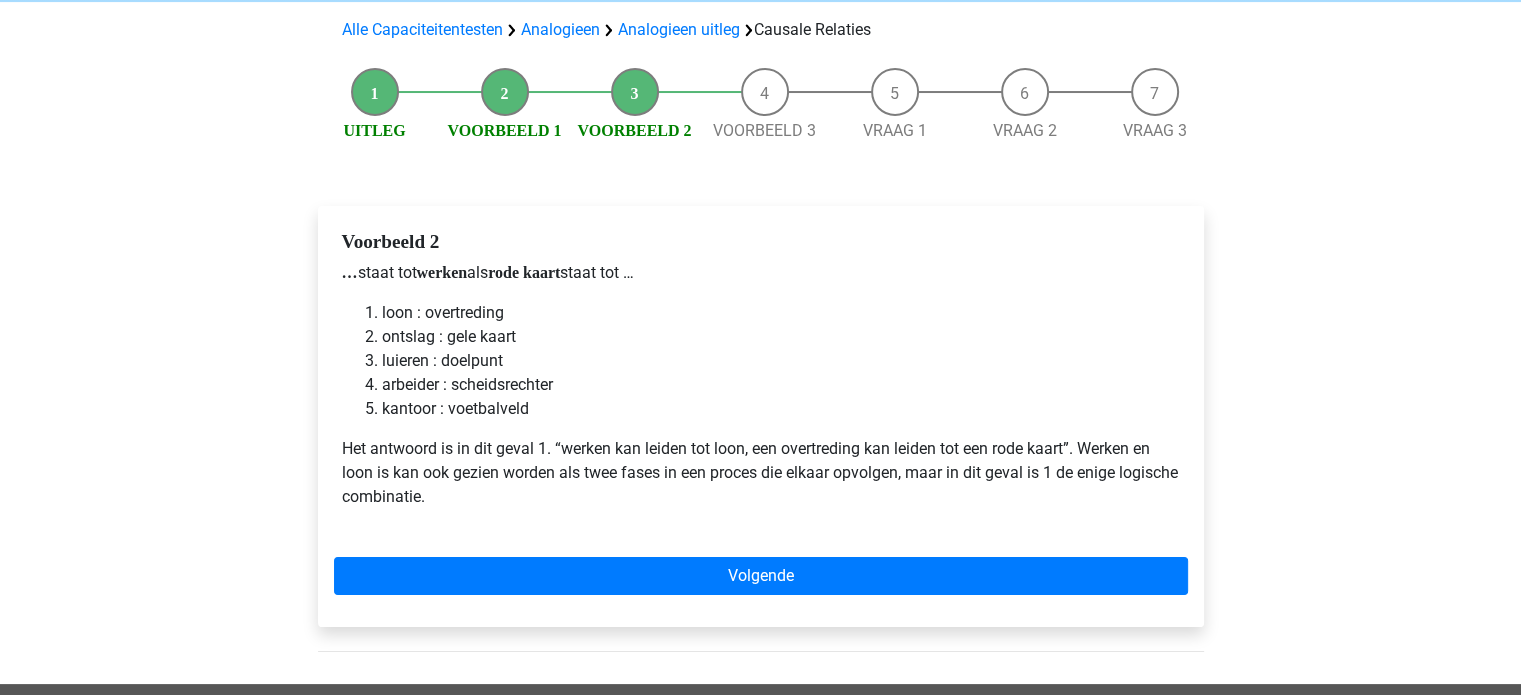 scroll, scrollTop: 139, scrollLeft: 0, axis: vertical 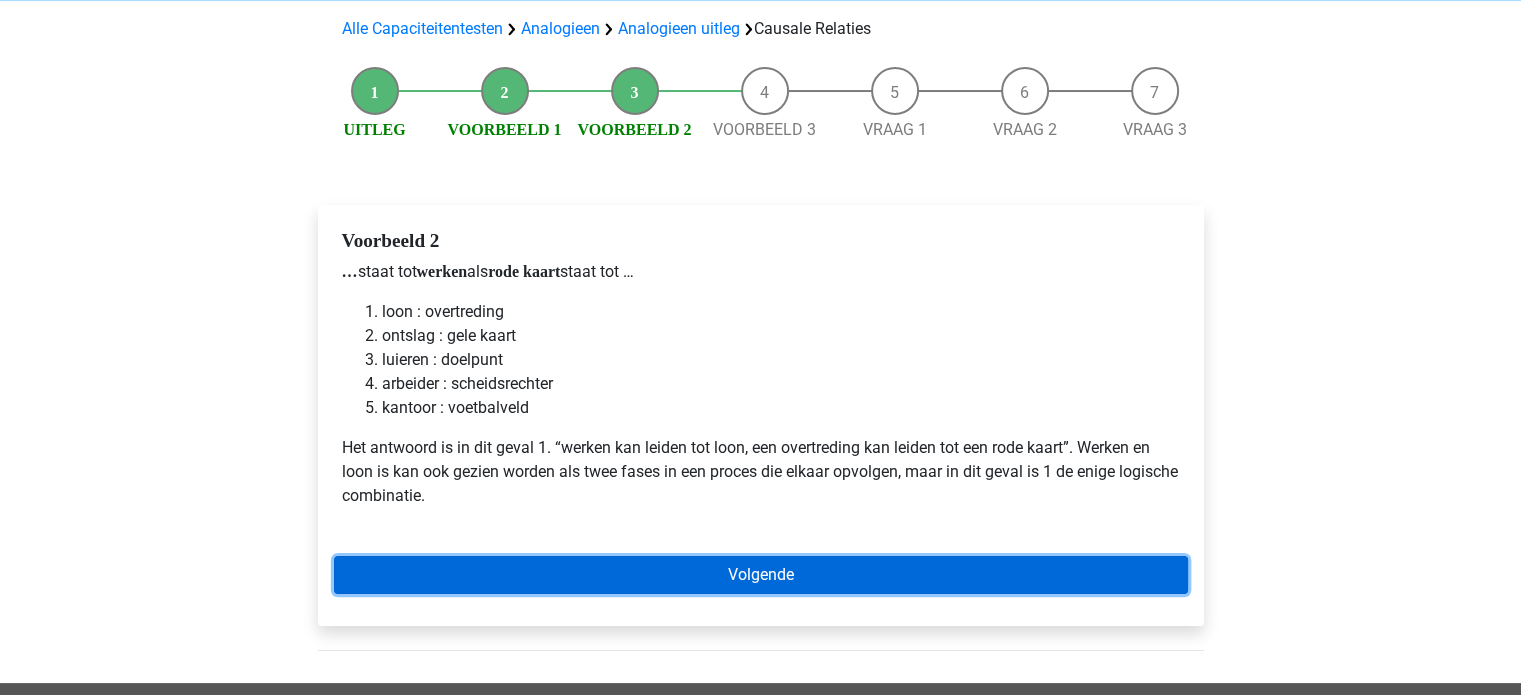 click on "Volgende" at bounding box center (761, 575) 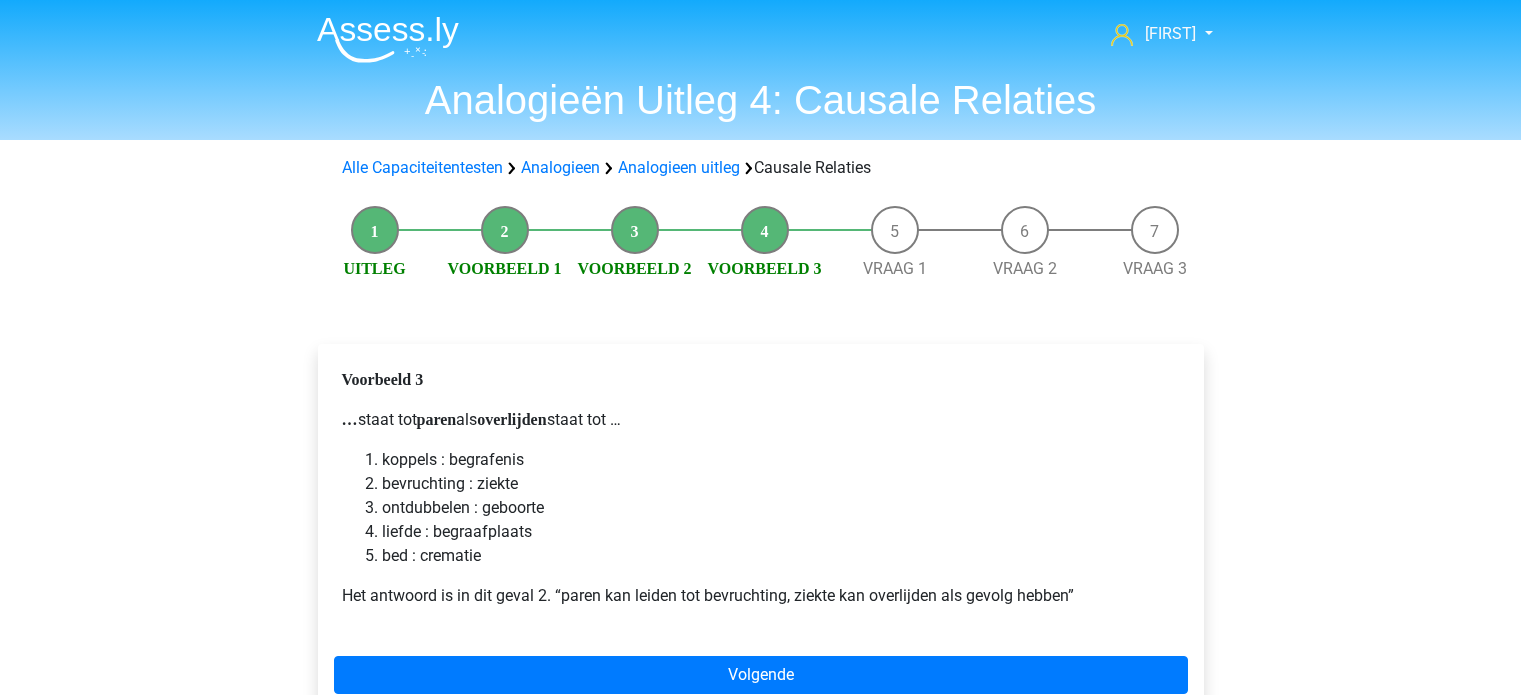 scroll, scrollTop: 0, scrollLeft: 0, axis: both 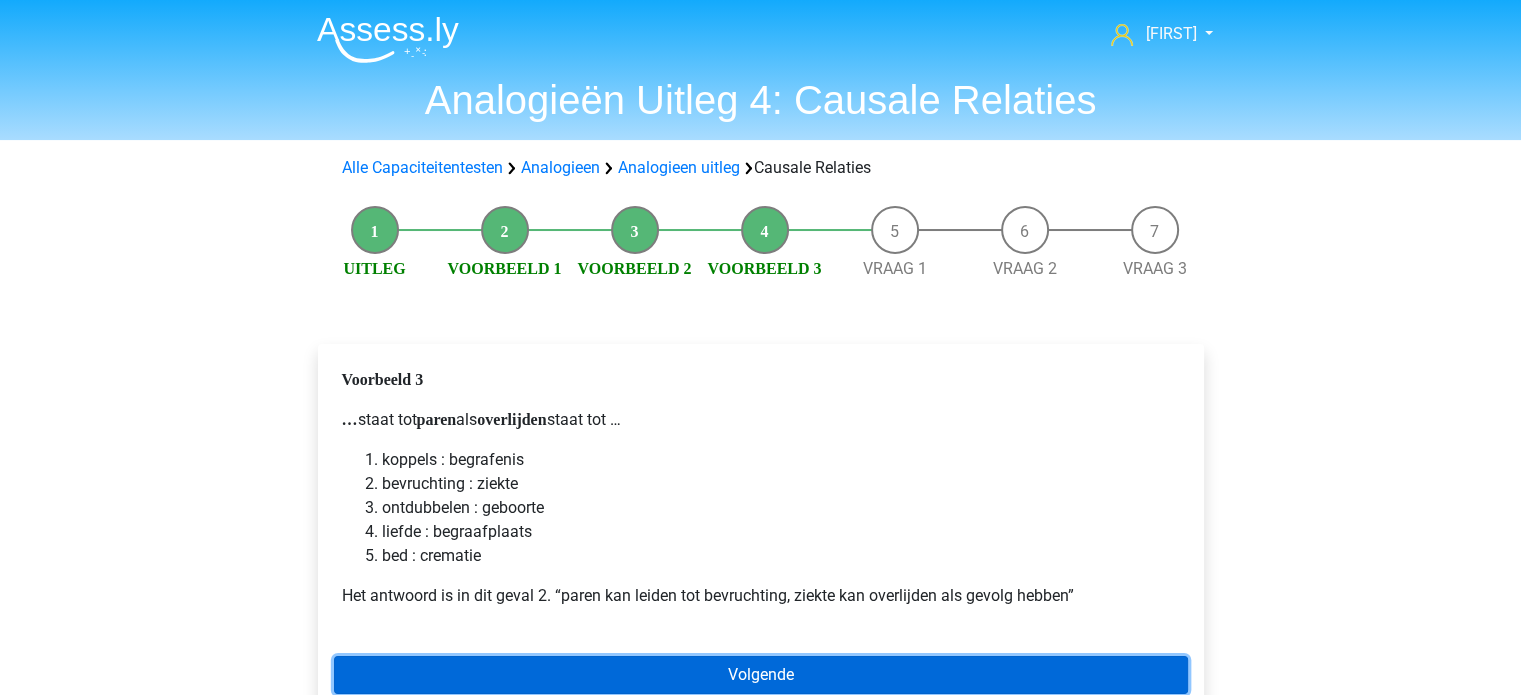 click on "Volgende" at bounding box center [761, 675] 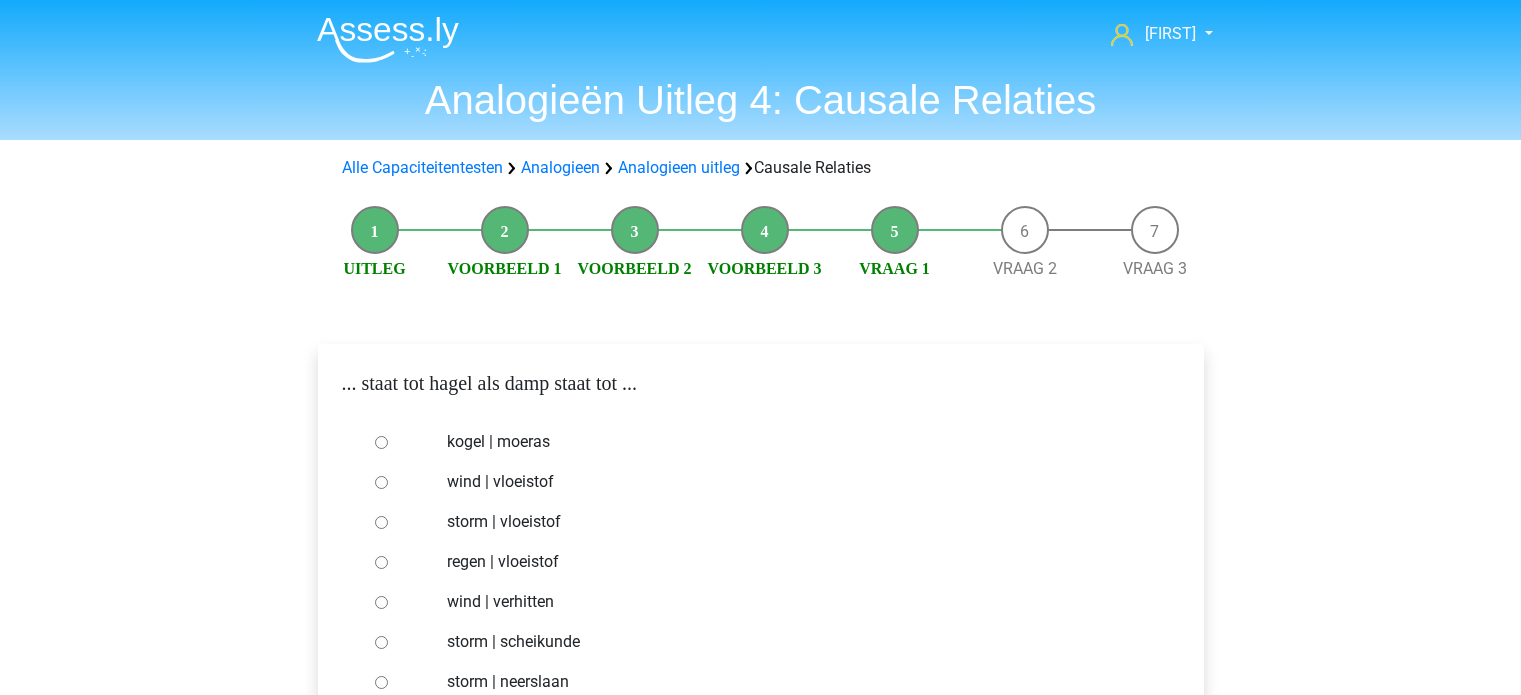 scroll, scrollTop: 172, scrollLeft: 0, axis: vertical 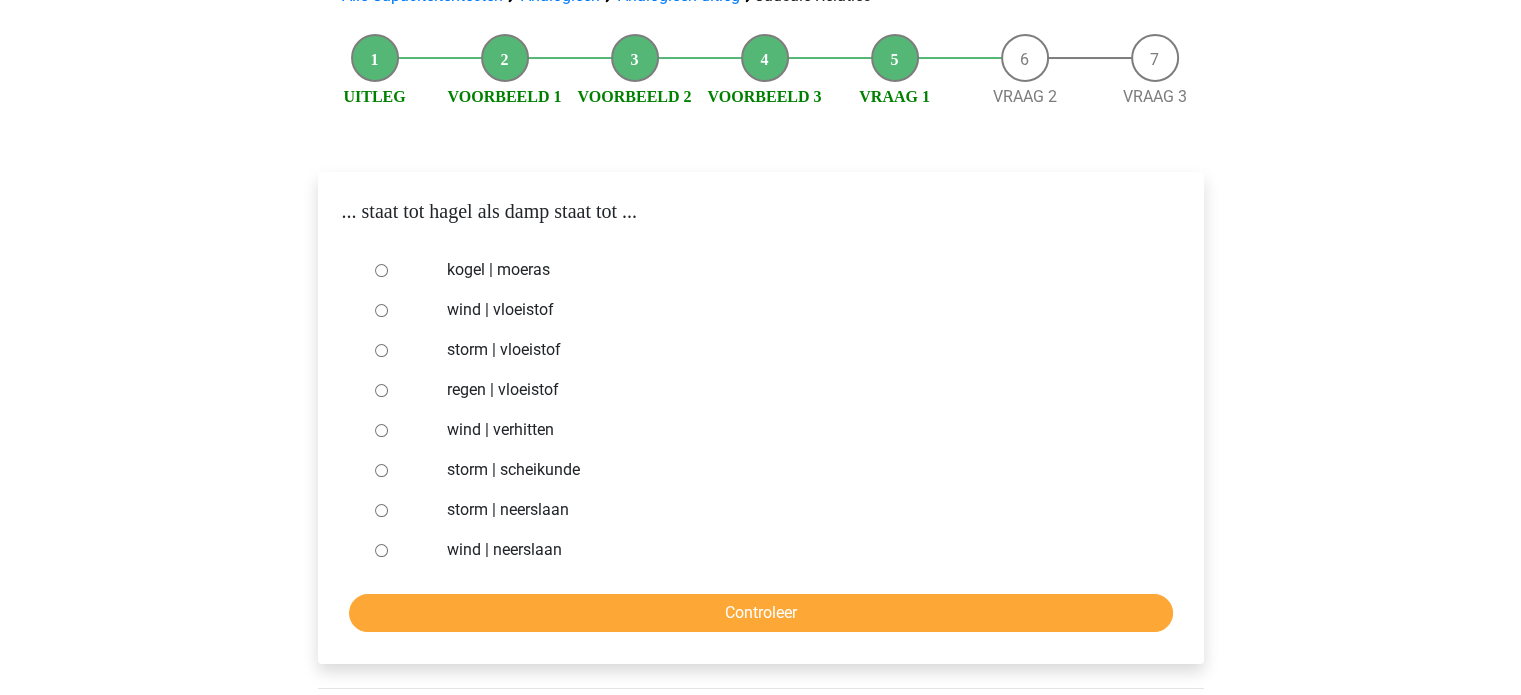 click on "regen | vloeistof" at bounding box center (793, 390) 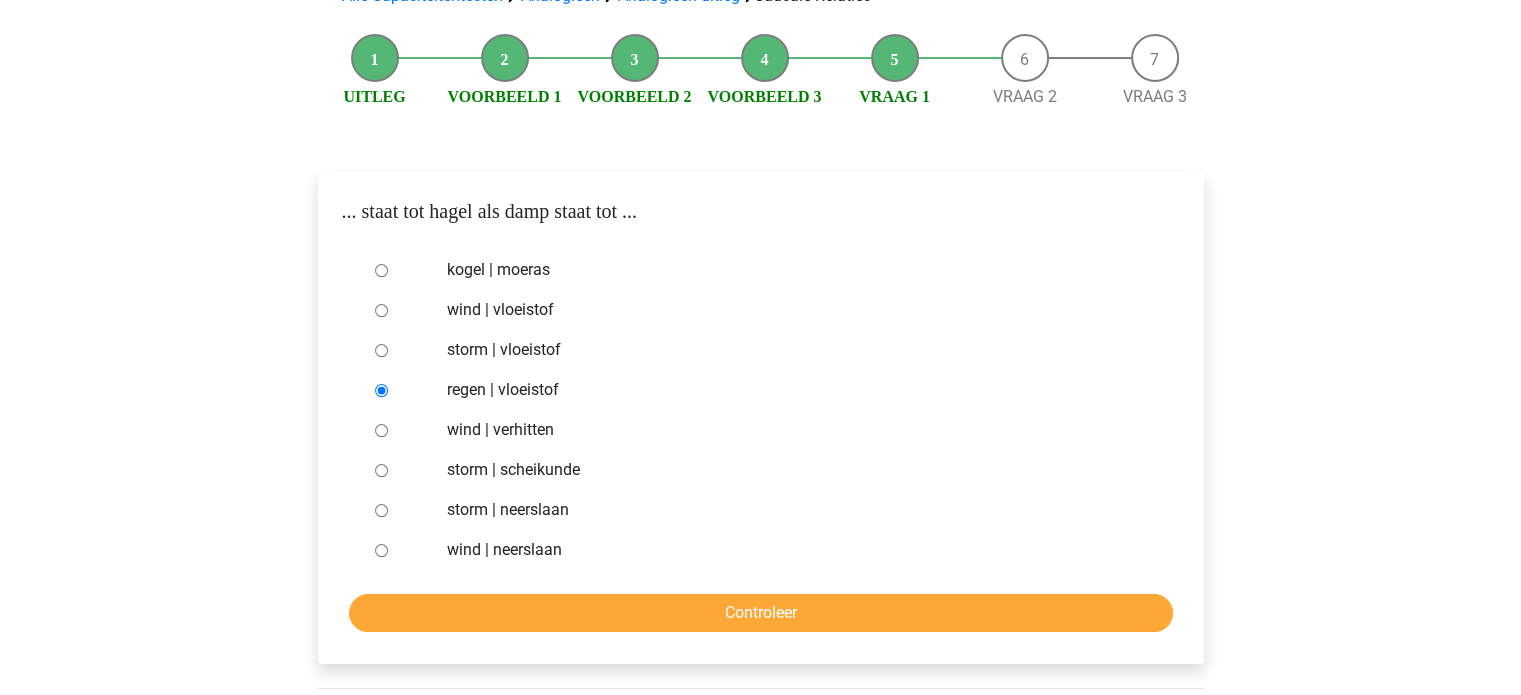 click on "kogel | moeras
wind | vloeistof
storm | vloeistof
regen | vloeistof
wind | verhitten
storm | scheikunde
storm | neerslaan
wind | neerslaan
Controleer" at bounding box center (761, 441) 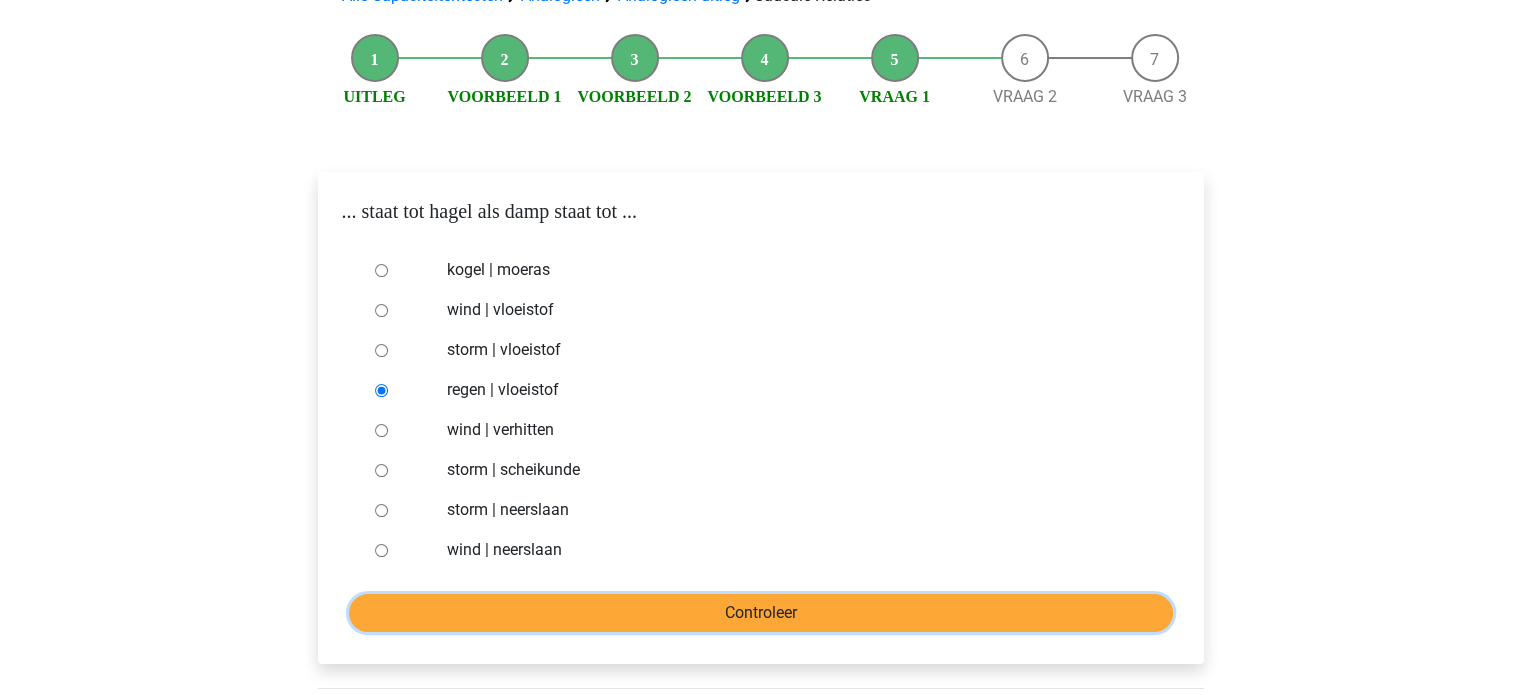 click on "Controleer" at bounding box center [761, 613] 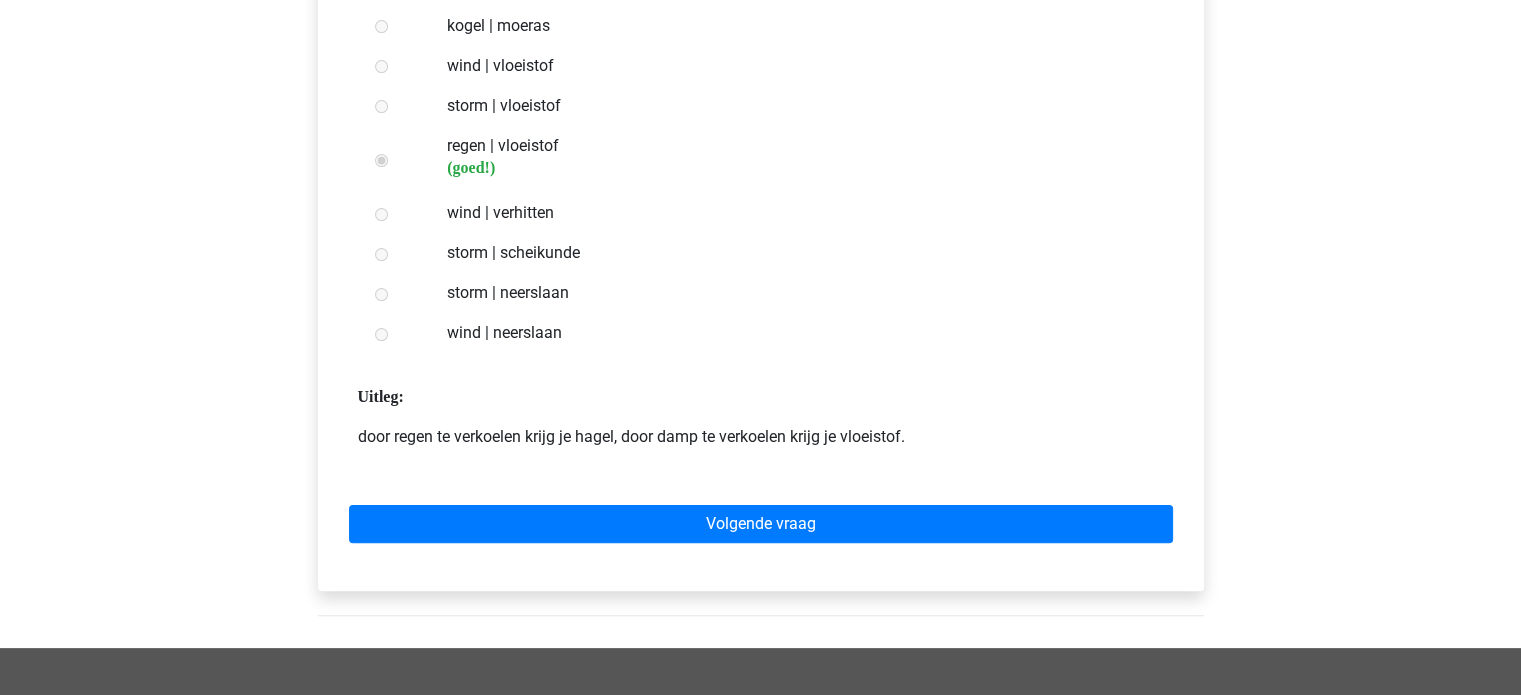 scroll, scrollTop: 416, scrollLeft: 0, axis: vertical 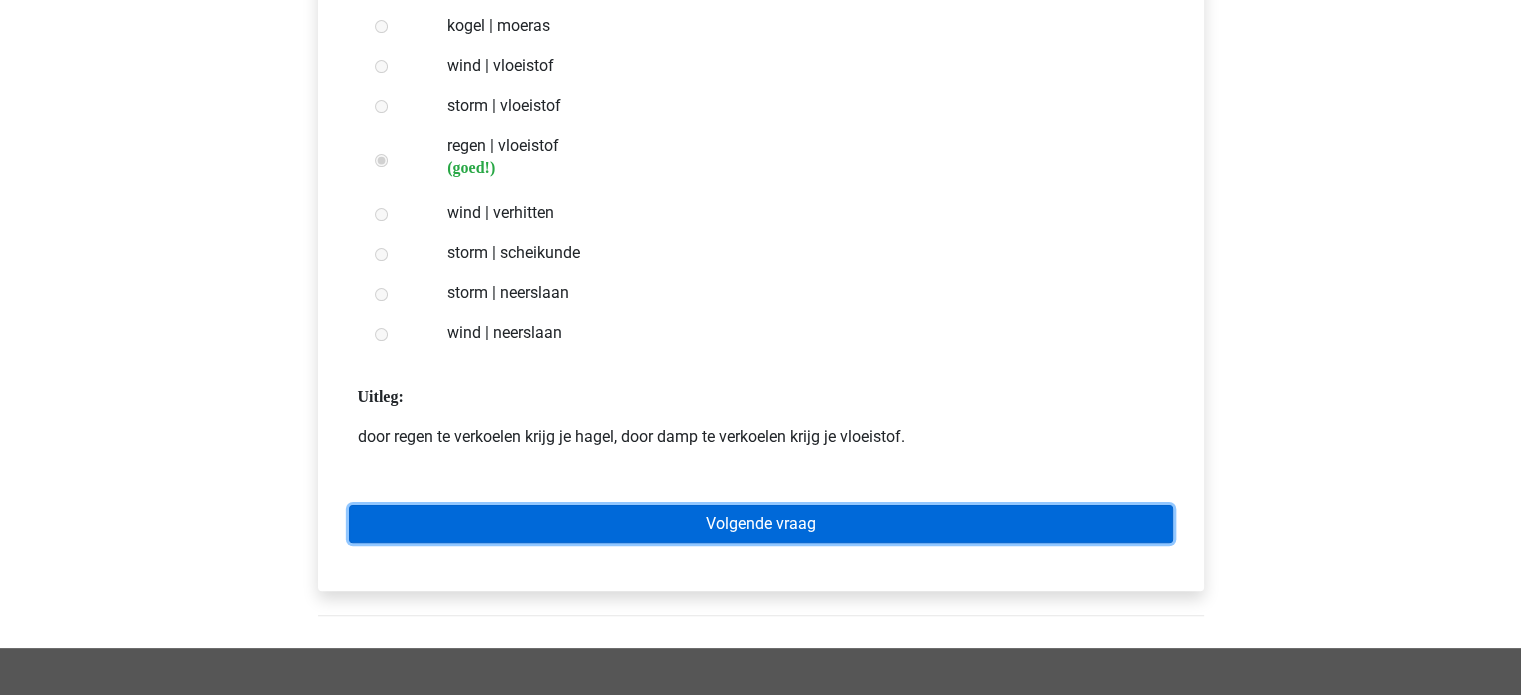 click on "Volgende vraag" at bounding box center [761, 524] 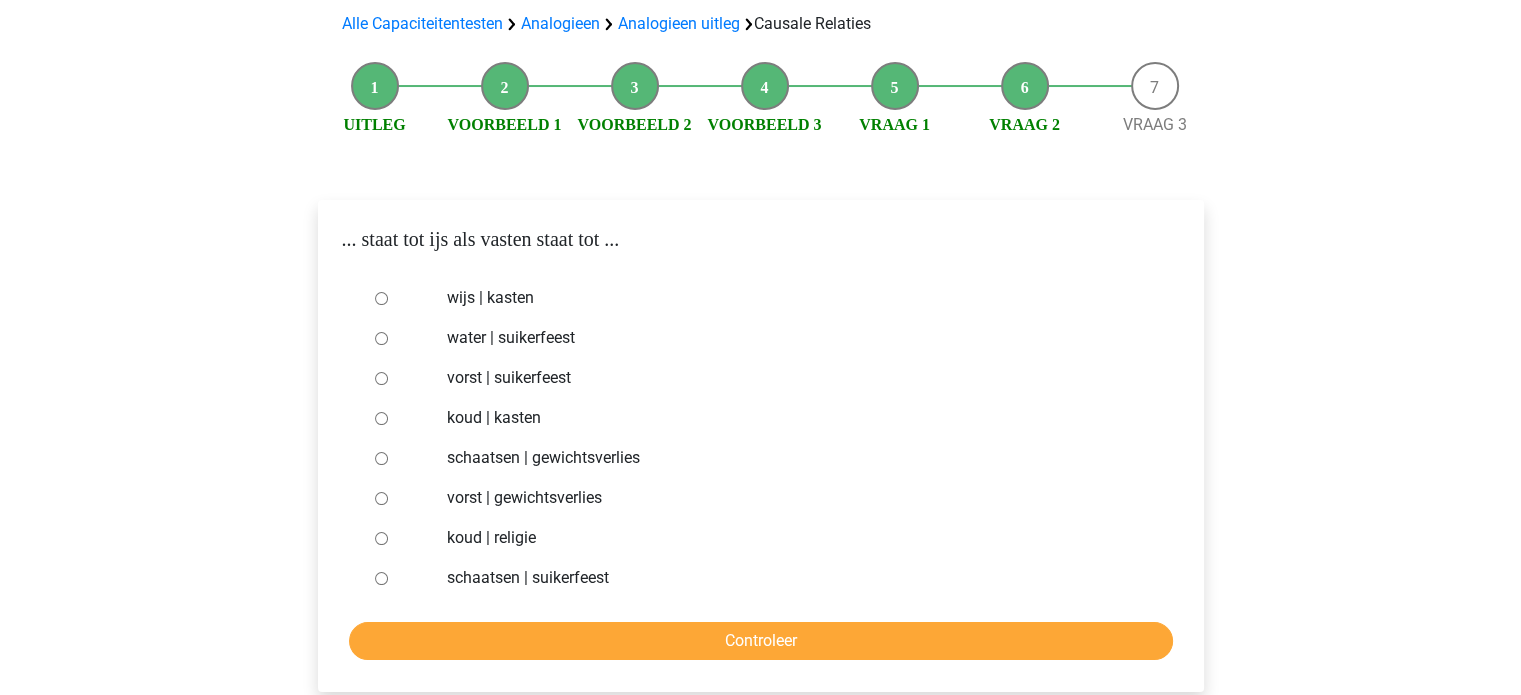scroll, scrollTop: 144, scrollLeft: 0, axis: vertical 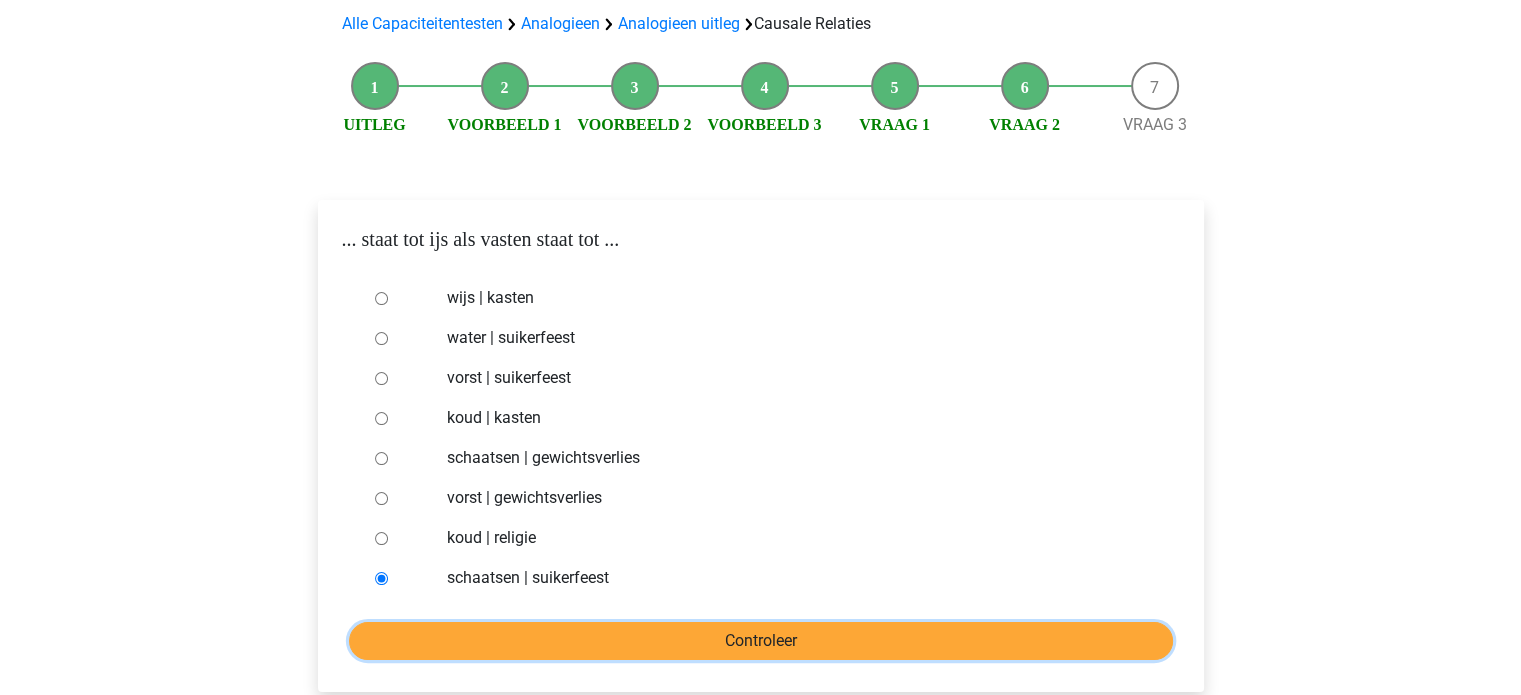 click on "Controleer" at bounding box center (761, 641) 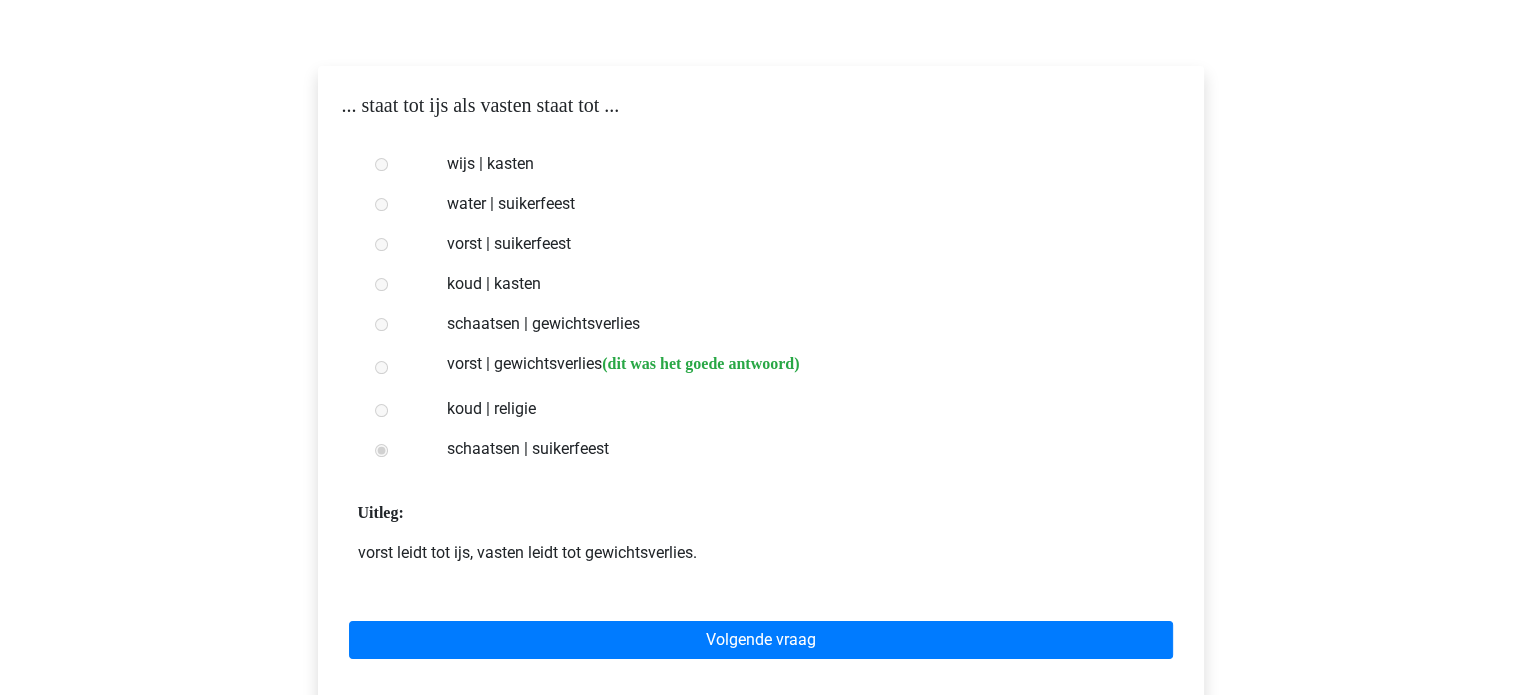 scroll, scrollTop: 284, scrollLeft: 0, axis: vertical 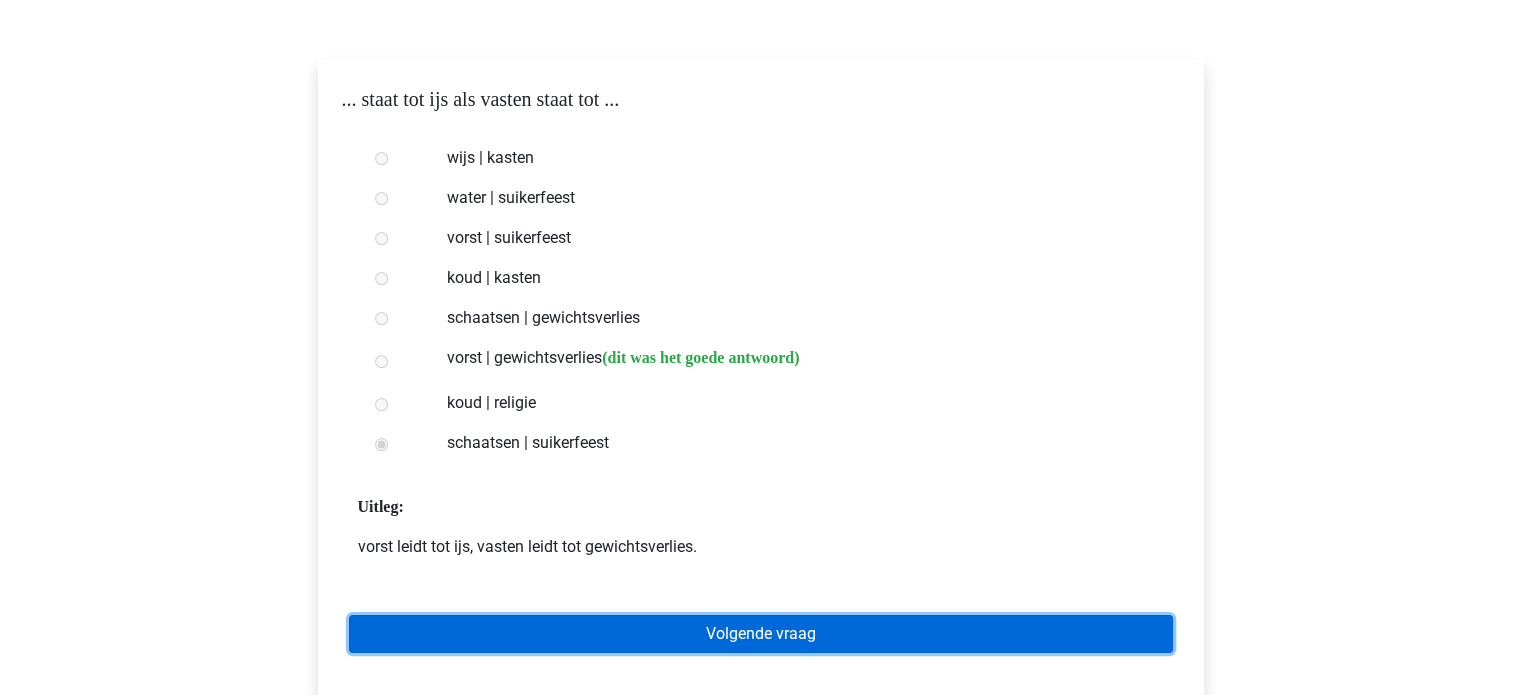 click on "Volgende vraag" at bounding box center [761, 634] 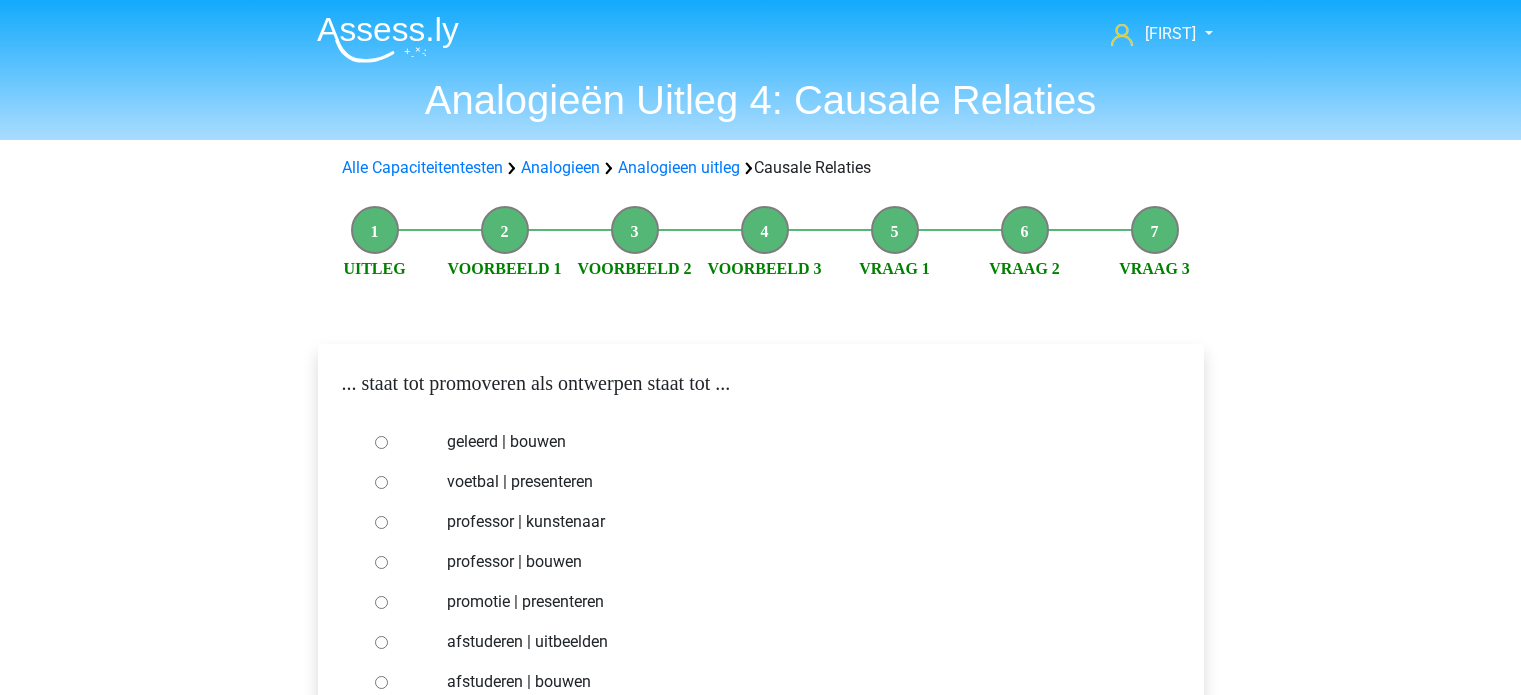 scroll, scrollTop: 176, scrollLeft: 0, axis: vertical 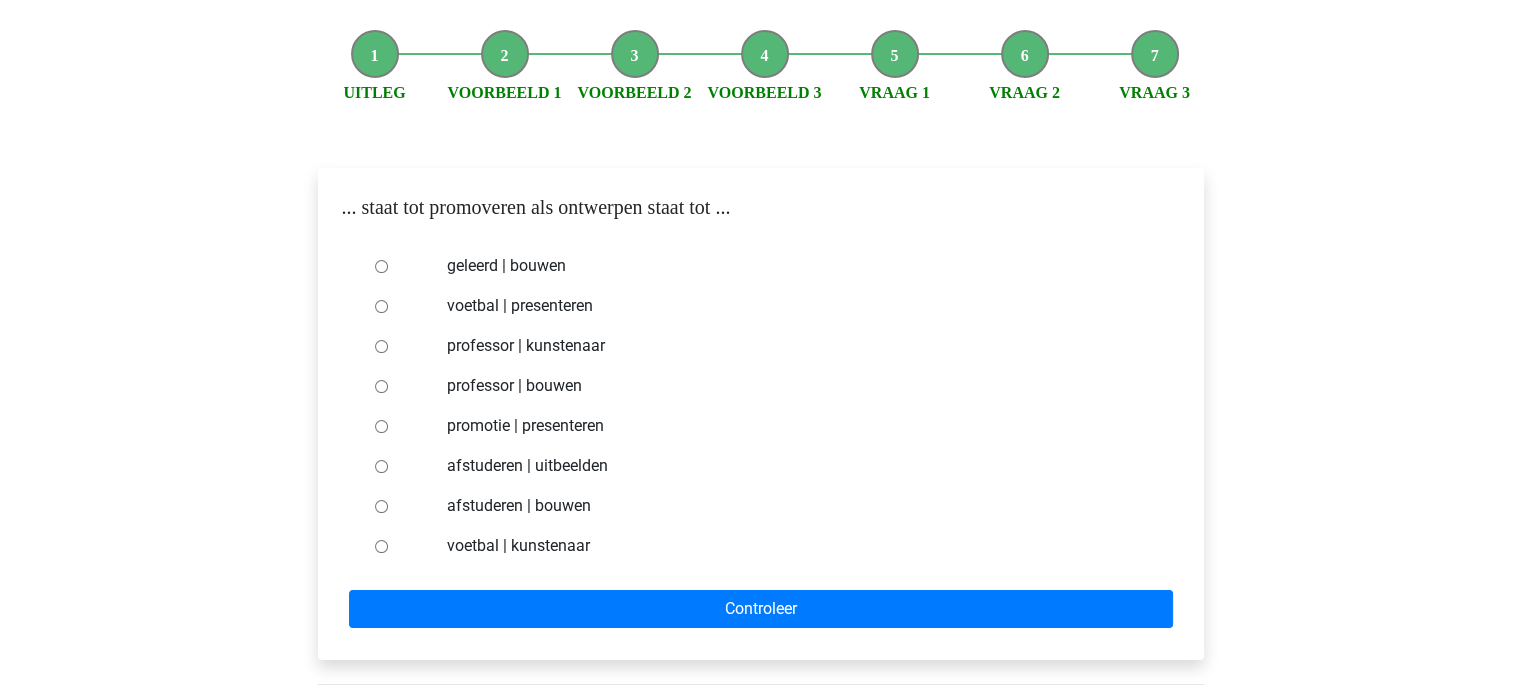 click on "afstuderen | bouwen" at bounding box center (793, 506) 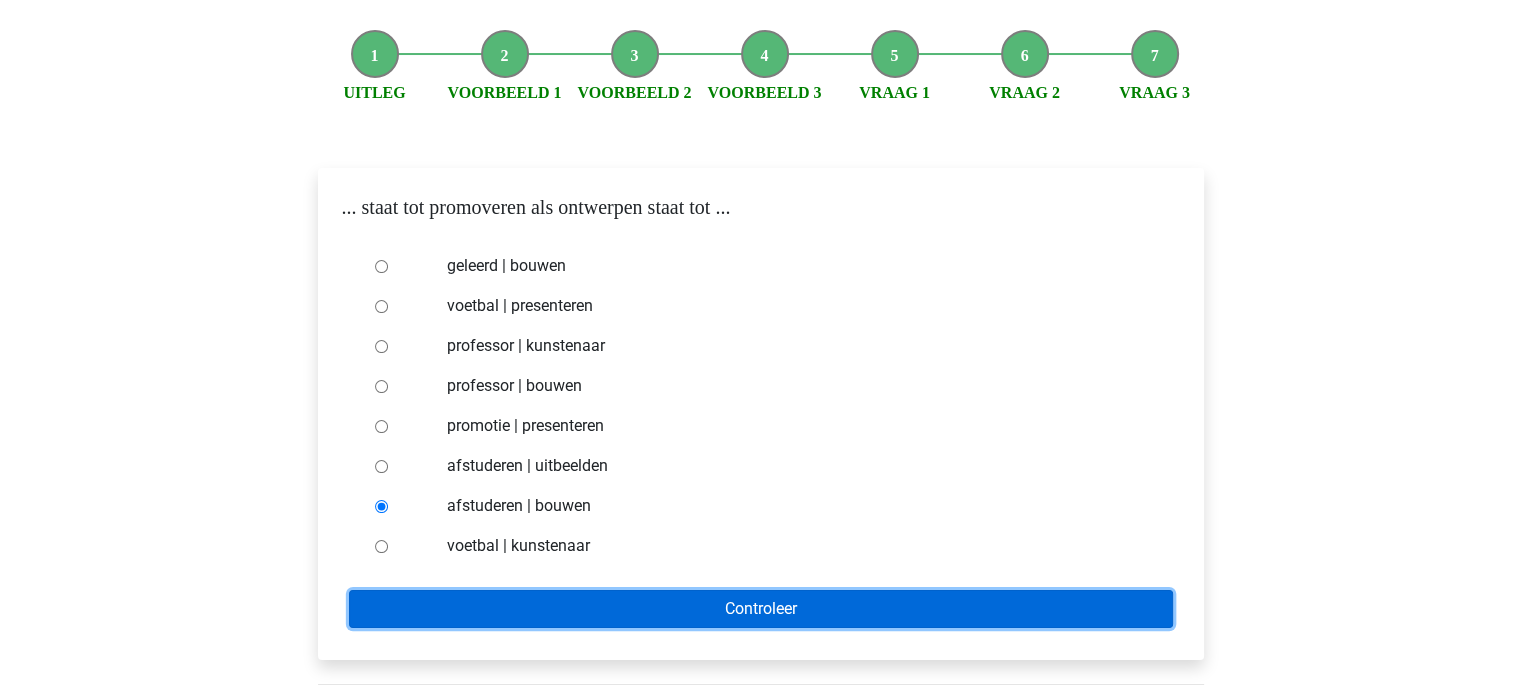 click on "Controleer" at bounding box center [761, 609] 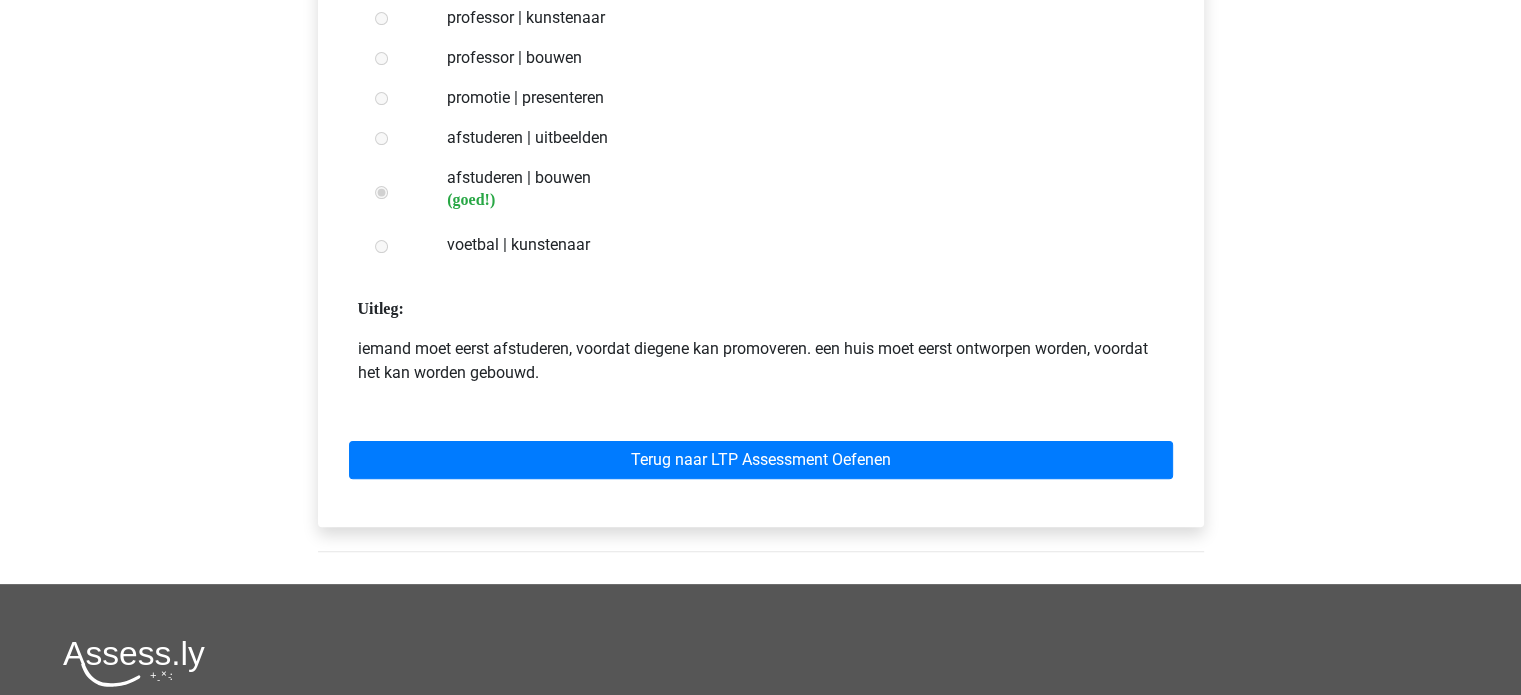 scroll, scrollTop: 504, scrollLeft: 0, axis: vertical 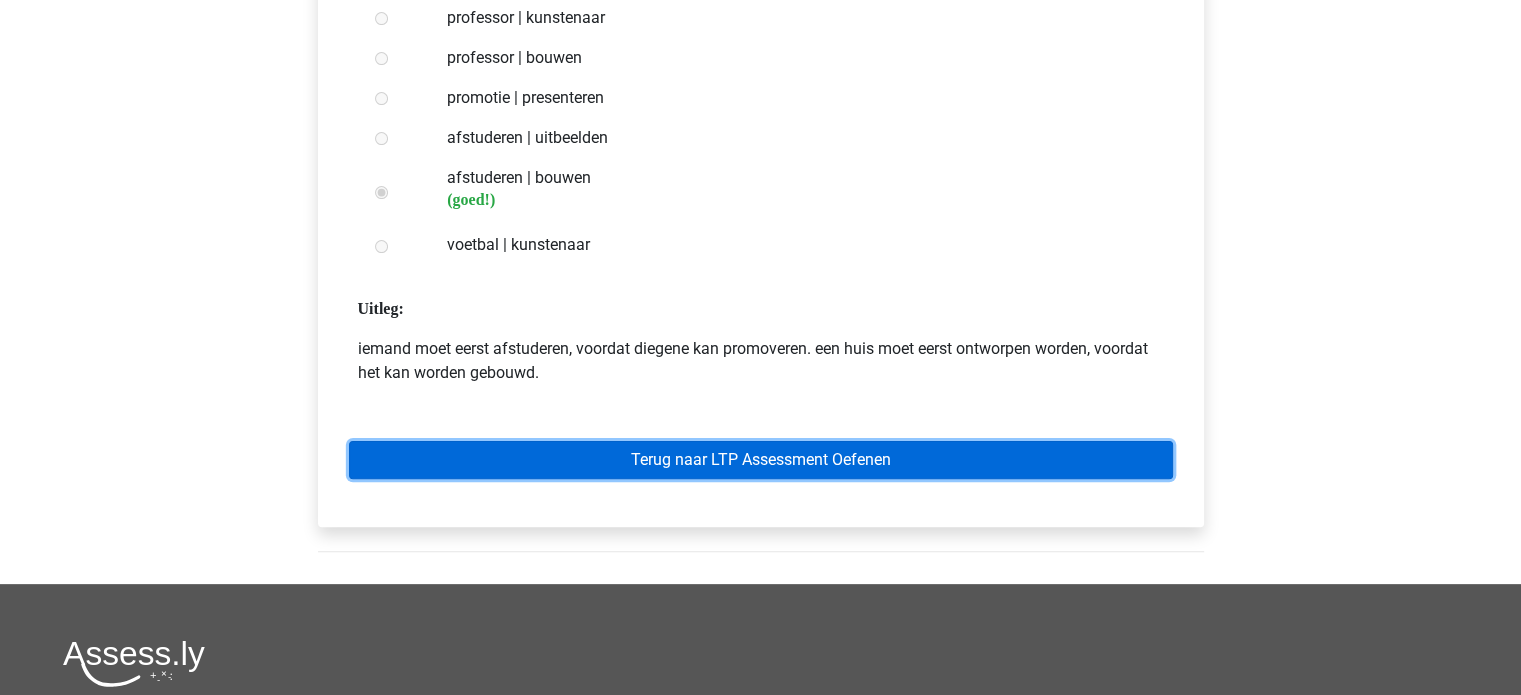 click on "Terug naar LTP Assessment Oefenen" at bounding box center [761, 460] 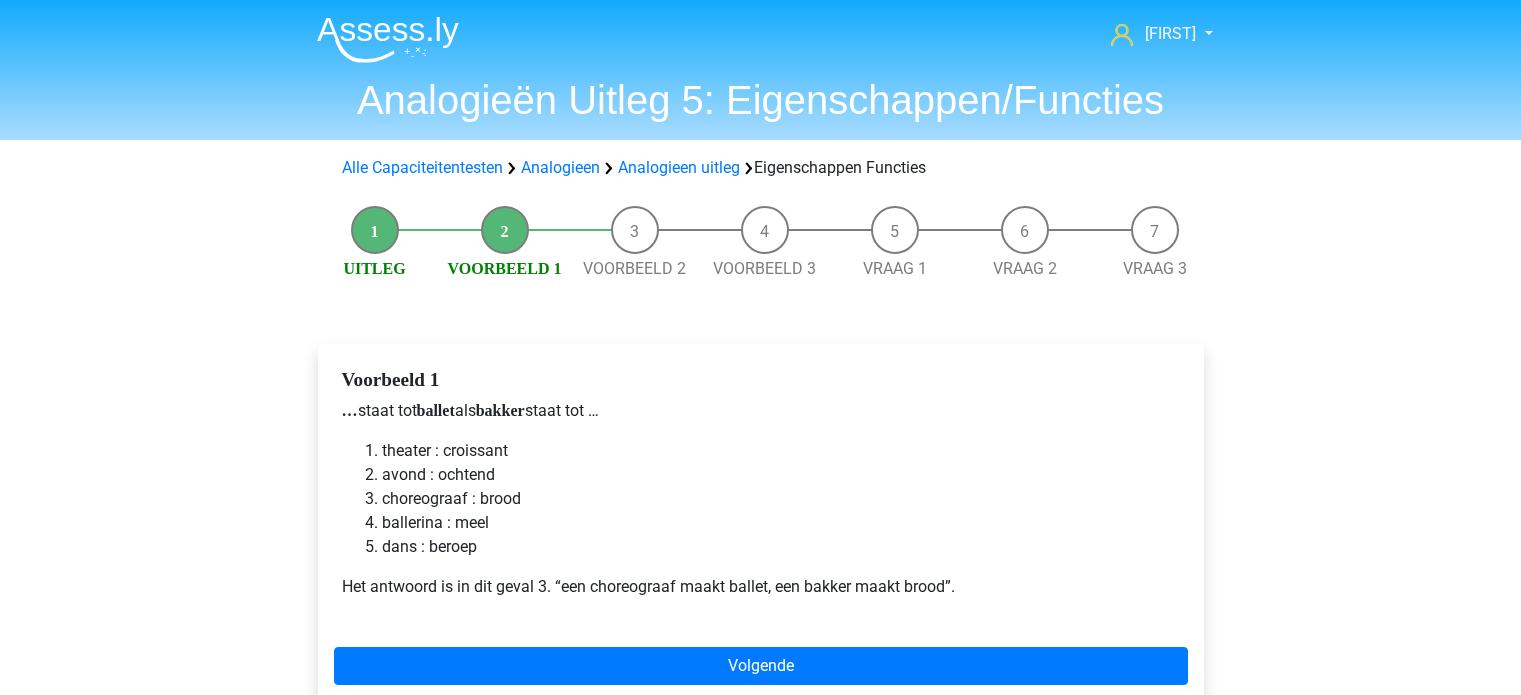scroll, scrollTop: 0, scrollLeft: 0, axis: both 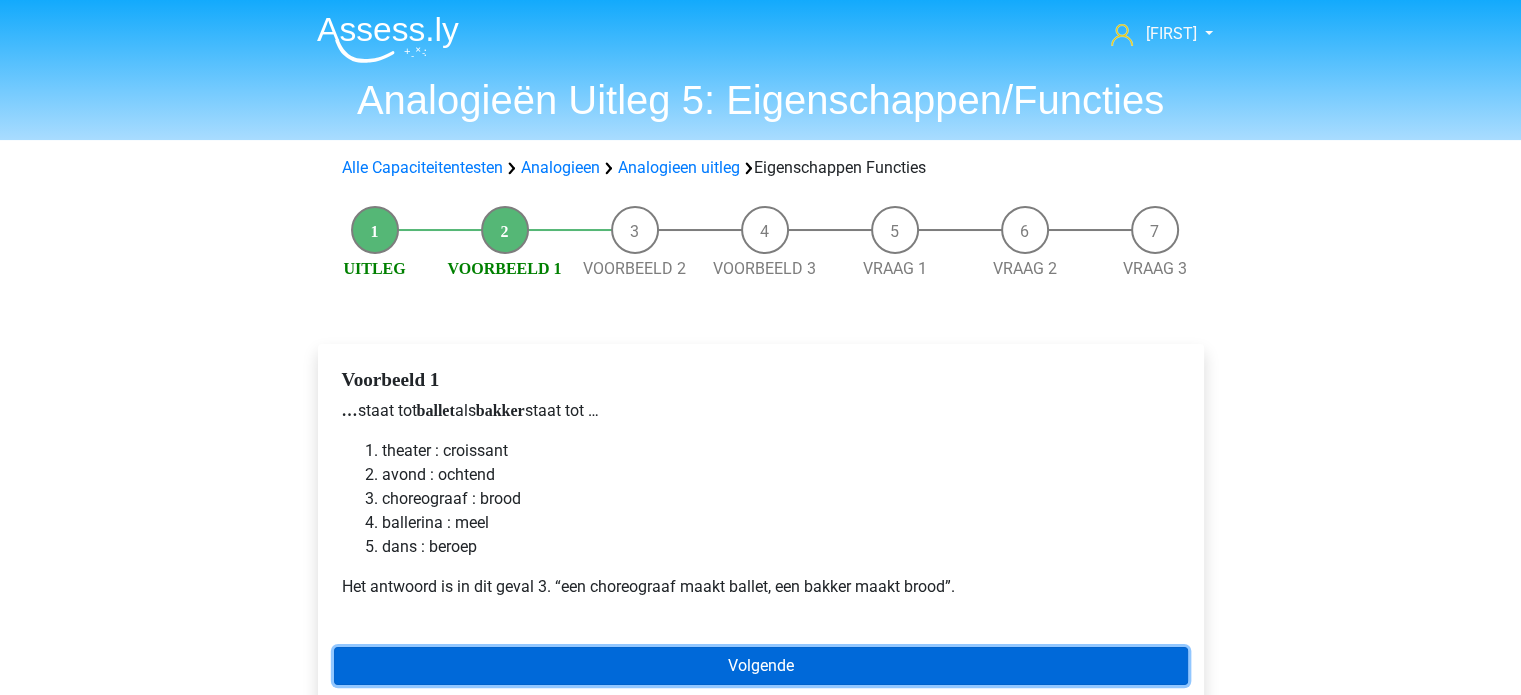 click on "Volgende" at bounding box center (761, 666) 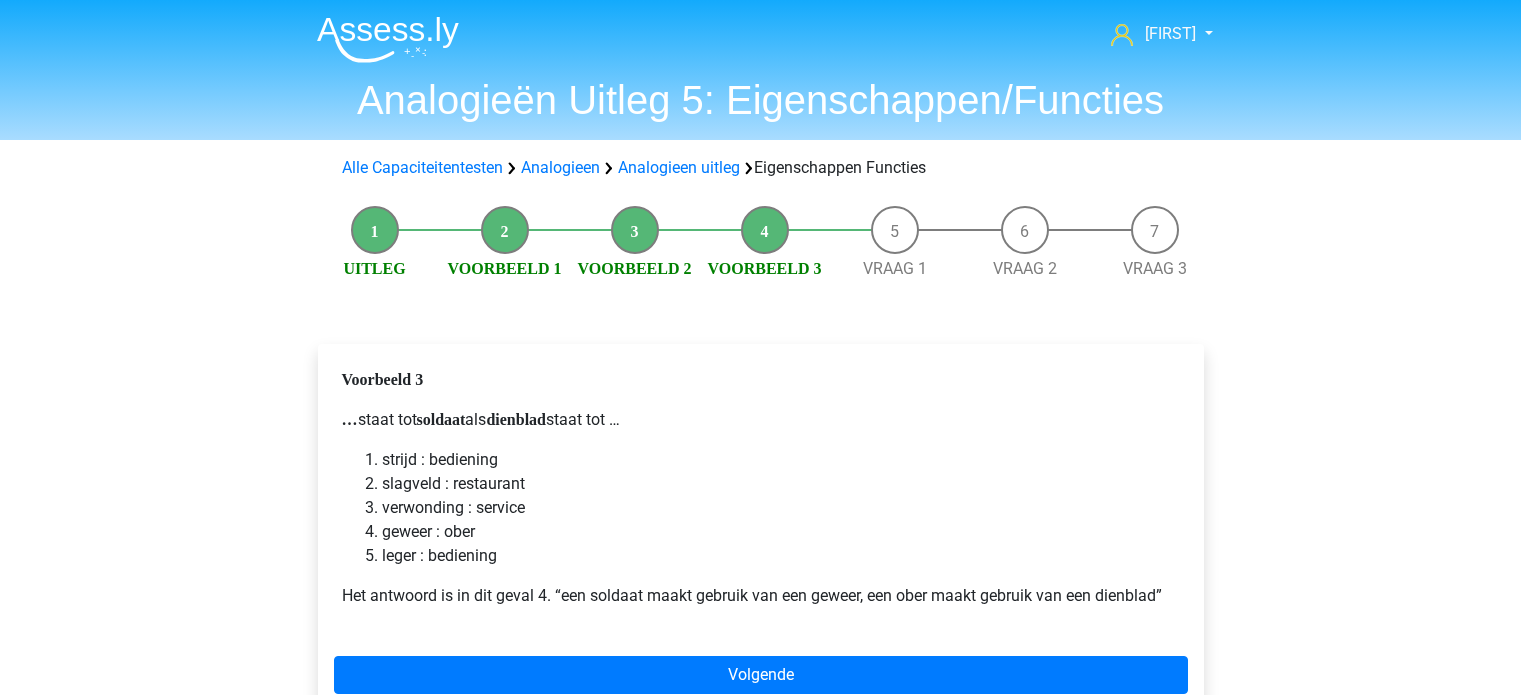 scroll, scrollTop: 0, scrollLeft: 0, axis: both 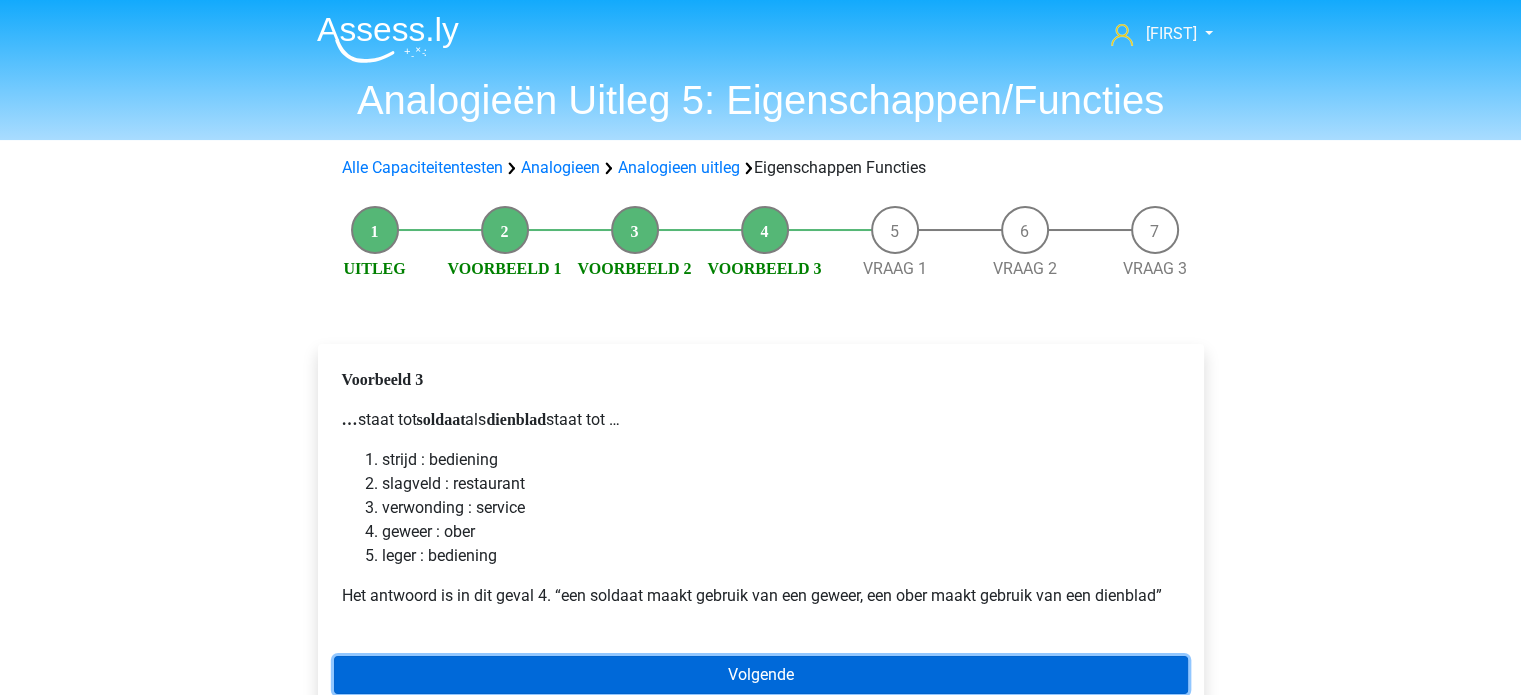 click on "Volgende" at bounding box center [761, 675] 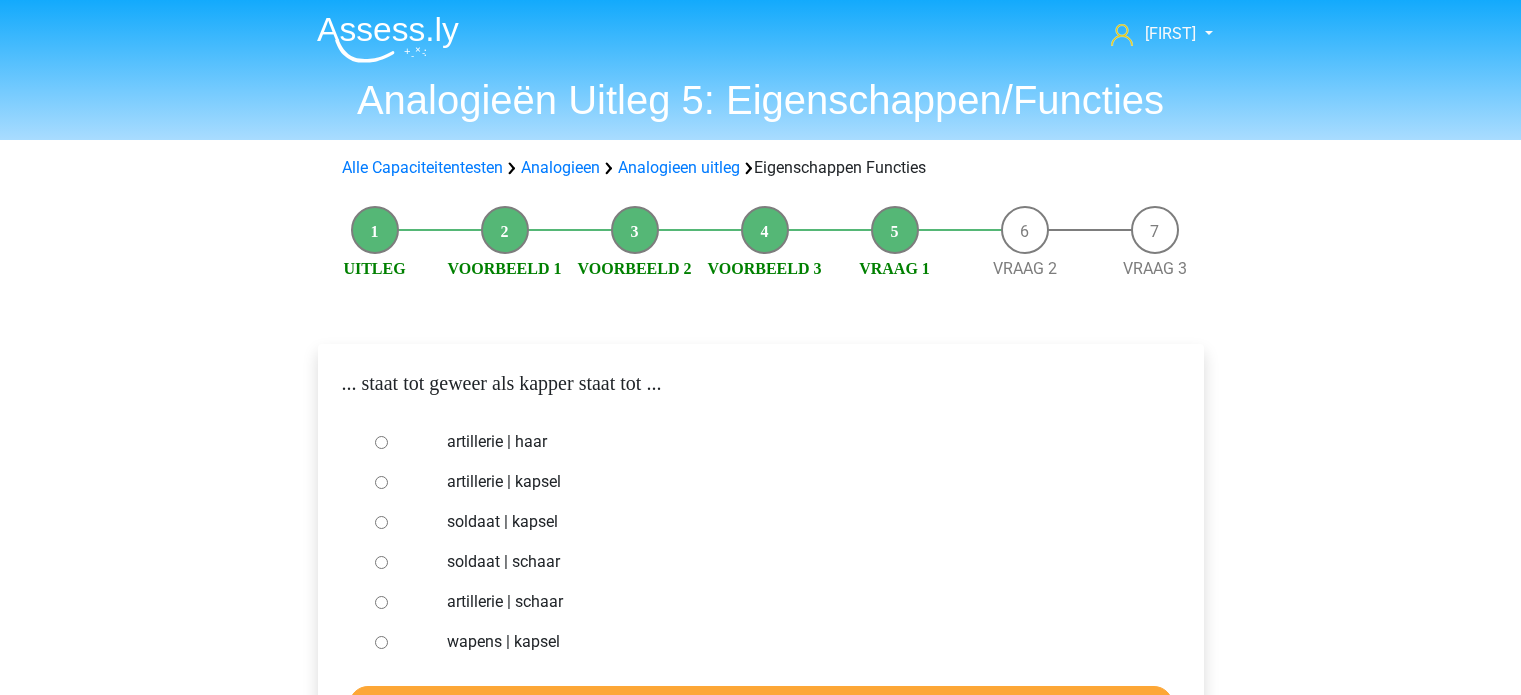 scroll, scrollTop: 192, scrollLeft: 0, axis: vertical 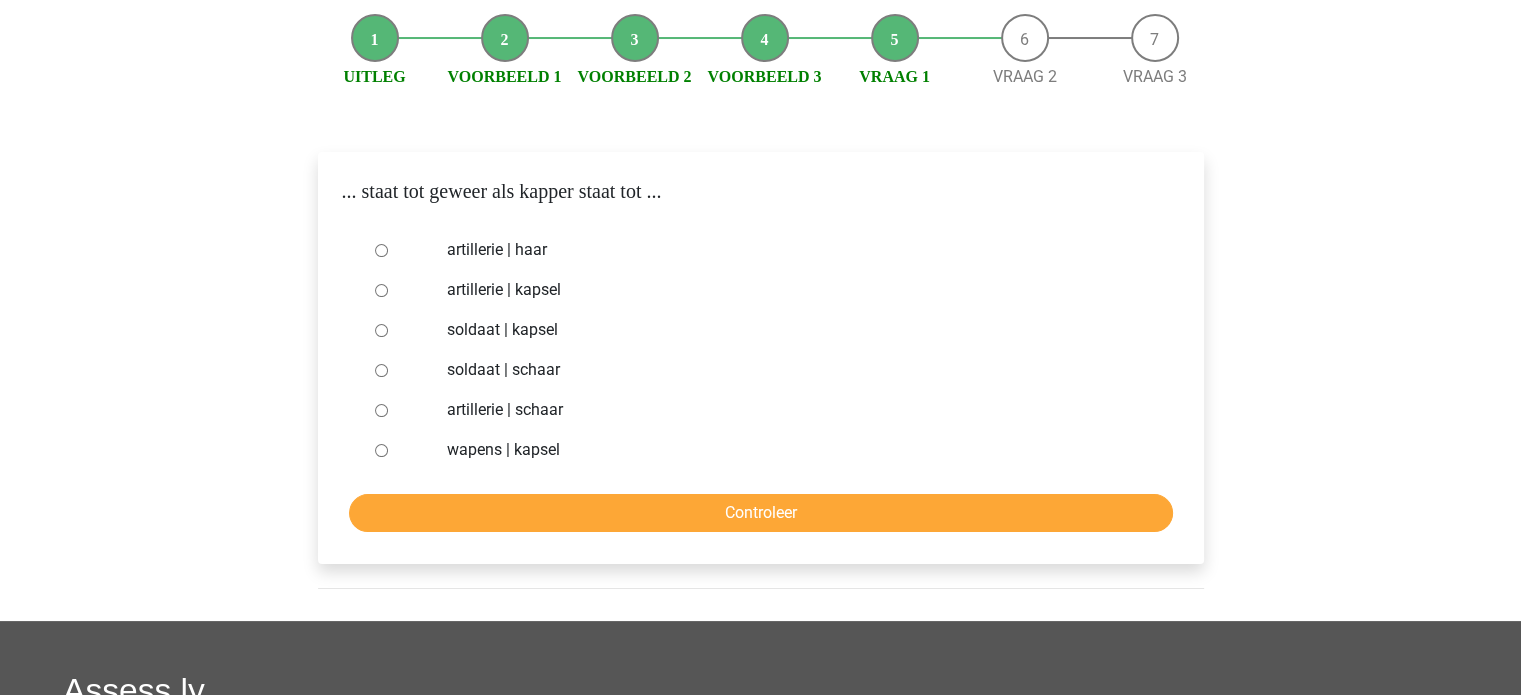 click on "soldaat | schaar" at bounding box center [793, 370] 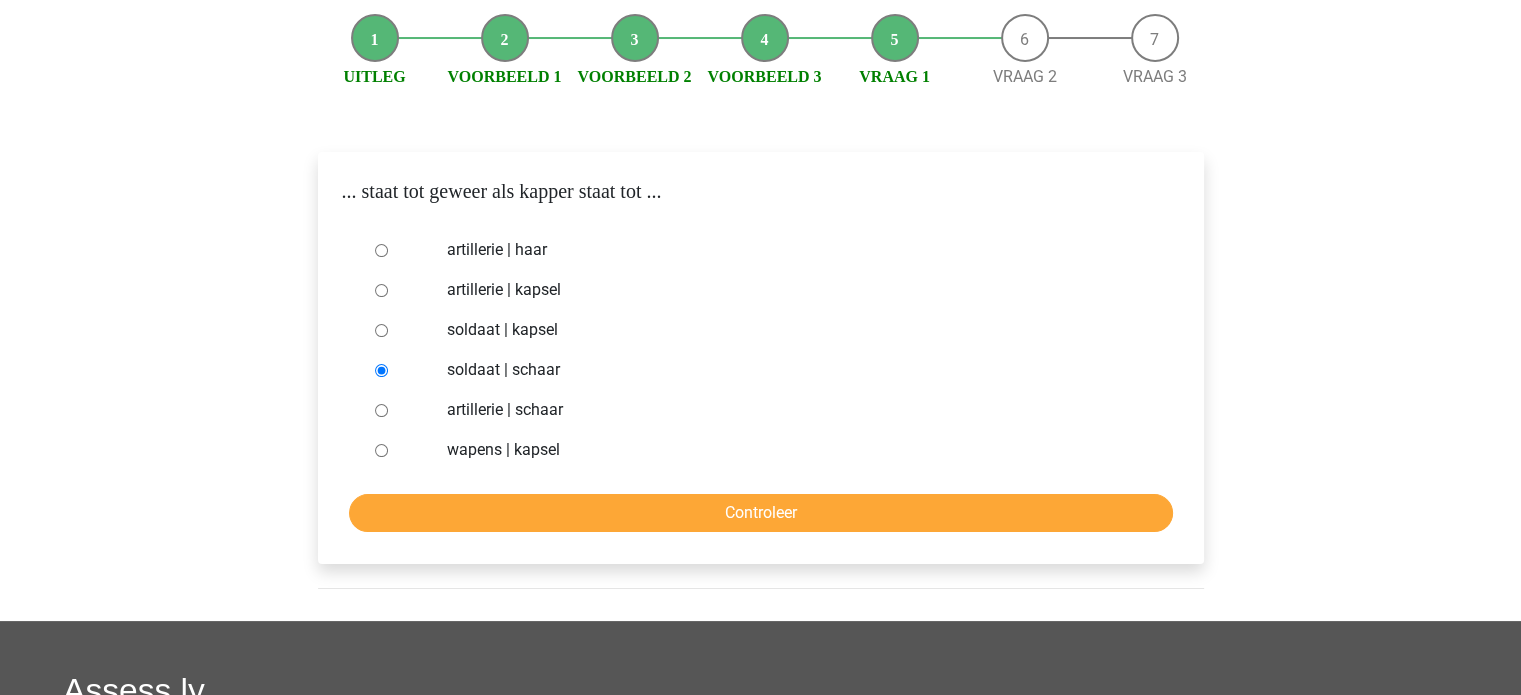 click on "... staat tot geweer als kapper staat tot ...
artillerie | haar
artillerie | kapsel
soldaat | kapsel
soldaat | schaar
artillerie | schaar" at bounding box center [761, 358] 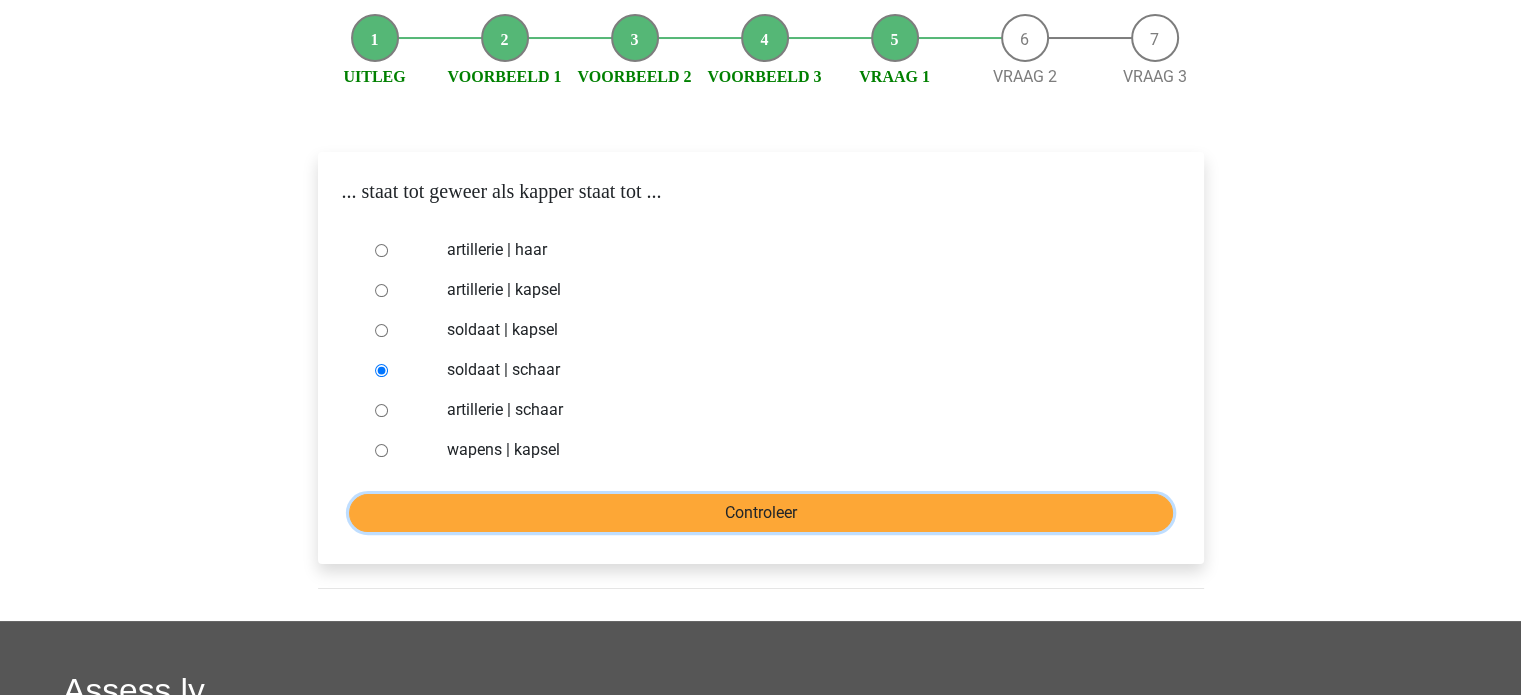 click on "Controleer" at bounding box center (761, 513) 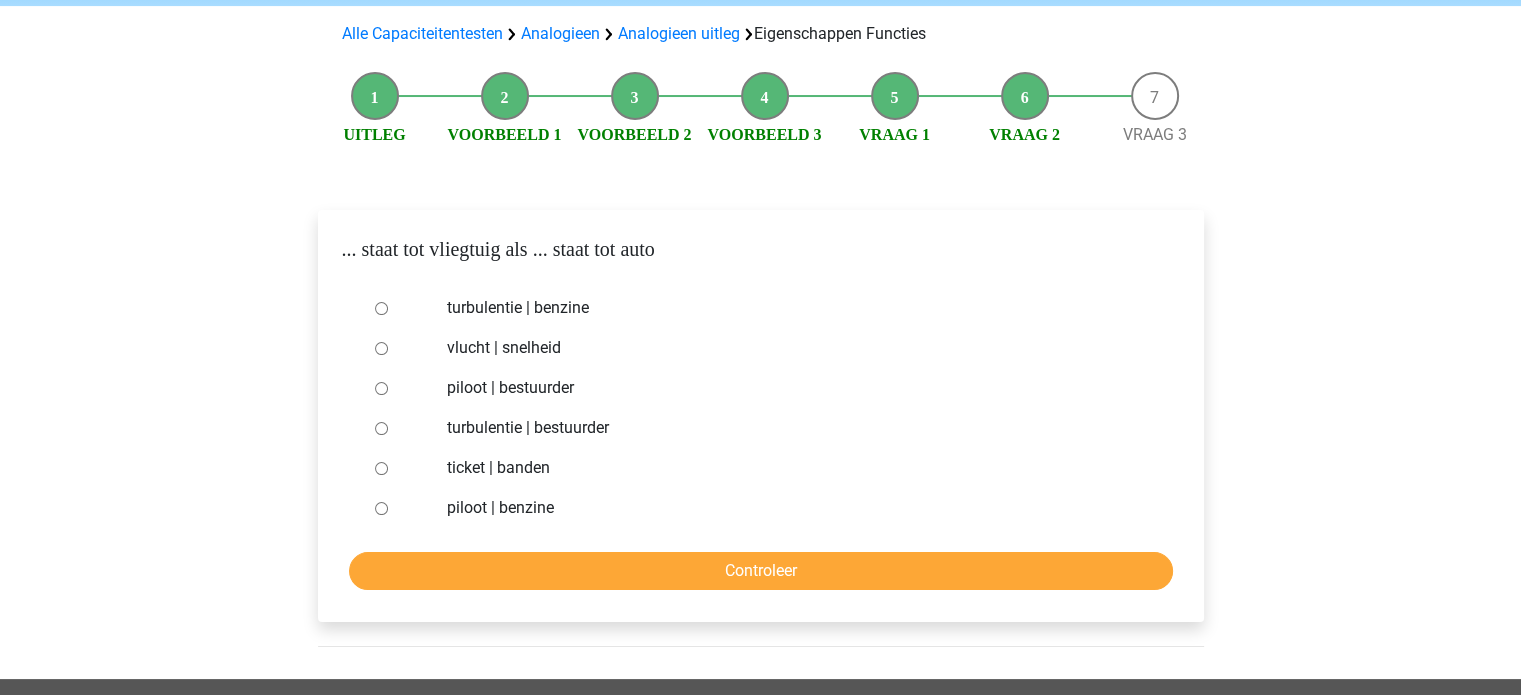 scroll, scrollTop: 135, scrollLeft: 0, axis: vertical 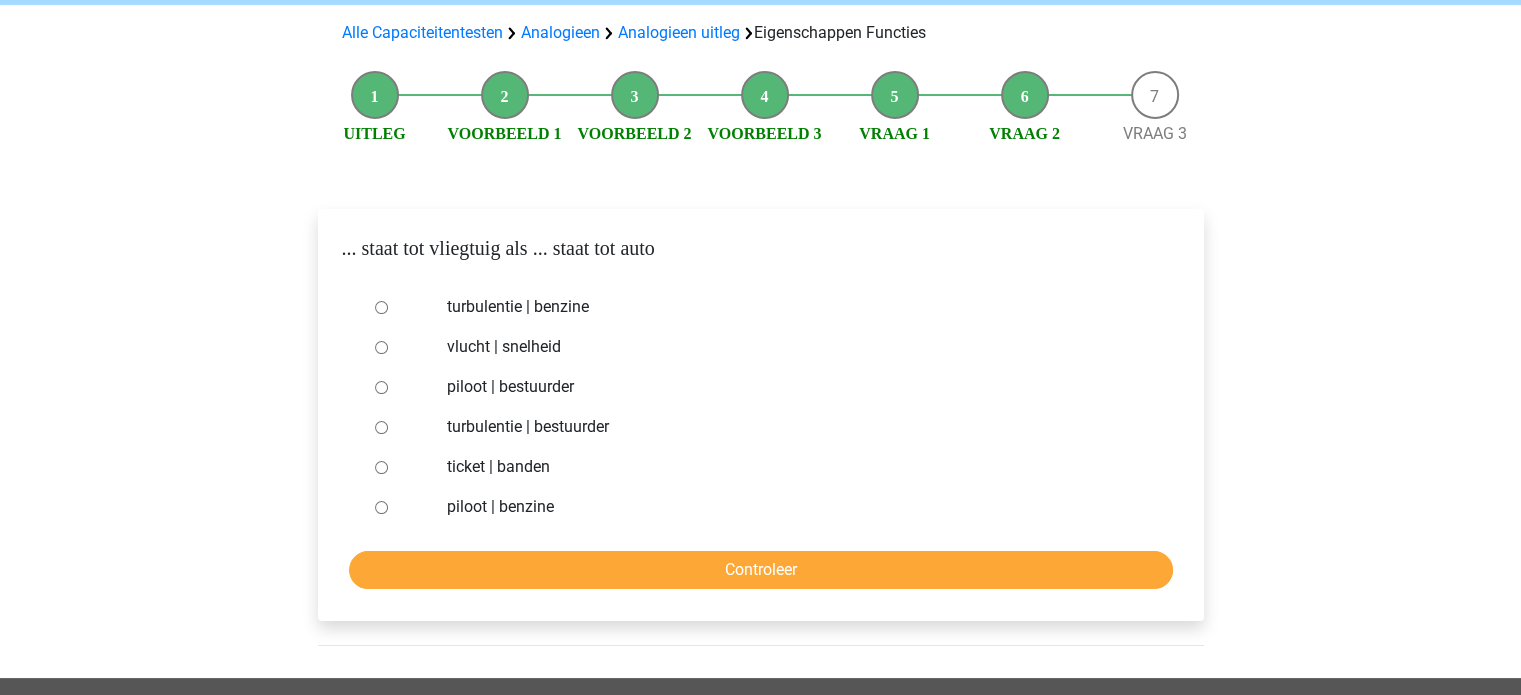 click on "piloot | bestuurder" at bounding box center (793, 387) 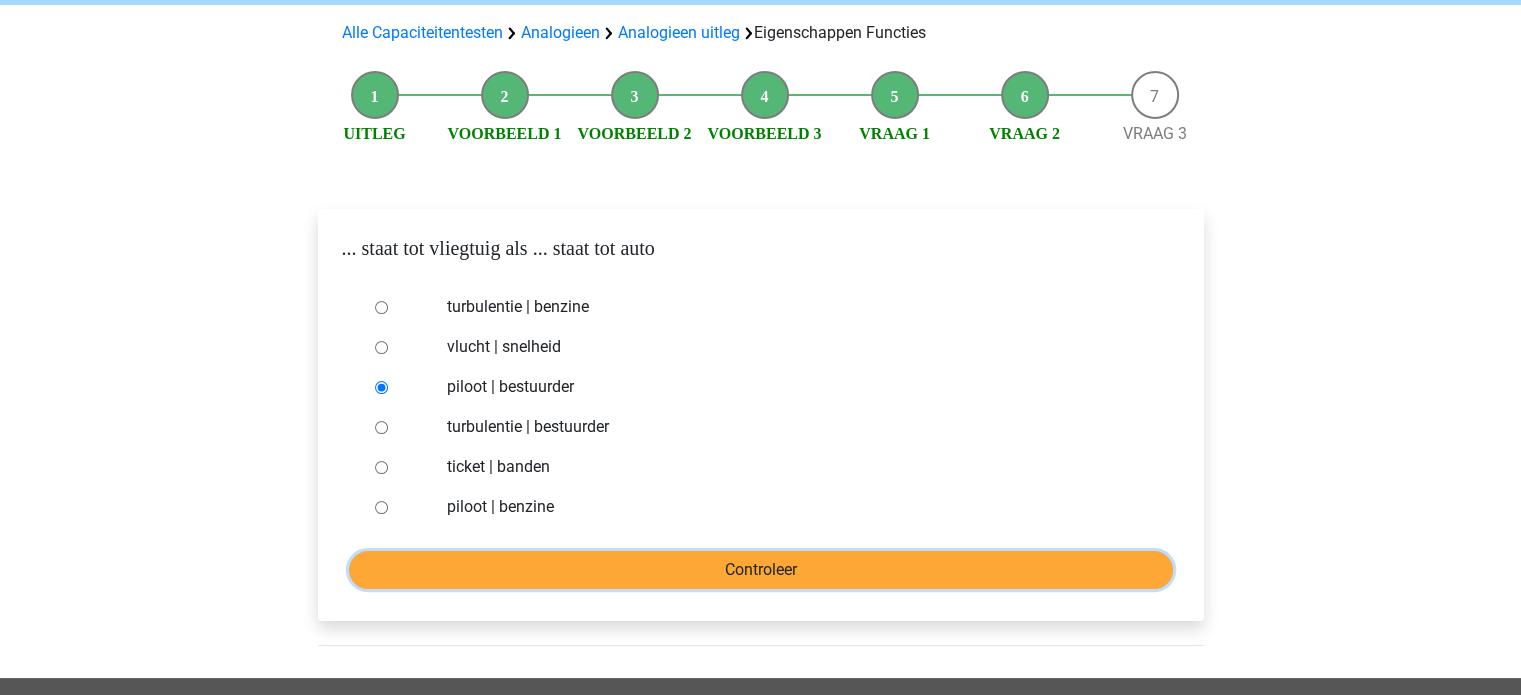 click on "Controleer" at bounding box center [761, 570] 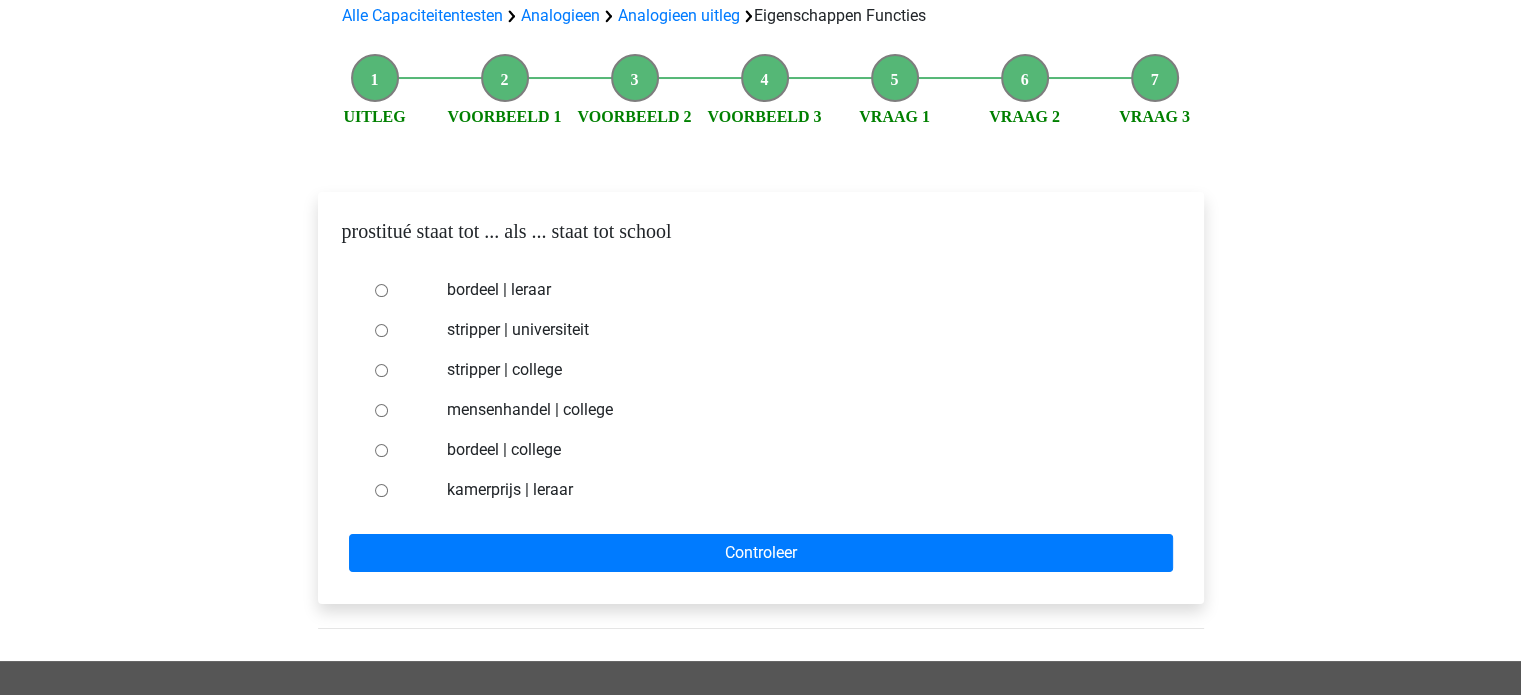 scroll, scrollTop: 152, scrollLeft: 0, axis: vertical 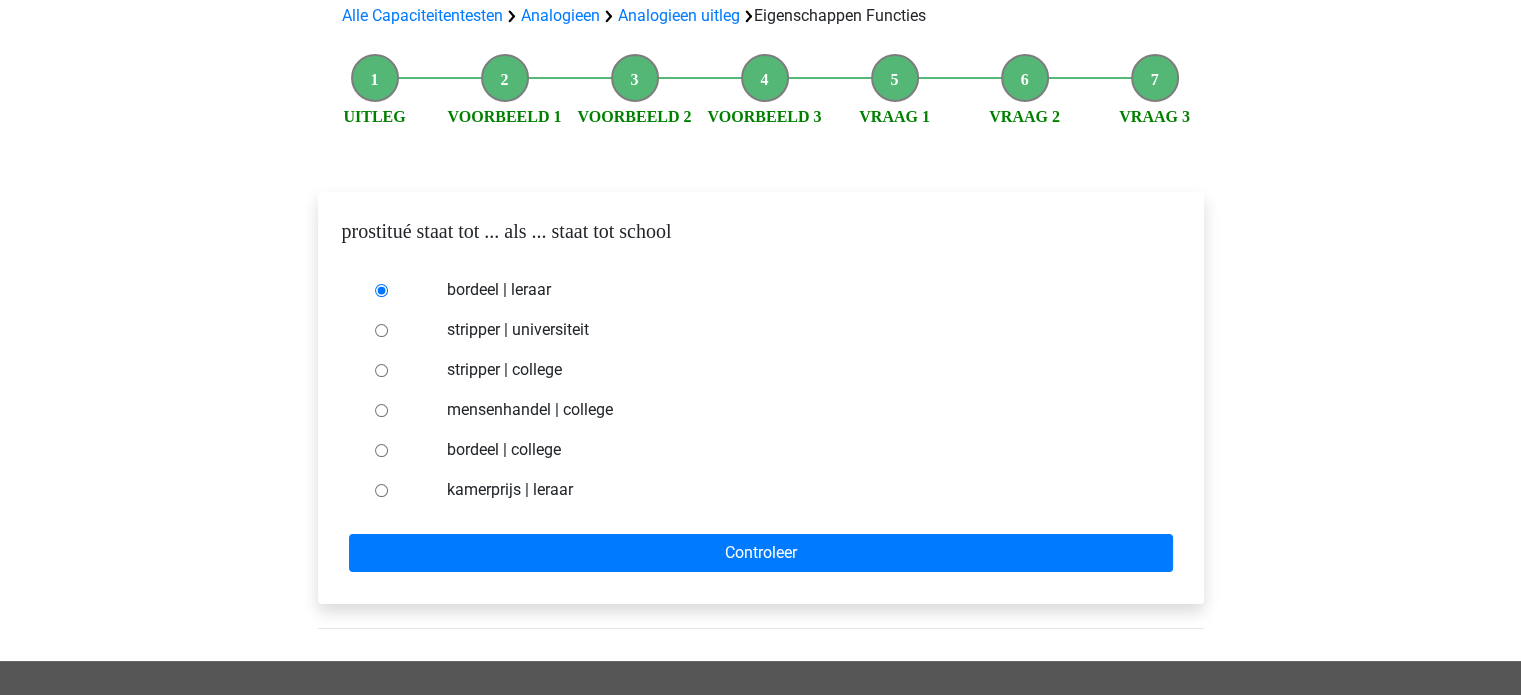 click on "prostitué staat tot ... als ... staat tot school
bordeel | leraar
stripper | universiteit
stripper | college
mensenhandel | college
bordeel | college" at bounding box center [761, 398] 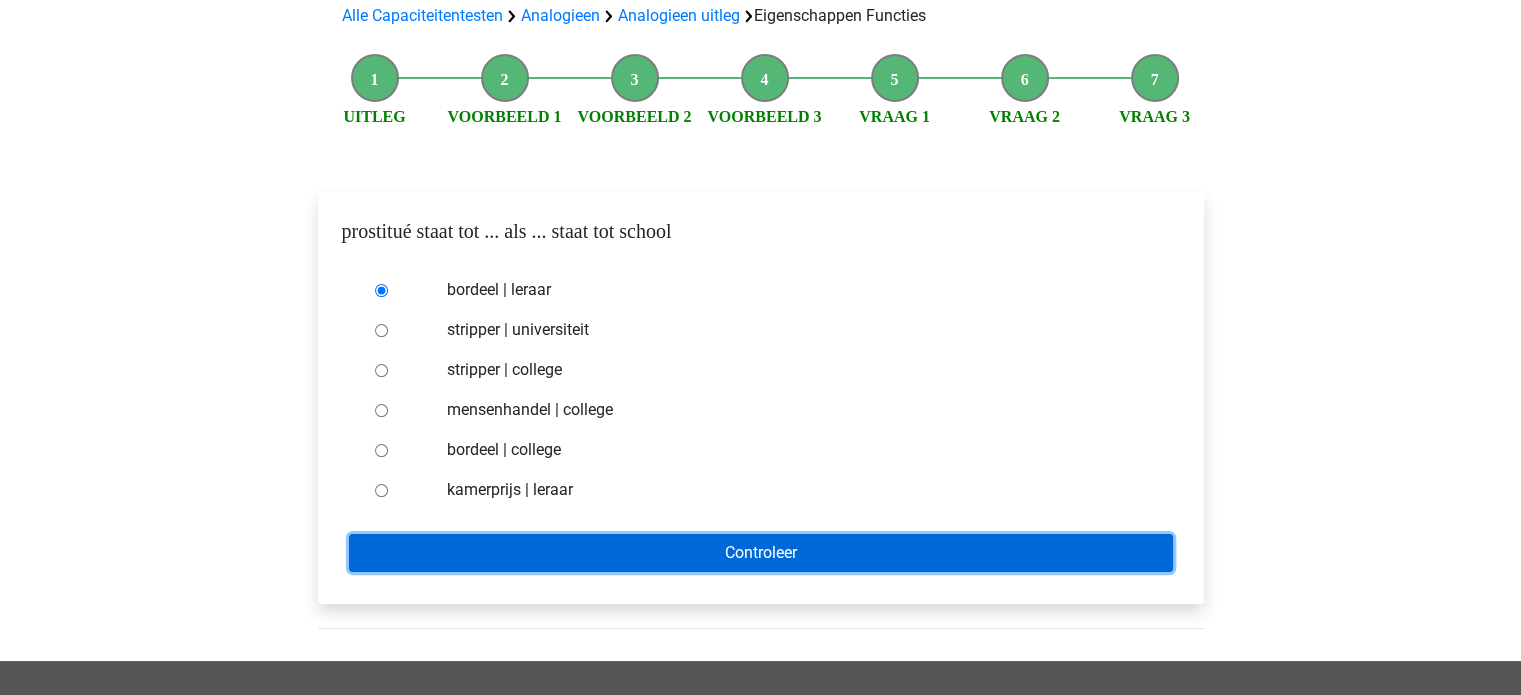 click on "Controleer" at bounding box center (761, 553) 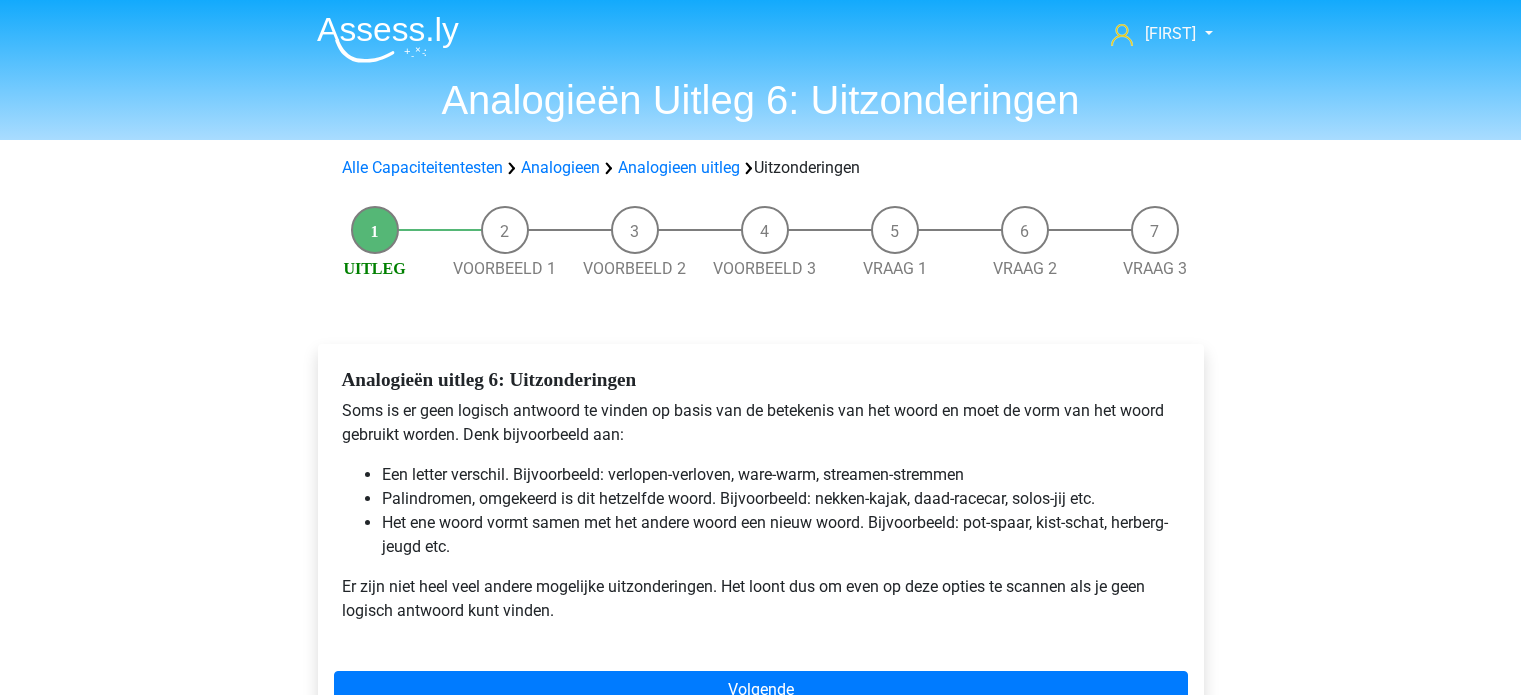 scroll, scrollTop: 262, scrollLeft: 0, axis: vertical 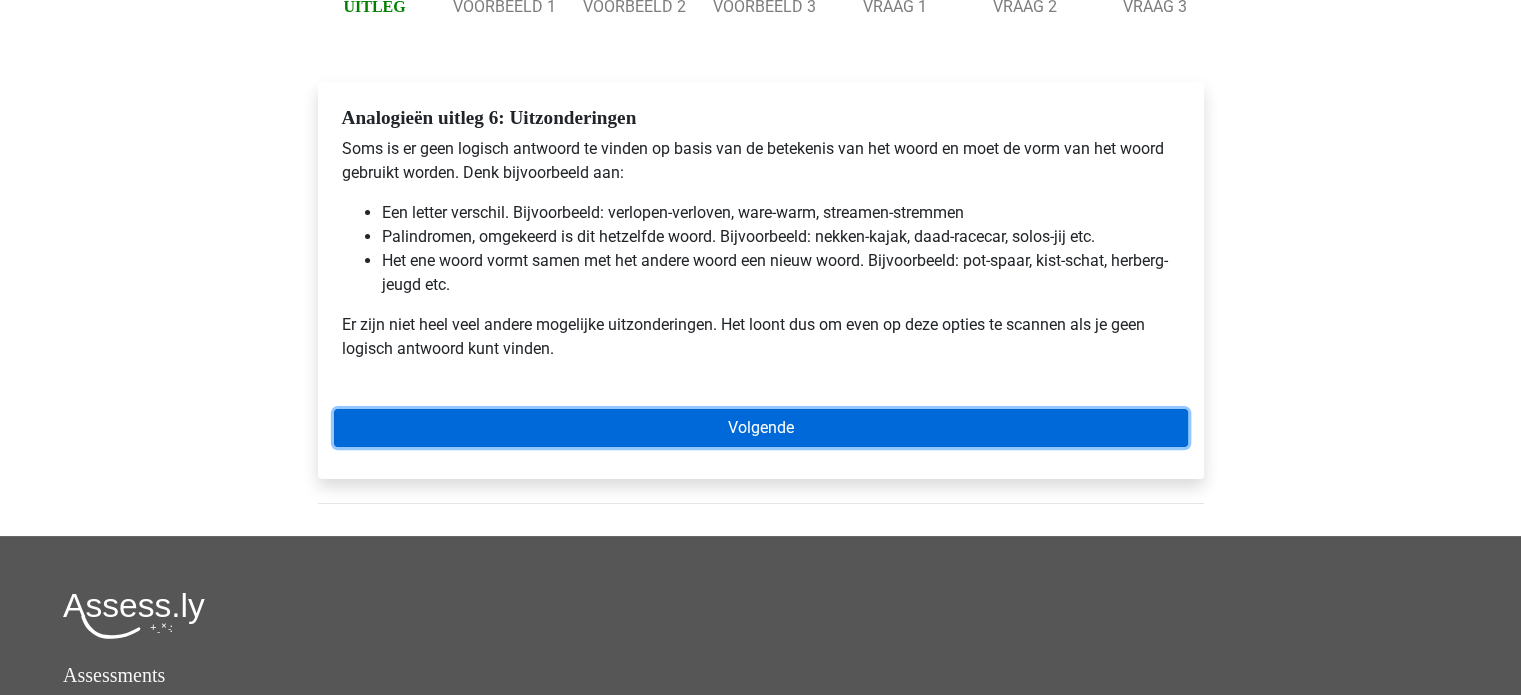 click on "Volgende" at bounding box center (761, 428) 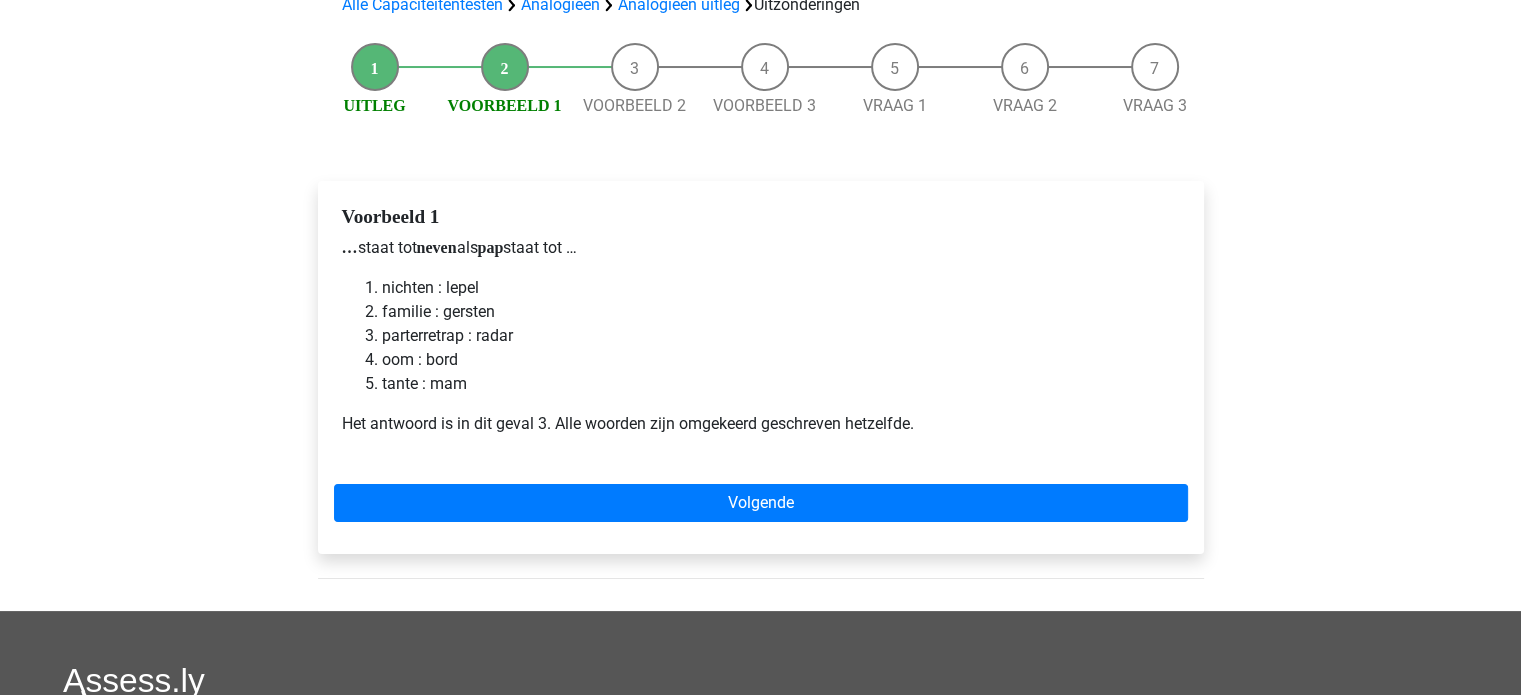 scroll, scrollTop: 166, scrollLeft: 0, axis: vertical 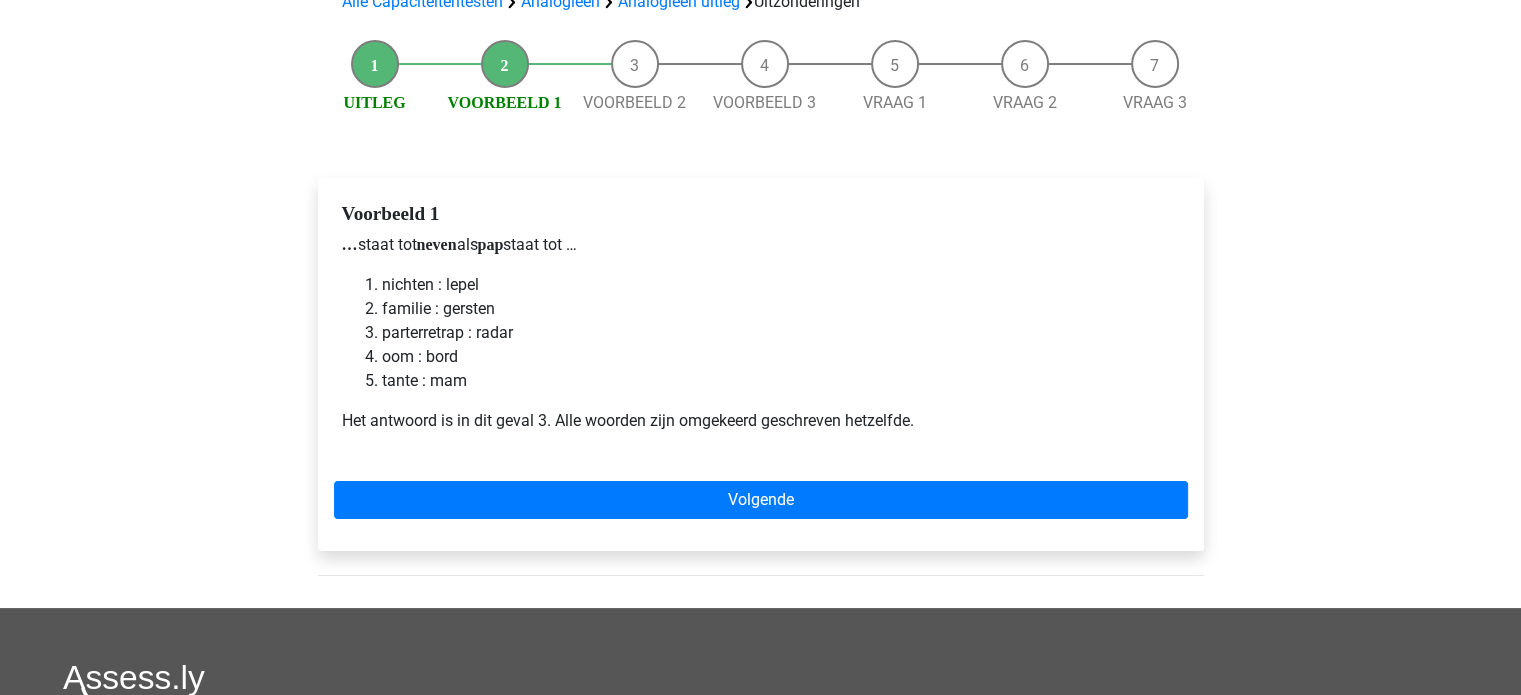 click on "Voorbeeld 1 …  staat tot  neven  als  pap  staat tot … nichten : lepel familie : gersten parterretrap : radar oom : bord tante : mam Het antwoord is in dit geval 3. Alle woorden zijn omgekeerd geschreven hetzelfde.
Volgende" at bounding box center [761, 364] 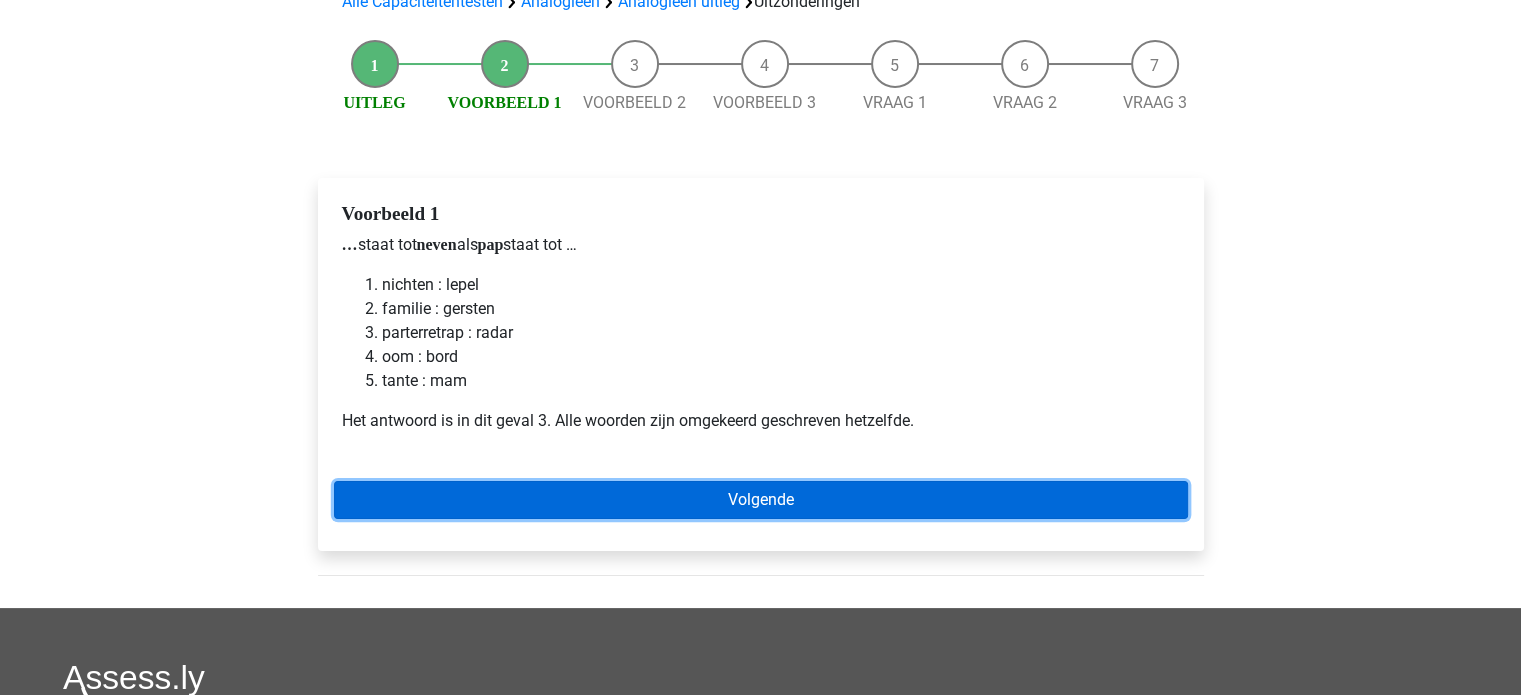 click on "Volgende" at bounding box center [761, 500] 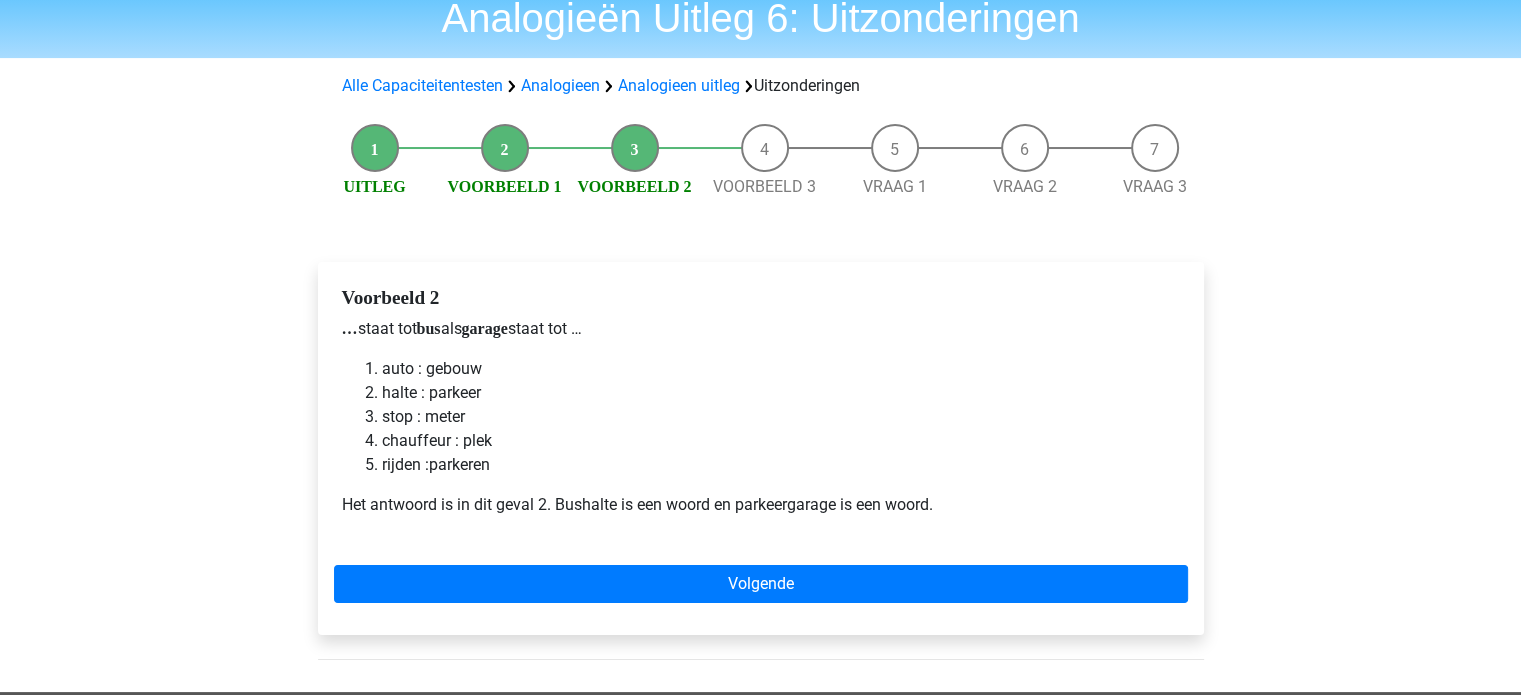 scroll, scrollTop: 84, scrollLeft: 0, axis: vertical 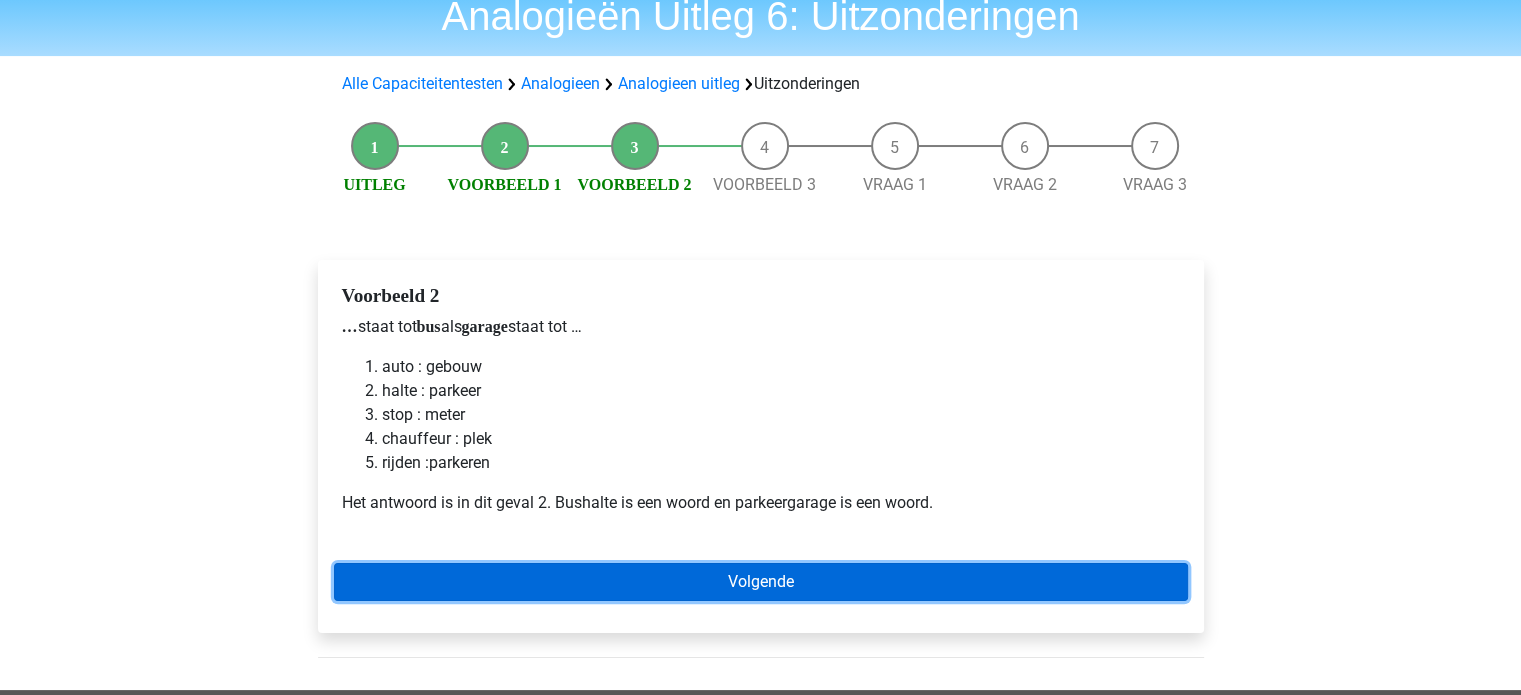 click on "Volgende" at bounding box center [761, 582] 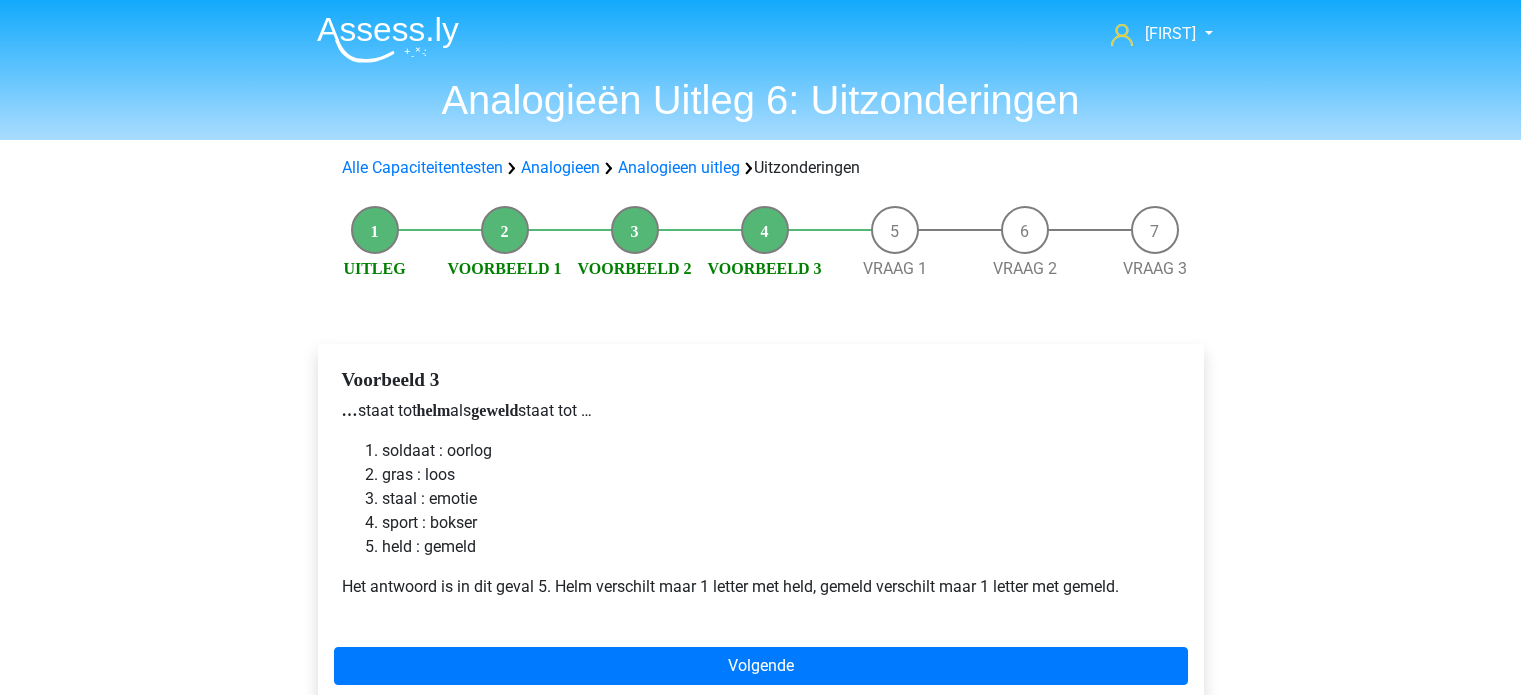 scroll, scrollTop: 48, scrollLeft: 0, axis: vertical 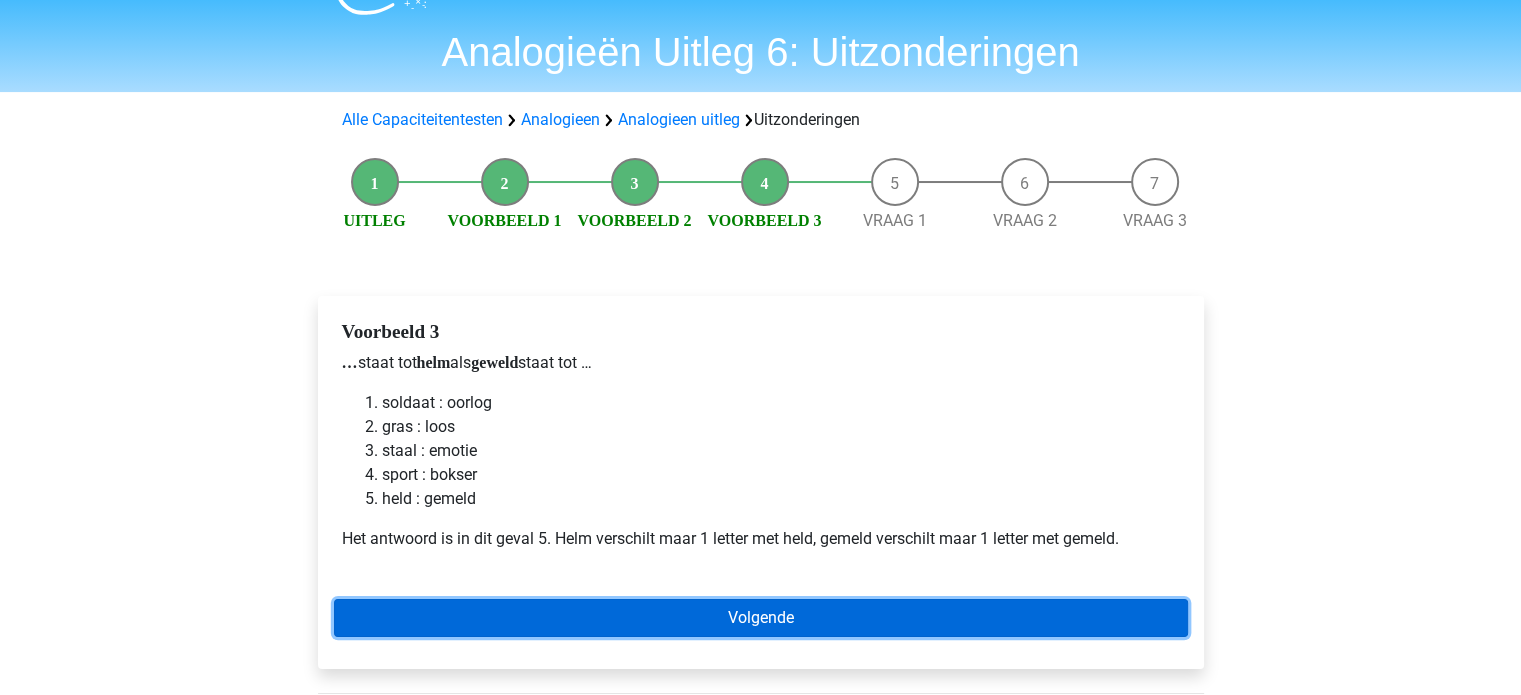 click on "Volgende" at bounding box center [761, 618] 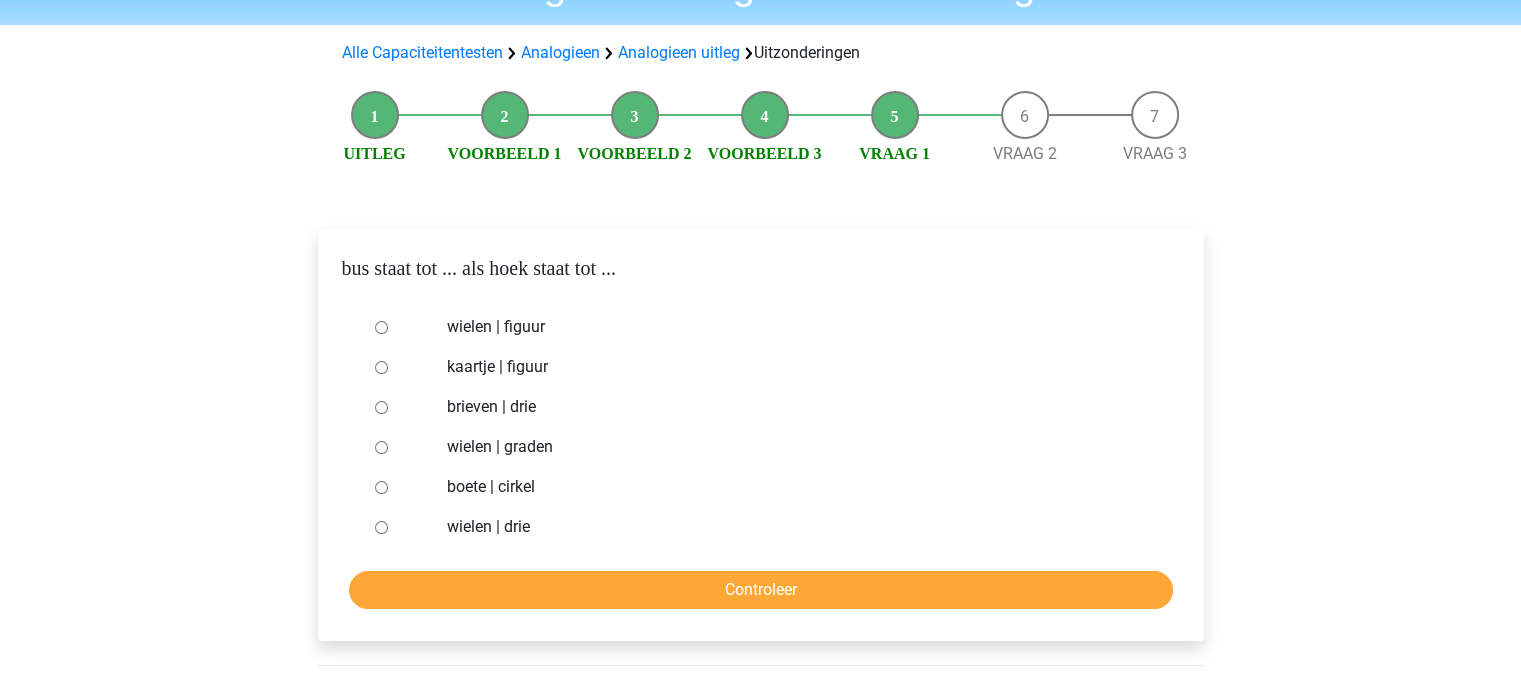 scroll, scrollTop: 116, scrollLeft: 0, axis: vertical 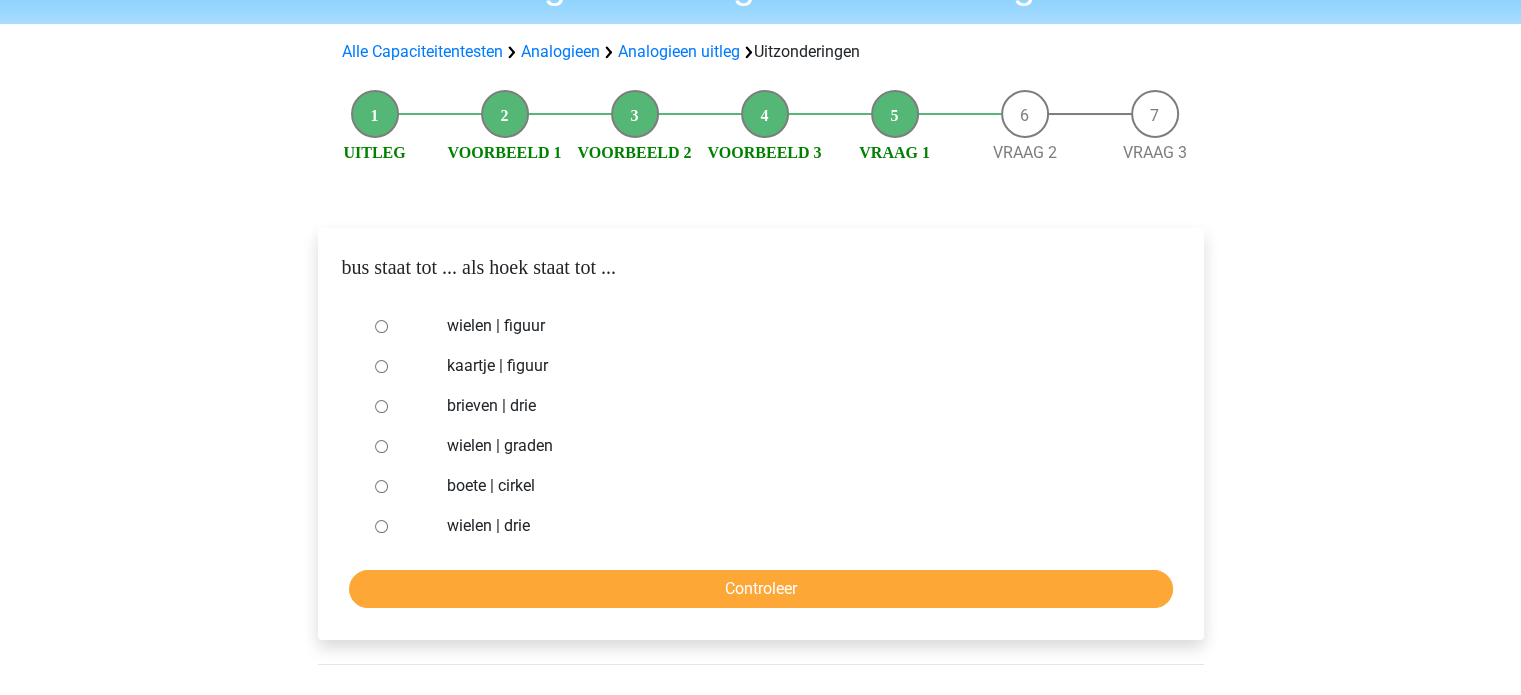 click on "wielen | drie" at bounding box center (793, 526) 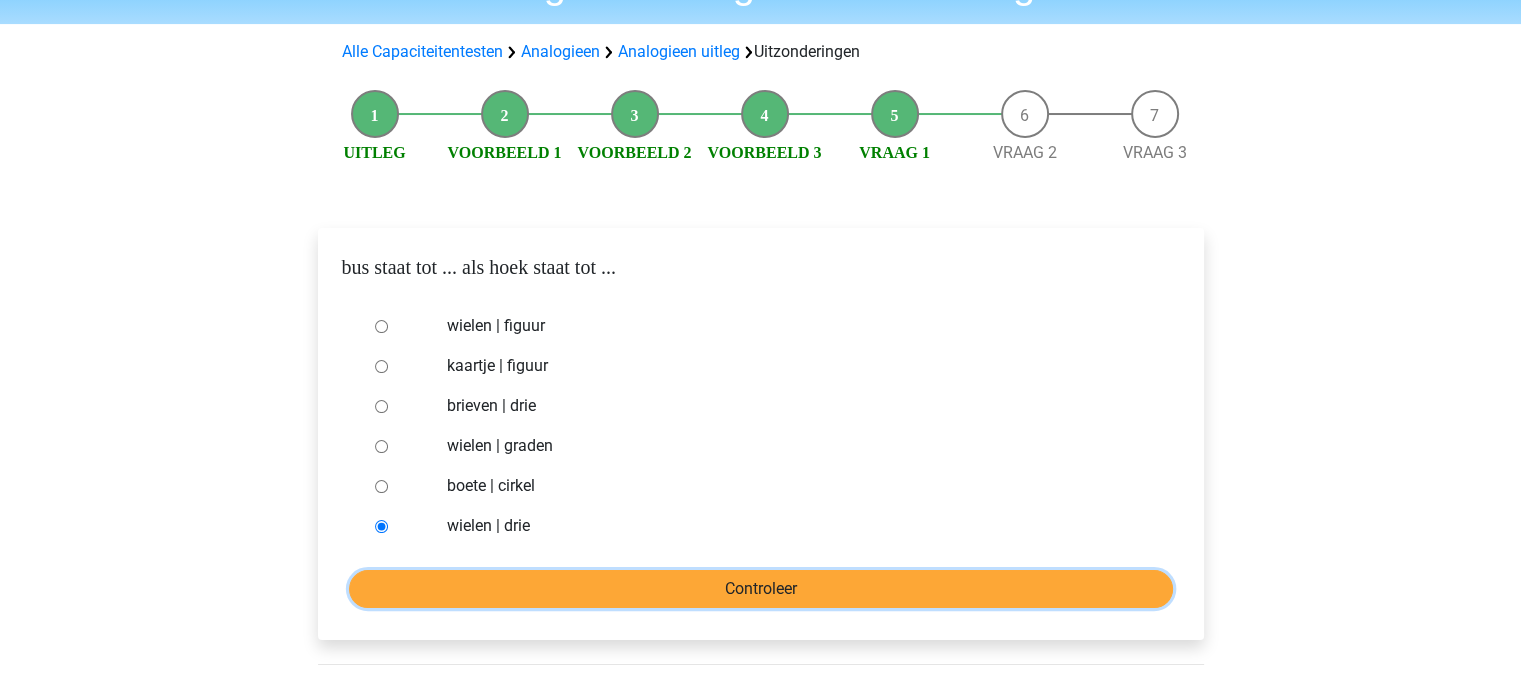 click on "Controleer" at bounding box center (761, 589) 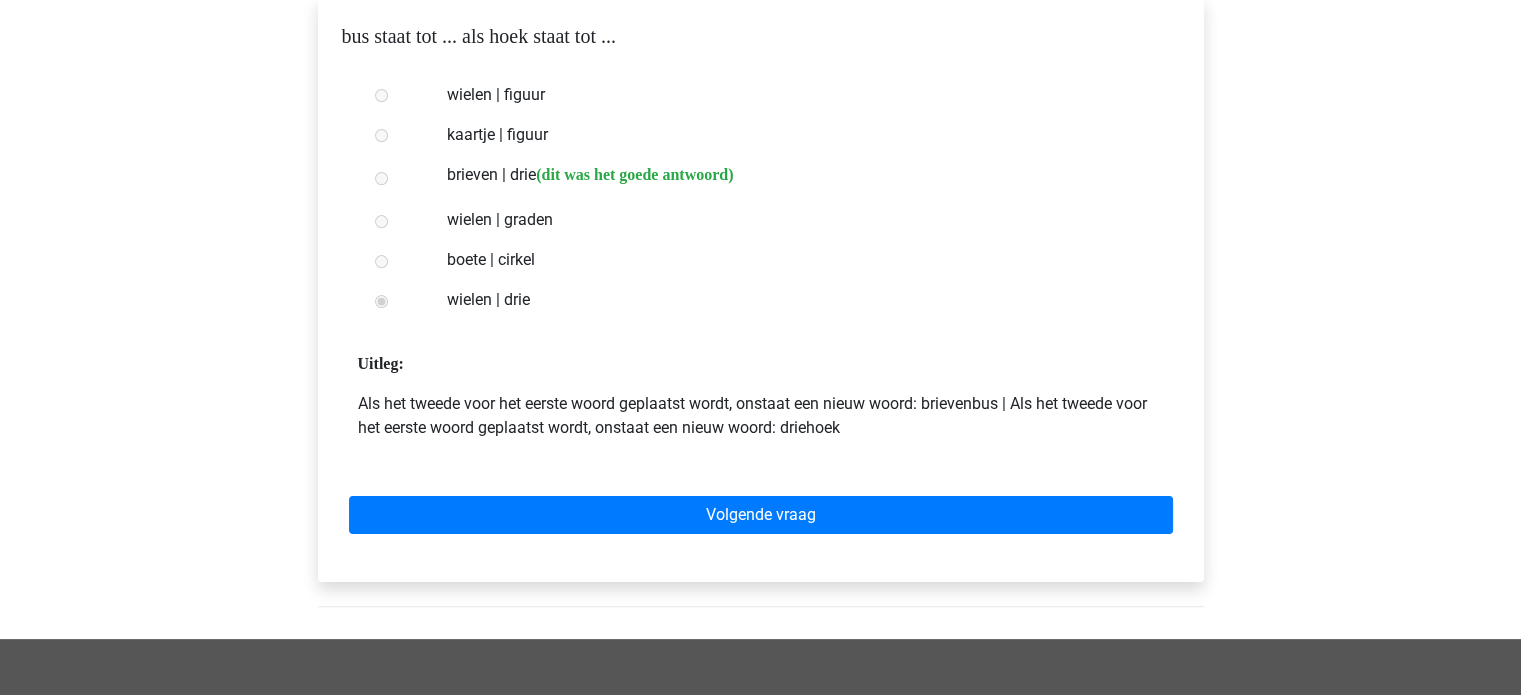 scroll, scrollTop: 348, scrollLeft: 0, axis: vertical 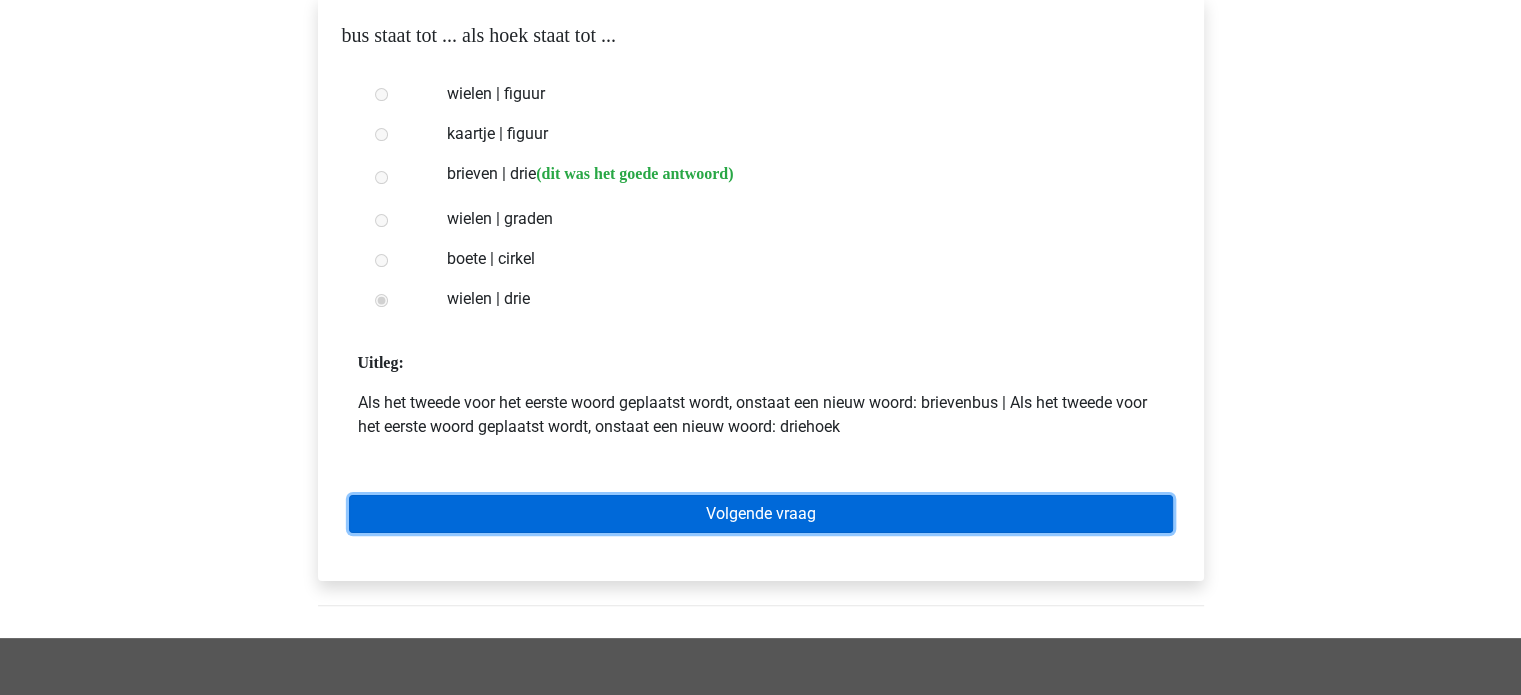 click on "Volgende vraag" at bounding box center [761, 514] 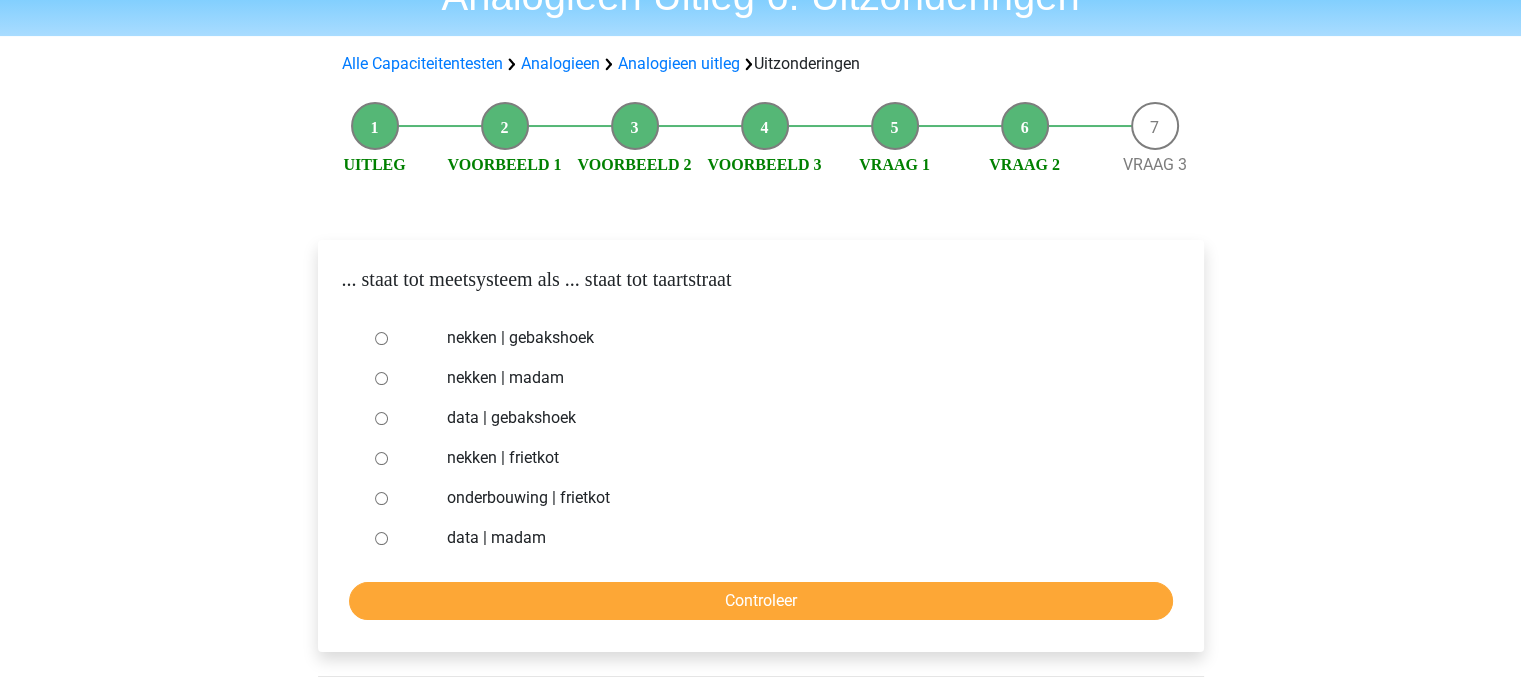 scroll, scrollTop: 104, scrollLeft: 0, axis: vertical 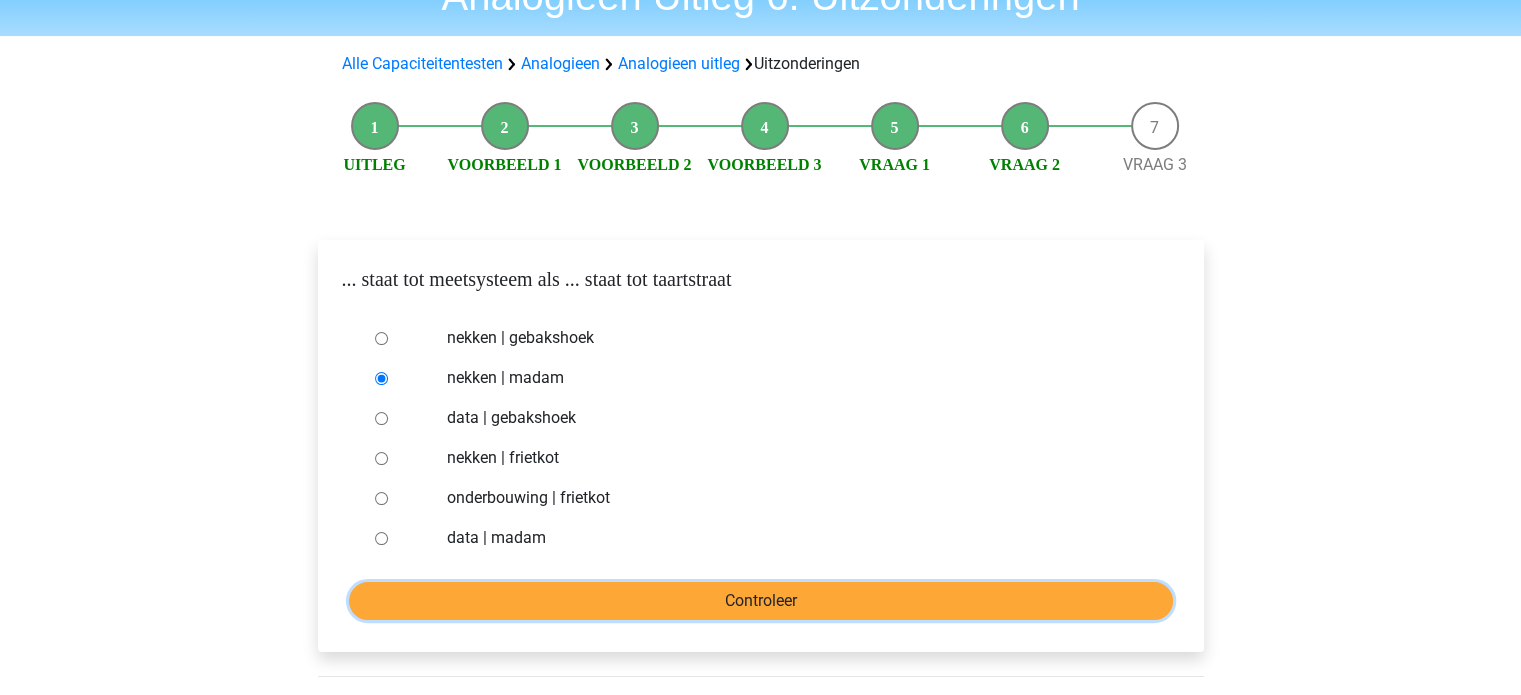 click on "Controleer" at bounding box center (761, 601) 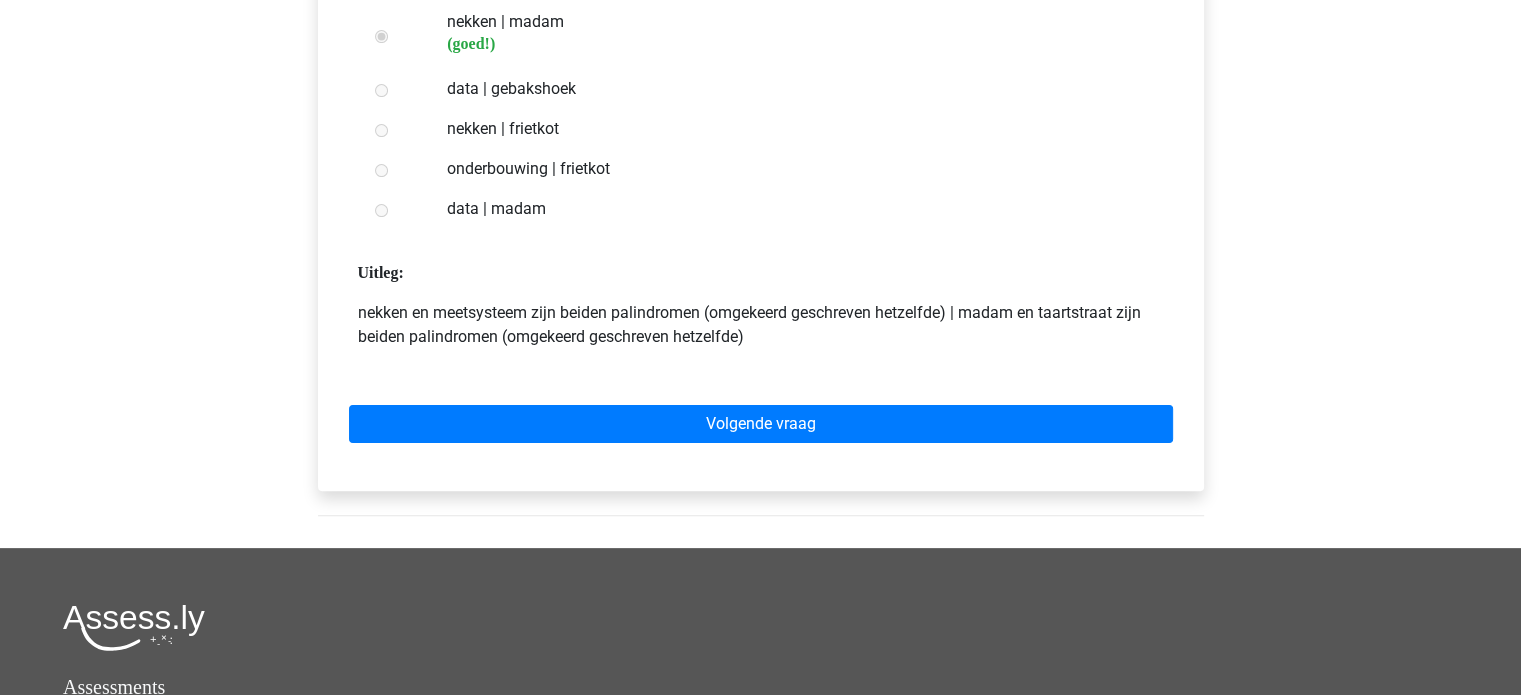 scroll, scrollTop: 460, scrollLeft: 0, axis: vertical 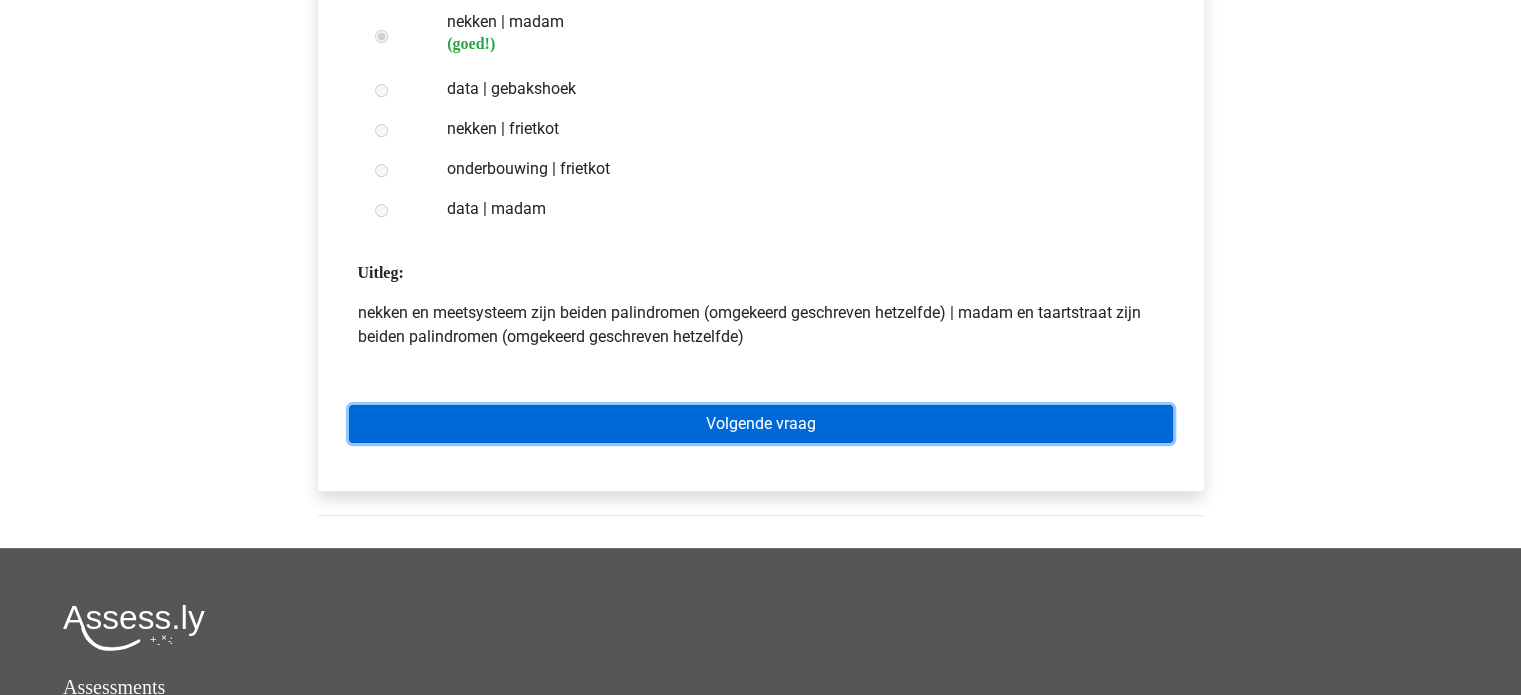 click on "Volgende vraag" at bounding box center (761, 424) 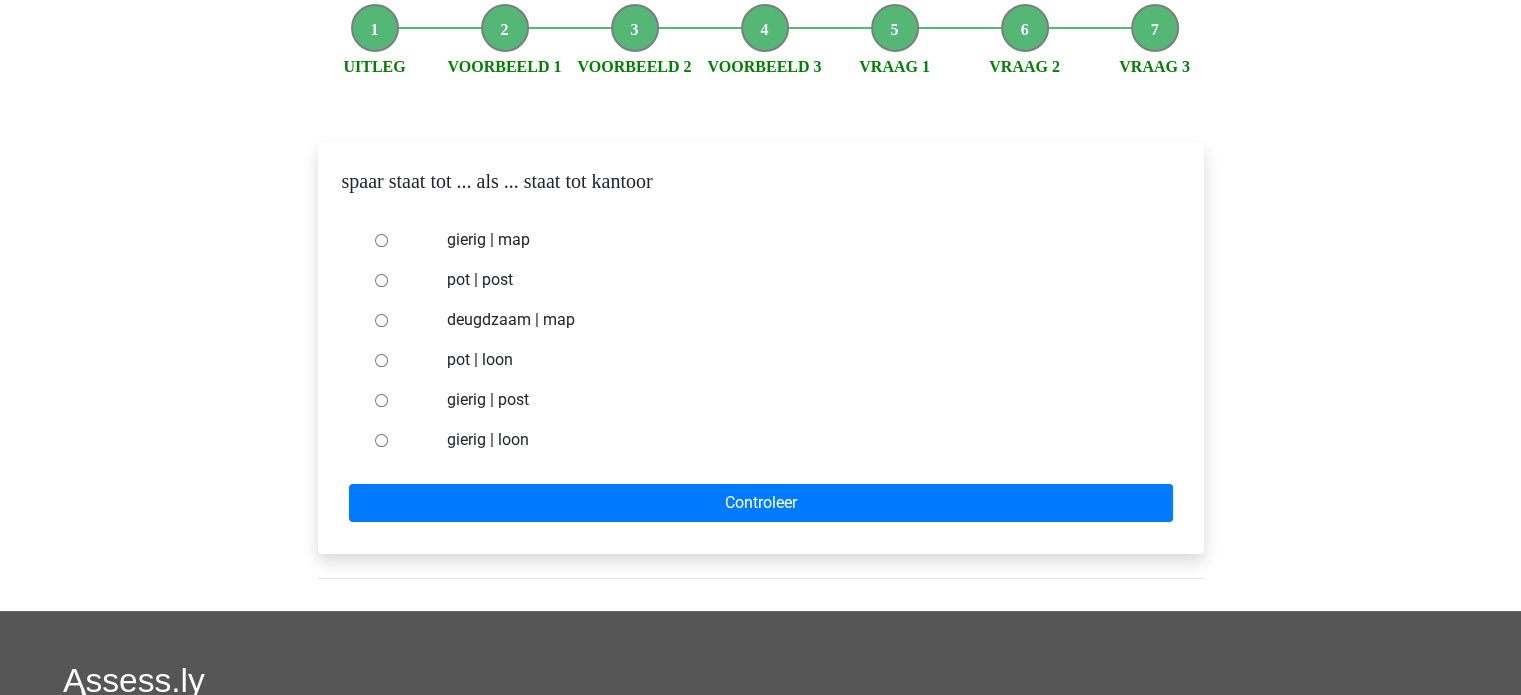 scroll, scrollTop: 200, scrollLeft: 0, axis: vertical 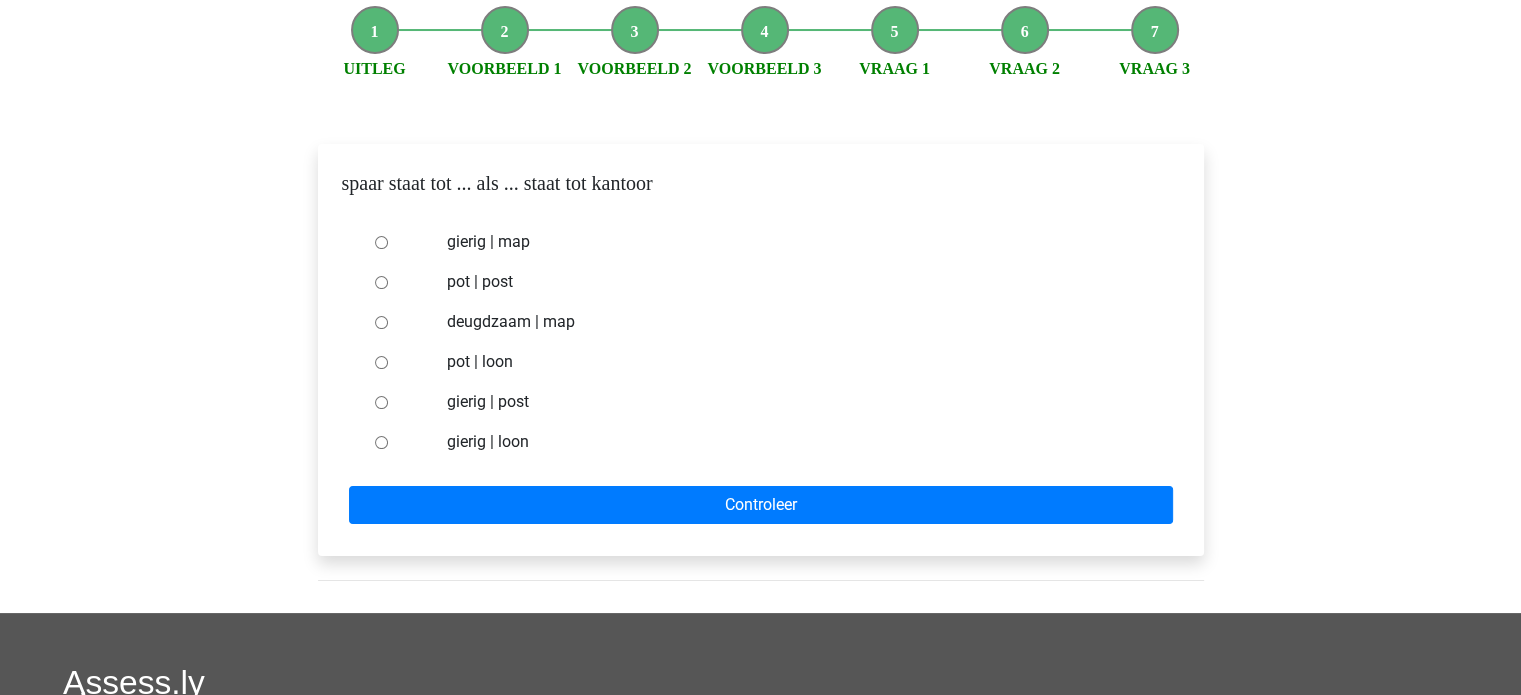 click on "pot | post" at bounding box center [793, 282] 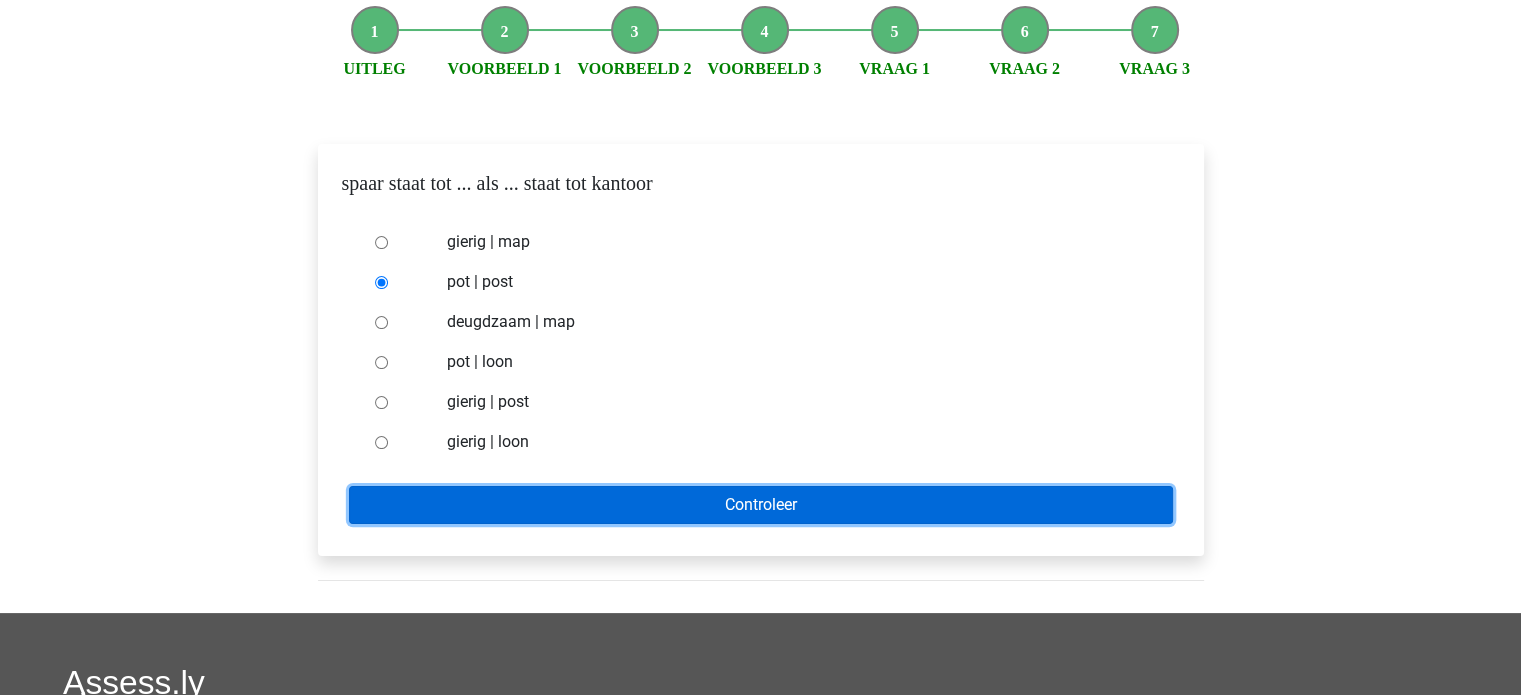 click on "Controleer" at bounding box center (761, 505) 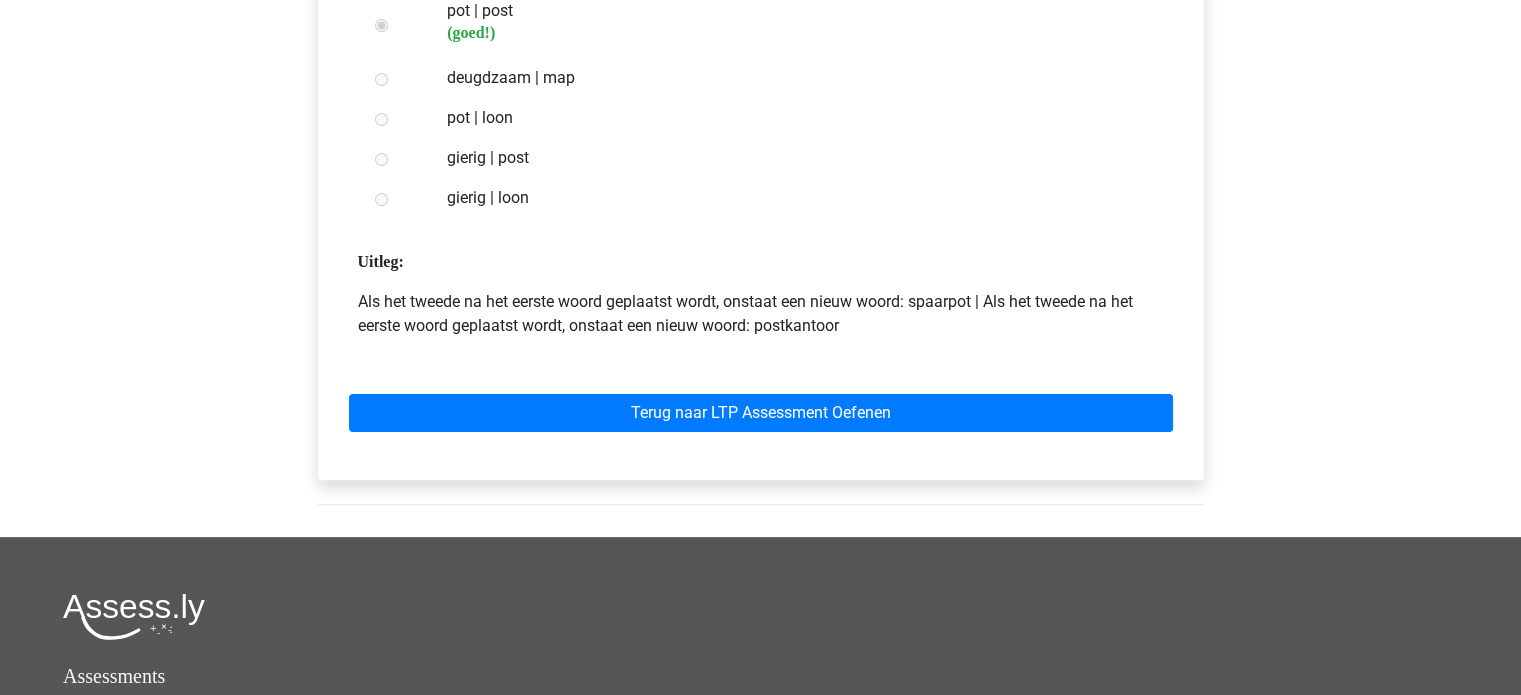 scroll, scrollTop: 471, scrollLeft: 0, axis: vertical 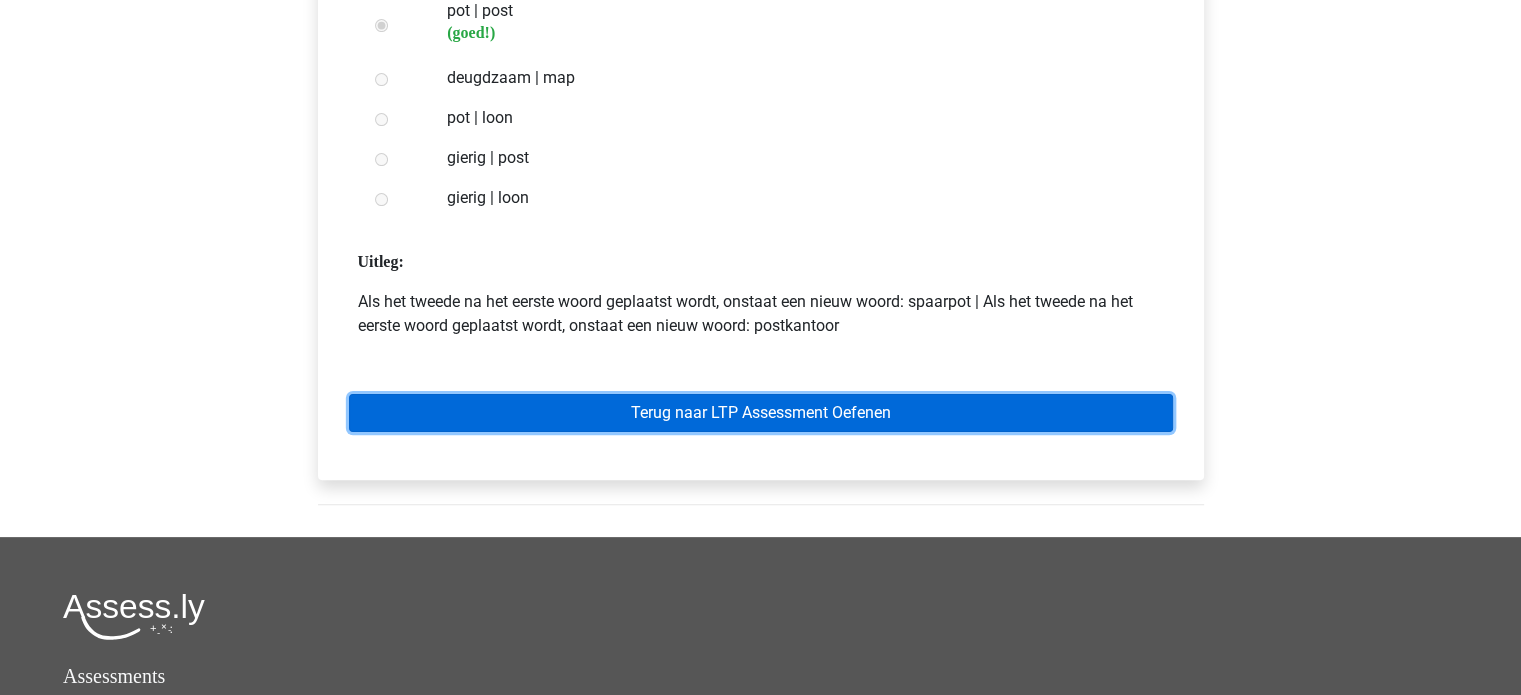 click on "Terug naar LTP Assessment Oefenen" at bounding box center [761, 413] 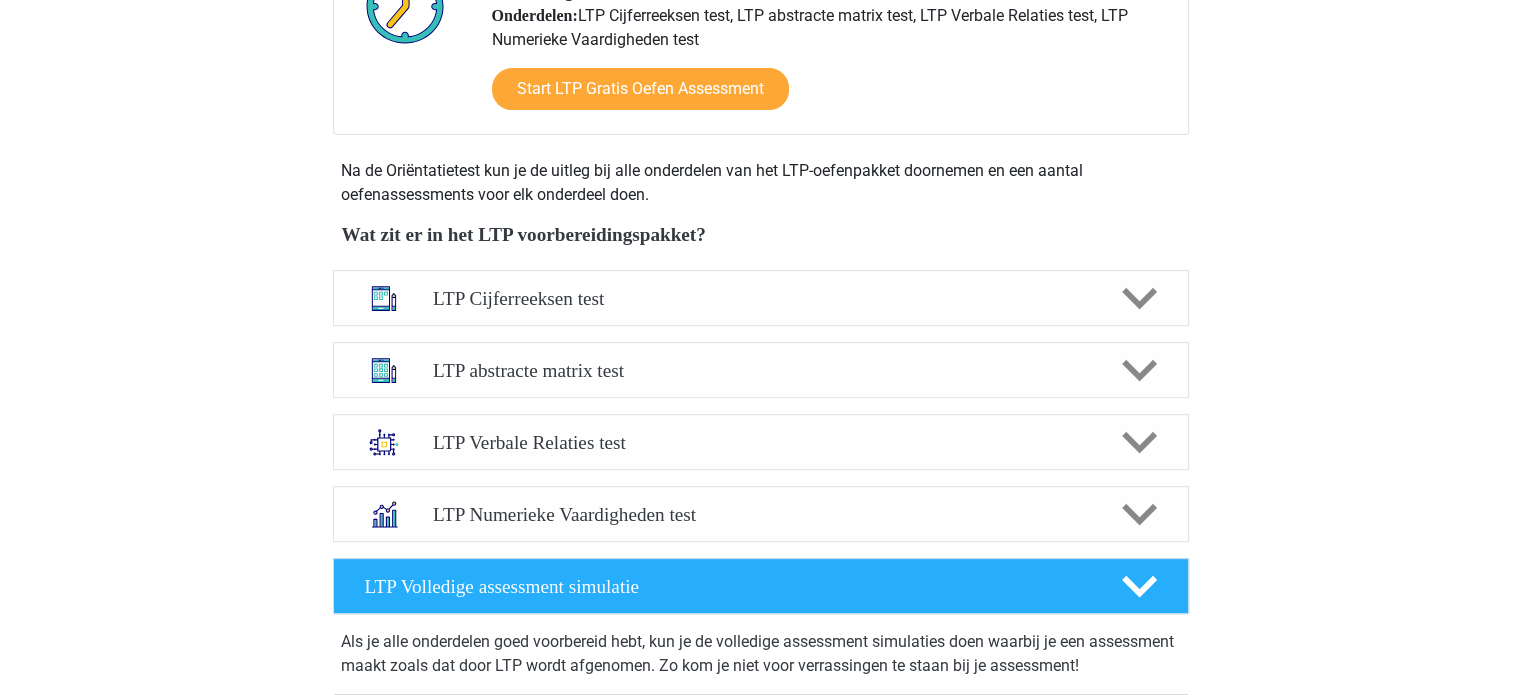 scroll, scrollTop: 582, scrollLeft: 0, axis: vertical 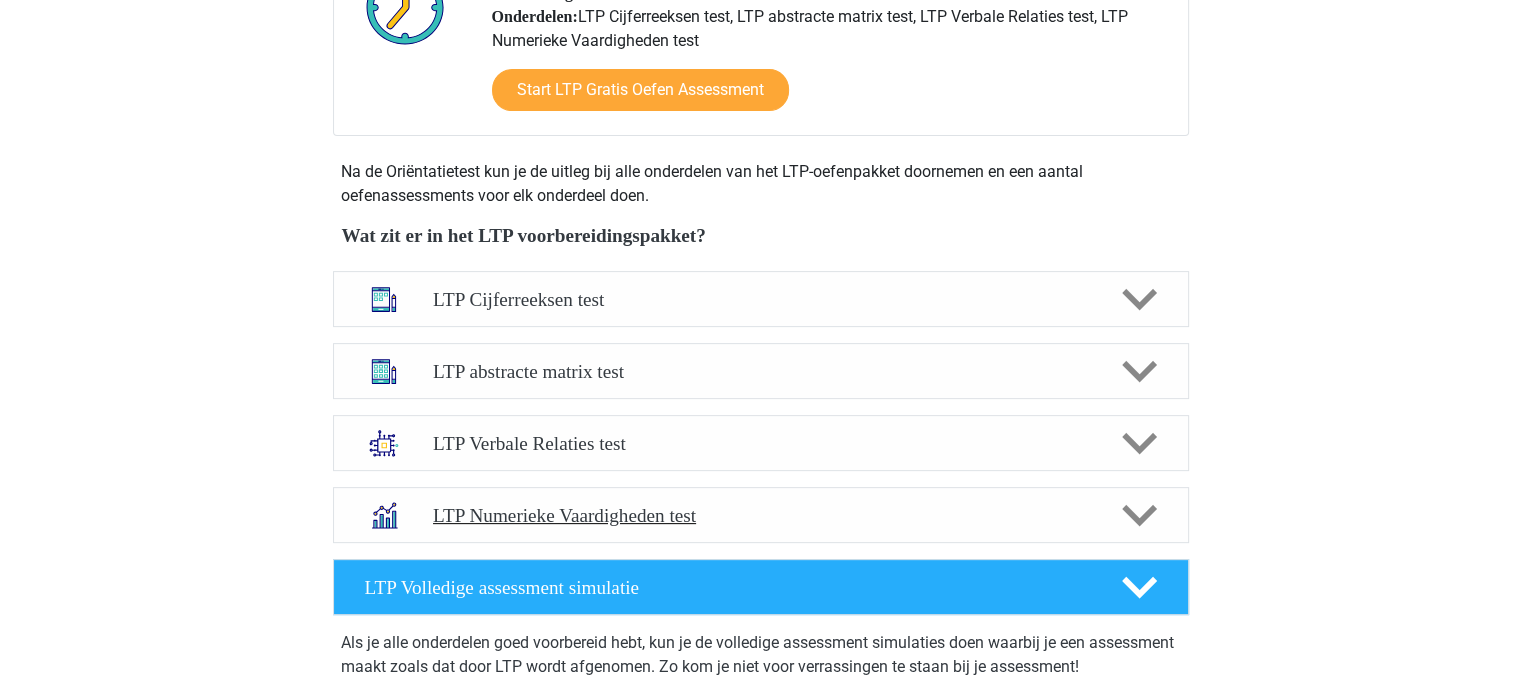click on "LTP Numerieke Vaardigheden test" at bounding box center [761, 515] 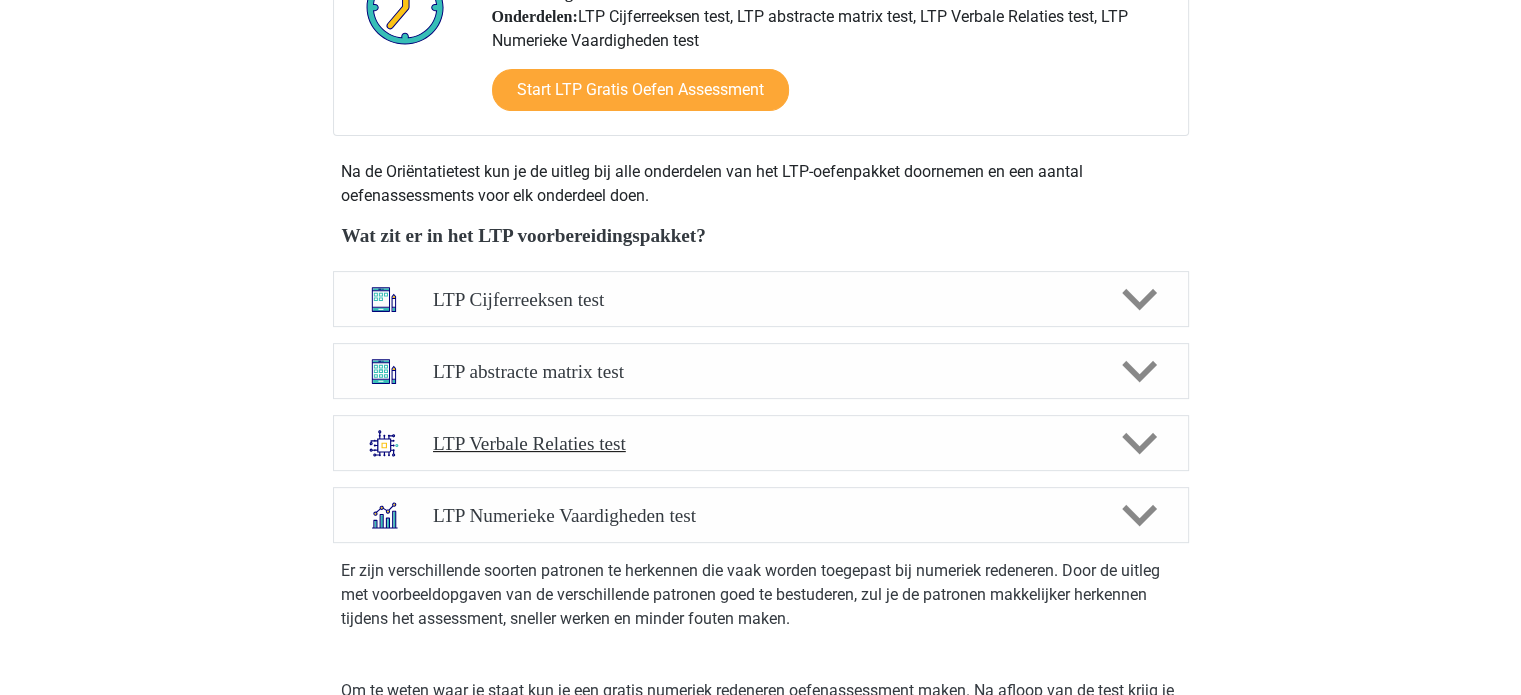 click on "LTP Verbale Relaties test" at bounding box center (760, 443) 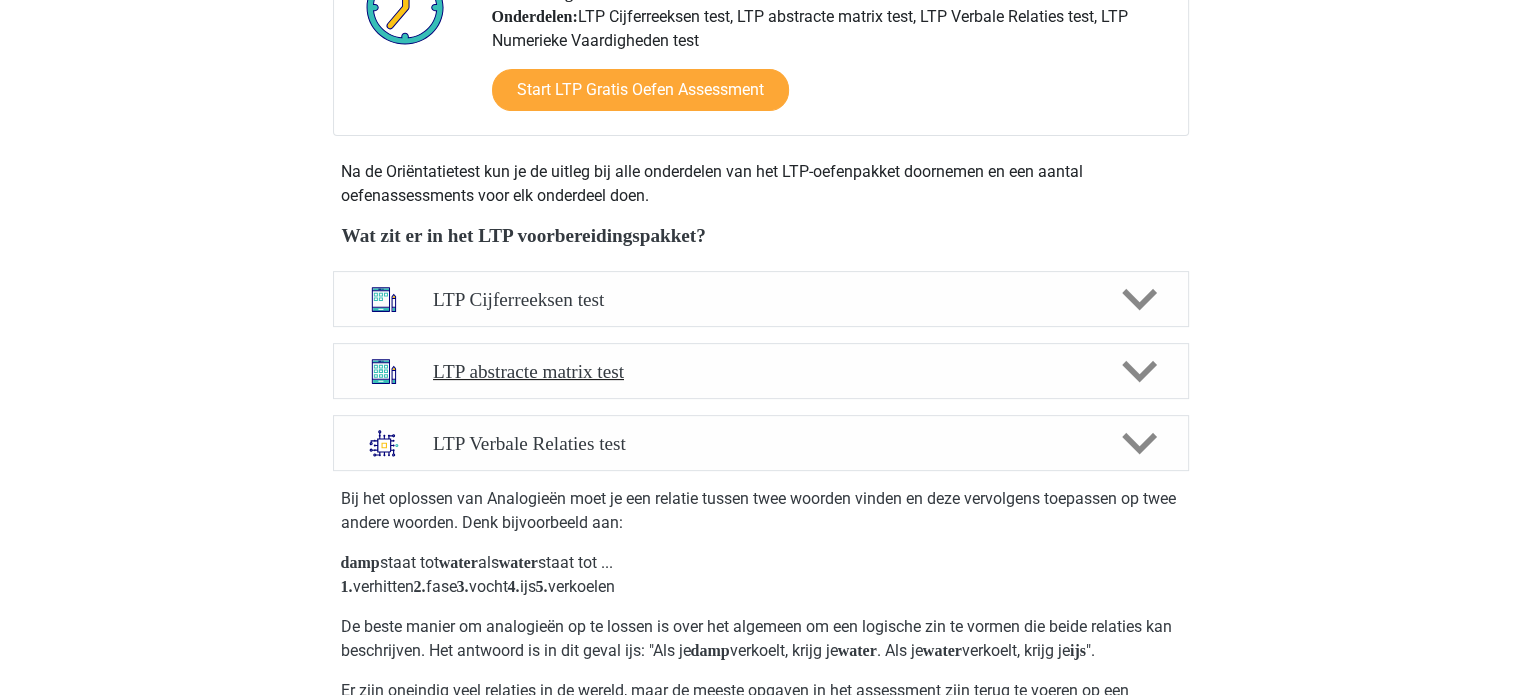 click on "LTP abstracte matrix test" at bounding box center [760, 371] 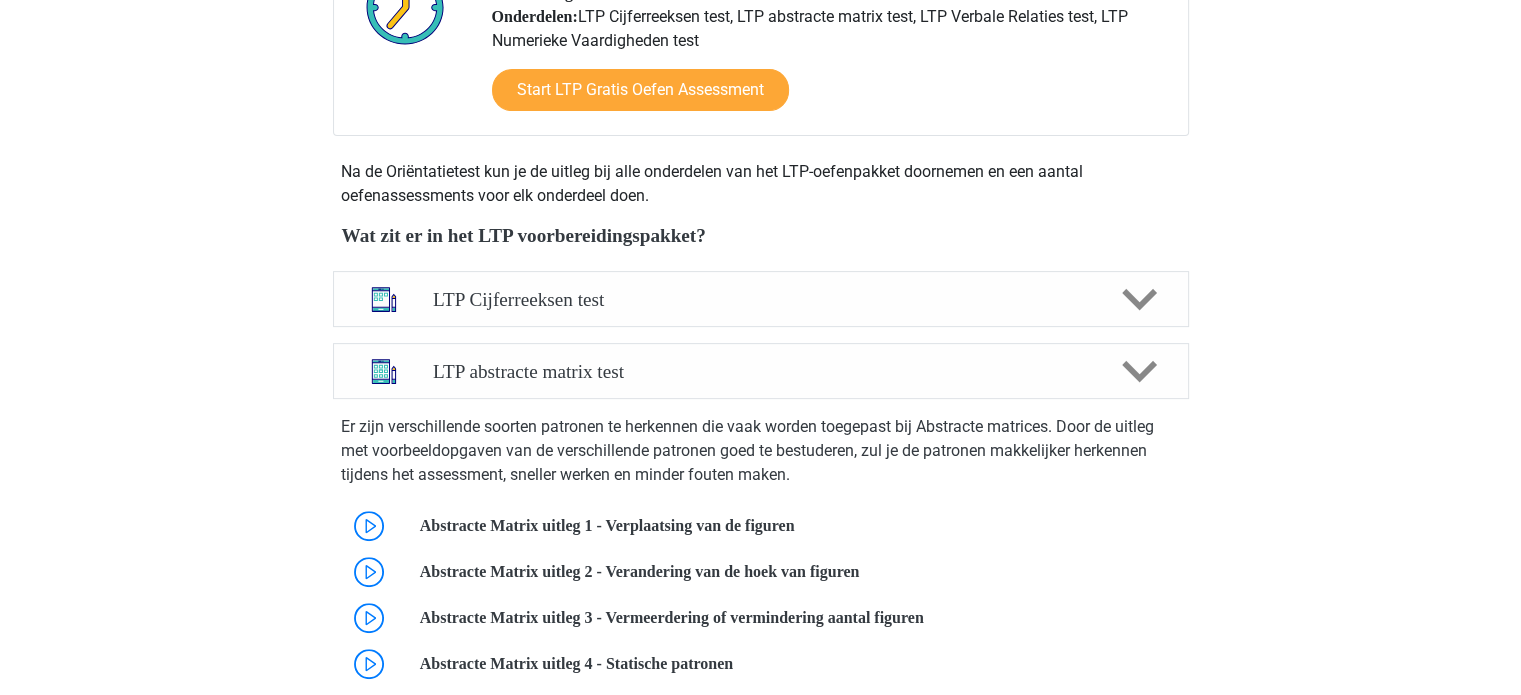 scroll, scrollTop: 955, scrollLeft: 0, axis: vertical 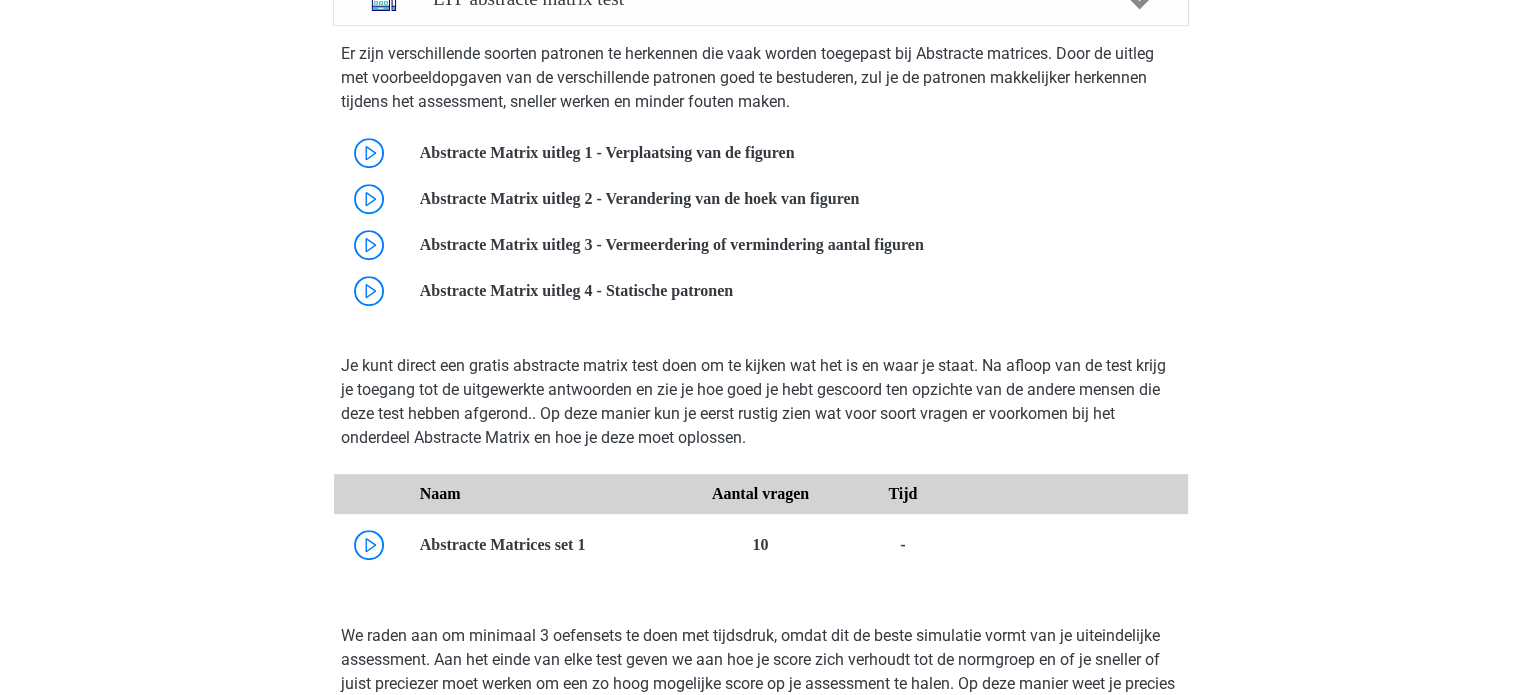 click on "[FIRST]
[EMAIL]
Nederlands" at bounding box center [760, 1776] 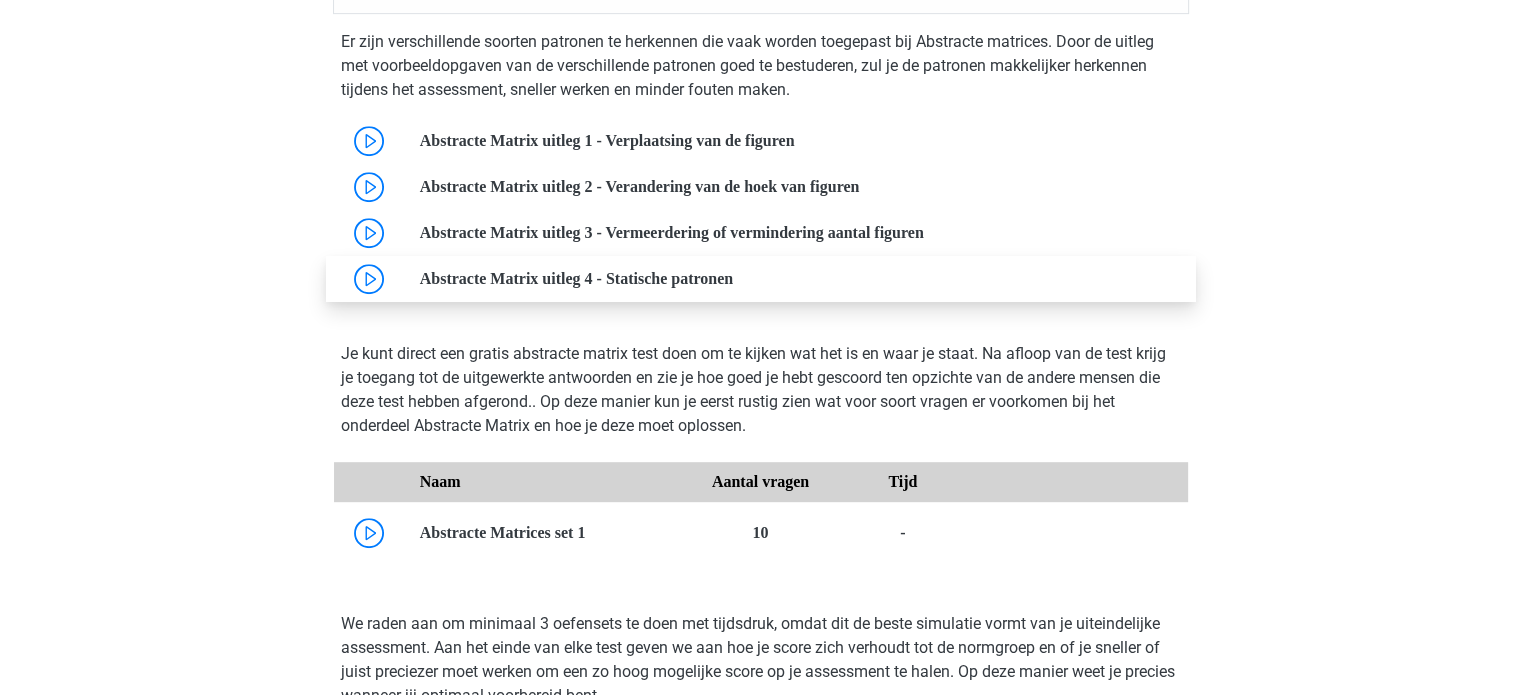 scroll, scrollTop: 968, scrollLeft: 0, axis: vertical 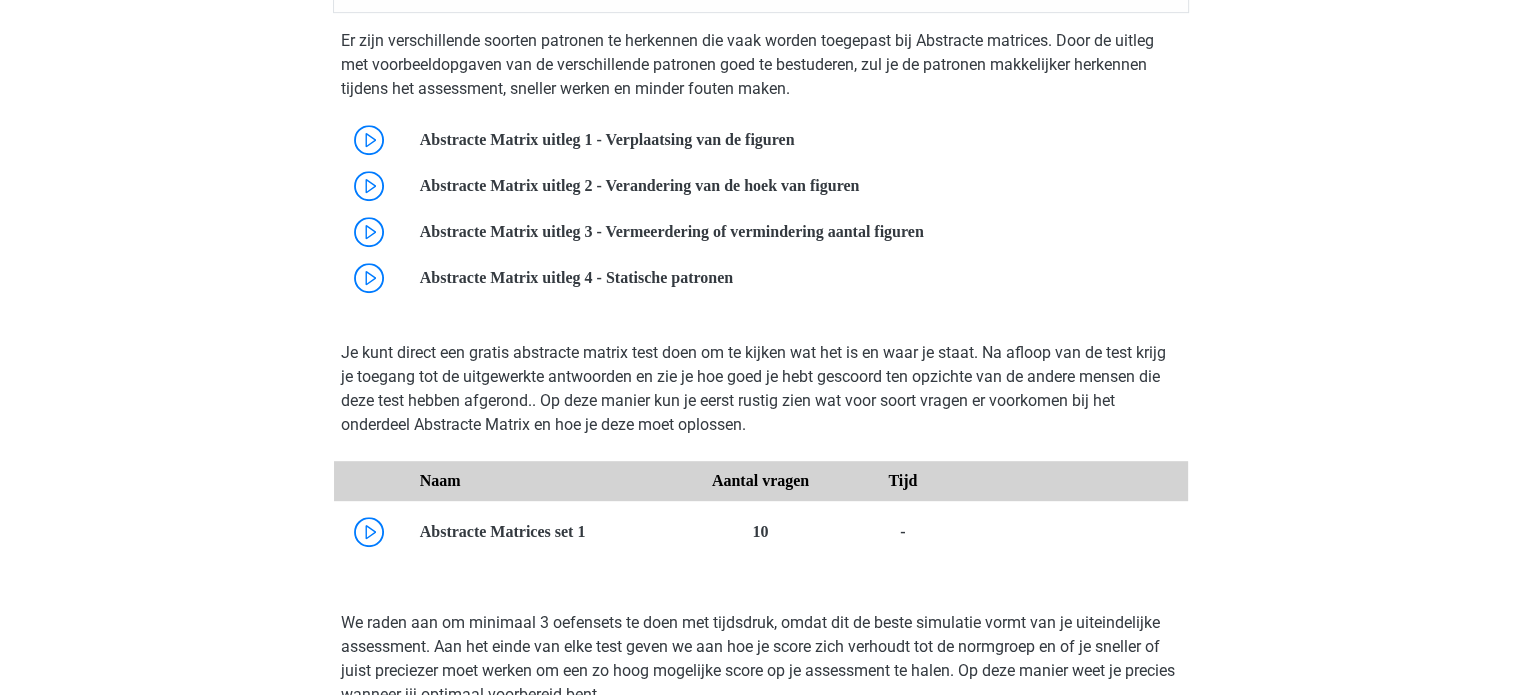 drag, startPoint x: 708, startPoint y: 287, endPoint x: 608, endPoint y: 345, distance: 115.60277 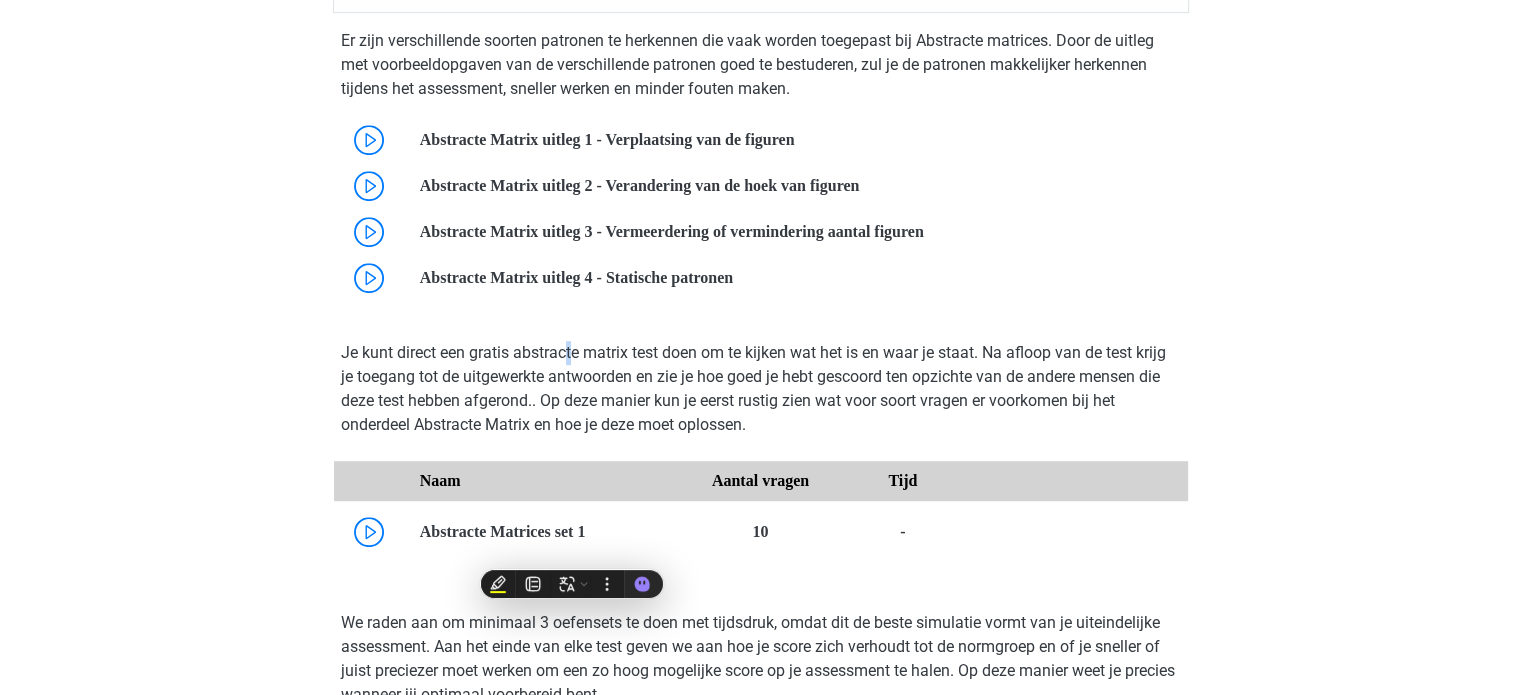 scroll, scrollTop: 664, scrollLeft: 0, axis: vertical 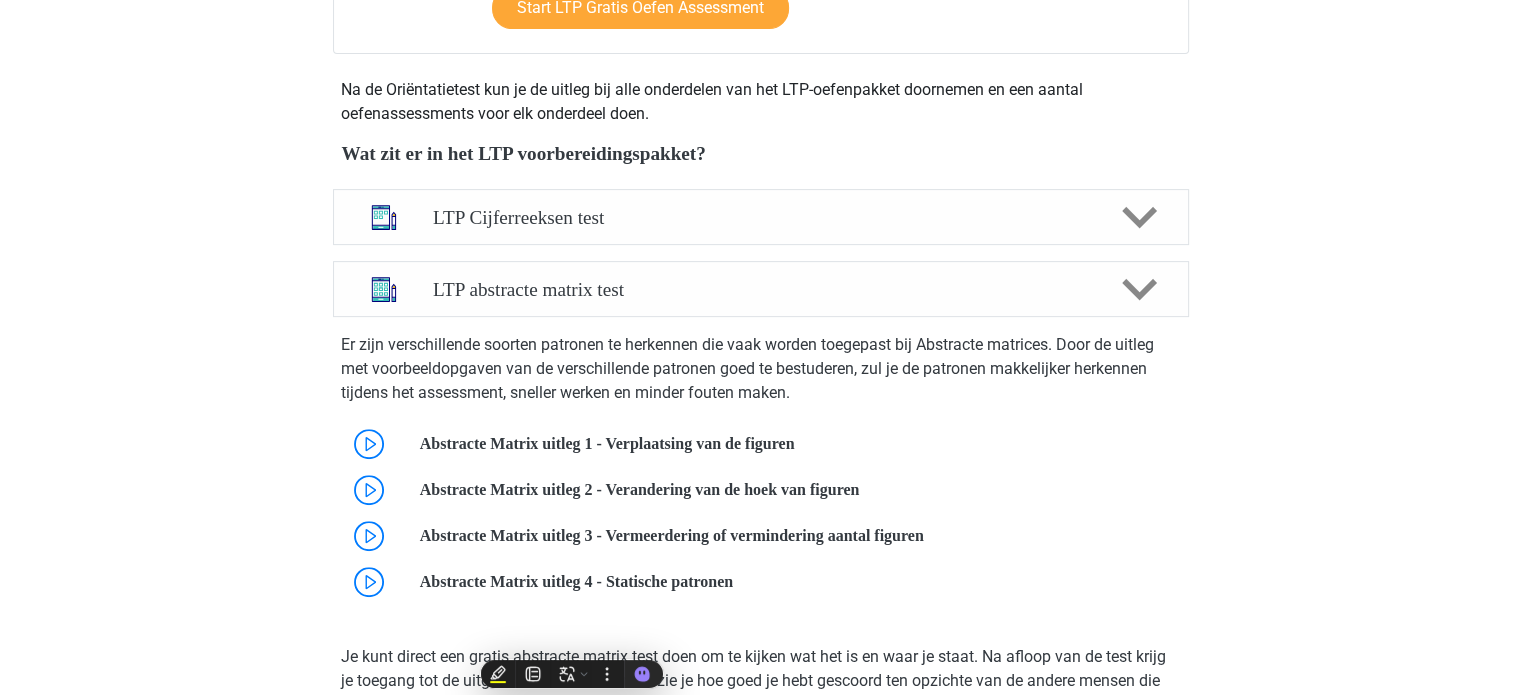 click on "Er zijn verschillende soorten patronen te herkennen die vaak worden toegepast bij Abstracte matrices. Door de uitleg met voorbeeldopgaven van de verschillende patronen goed te bestuderen, zul je de patronen makkelijker herkennen tijdens het assessment, sneller werken en minder fouten maken.
Abstracte Matrix uitleg 1 - Verplaatsing van de figuren" at bounding box center (761, 465) 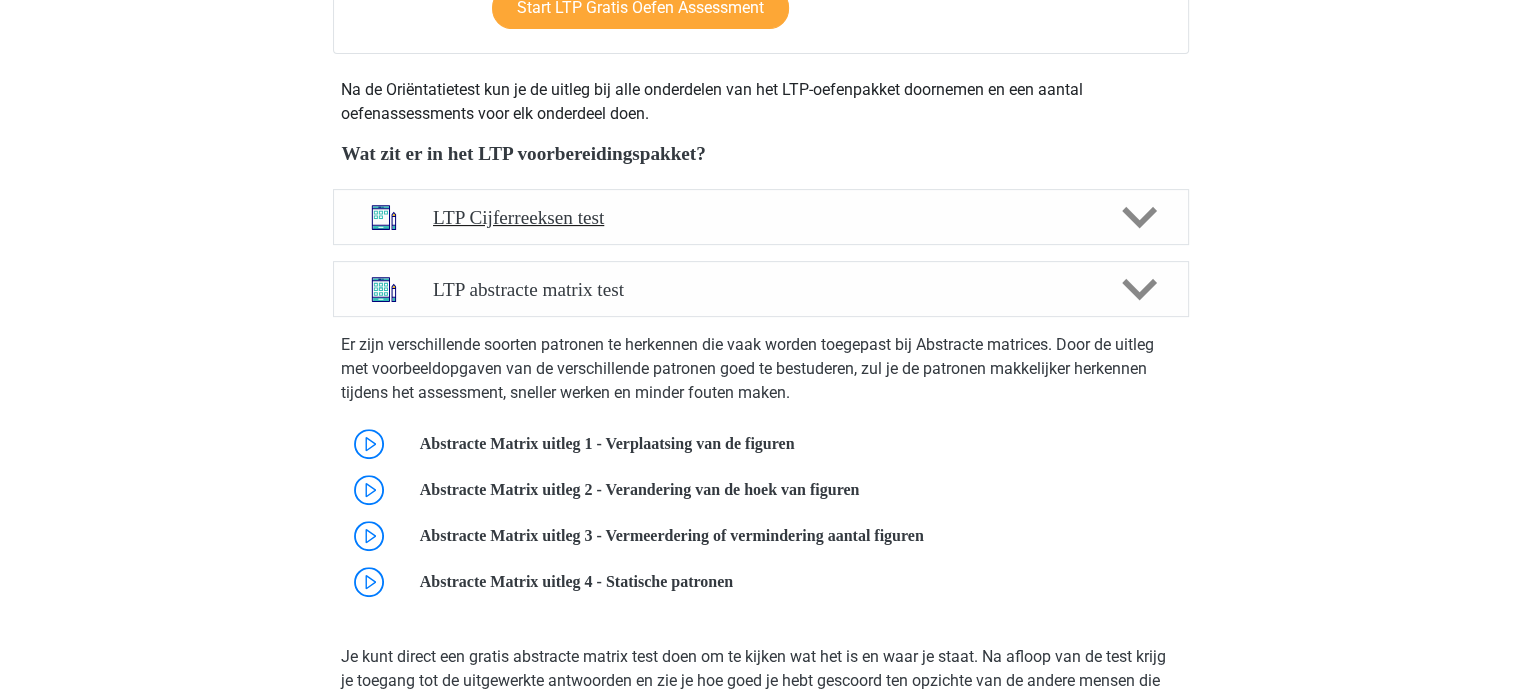 click on "LTP Cijferreeksen test" at bounding box center (760, 217) 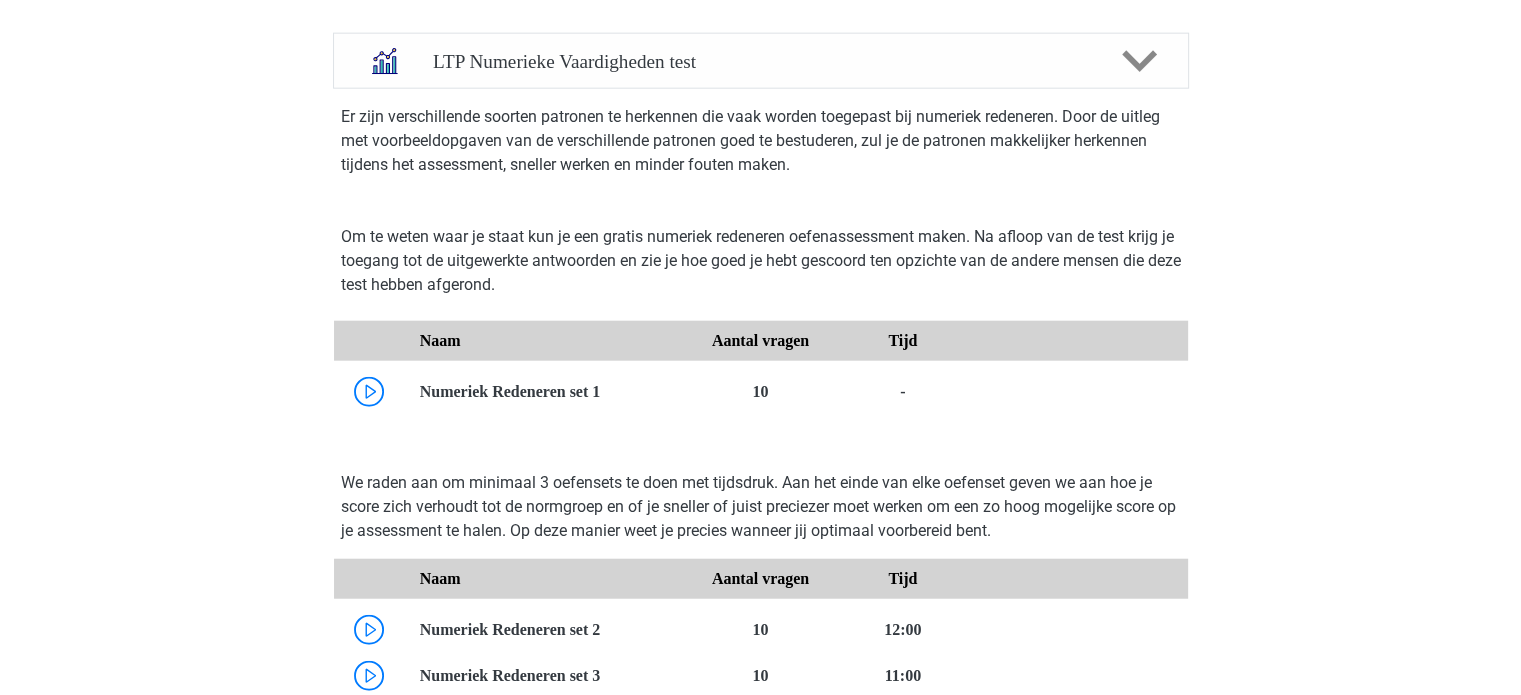 scroll, scrollTop: 4846, scrollLeft: 0, axis: vertical 